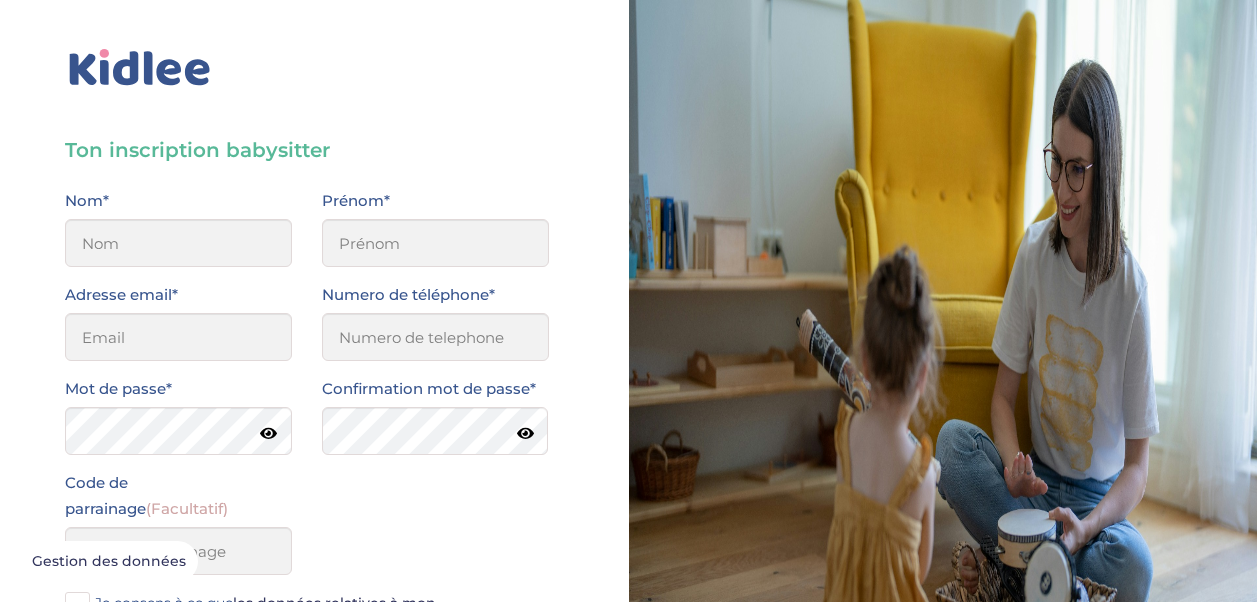 scroll, scrollTop: 0, scrollLeft: 0, axis: both 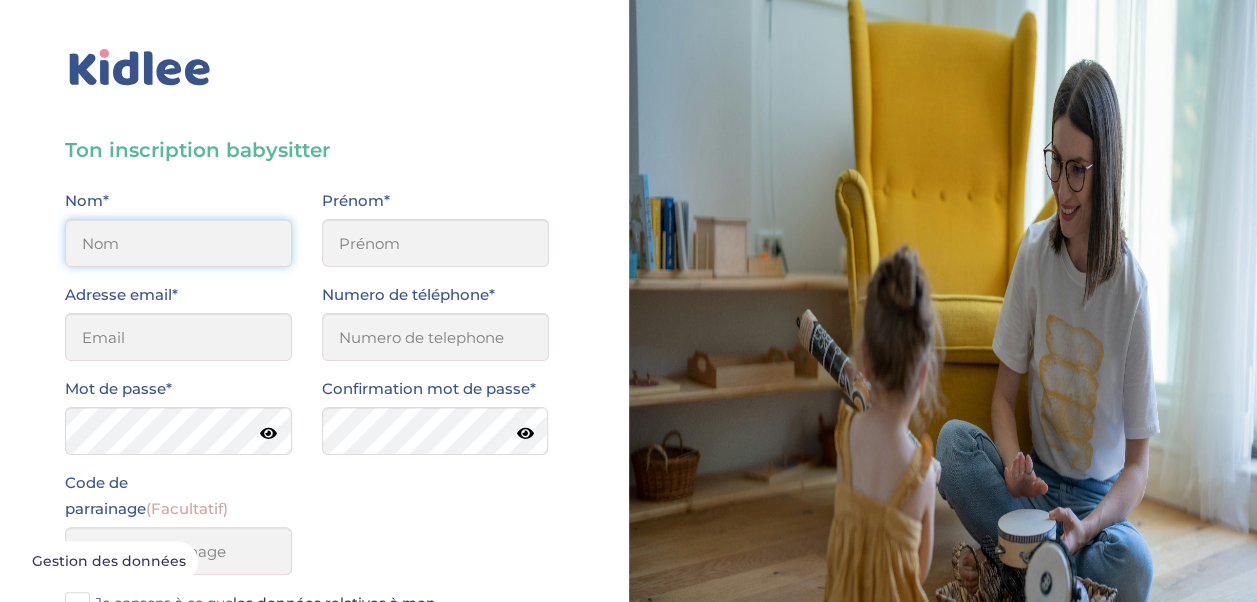 click at bounding box center [178, 243] 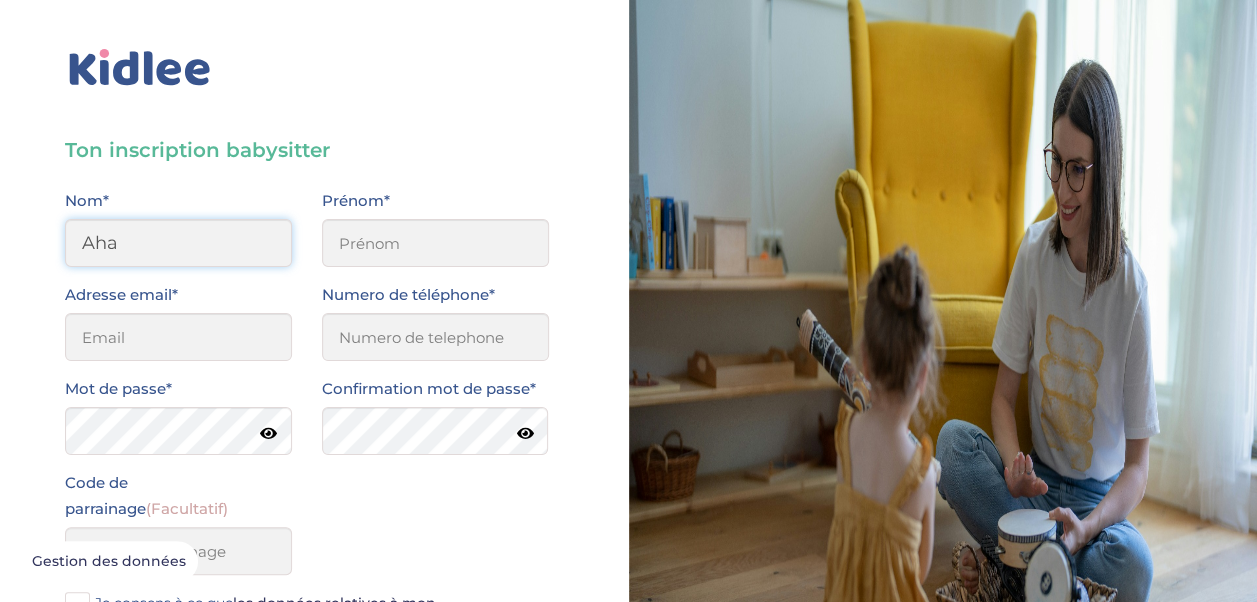 type on "Ahamed" 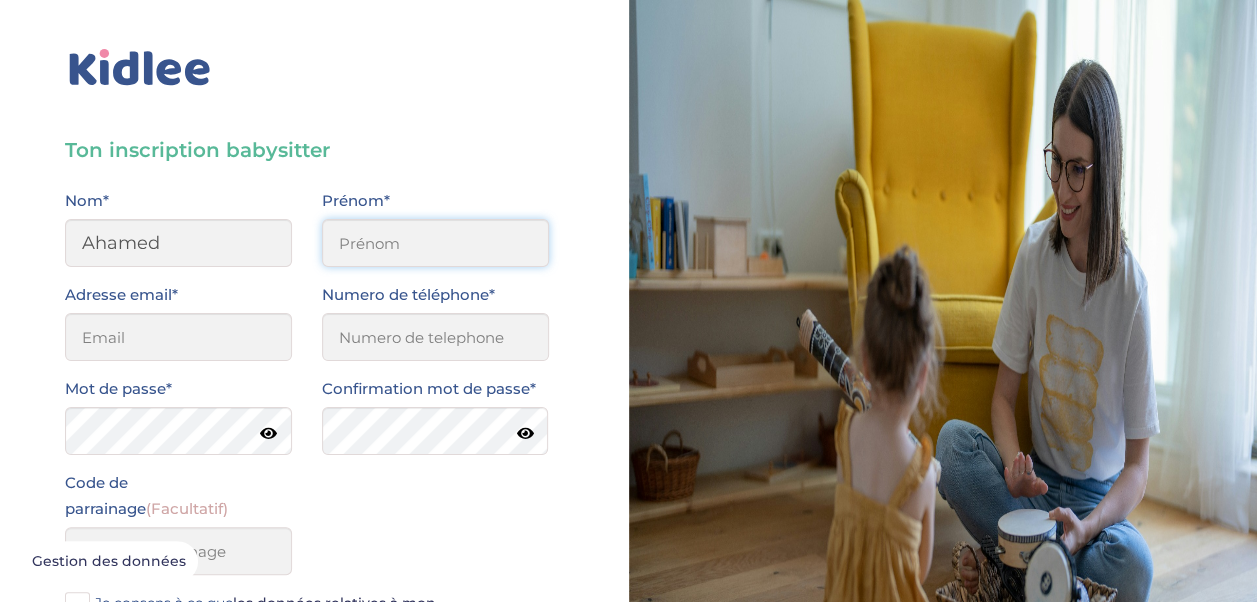 type on "Sohana" 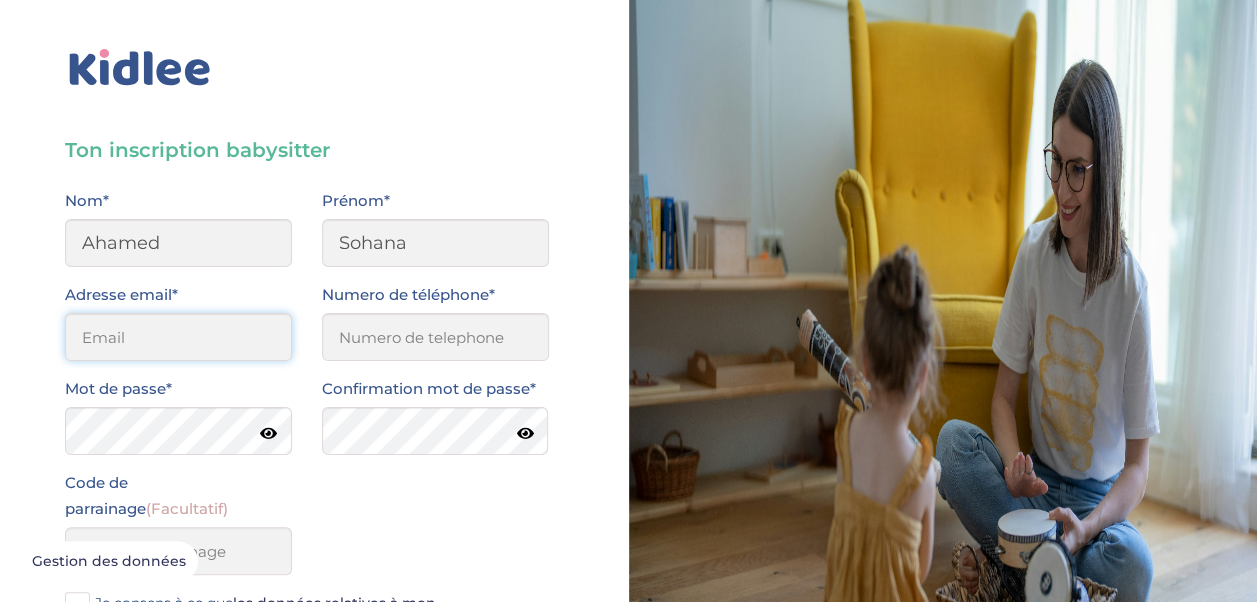 type on "[EMAIL_ADDRESS][DOMAIN_NAME]" 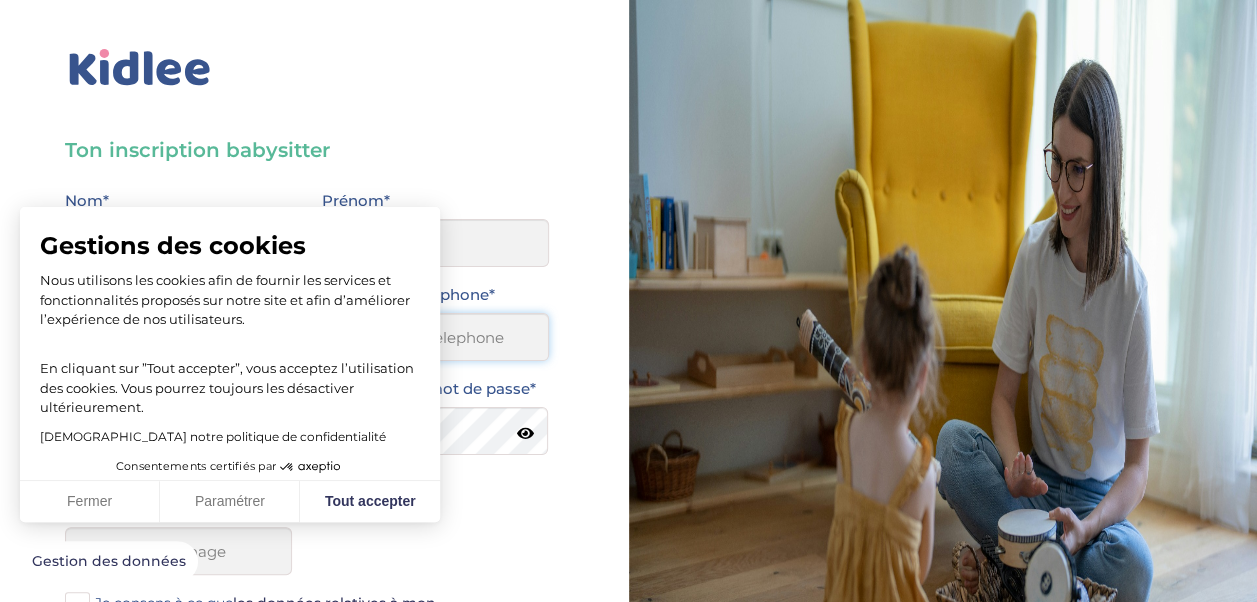 click on "Numero de téléphone*" at bounding box center [435, 337] 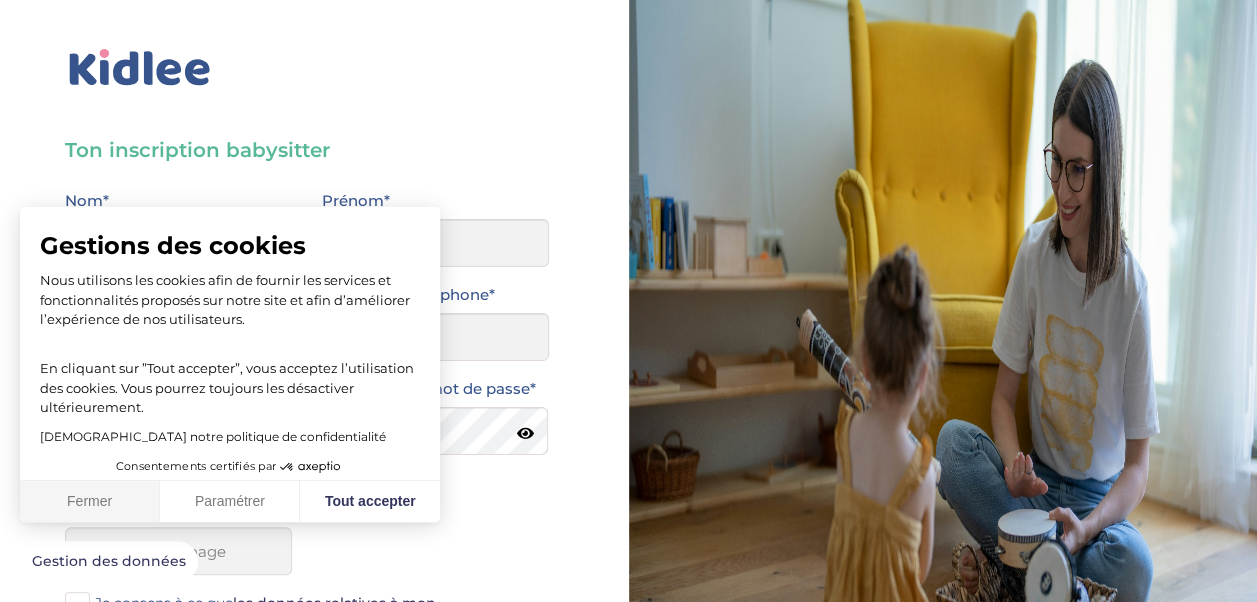 click on "Fermer" at bounding box center [90, 502] 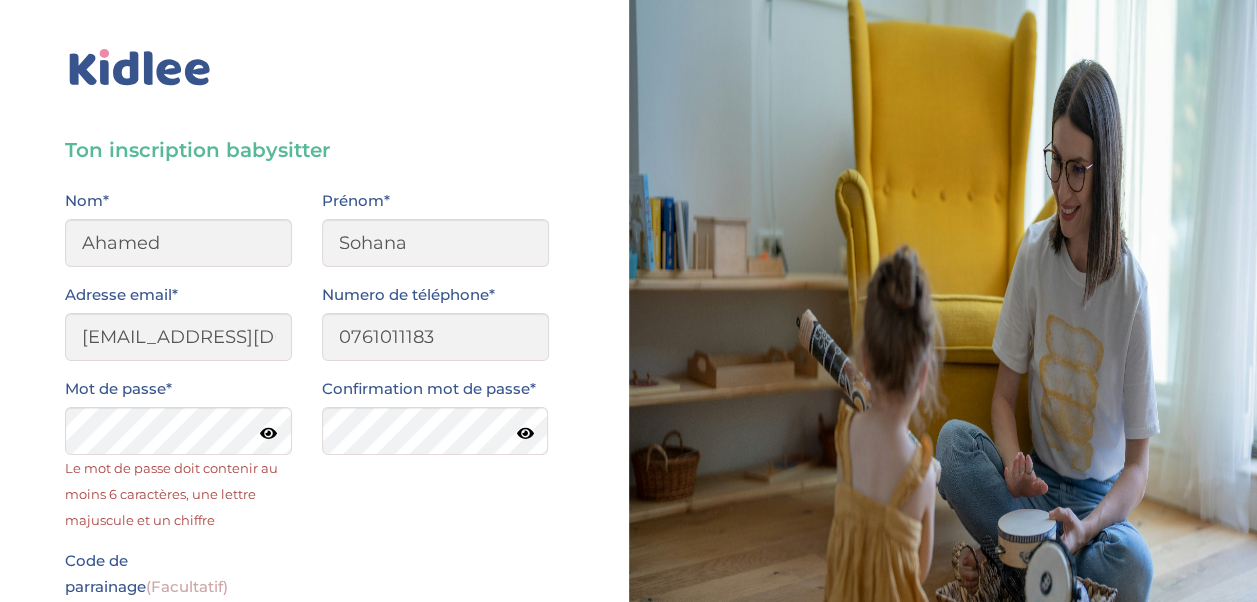 click at bounding box center (268, 433) 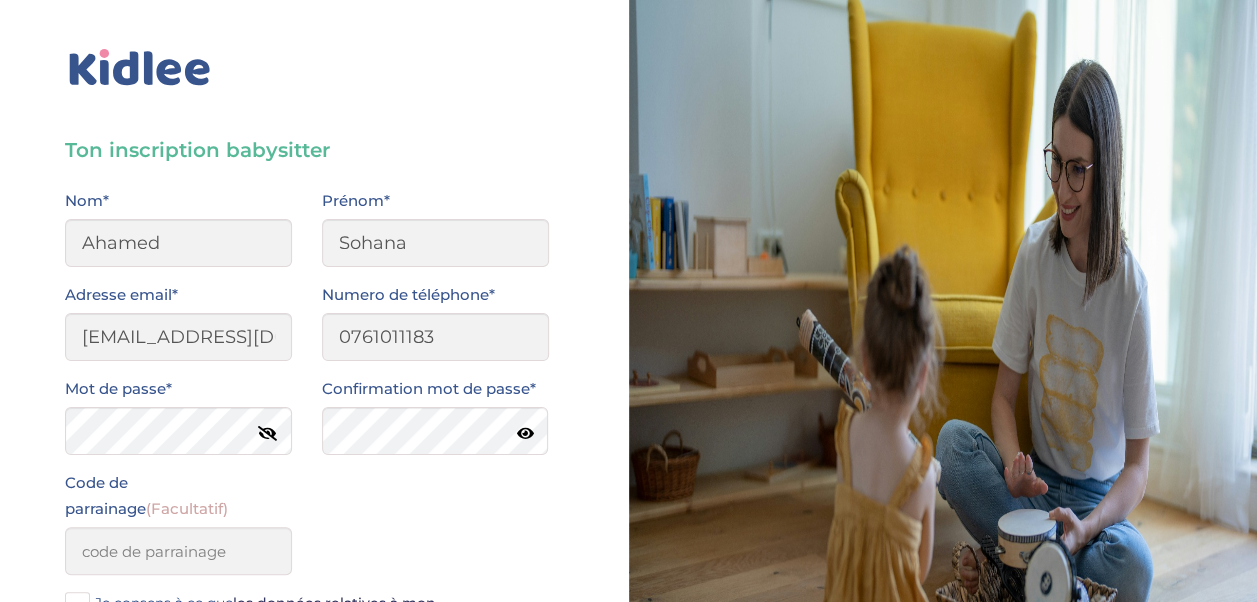 click at bounding box center (525, 433) 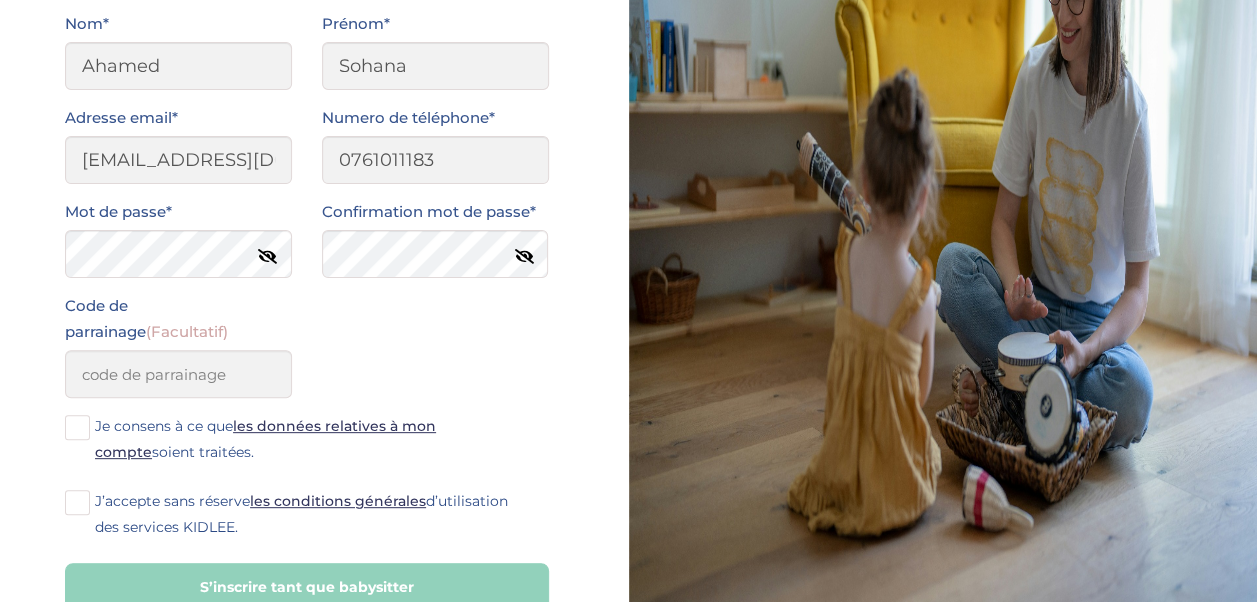 scroll, scrollTop: 180, scrollLeft: 0, axis: vertical 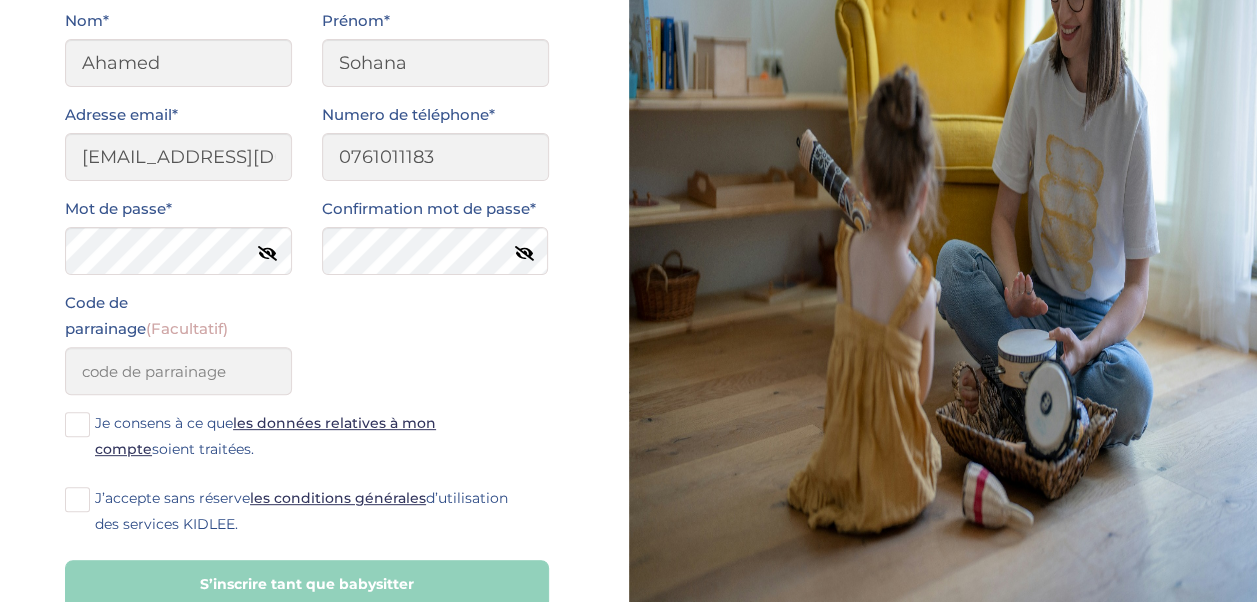 click at bounding box center [77, 424] 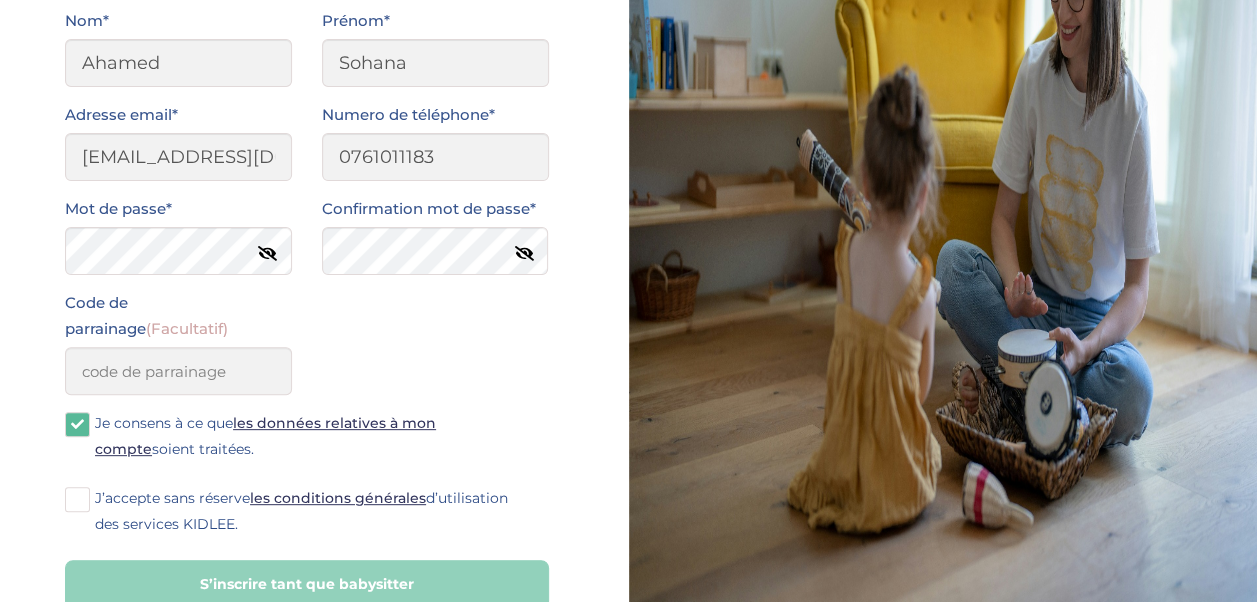 click at bounding box center [77, 499] 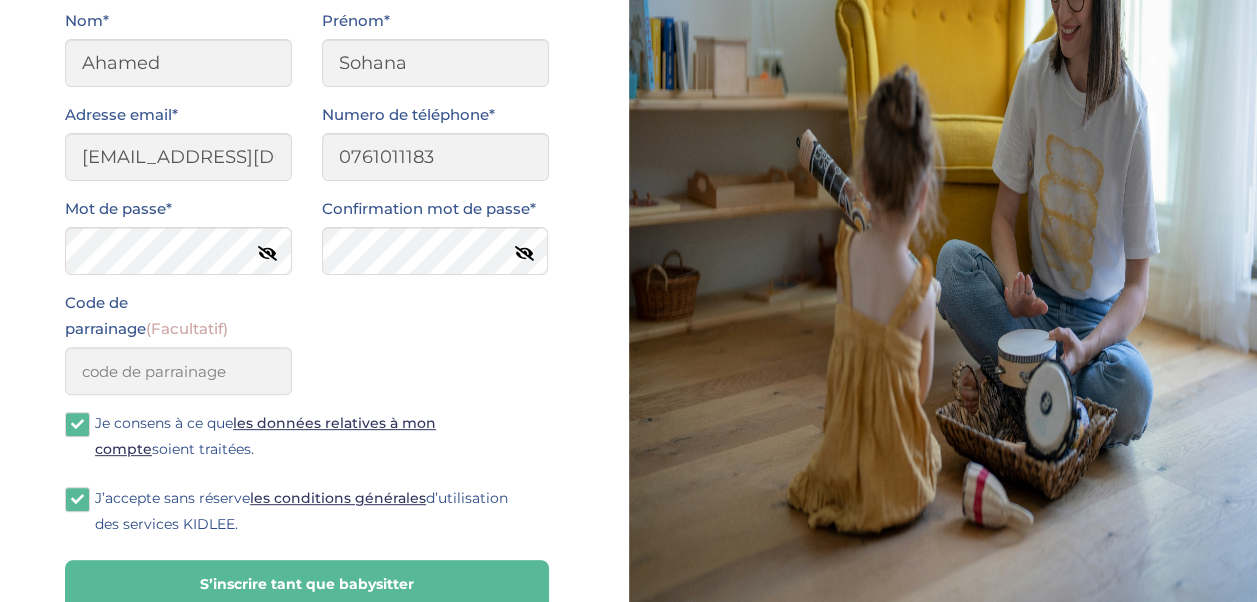 click on "S’inscrire tant que babysitter" at bounding box center [307, 584] 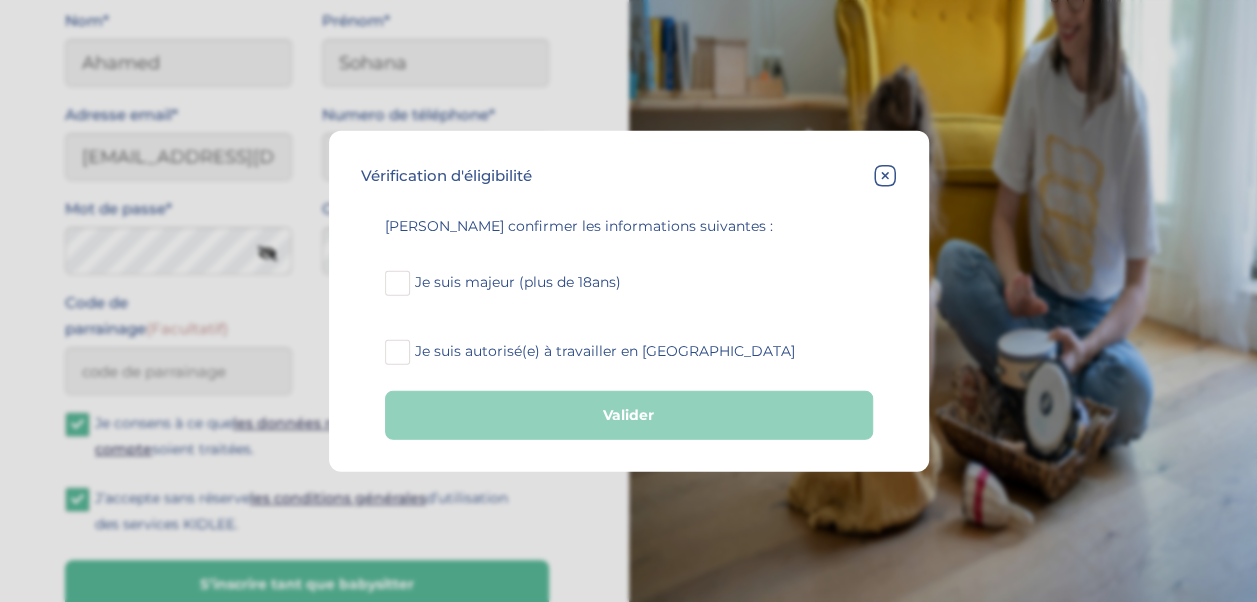 click at bounding box center [397, 283] 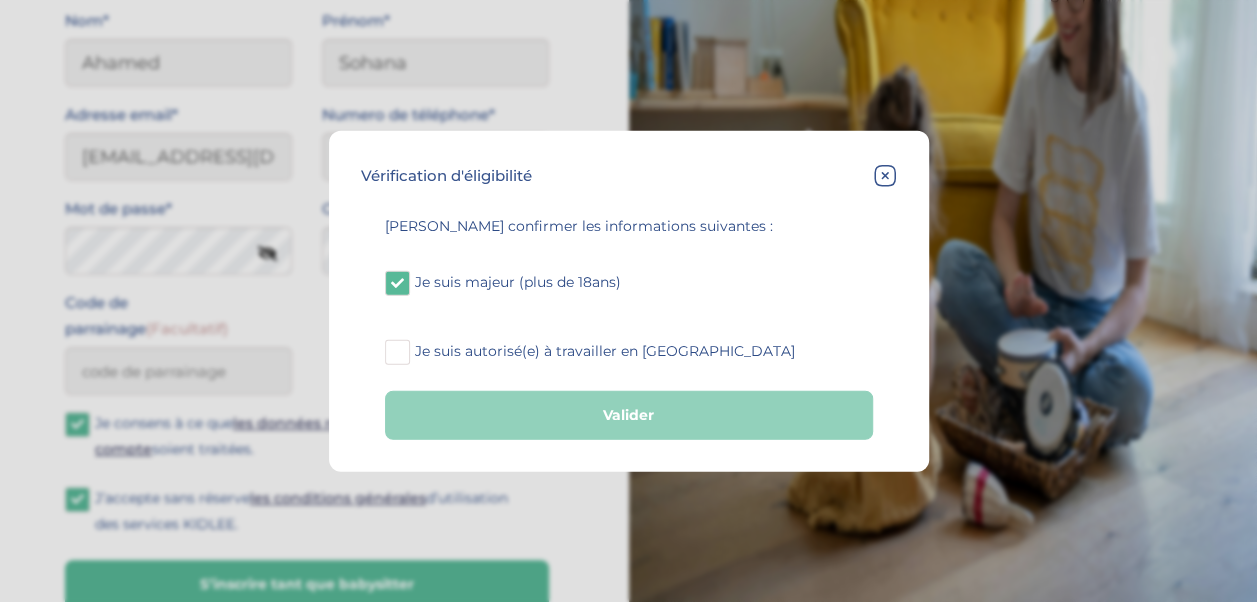 click on "Je suis autorisé(e) à travailler en France" at bounding box center [399, 361] 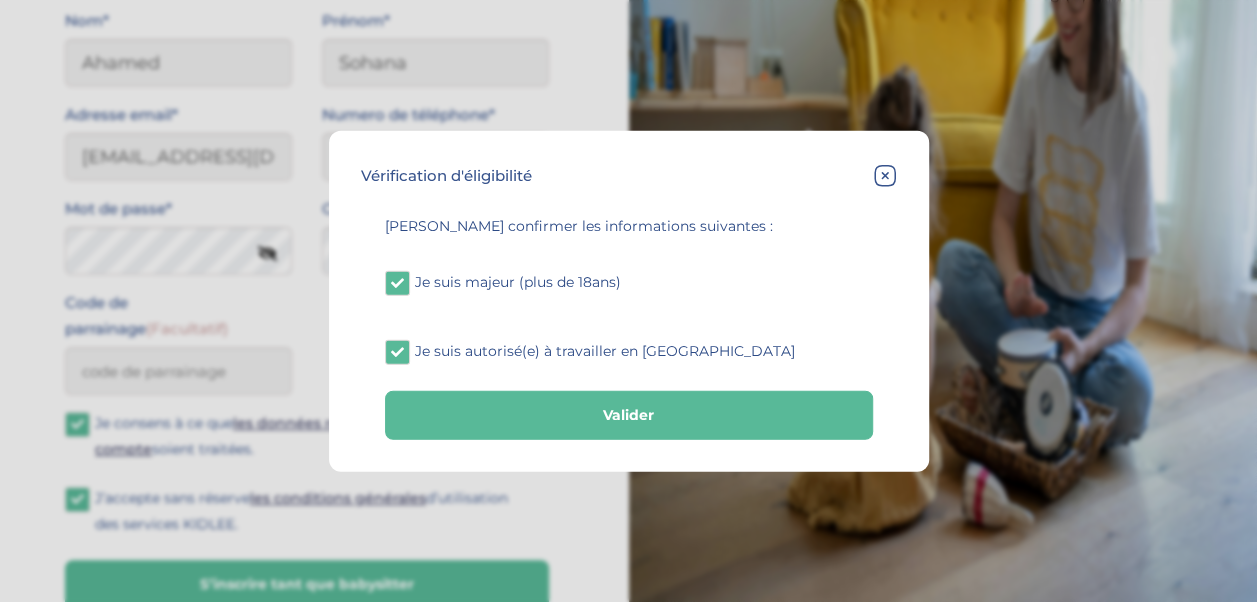 click on "Valider" at bounding box center (629, 415) 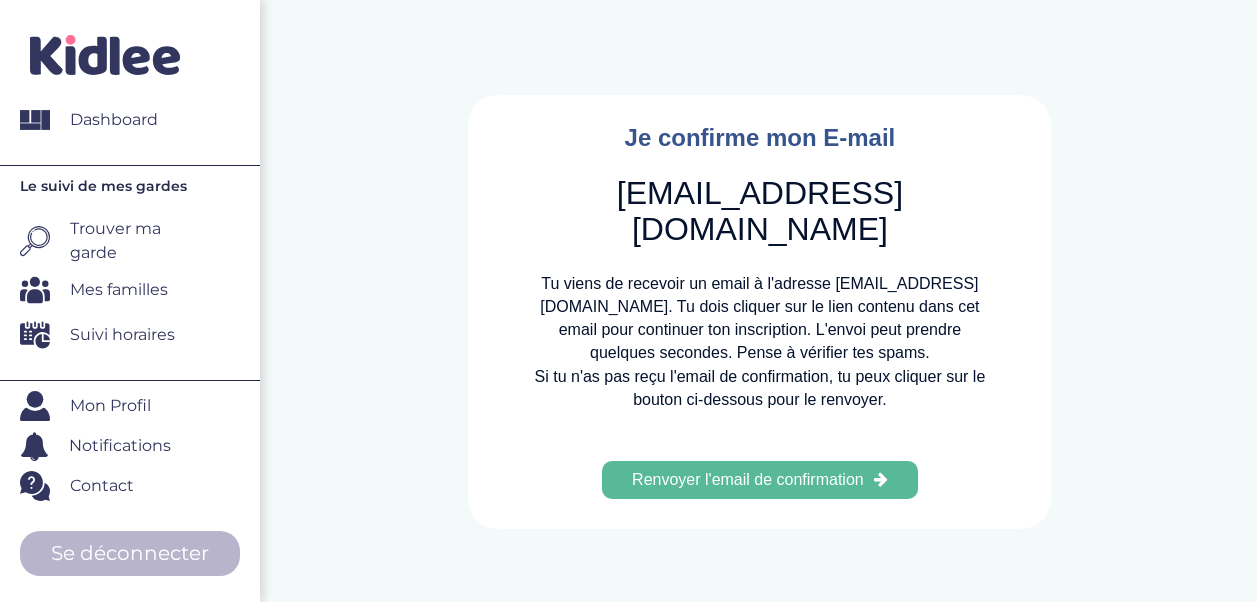 scroll, scrollTop: 0, scrollLeft: 0, axis: both 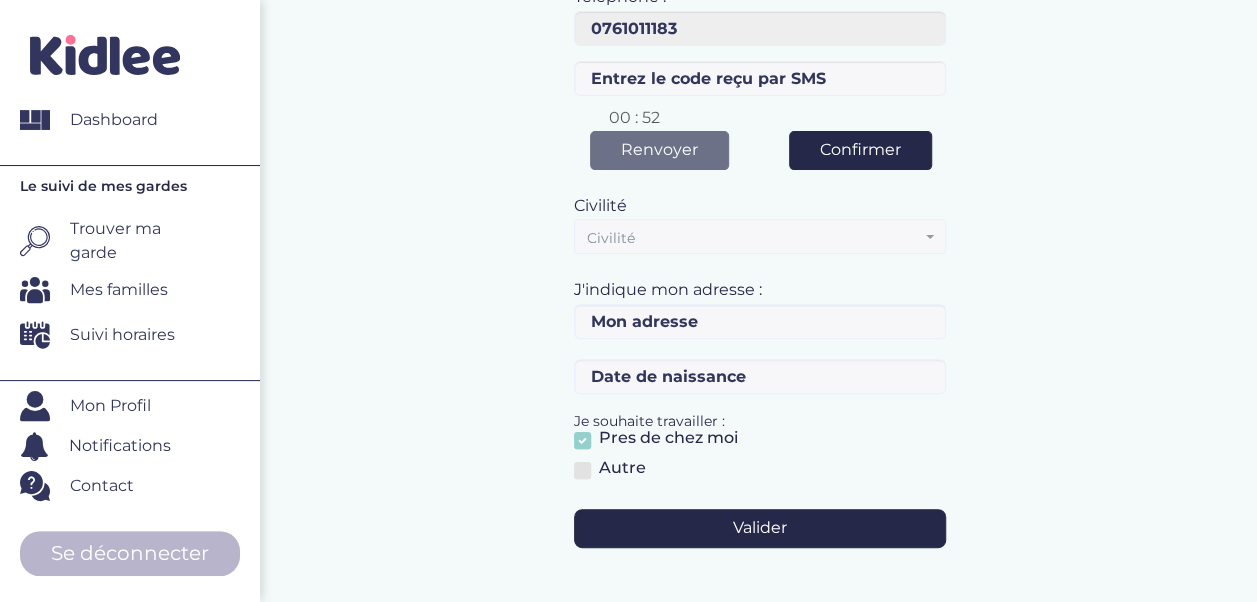 click at bounding box center [582, 470] 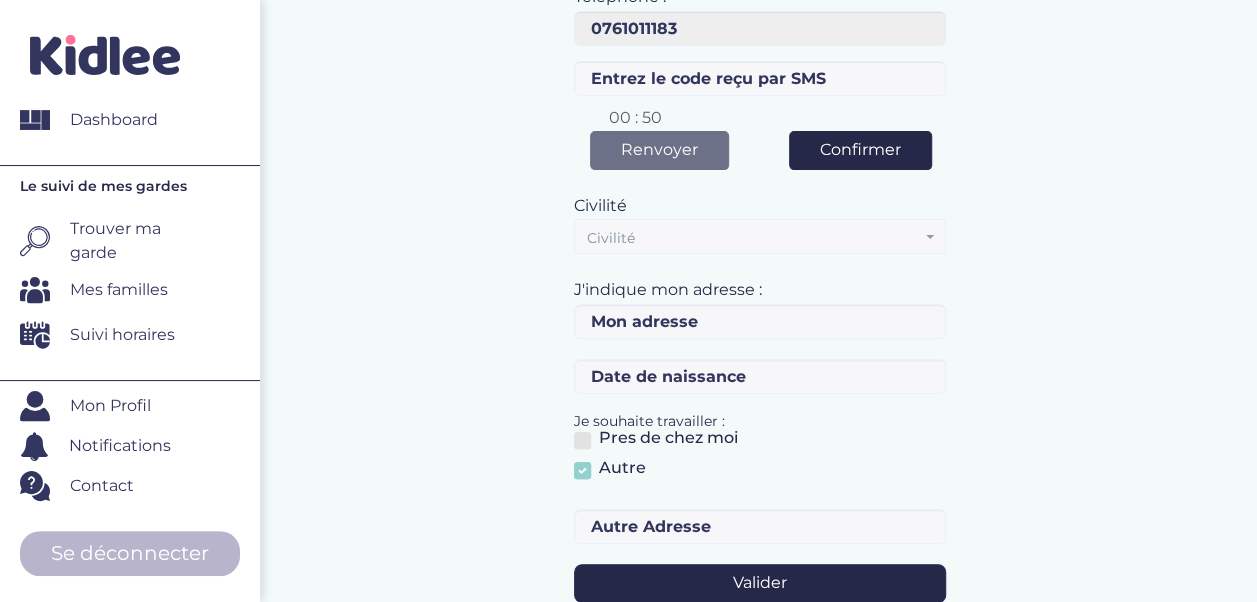 click at bounding box center [582, 440] 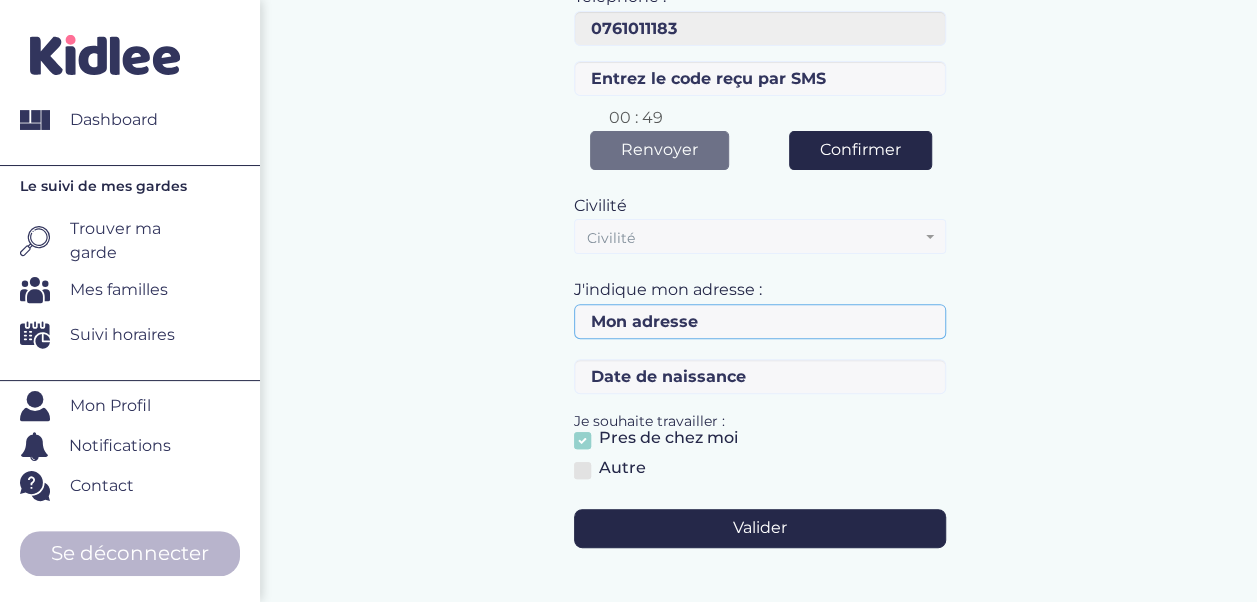 click at bounding box center (760, 321) 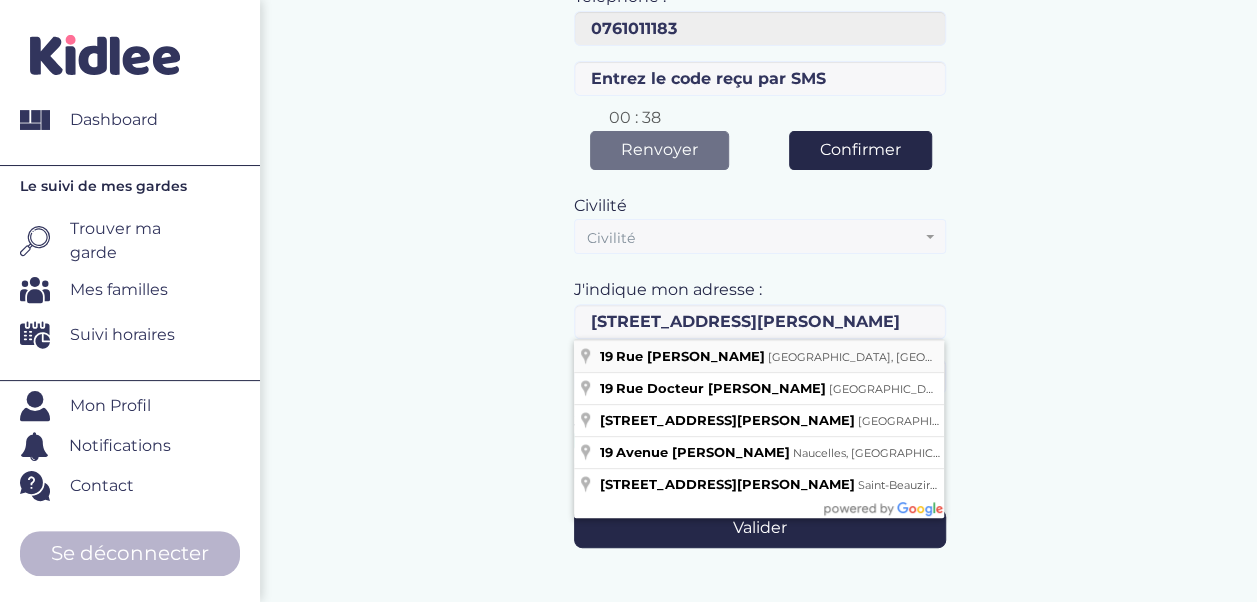 type on "19 Rue Henri Mondor, Rosny-sous-Bois, France" 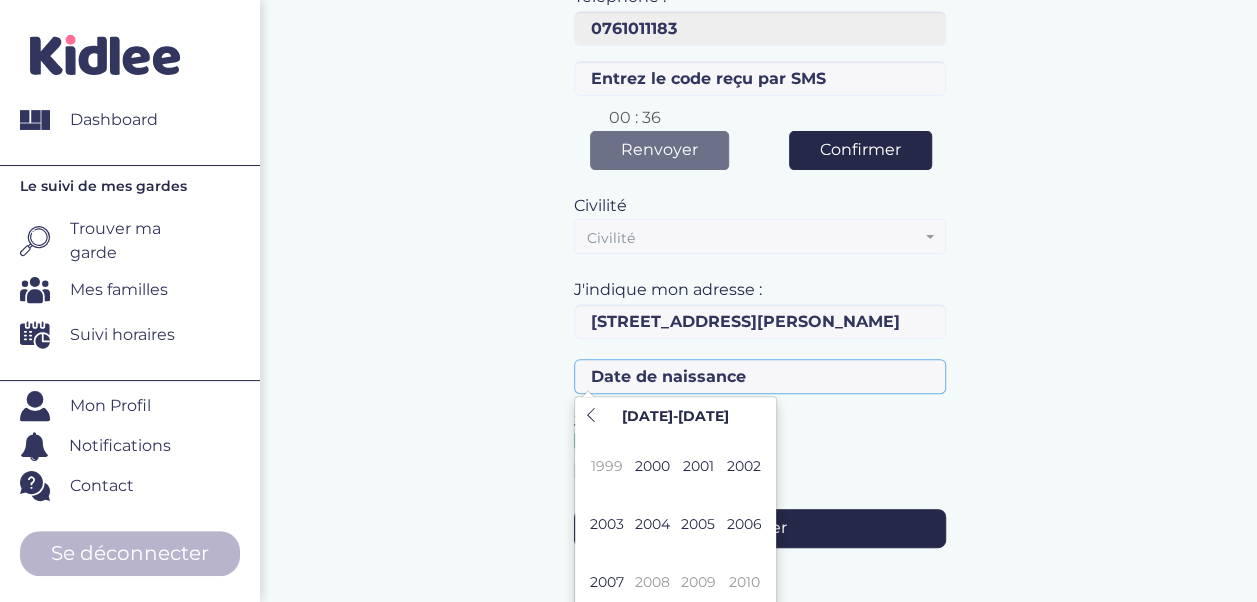 click at bounding box center [760, 376] 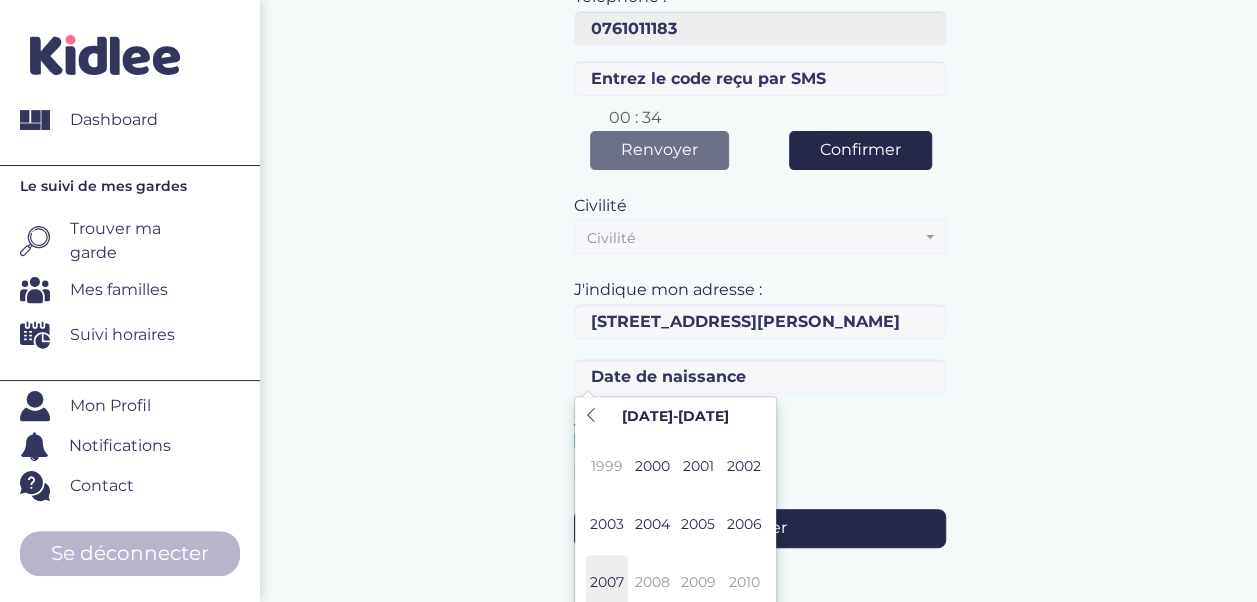 click on "2007" at bounding box center [607, 582] 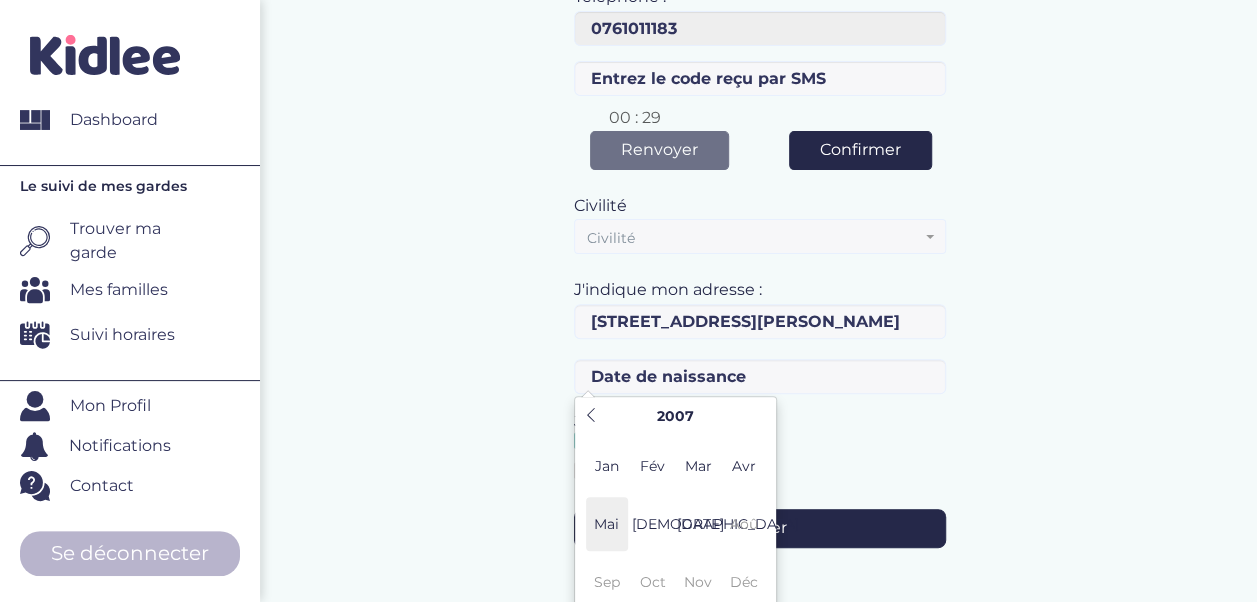click on "Mai" at bounding box center [607, 524] 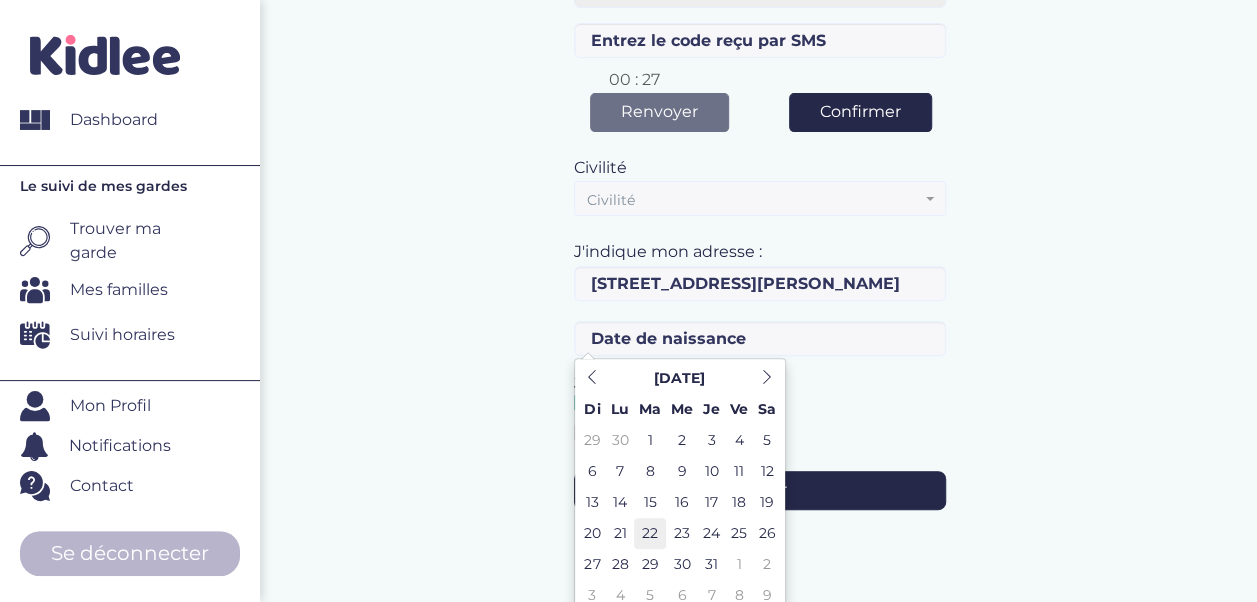 scroll, scrollTop: 209, scrollLeft: 0, axis: vertical 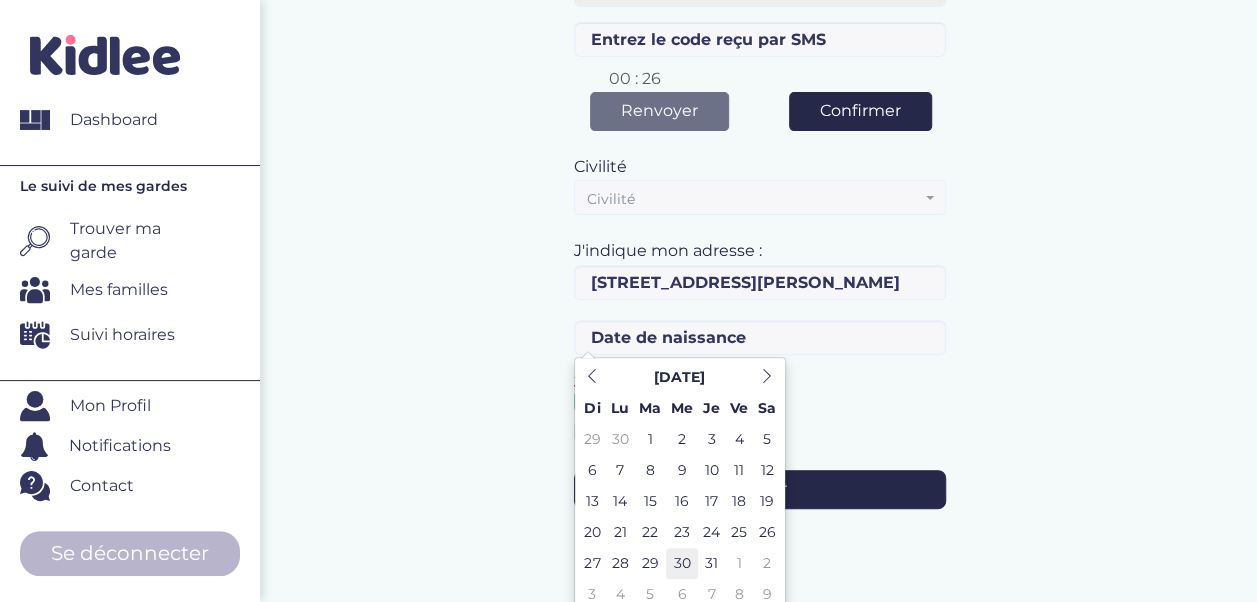 click on "30" at bounding box center [682, 563] 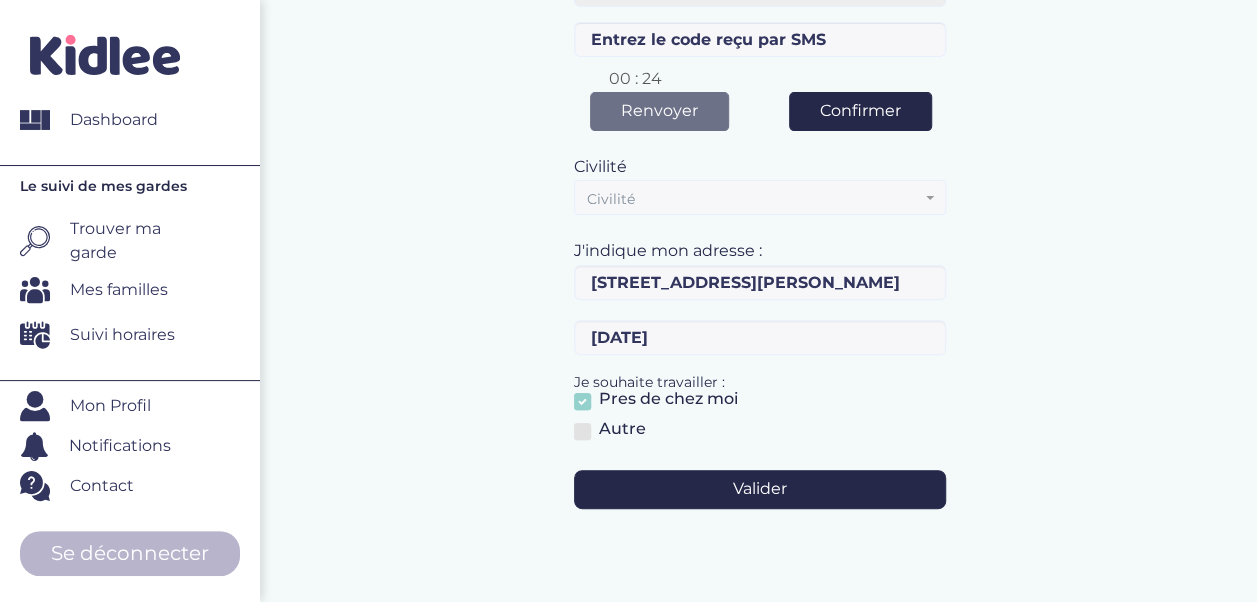 click on "Je souhaite travailler :" at bounding box center [760, 382] 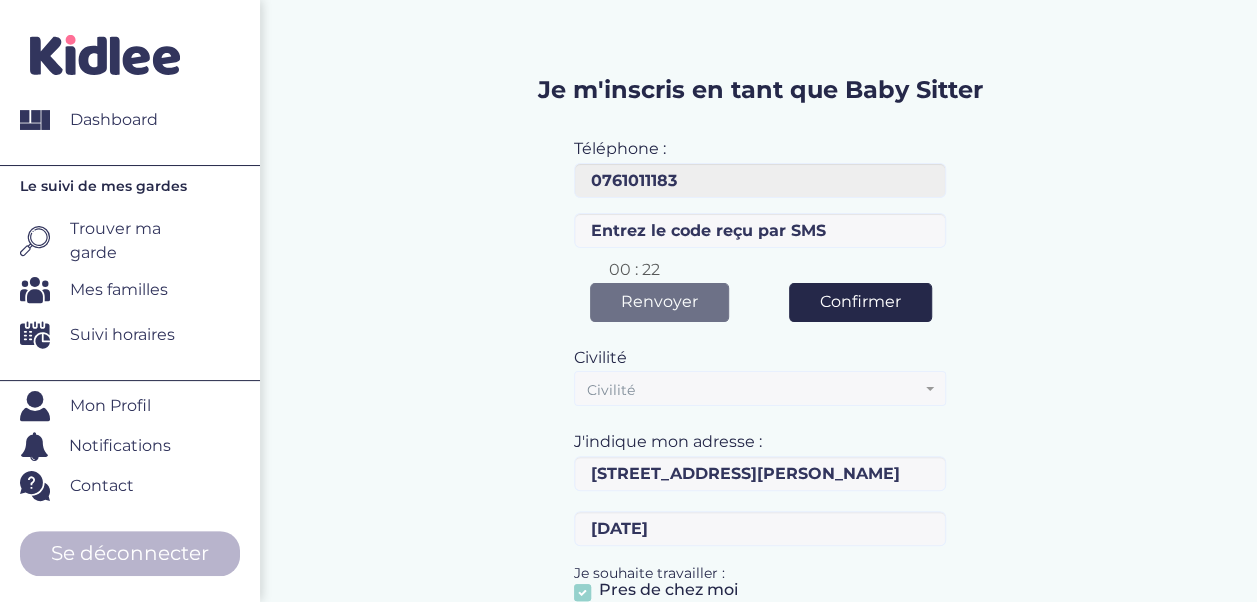 scroll, scrollTop: 17, scrollLeft: 0, axis: vertical 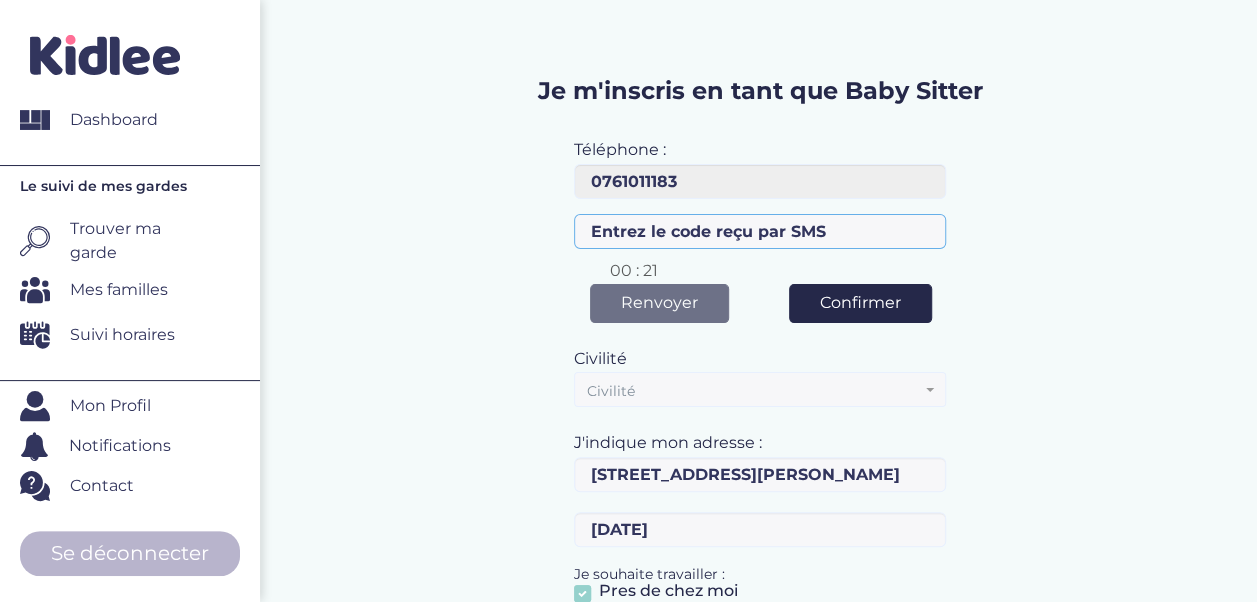 click at bounding box center (760, 231) 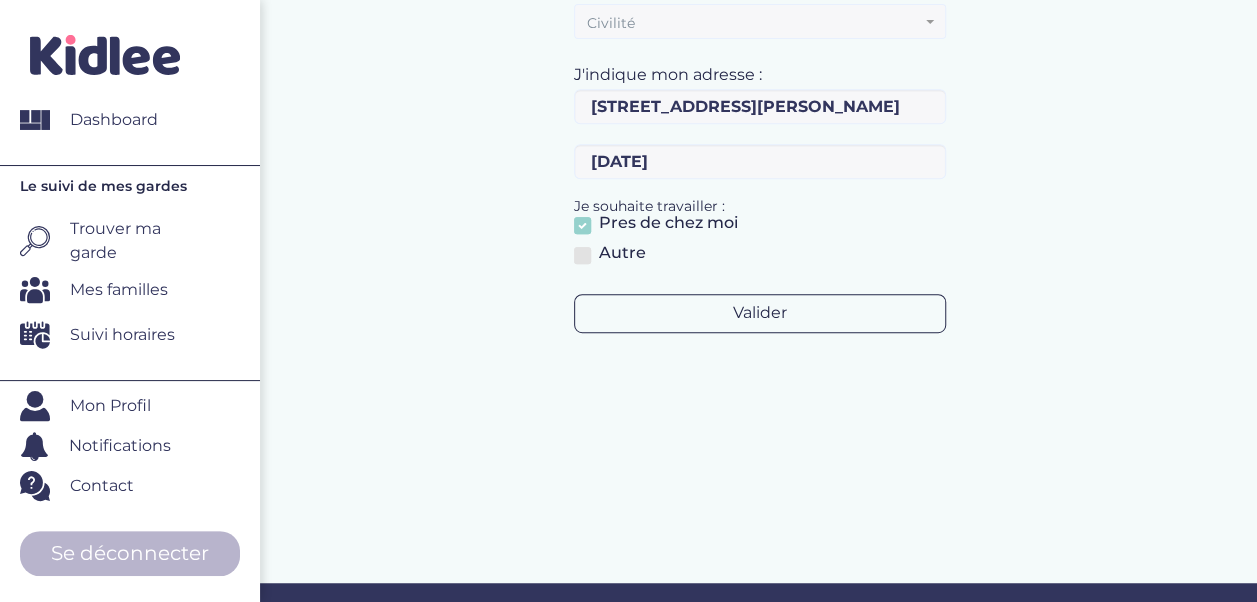 click on "Valider" at bounding box center (760, 313) 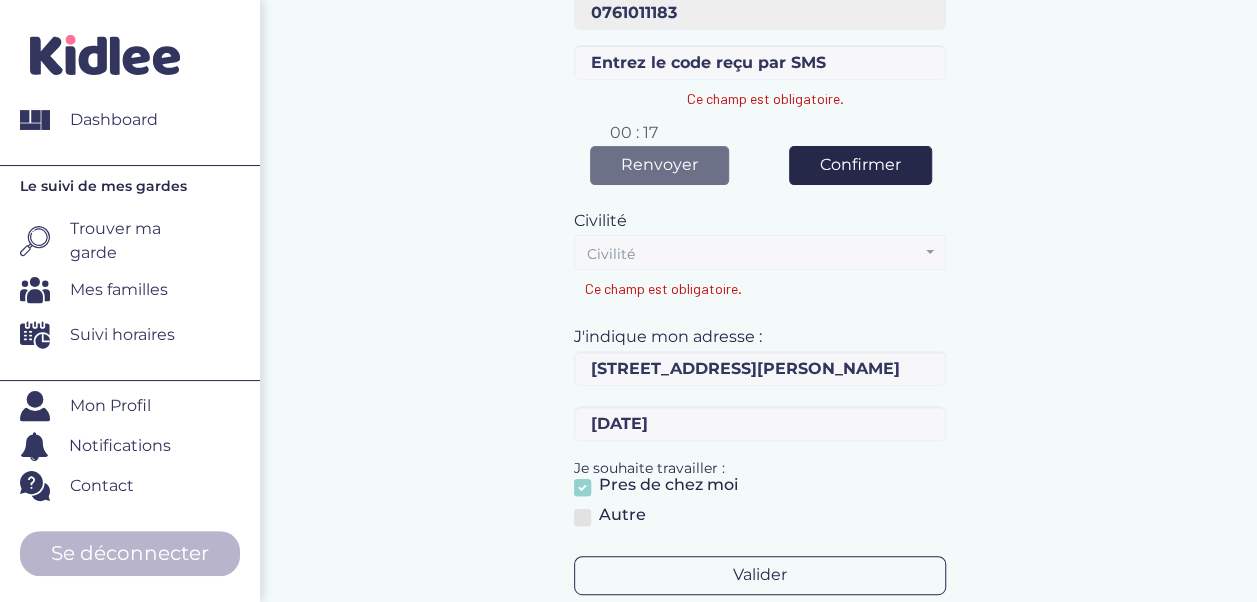 scroll, scrollTop: 184, scrollLeft: 0, axis: vertical 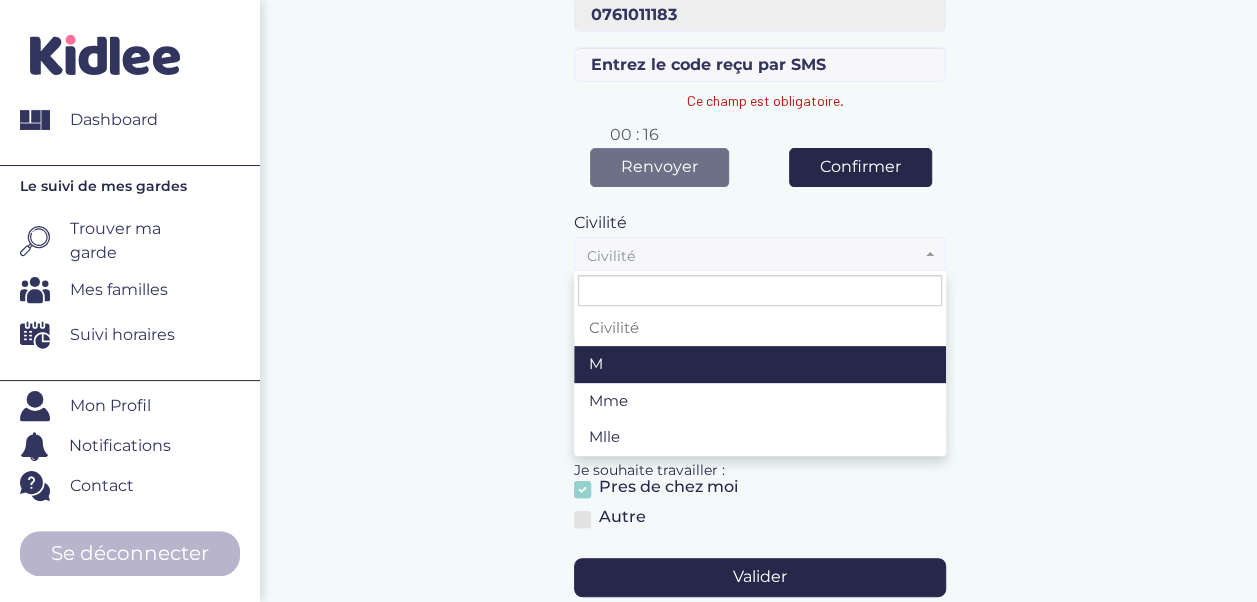 click on "Civilité" at bounding box center [754, 256] 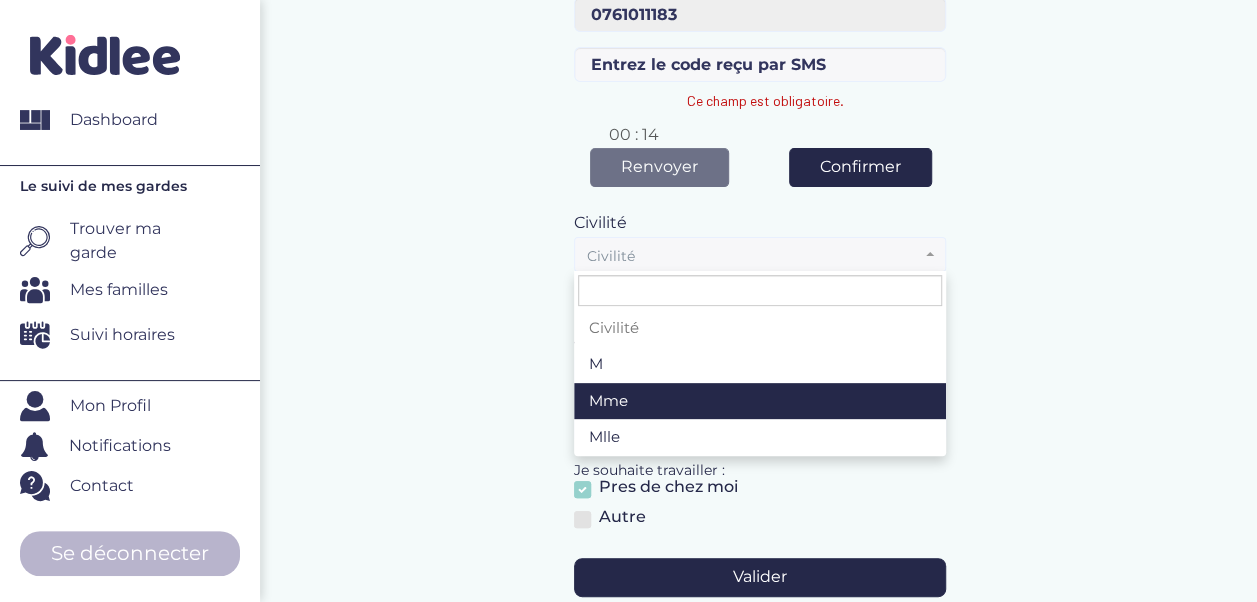 select on "1" 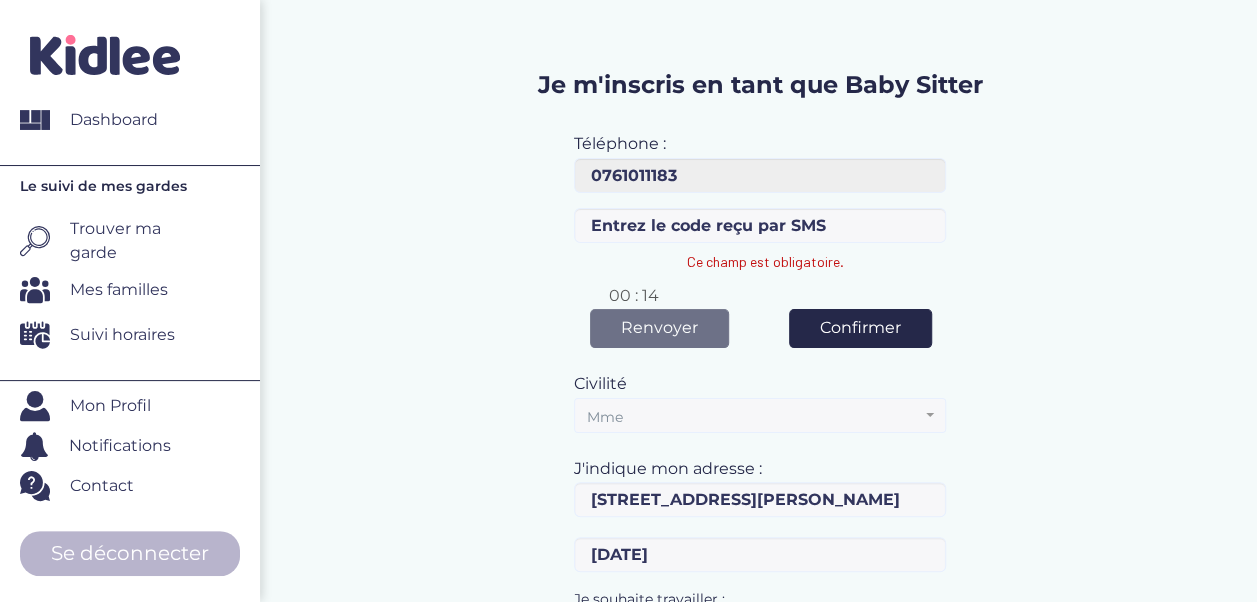 scroll, scrollTop: 22, scrollLeft: 0, axis: vertical 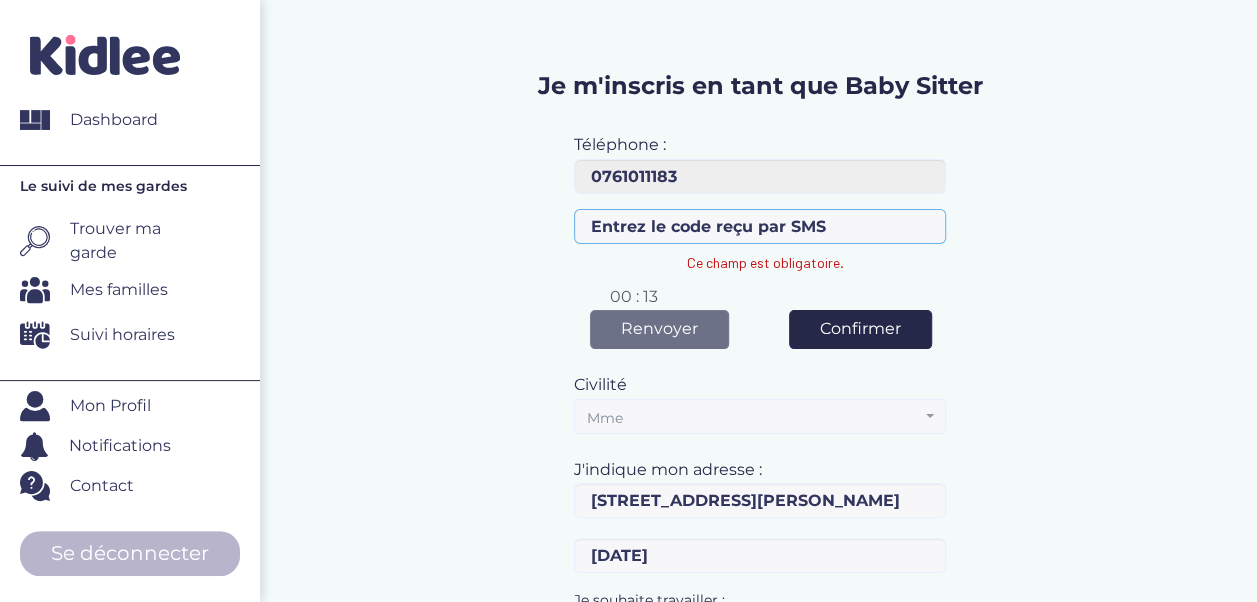 click on "Ce champ est obligatoire." at bounding box center (760, 226) 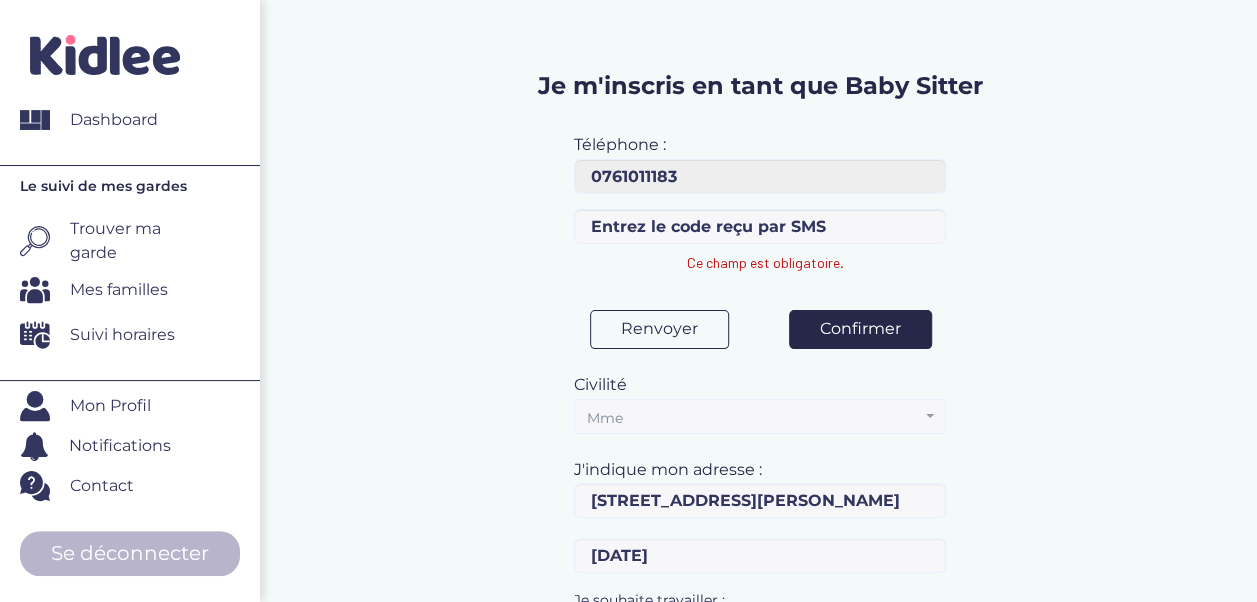 click on "Renvoyer
00 : 00" at bounding box center [659, 329] 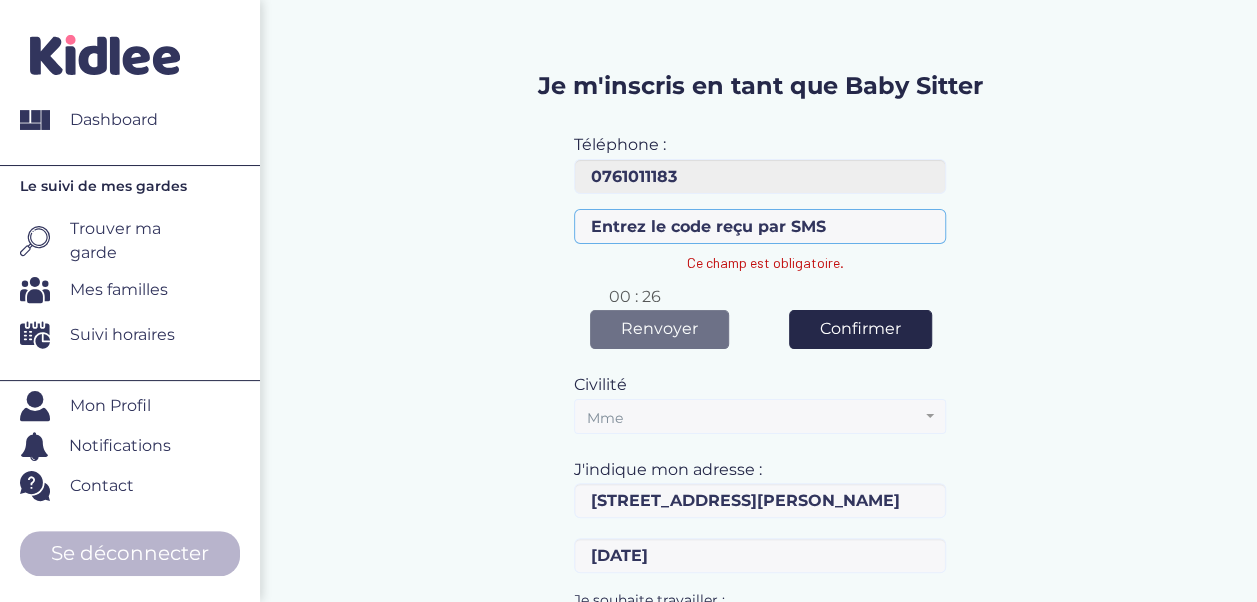 click on "Ce champ est obligatoire." at bounding box center [760, 226] 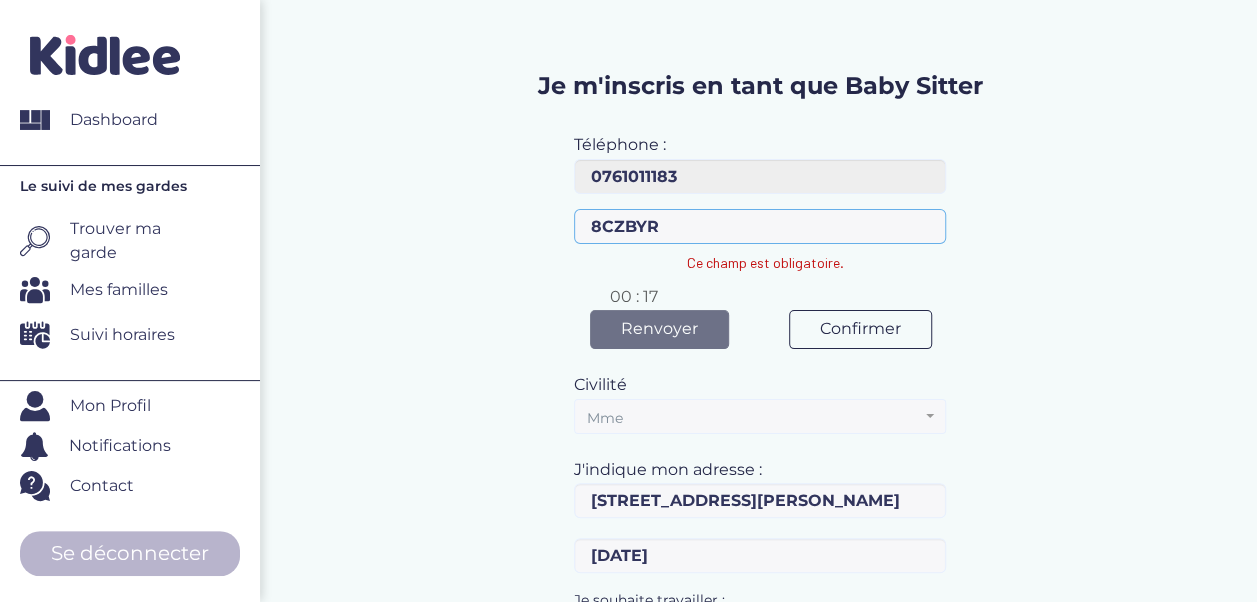 type on "8CZBYR" 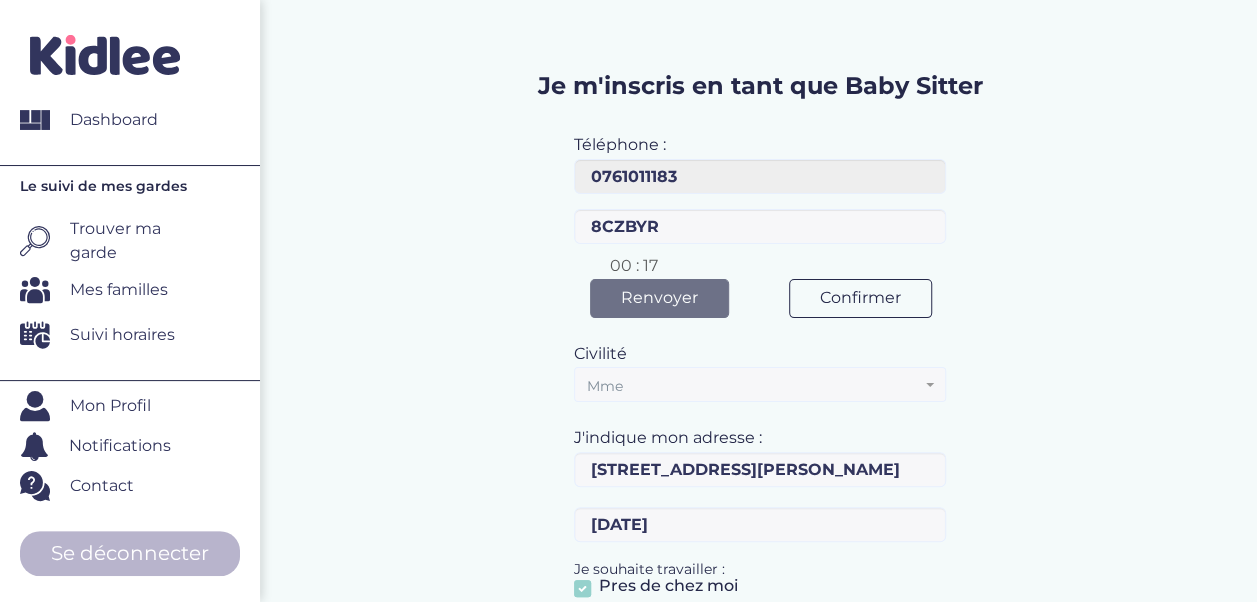 click on "Téléphone :   0761011183
Le format est mauvais ou faux numéro.
ce numéro de
téléphone existe déjà dans notre base de données   8CZBYR
Merci de confirmer votre numéro avant de poursuivre!
Veuillez saisir le code de confirmation!
Renvoyer
00 : 17
Confirmer
Civilité   Civilité   M   Mme   Mlle Mme" at bounding box center (760, 412) 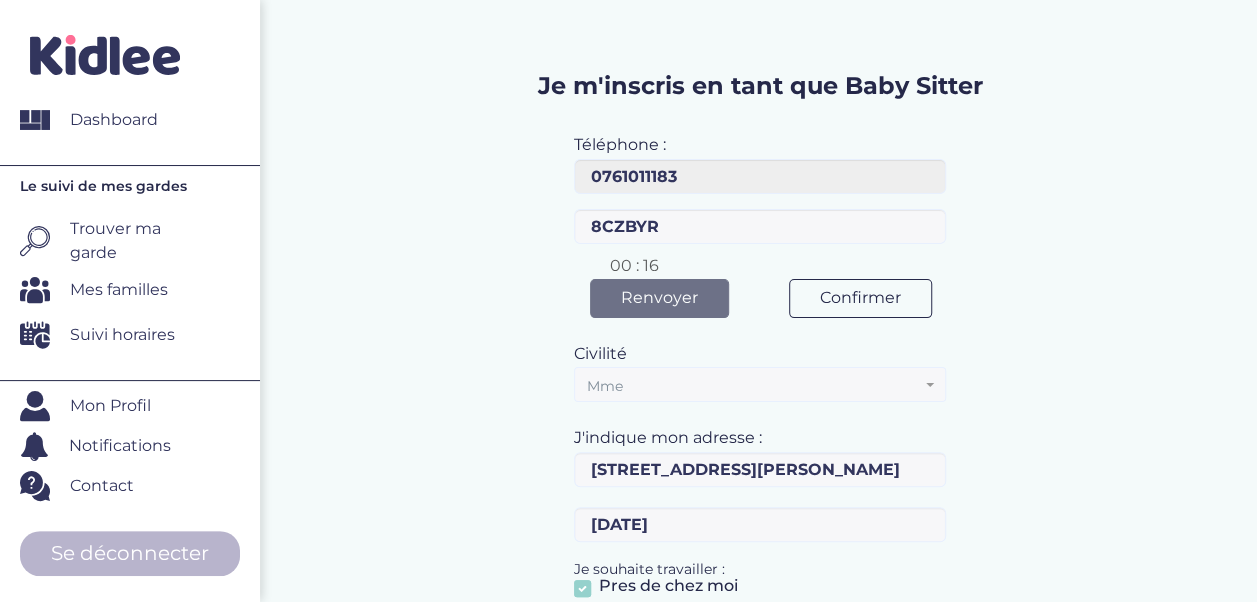 click on "Confirmer" at bounding box center [860, 298] 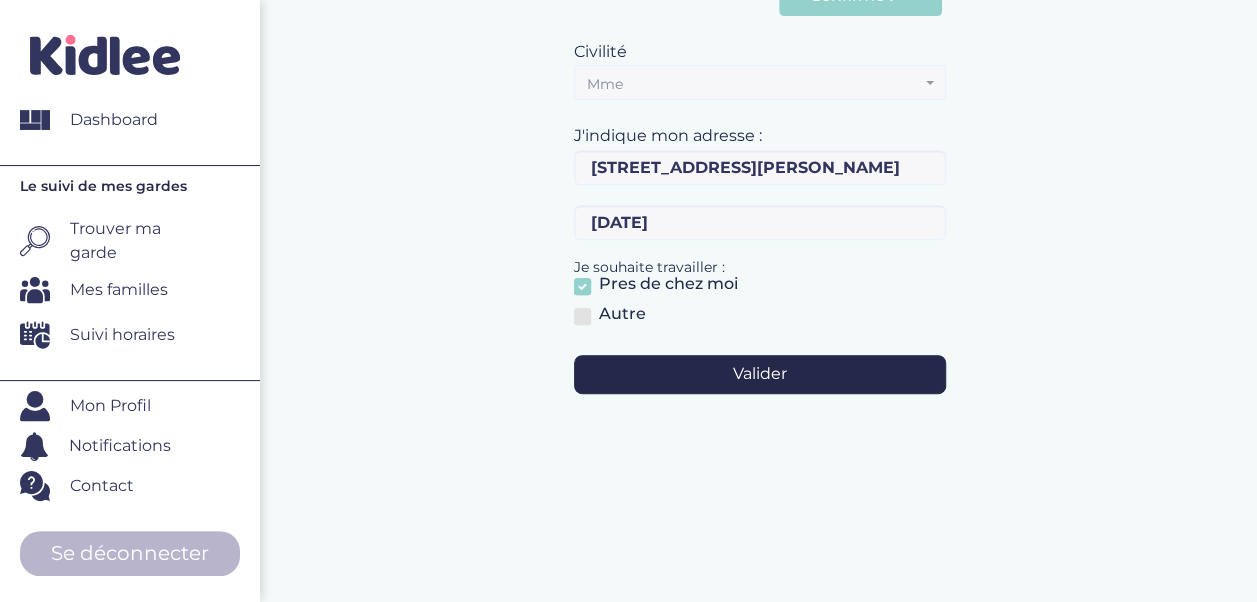 scroll, scrollTop: 341, scrollLeft: 0, axis: vertical 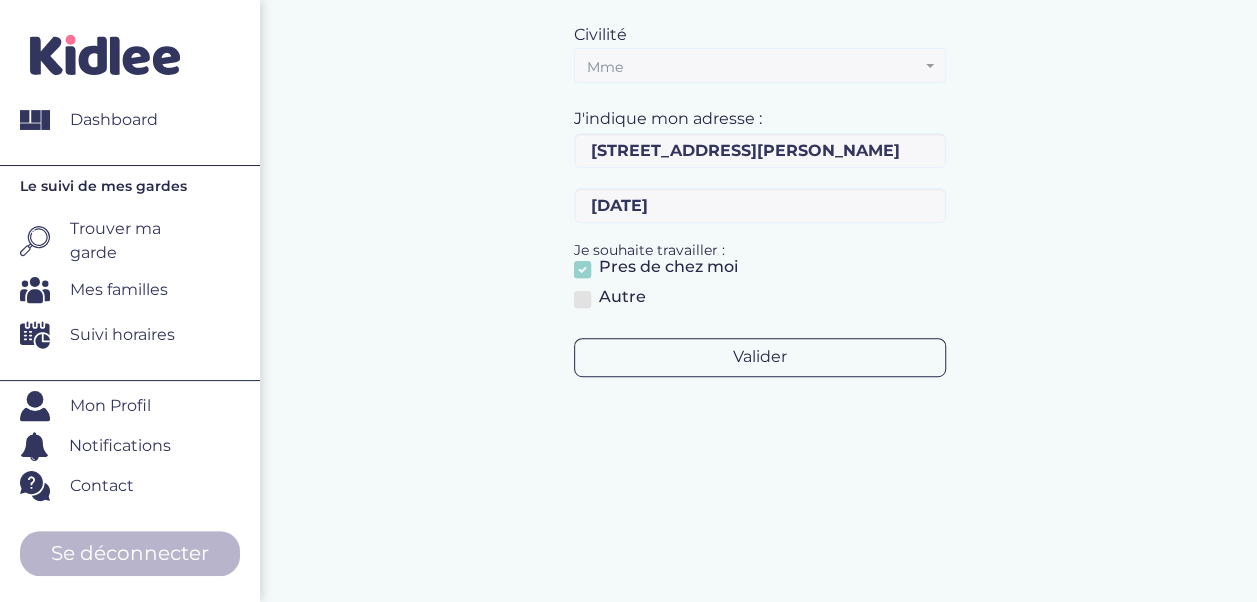 click on "Valider" at bounding box center (760, 357) 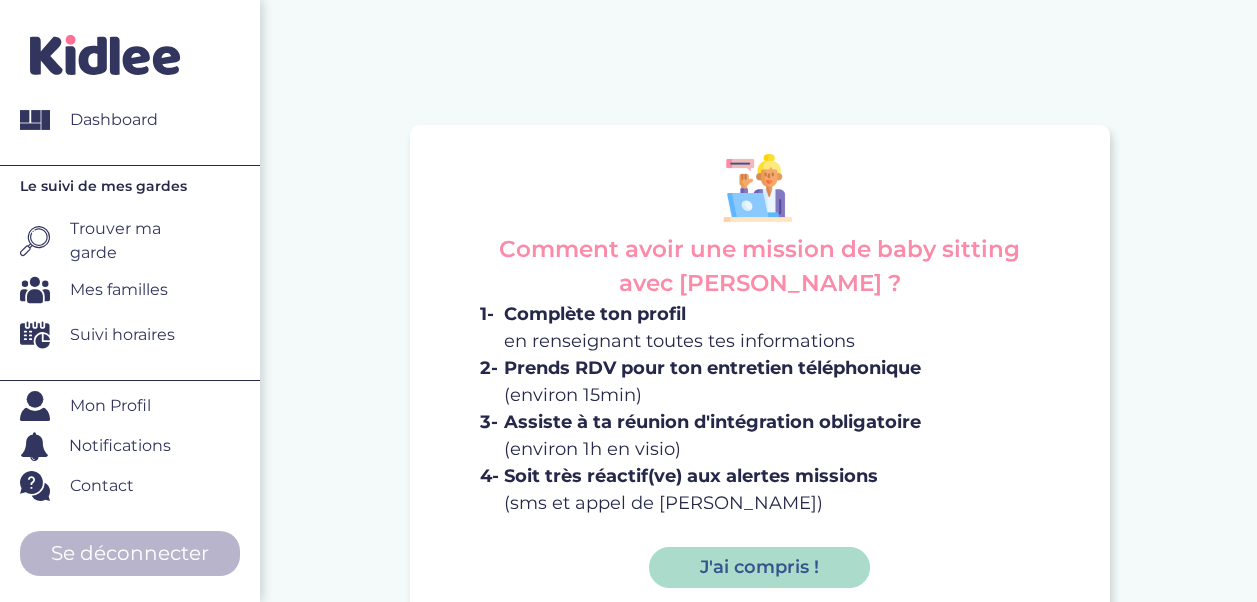 scroll, scrollTop: 0, scrollLeft: 0, axis: both 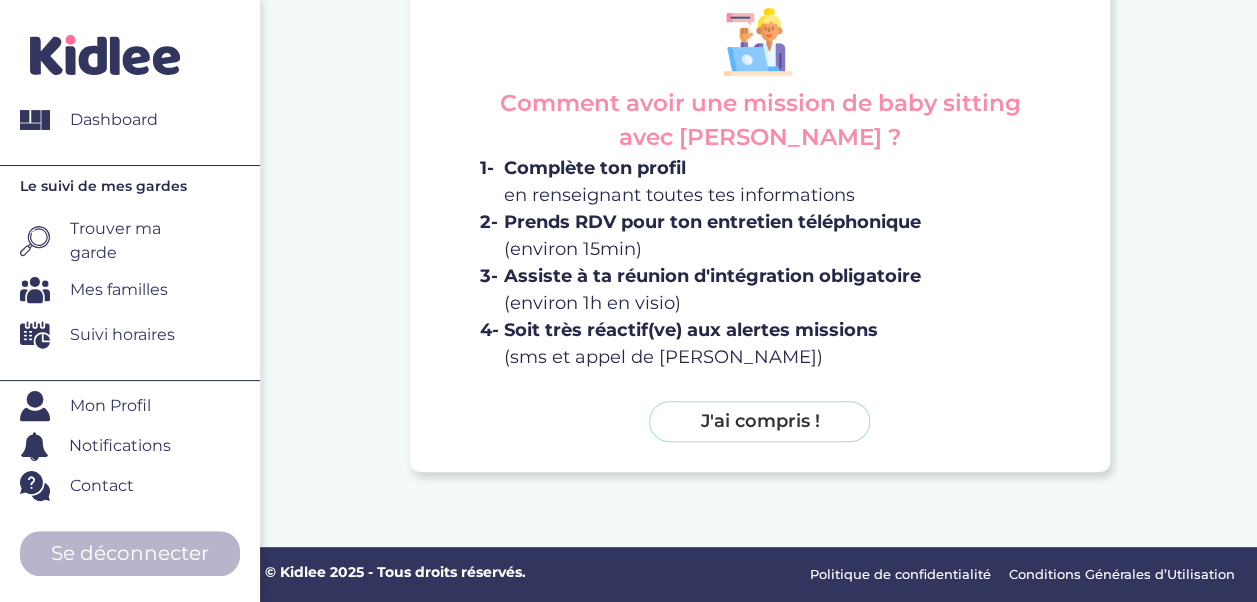 click on "J'ai compris !" at bounding box center [759, 422] 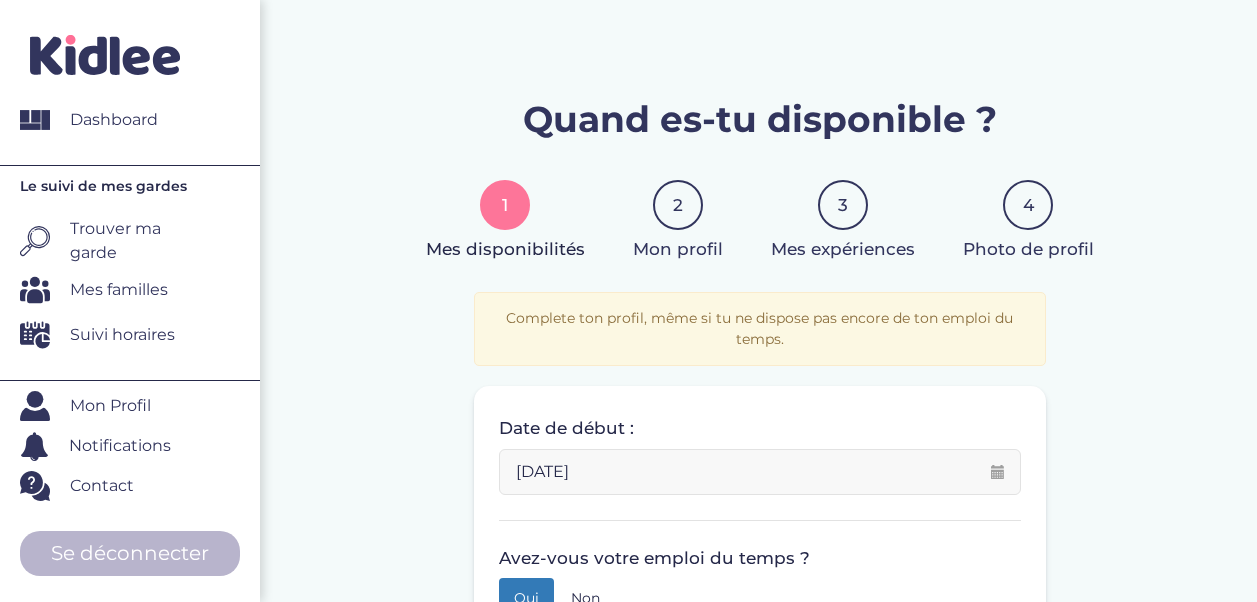 scroll, scrollTop: 0, scrollLeft: 0, axis: both 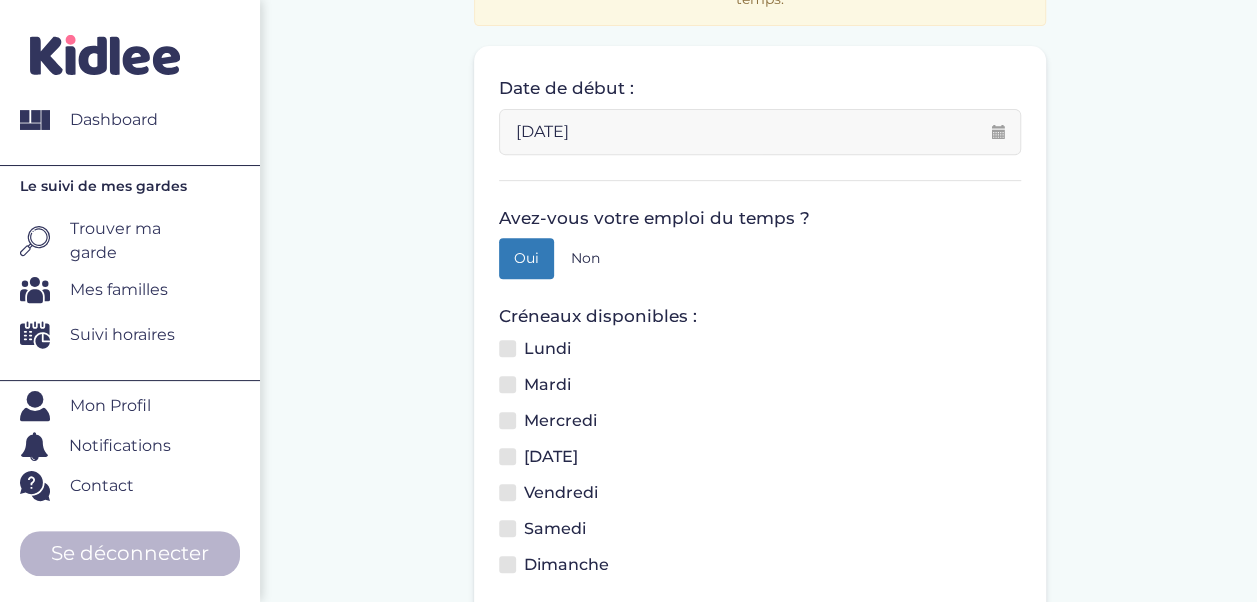 click on "Lundi" at bounding box center (542, 352) 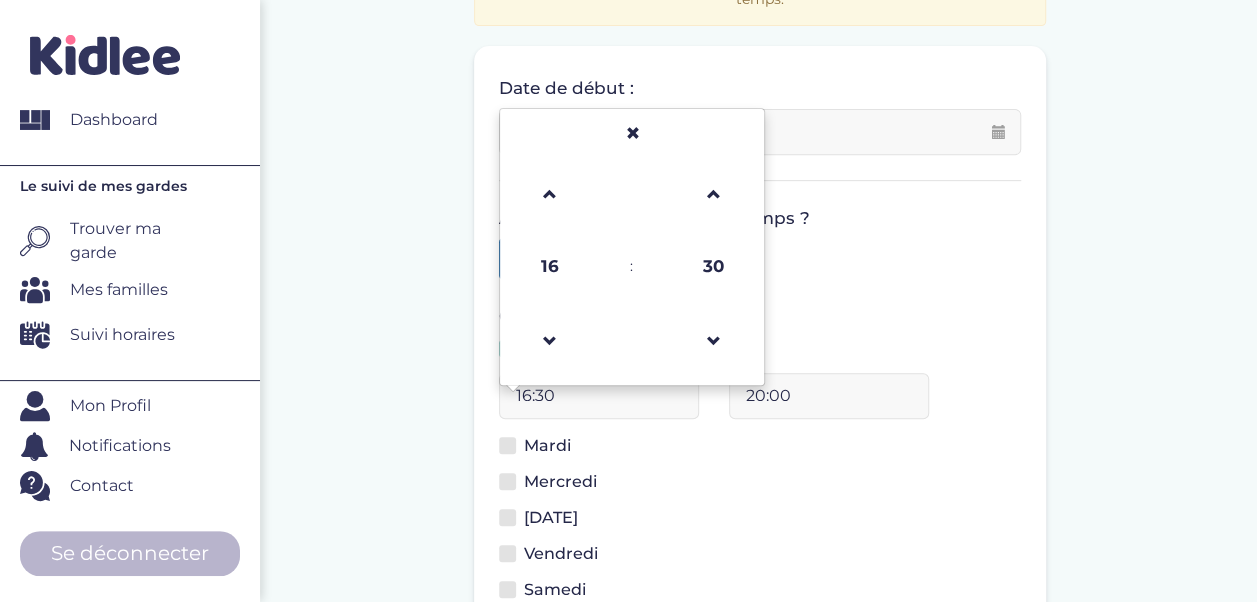 click on "16:30" at bounding box center (599, 396) 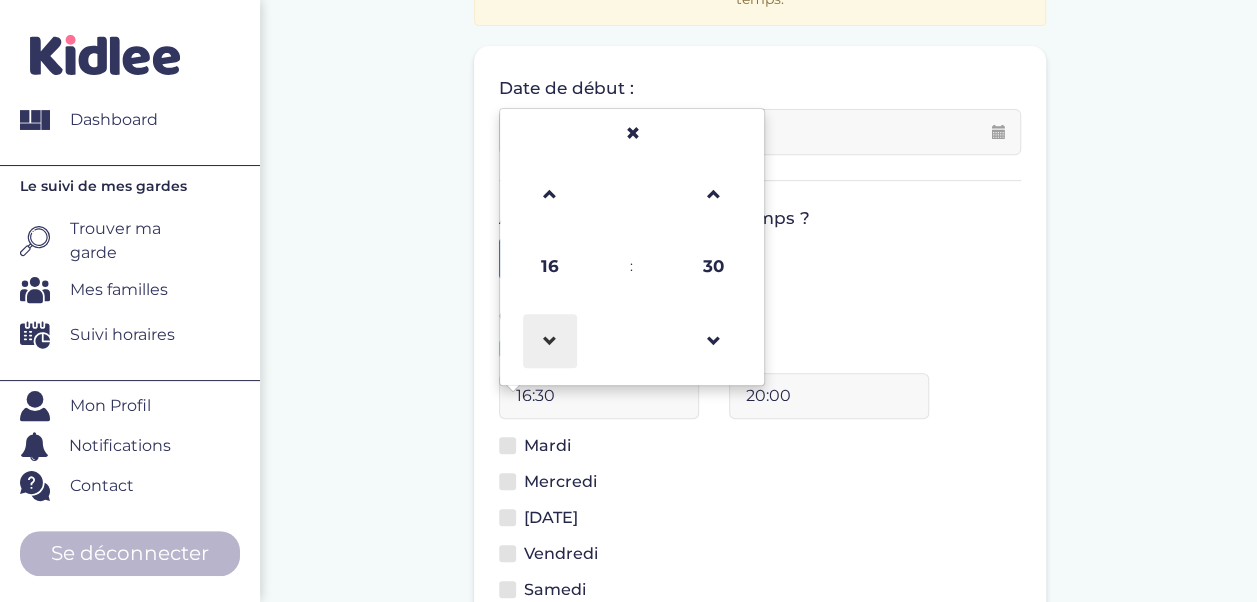 click at bounding box center (550, 341) 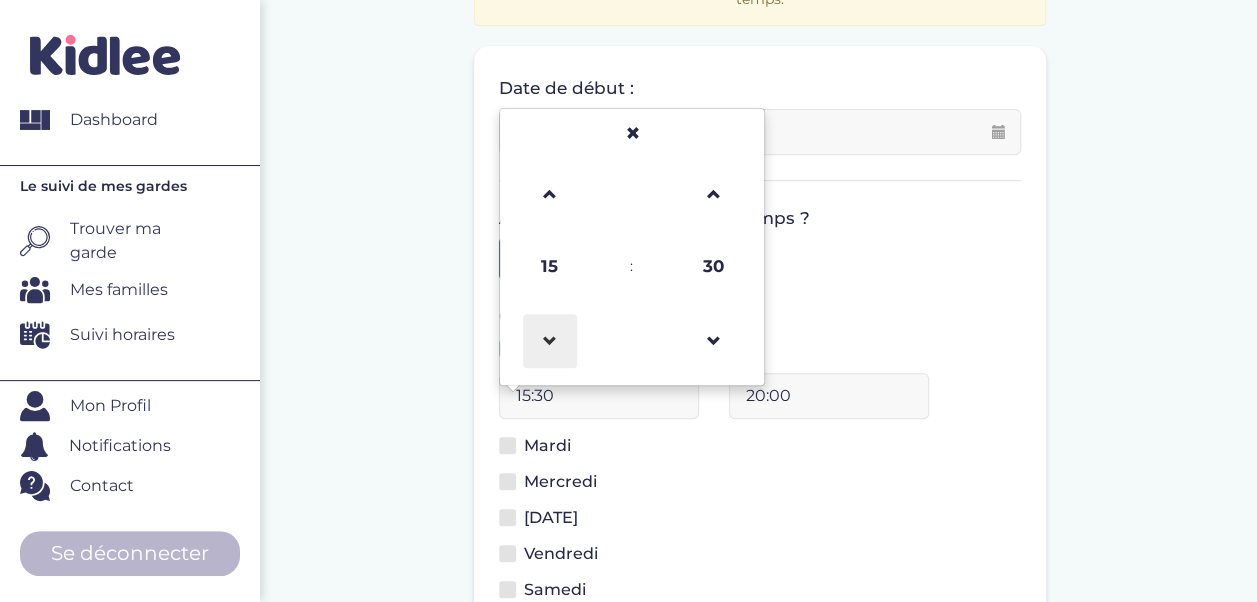 click at bounding box center (550, 341) 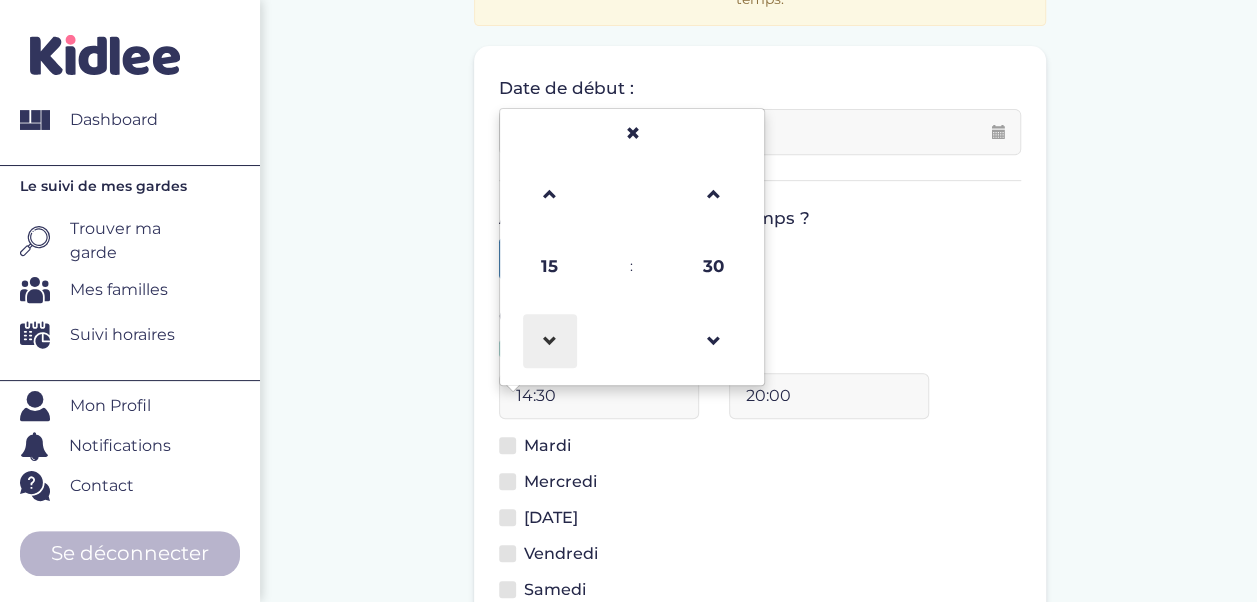 click at bounding box center [550, 341] 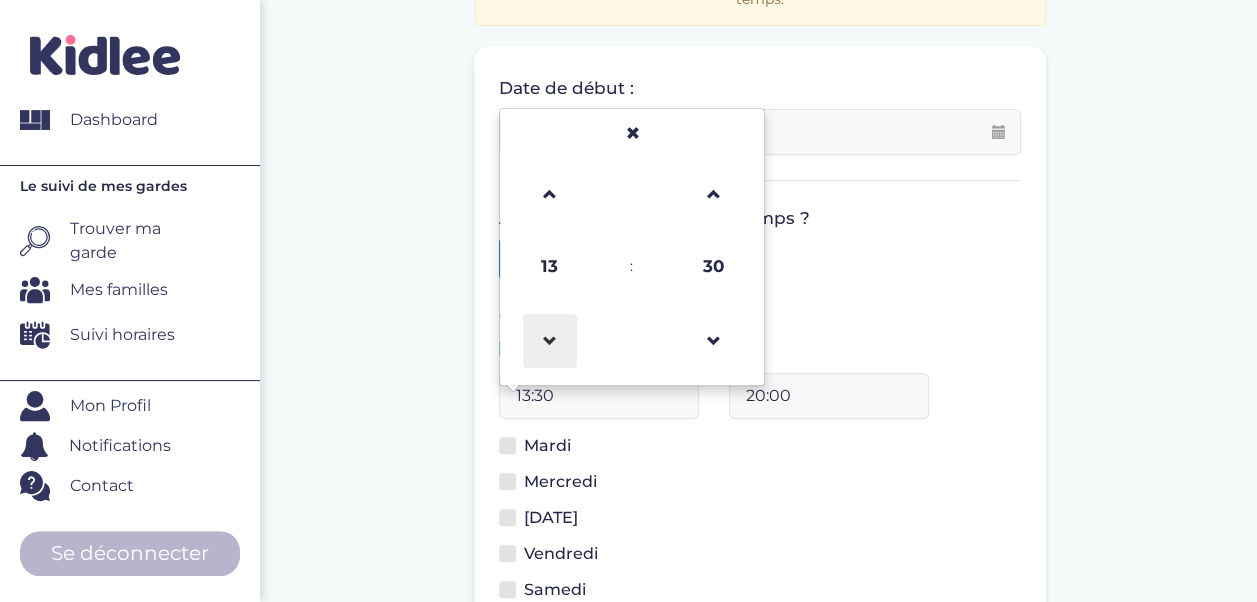 click at bounding box center (550, 341) 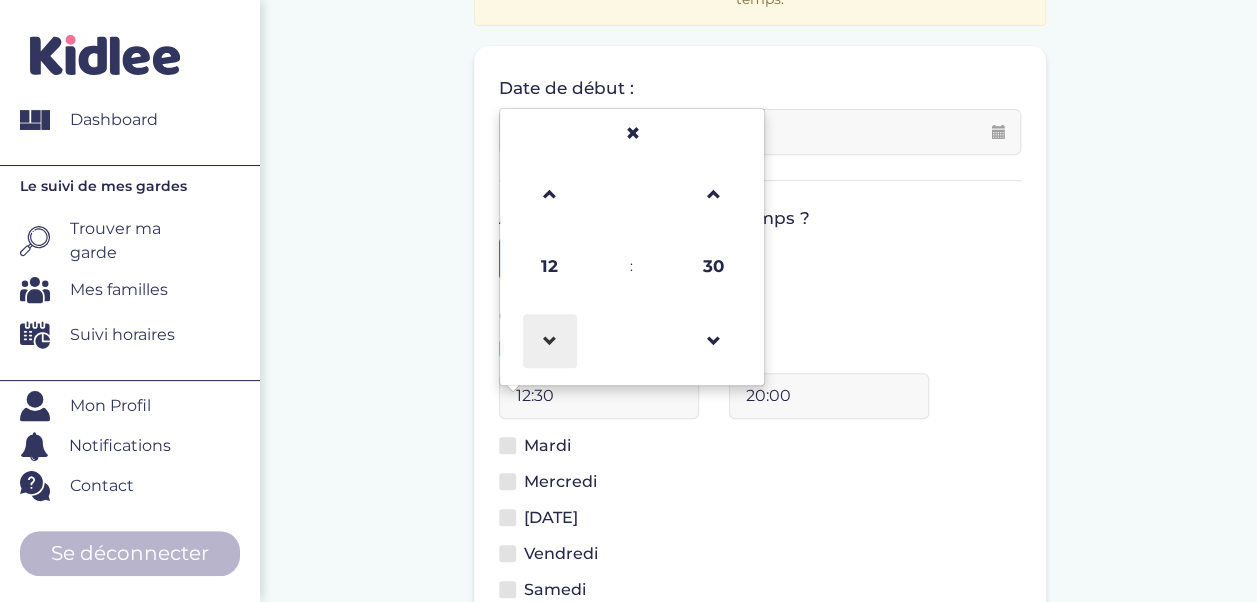 click at bounding box center [550, 341] 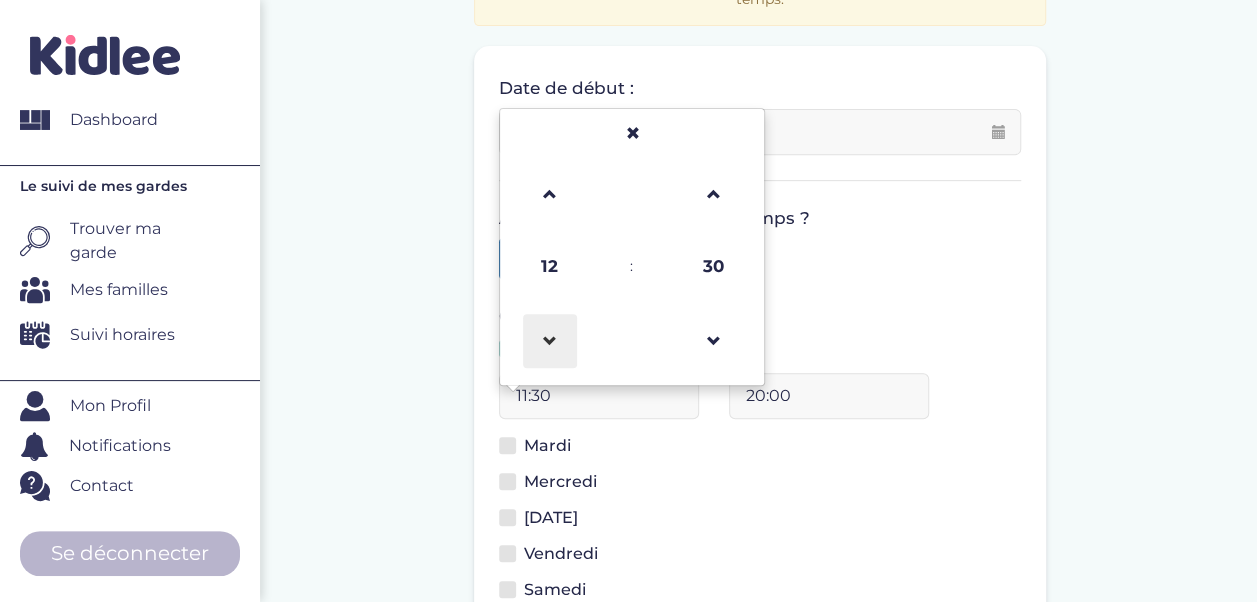 click at bounding box center [550, 341] 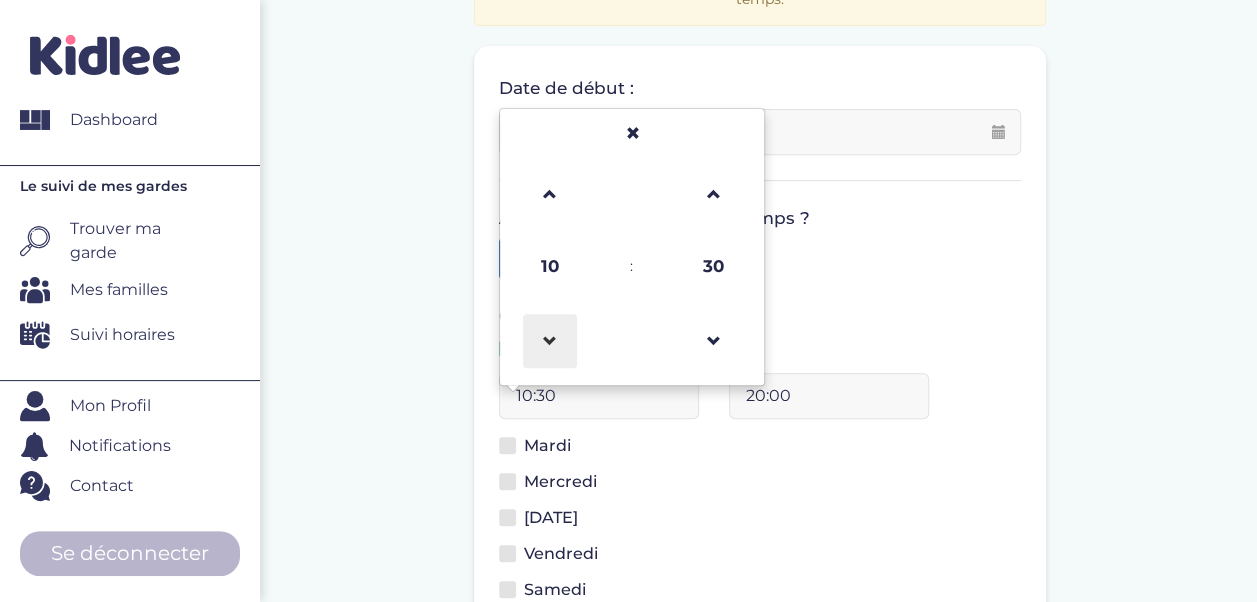 click at bounding box center (550, 341) 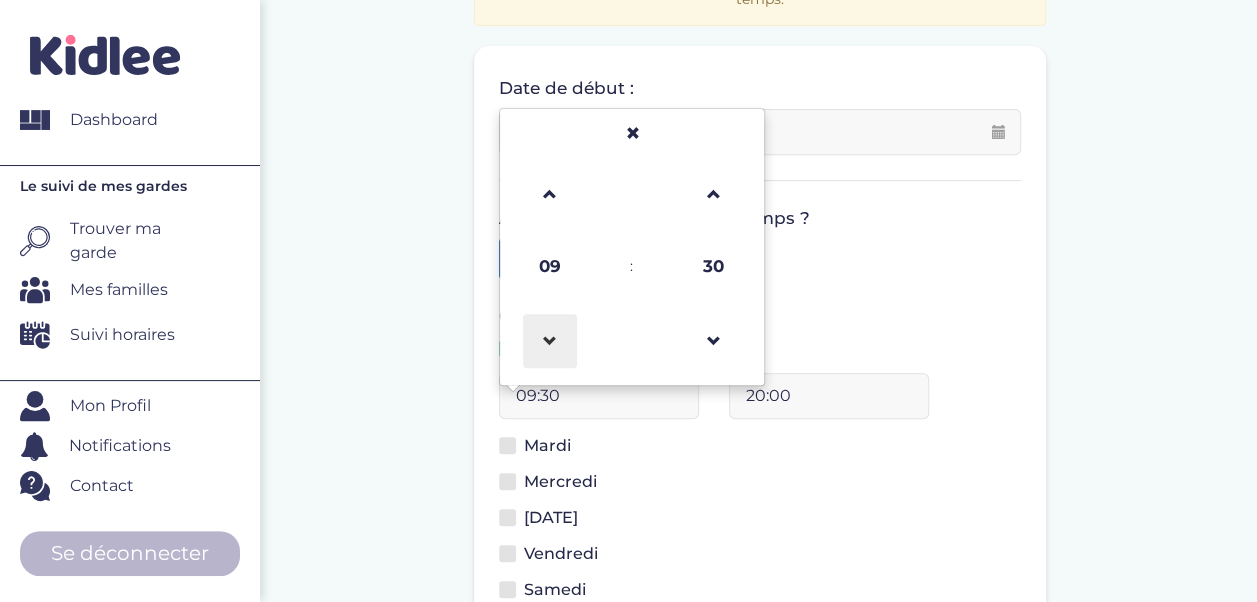click at bounding box center (550, 341) 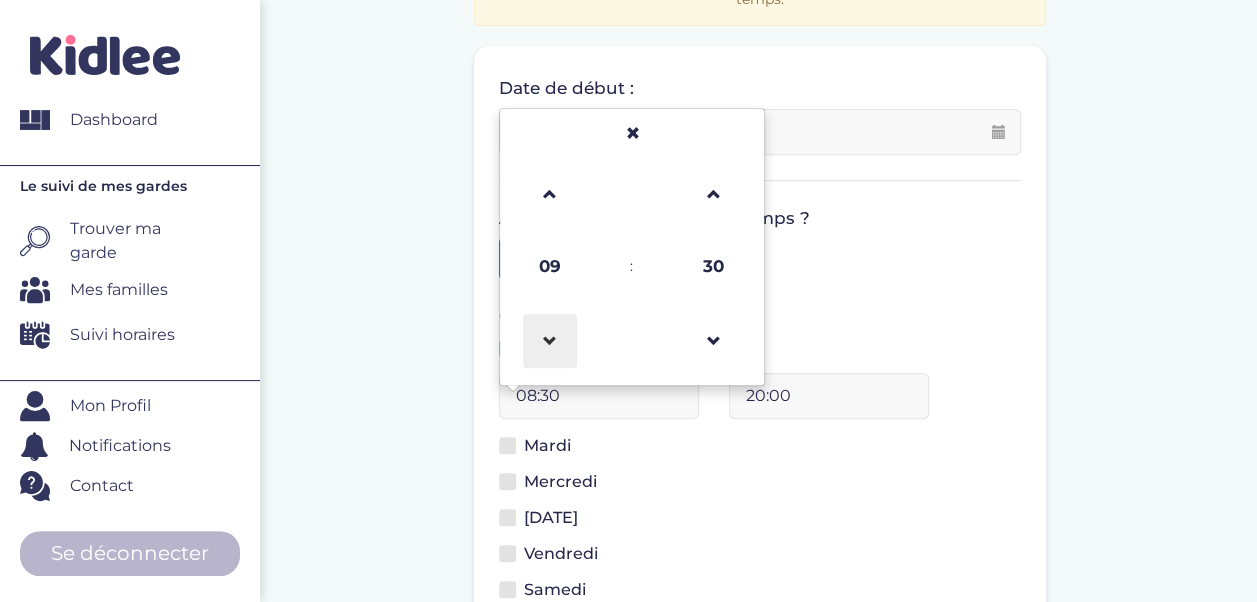 click at bounding box center (550, 341) 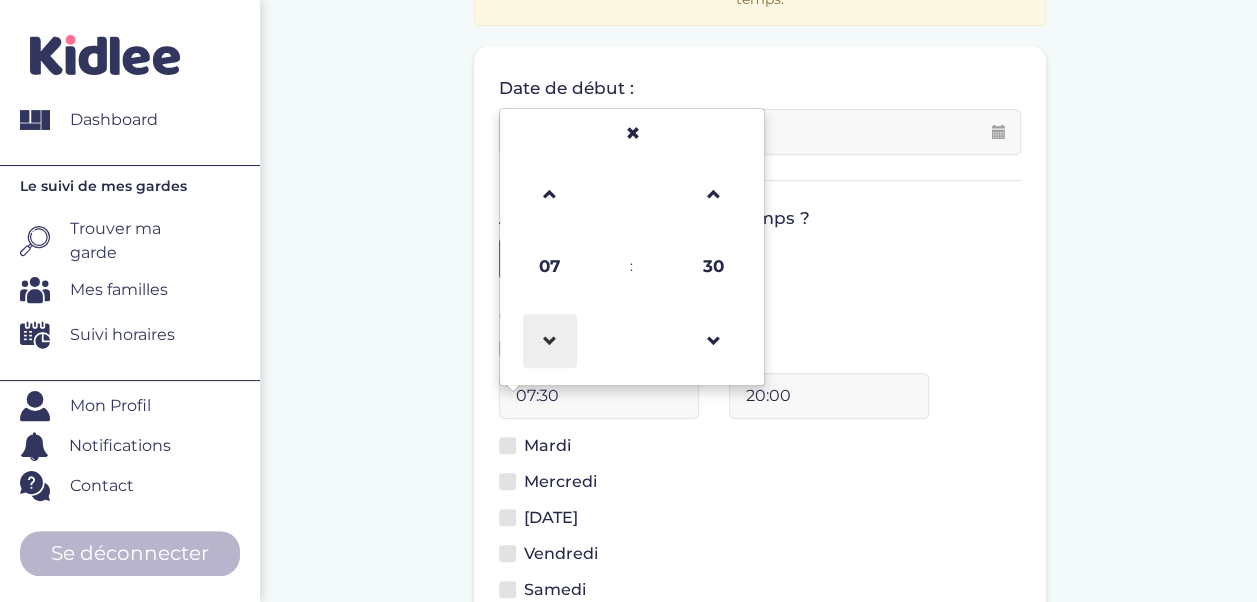 click at bounding box center (550, 341) 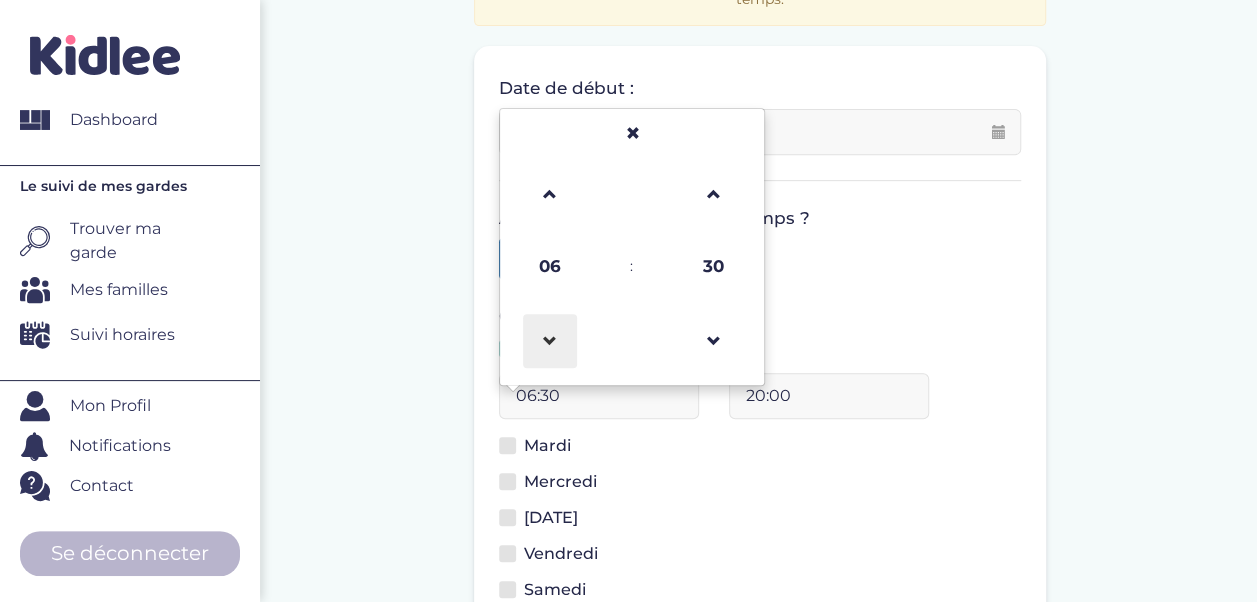 click at bounding box center (550, 341) 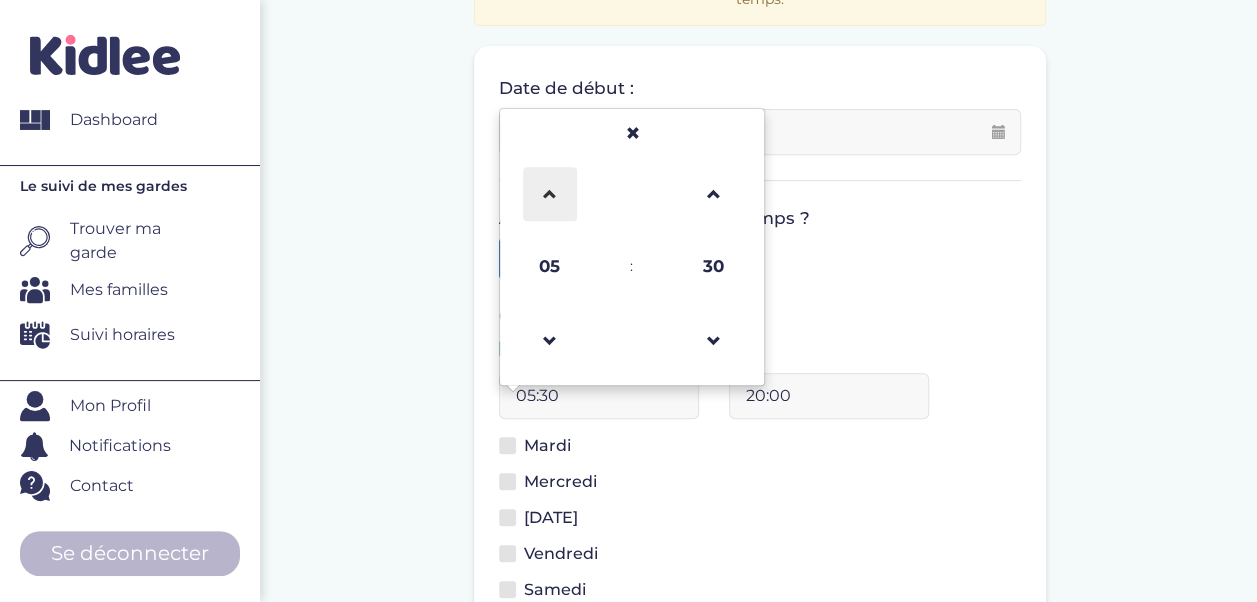 click at bounding box center [550, 194] 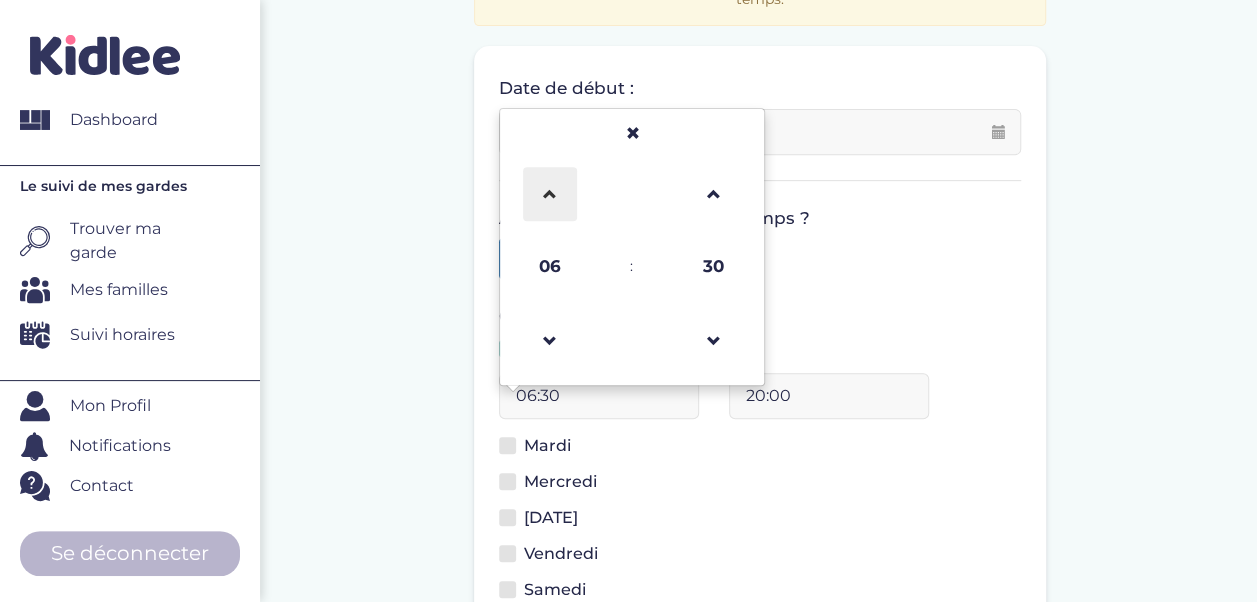 click at bounding box center [550, 194] 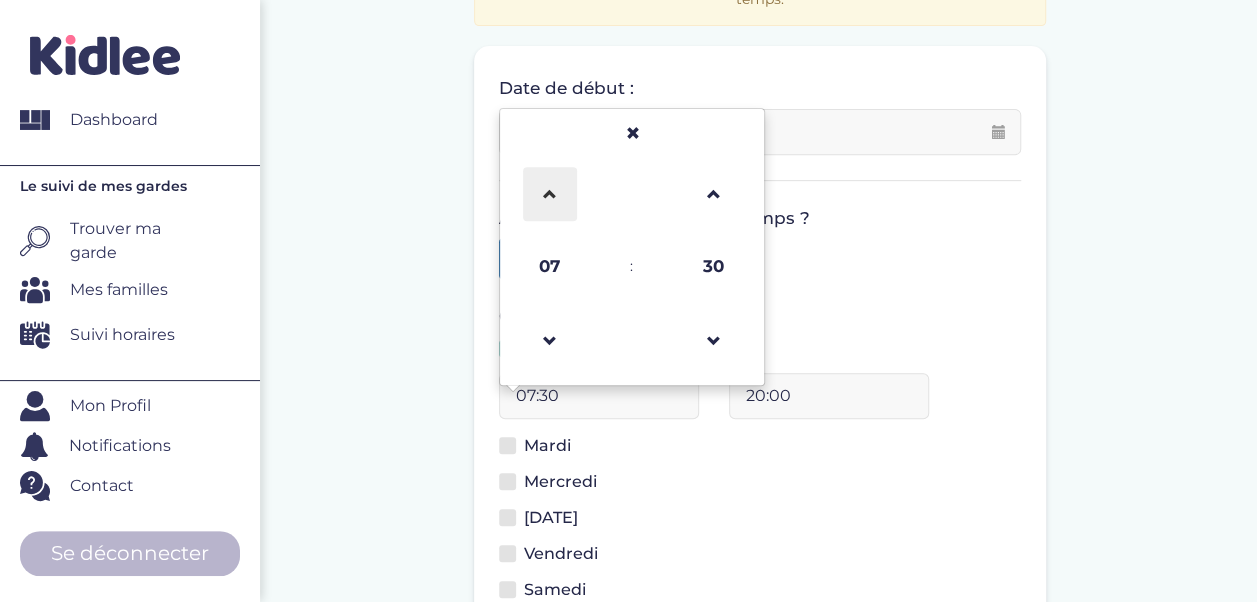 click at bounding box center [550, 194] 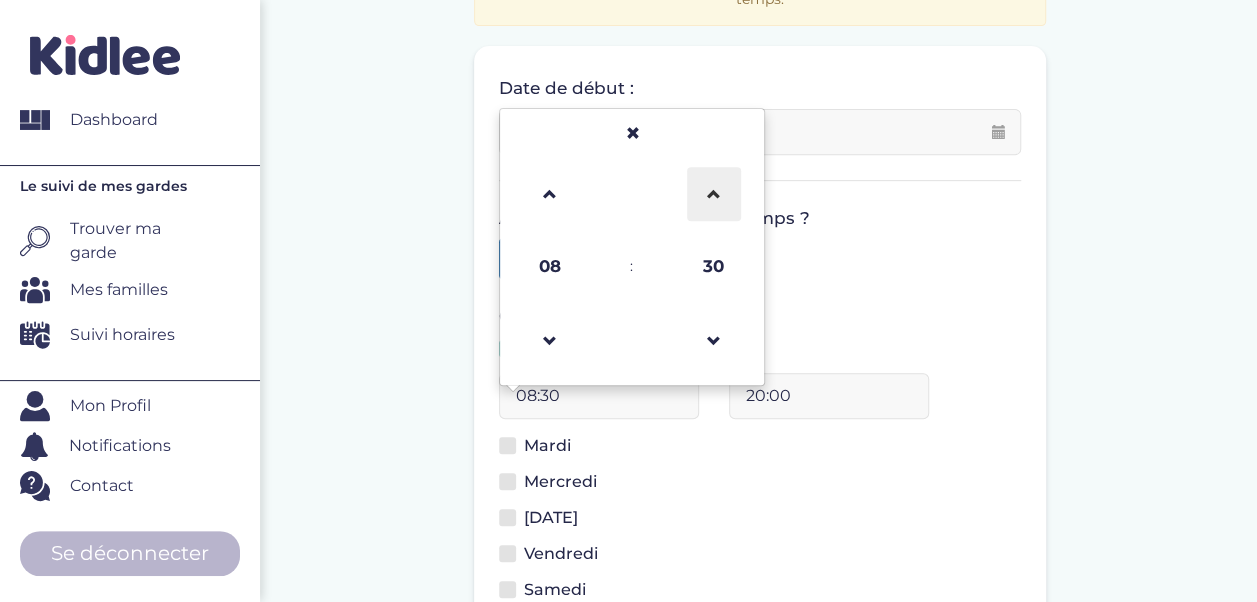 click at bounding box center (714, 194) 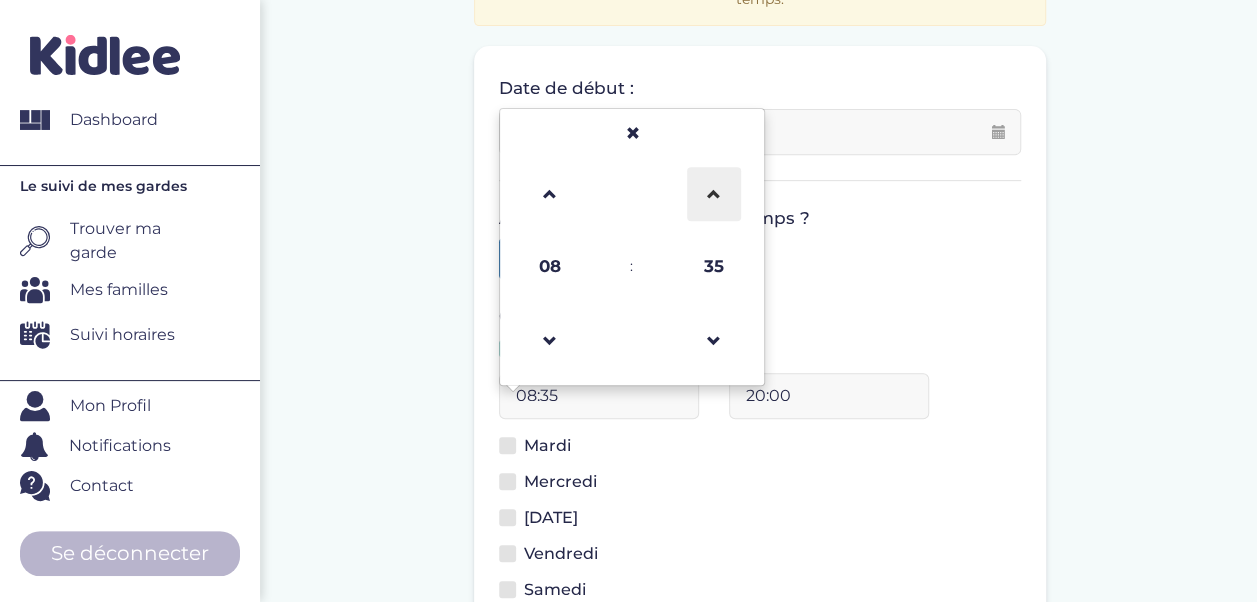 click at bounding box center [714, 194] 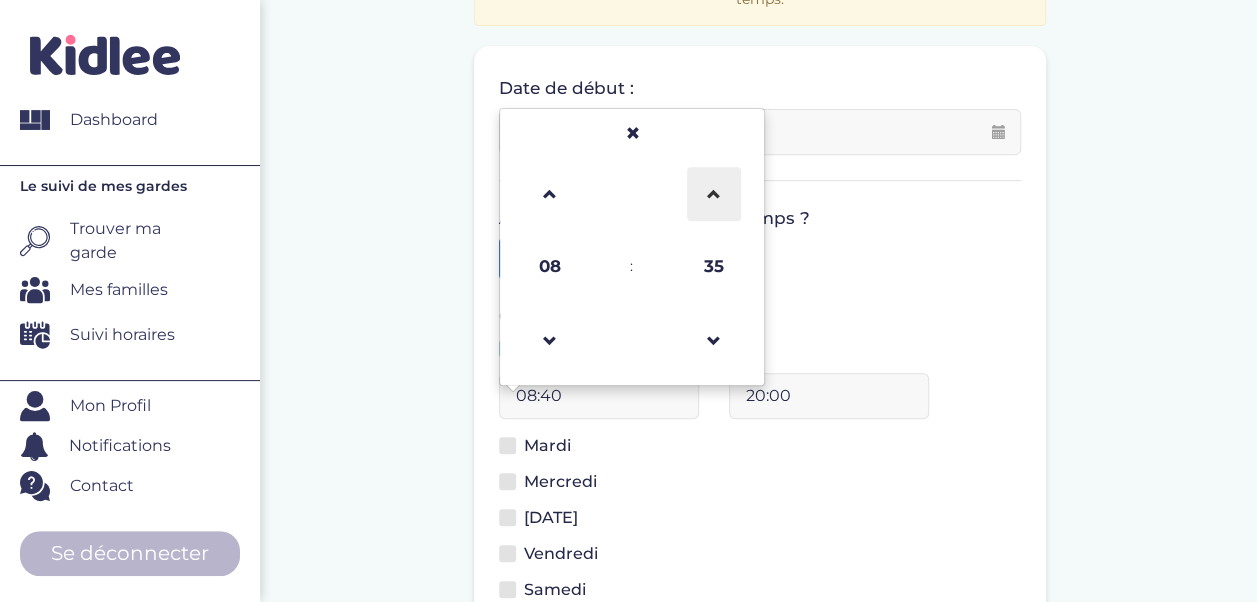 click at bounding box center [714, 194] 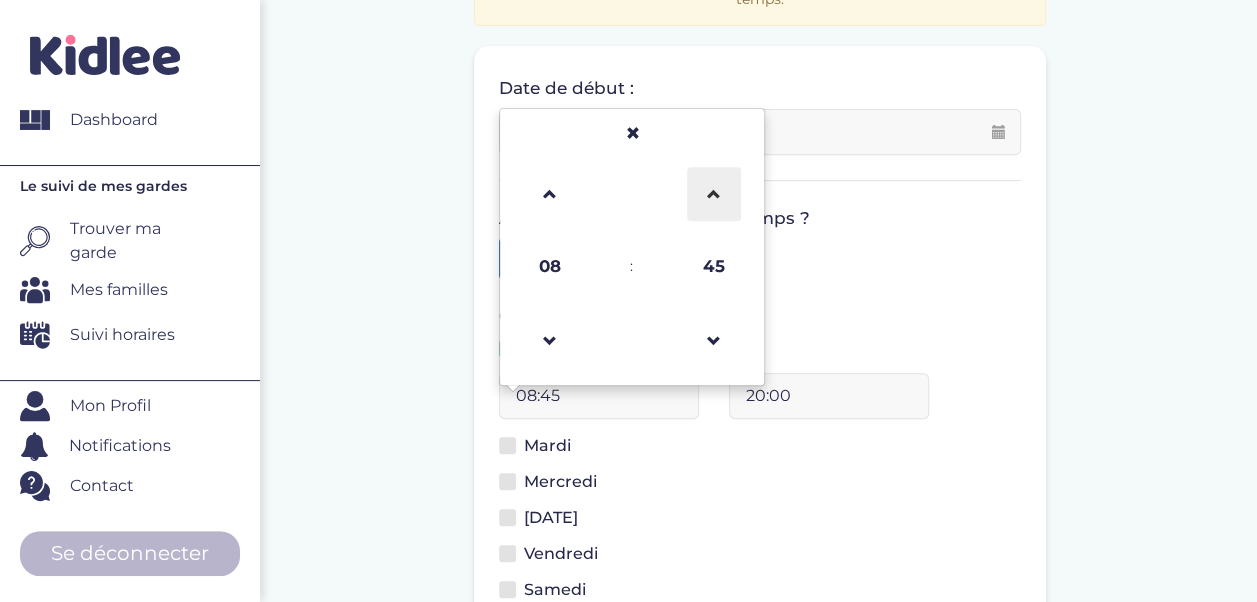 click at bounding box center (714, 194) 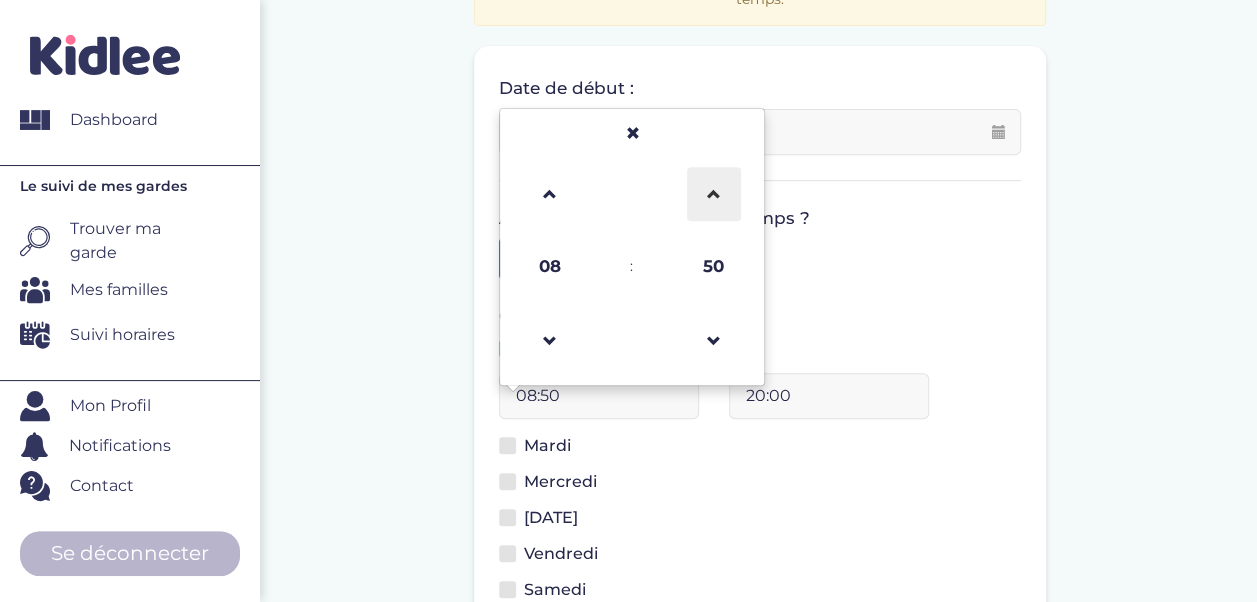 click at bounding box center [714, 194] 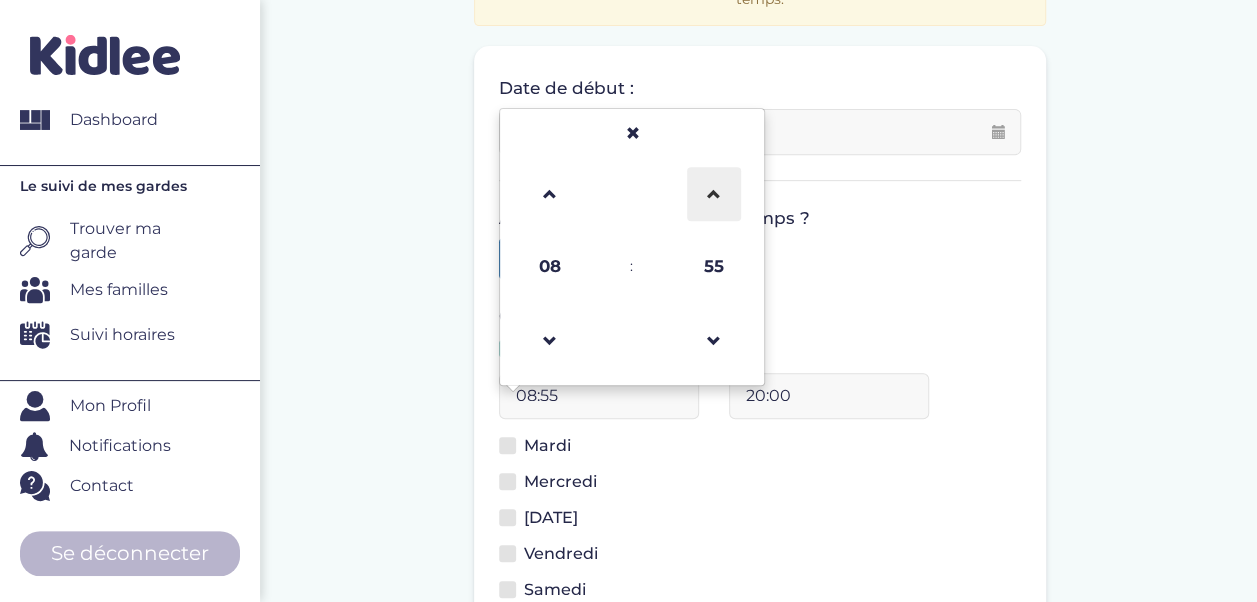 click at bounding box center [714, 194] 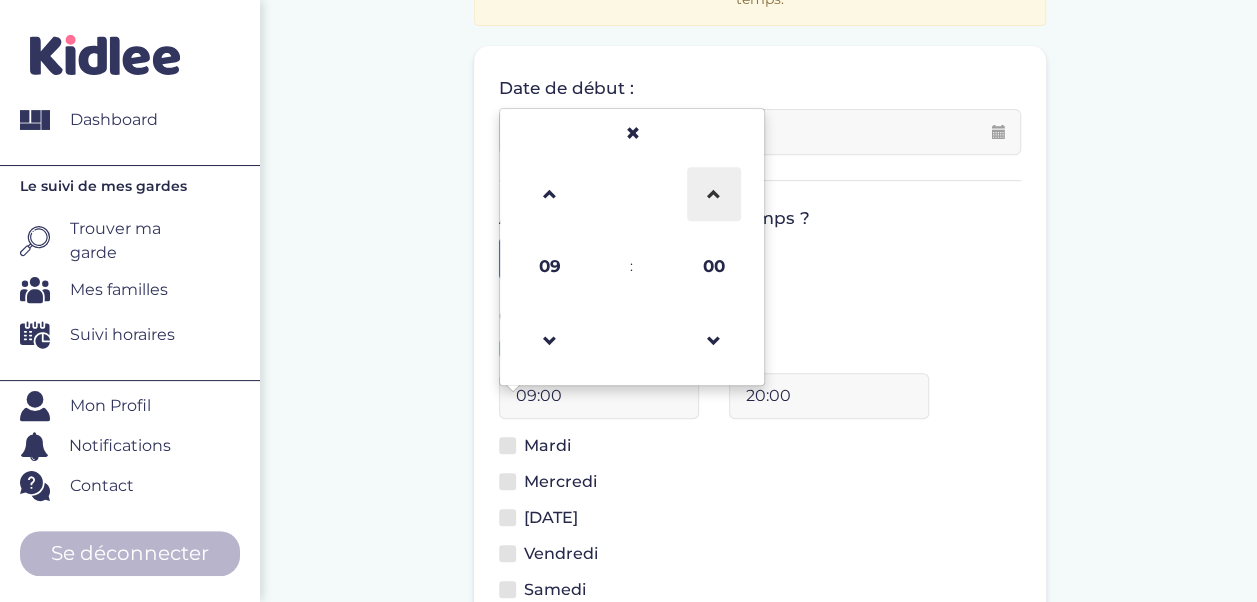 click at bounding box center [714, 194] 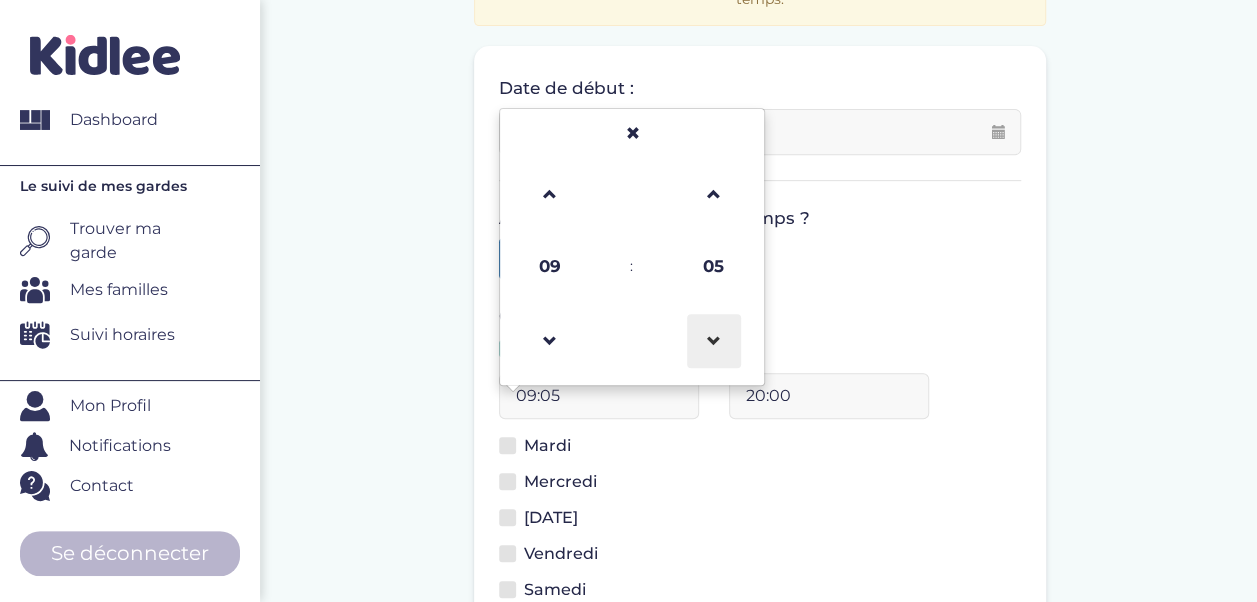 click at bounding box center [714, 341] 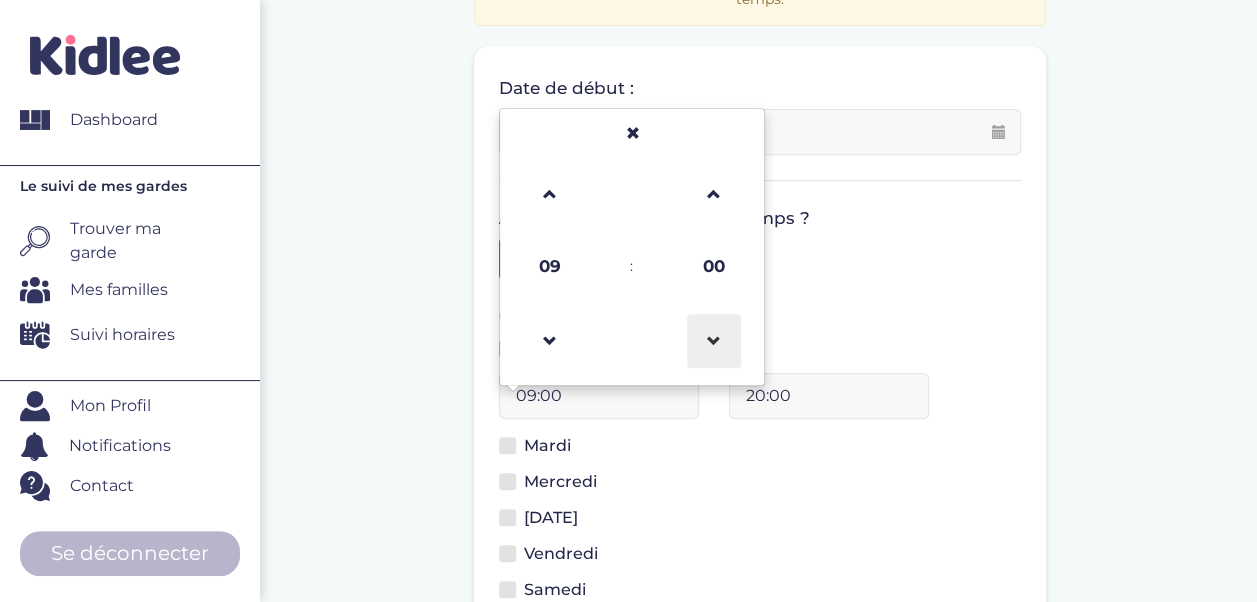 click at bounding box center [714, 341] 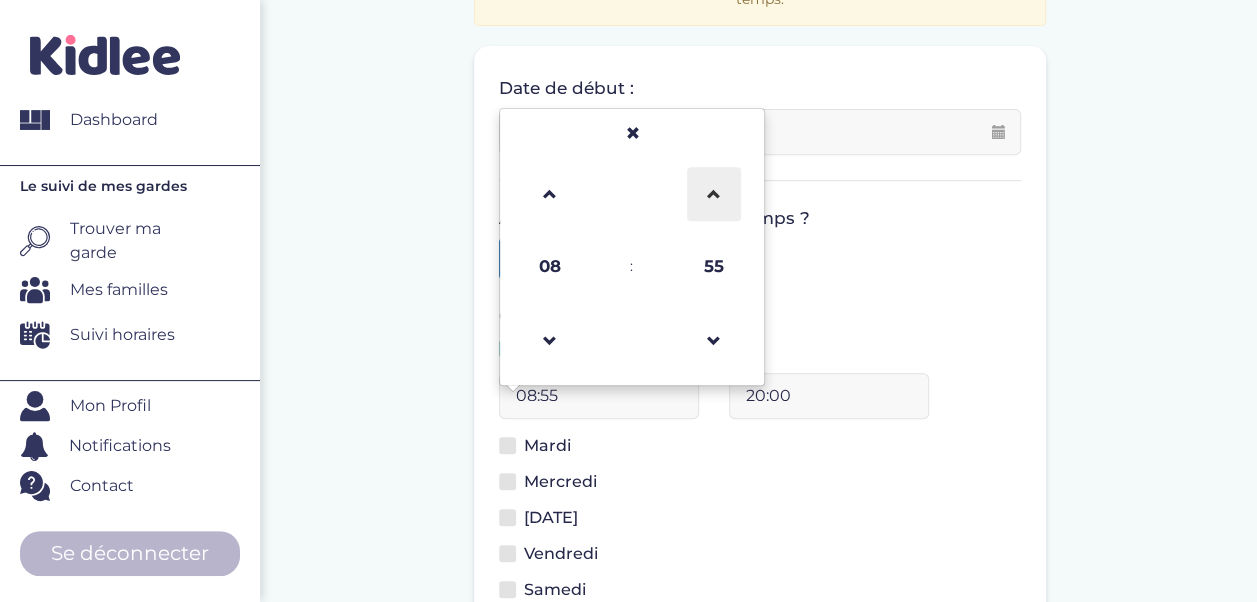 click at bounding box center [714, 194] 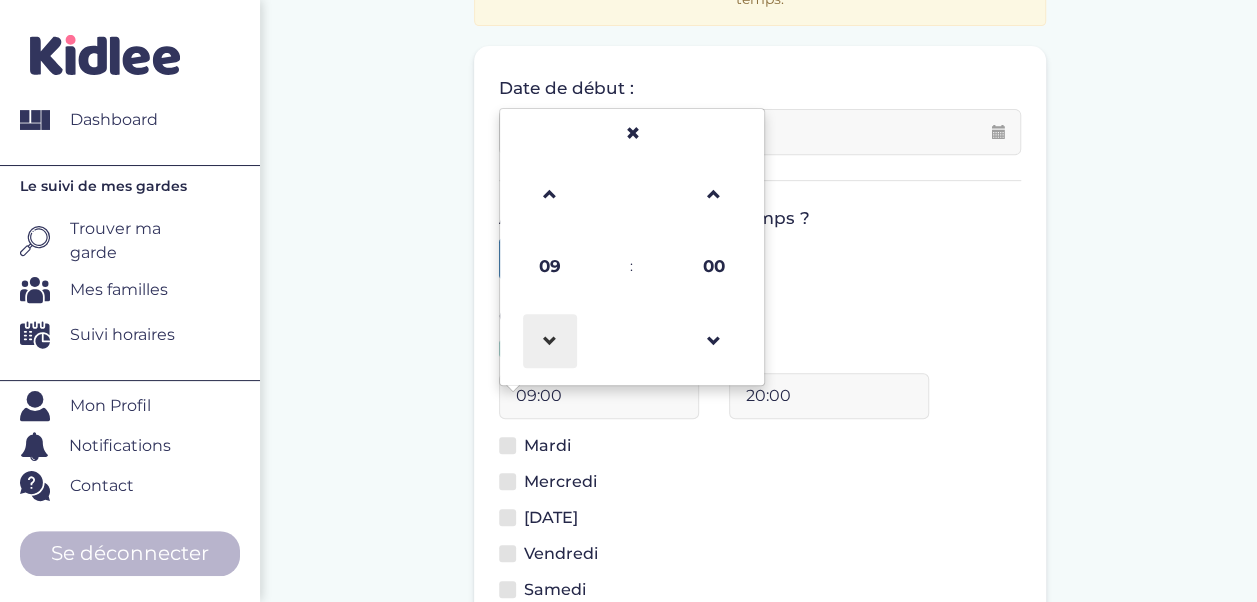 click at bounding box center (550, 341) 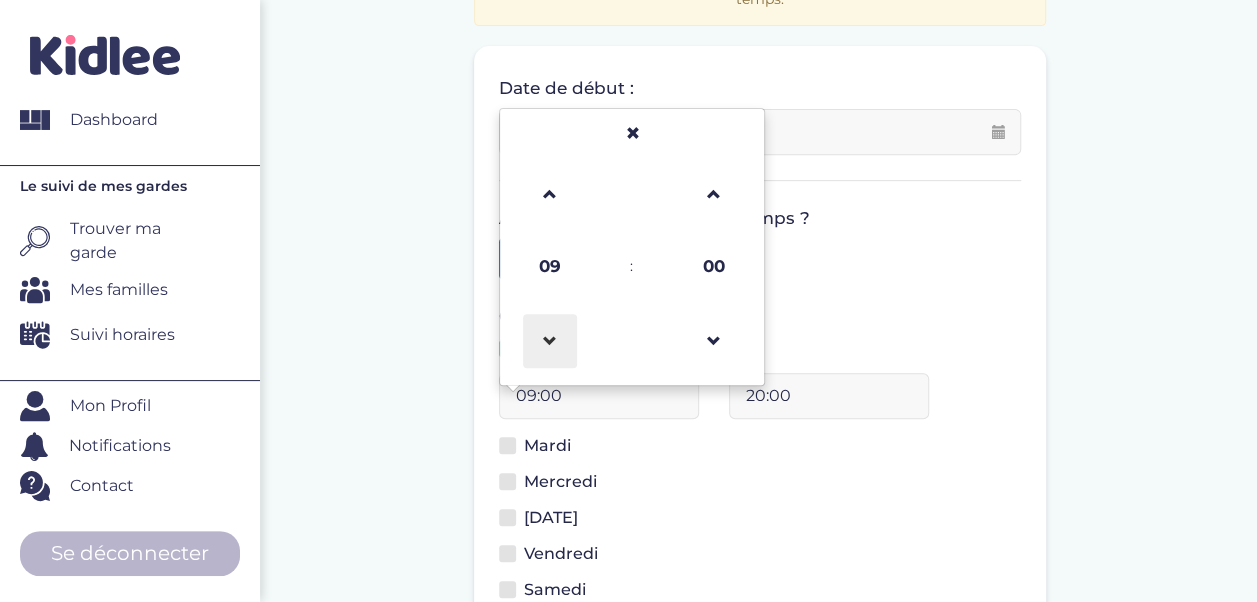 type on "08:00" 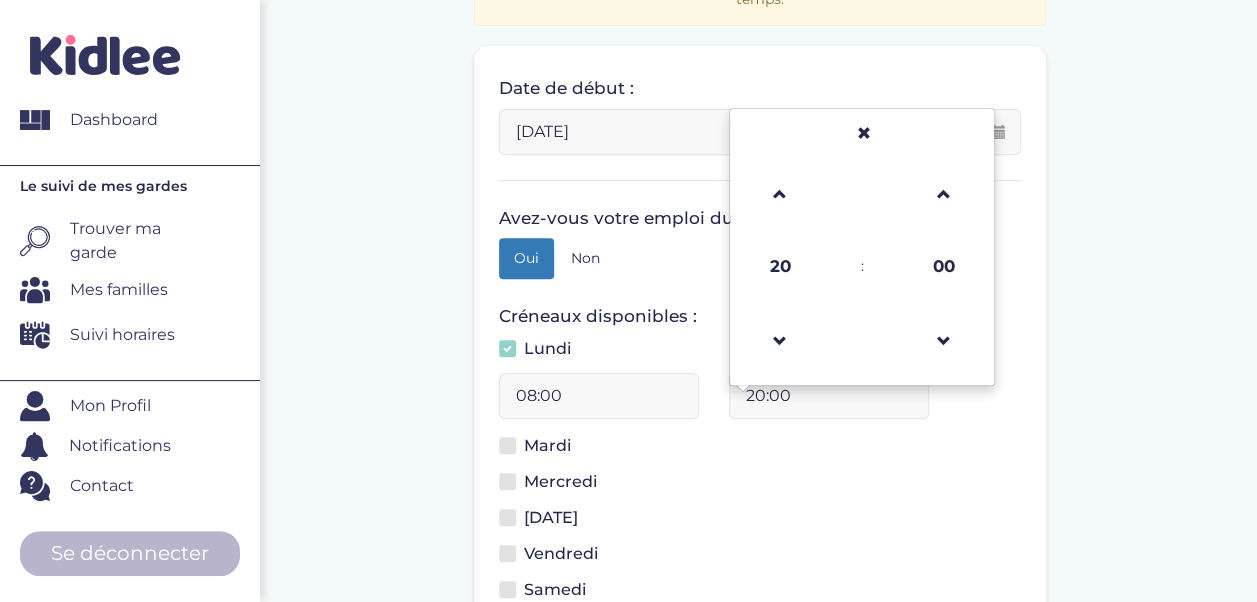click on "20:00" at bounding box center [829, 396] 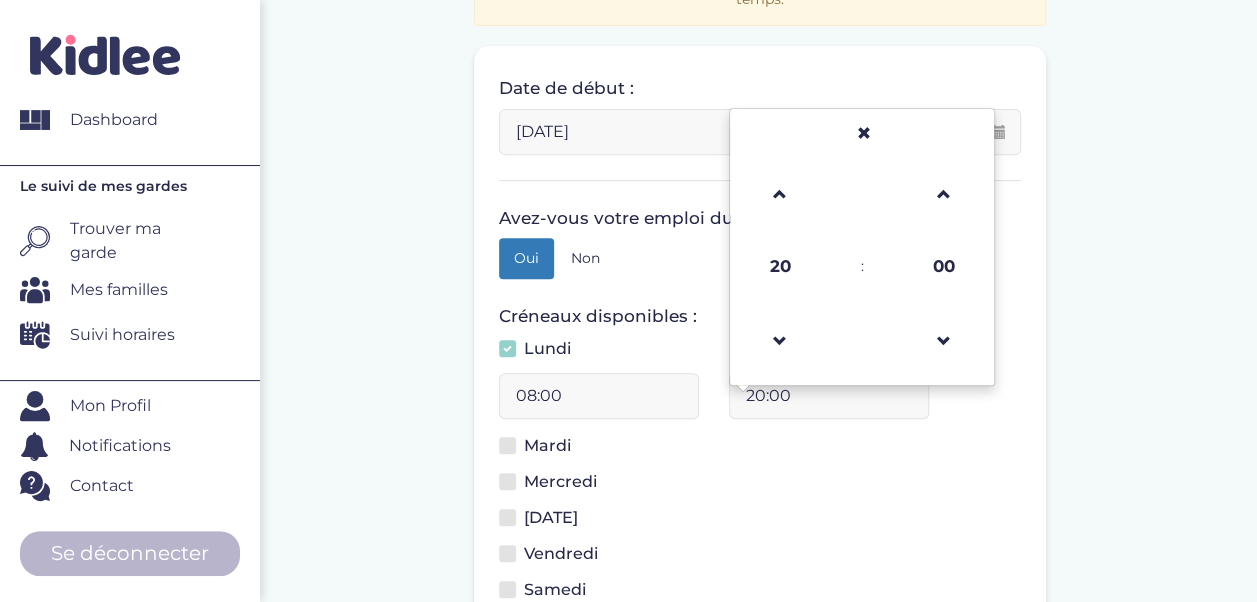 click on "20:00" at bounding box center [829, 396] 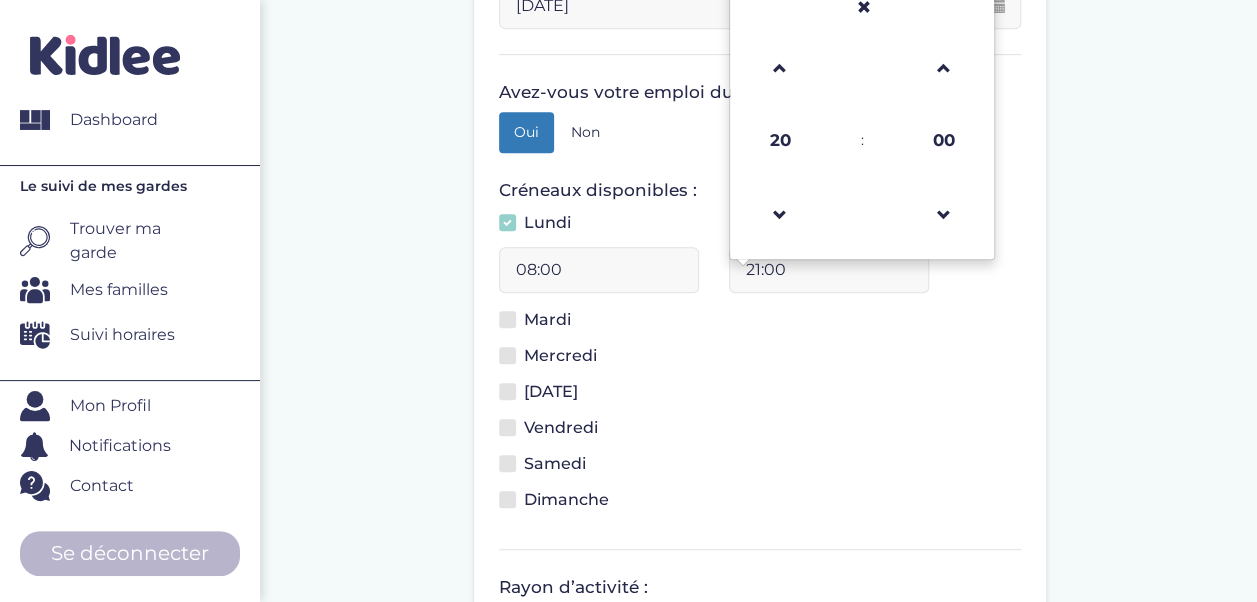 scroll, scrollTop: 468, scrollLeft: 0, axis: vertical 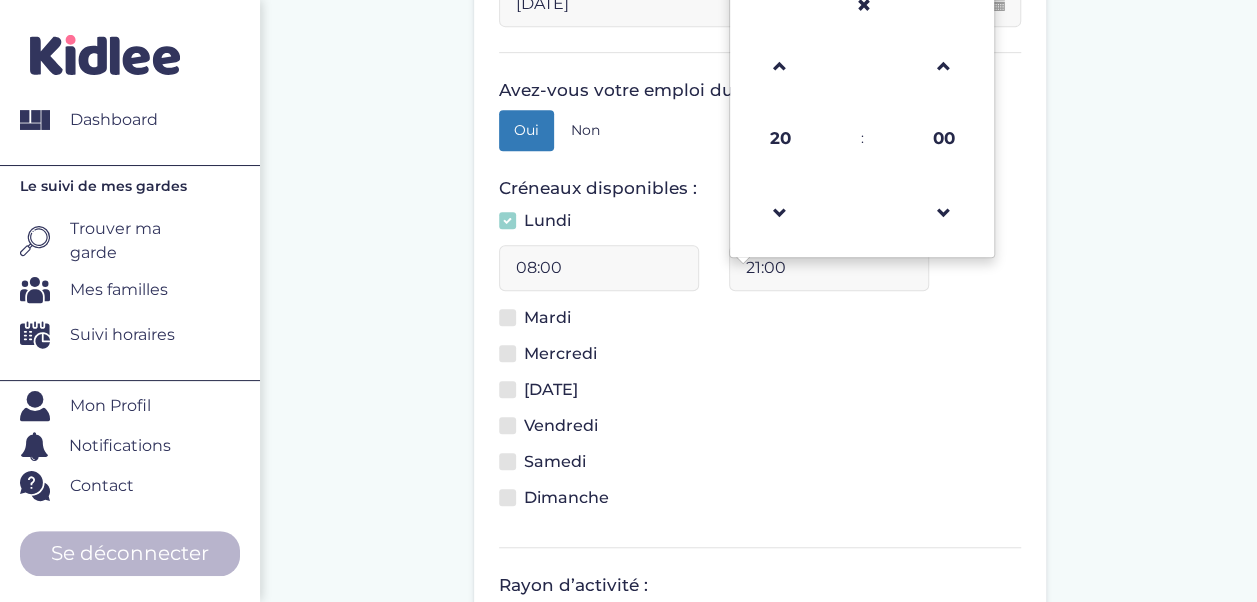 type on "21:00" 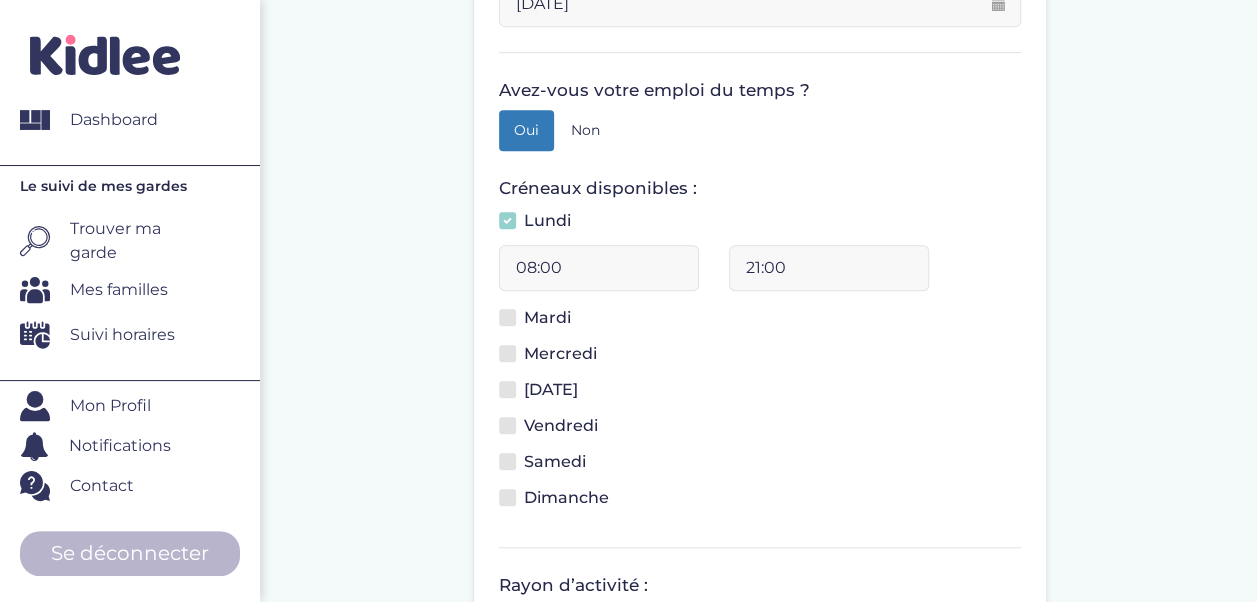 click at bounding box center [507, 317] 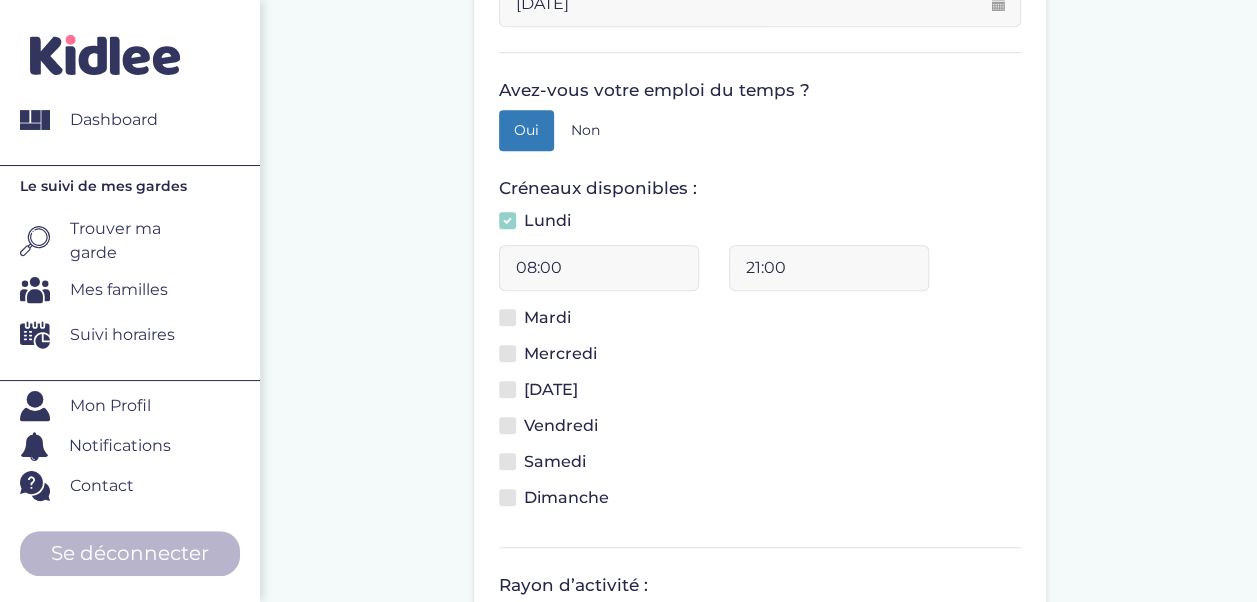 click on "Mardi" at bounding box center (513, 329) 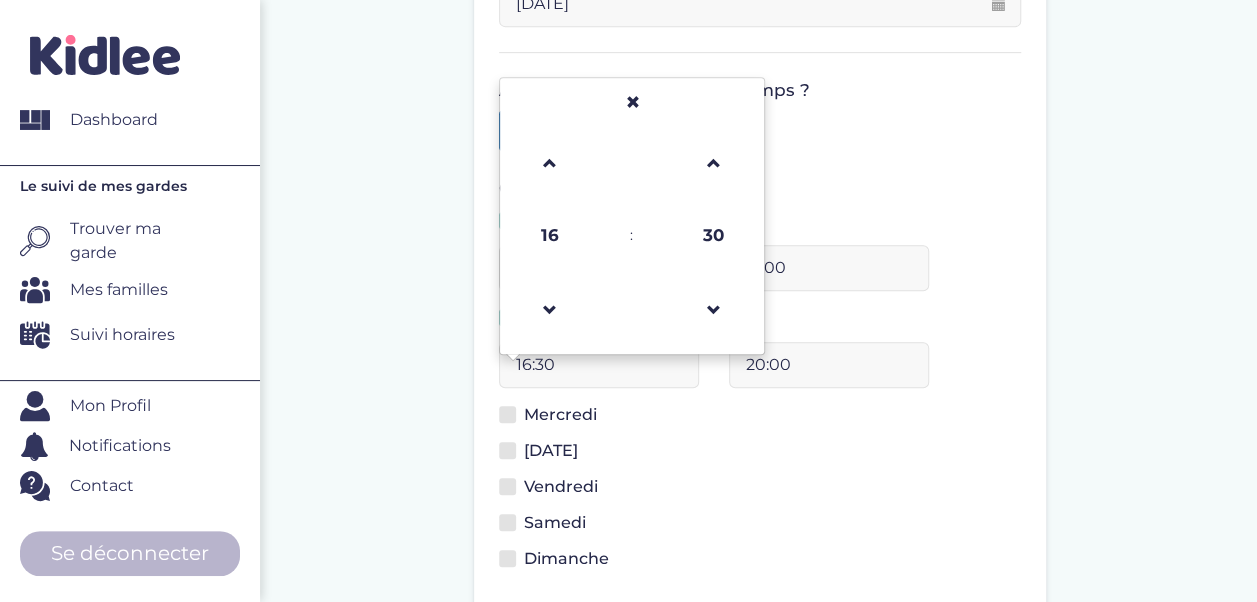 click on "16:30" at bounding box center [599, 365] 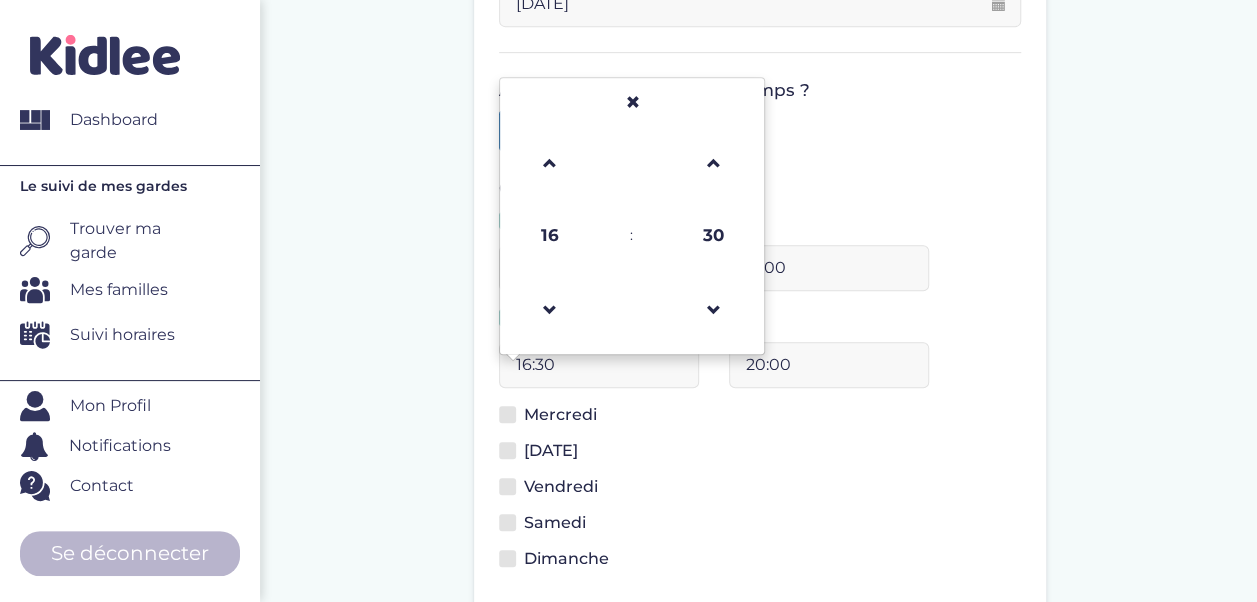 click on "16:30" at bounding box center (599, 365) 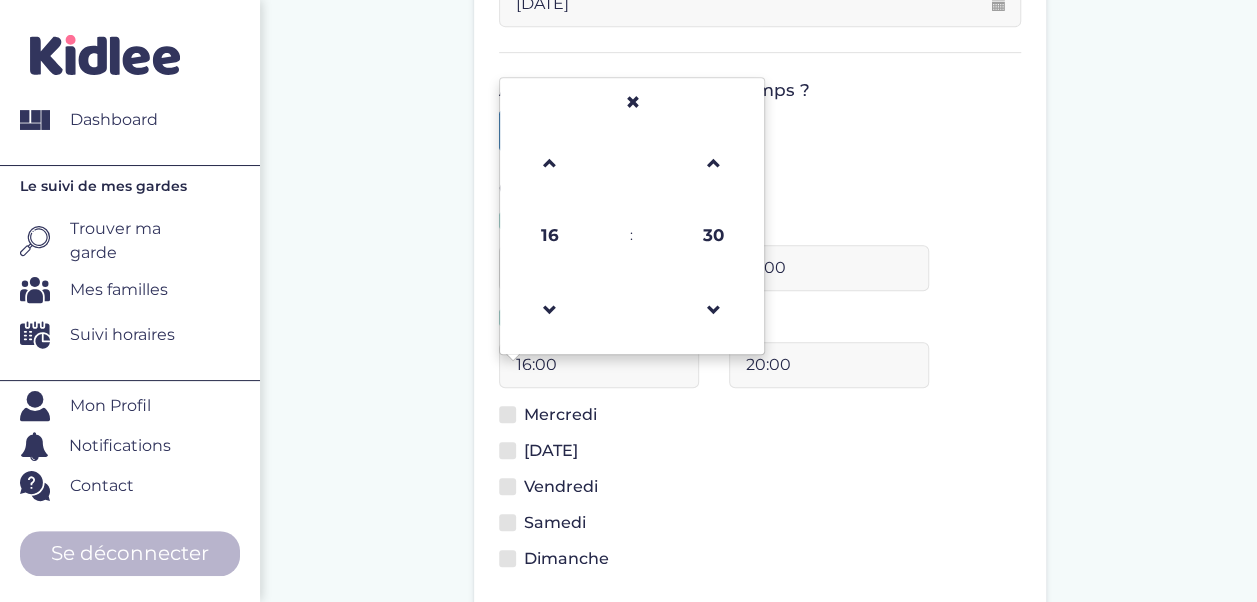 click on "16:00" at bounding box center (599, 365) 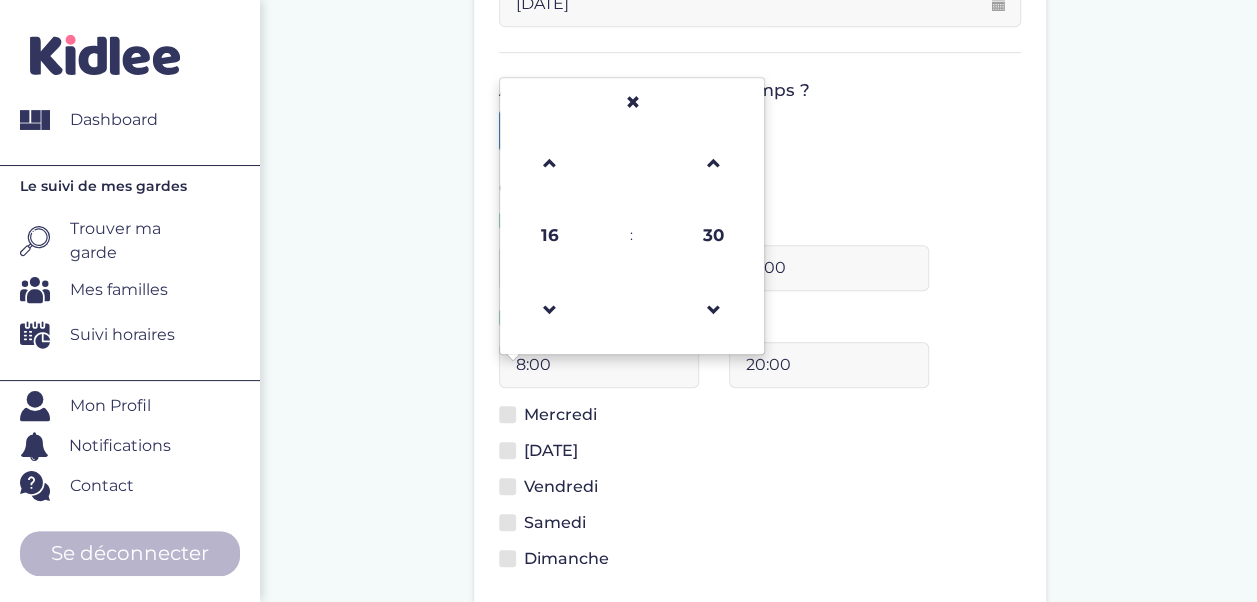 type on "08:00" 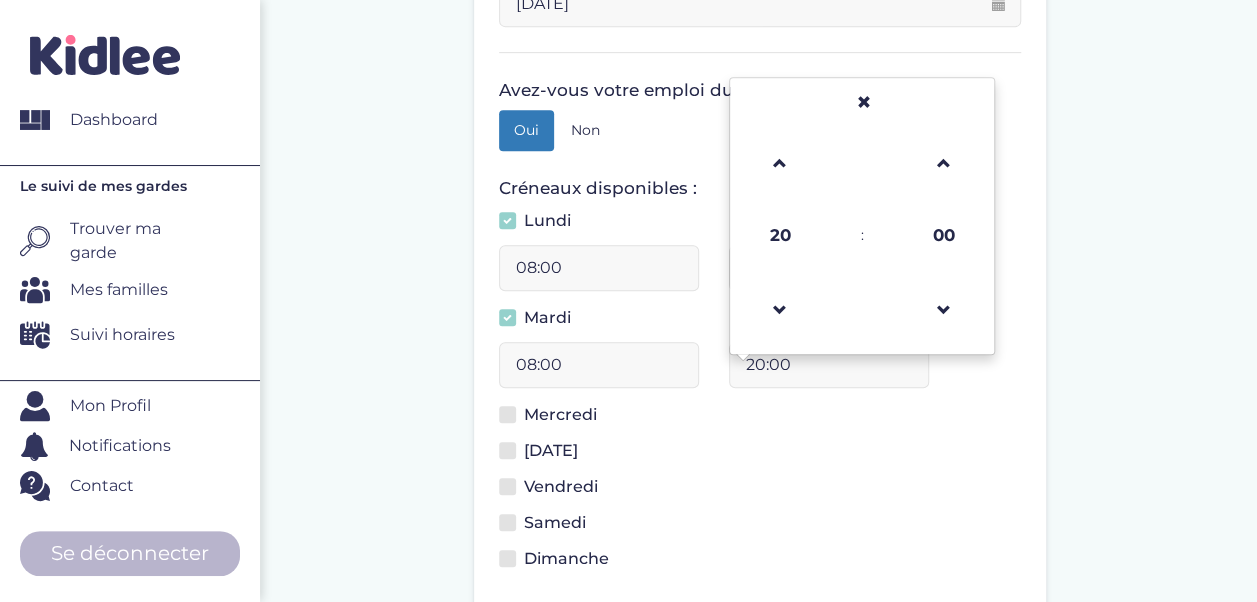 click on "20:00" at bounding box center [829, 365] 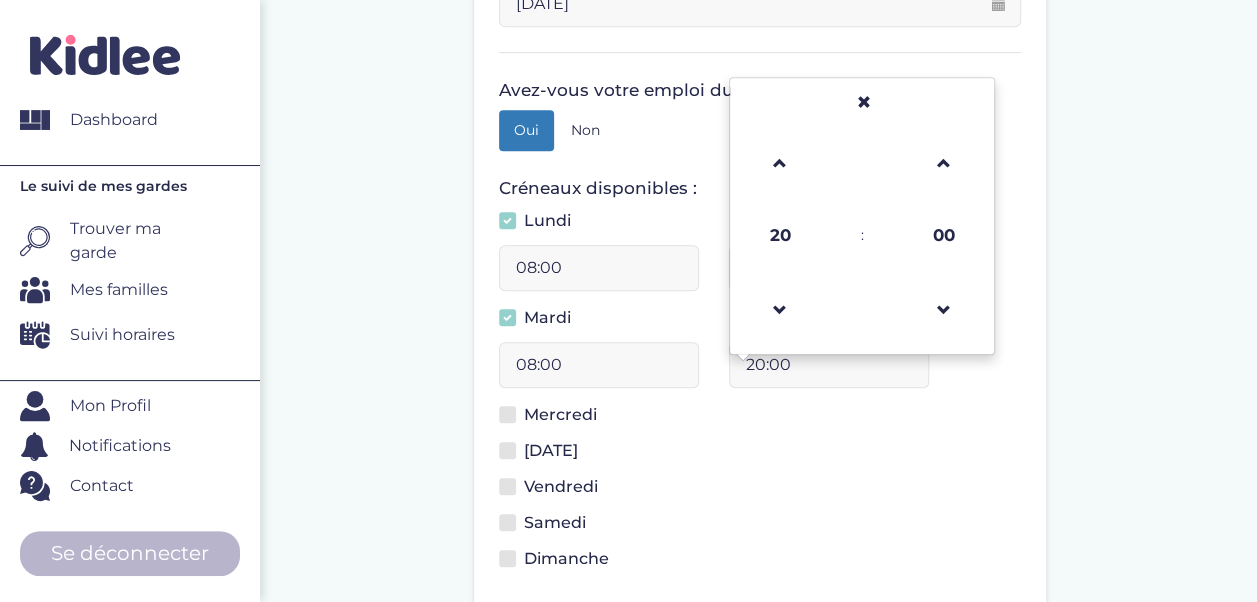 click on "20:00" at bounding box center [829, 365] 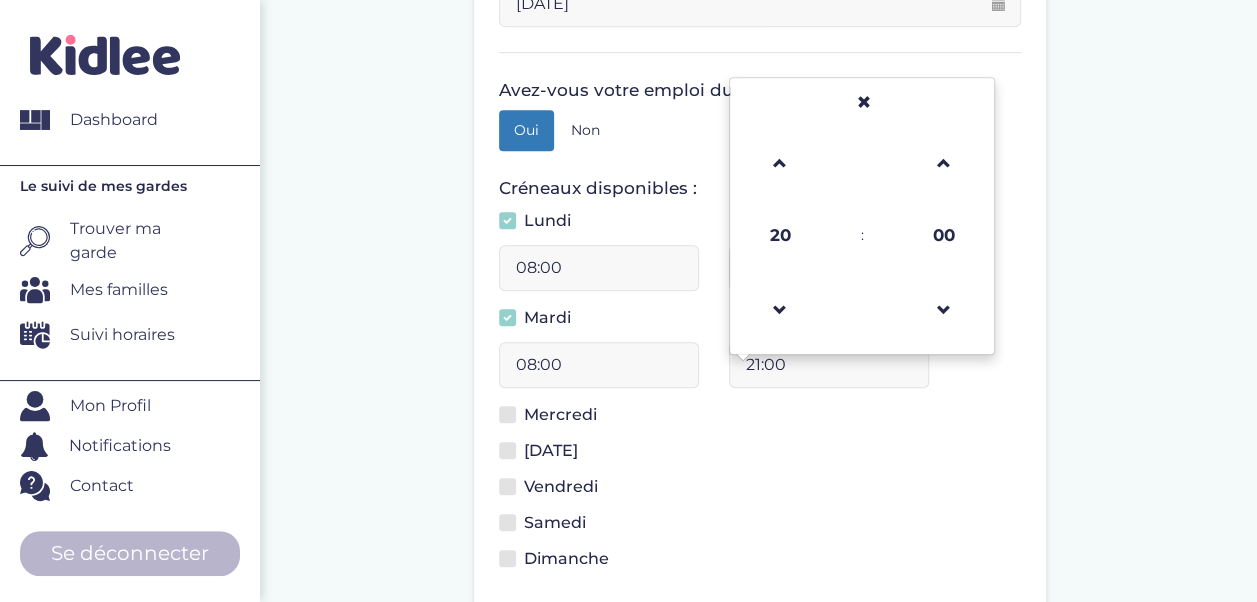 type on "21:00" 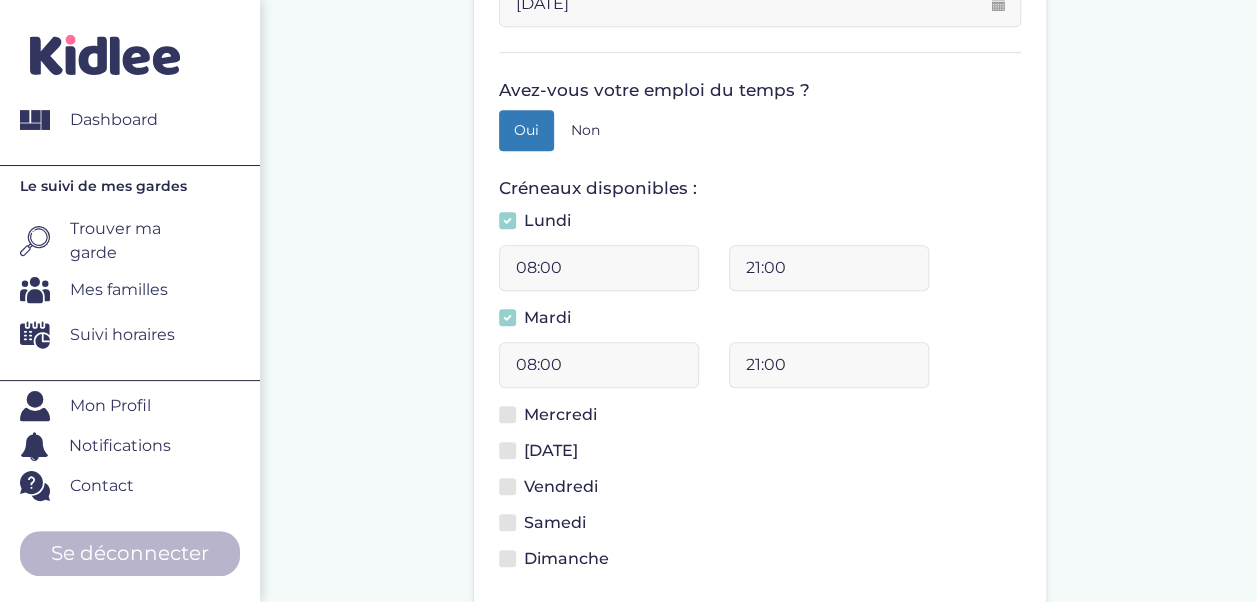 click at bounding box center [507, 414] 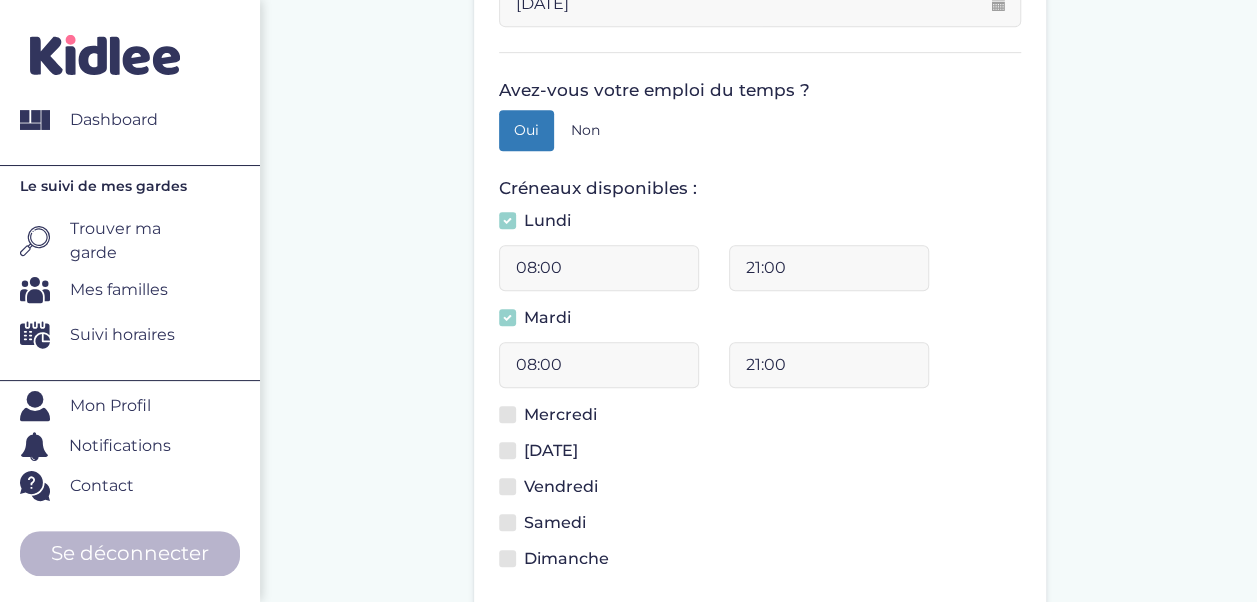 click on "Mercredi" at bounding box center (513, 426) 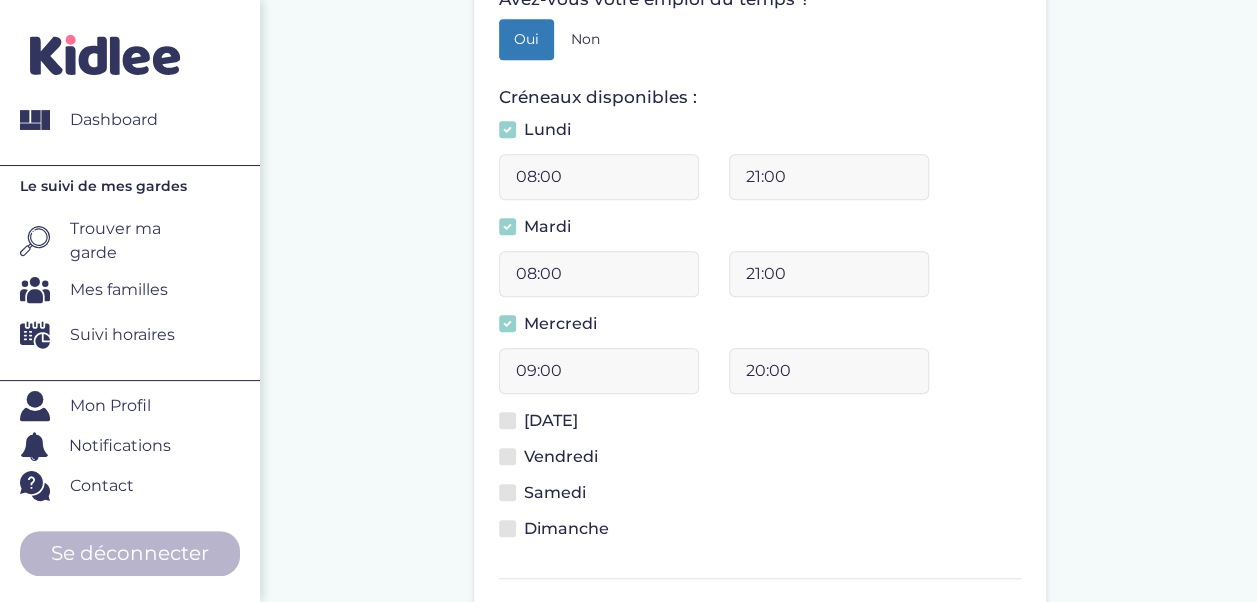 scroll, scrollTop: 560, scrollLeft: 0, axis: vertical 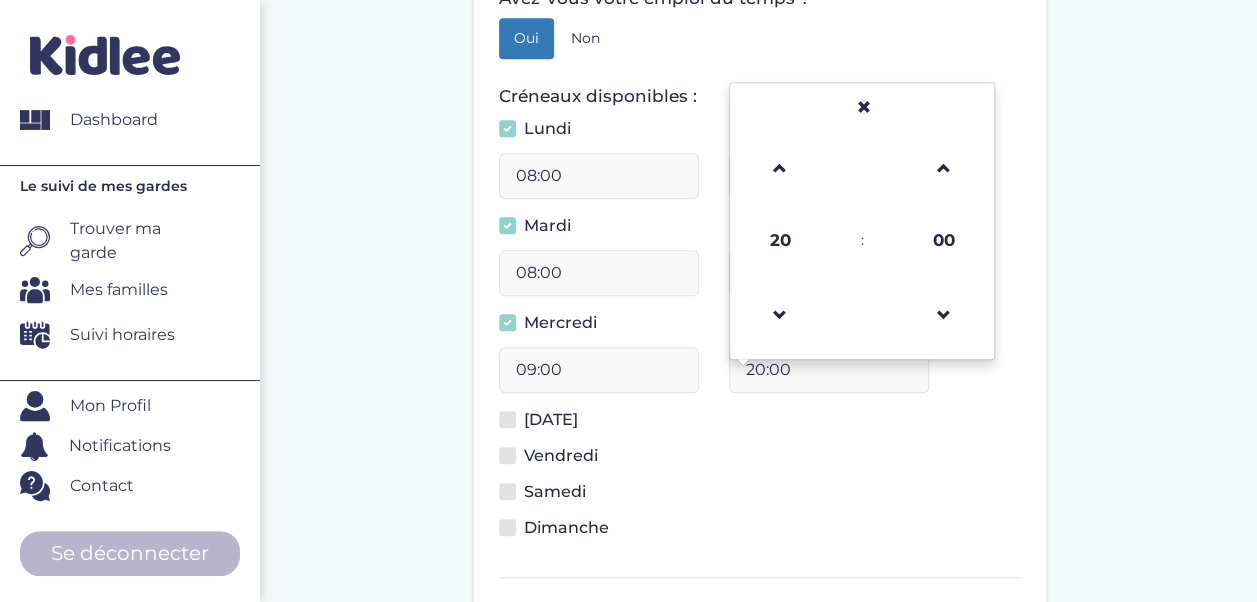 click on "20:00" at bounding box center (829, 370) 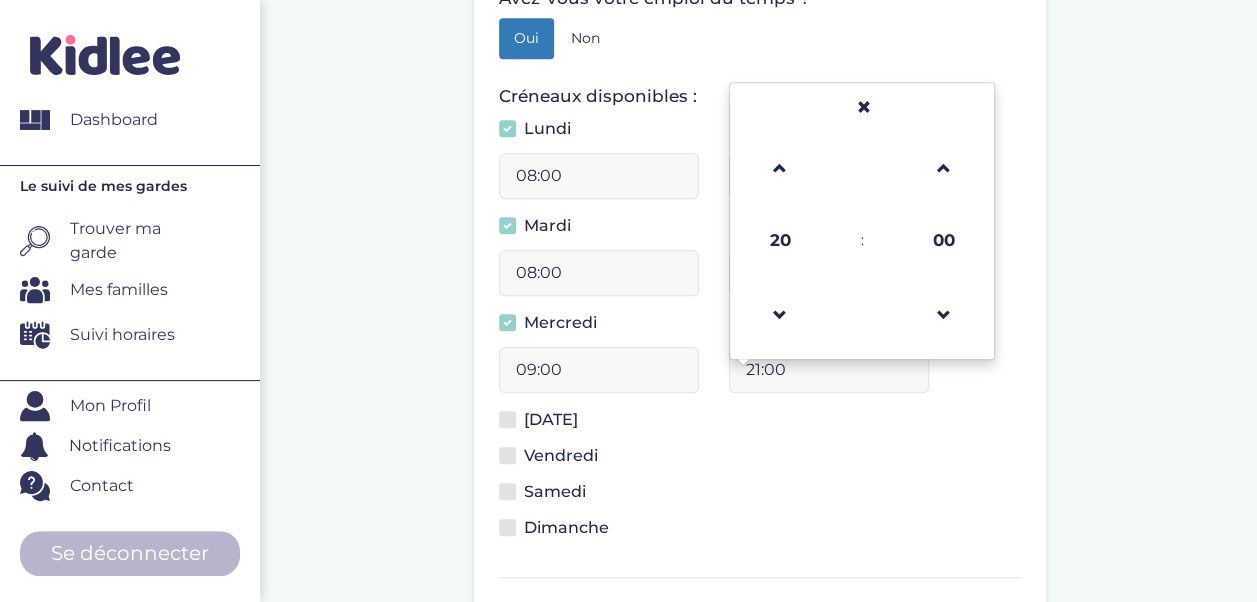 type on "21:00" 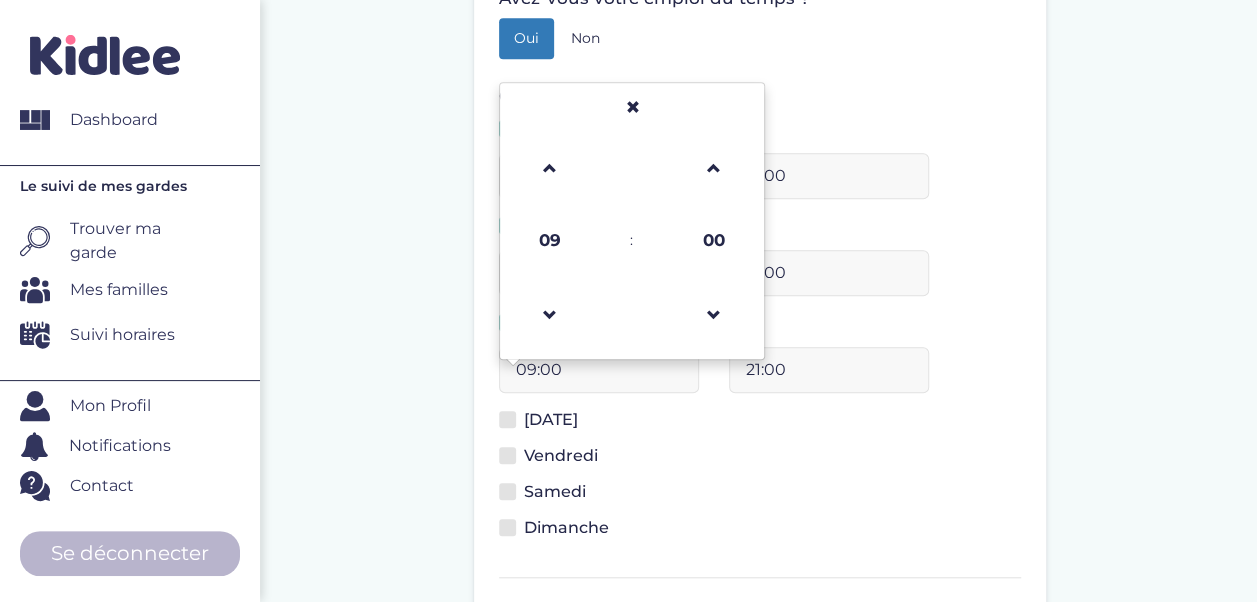 click on "09:00" at bounding box center (599, 370) 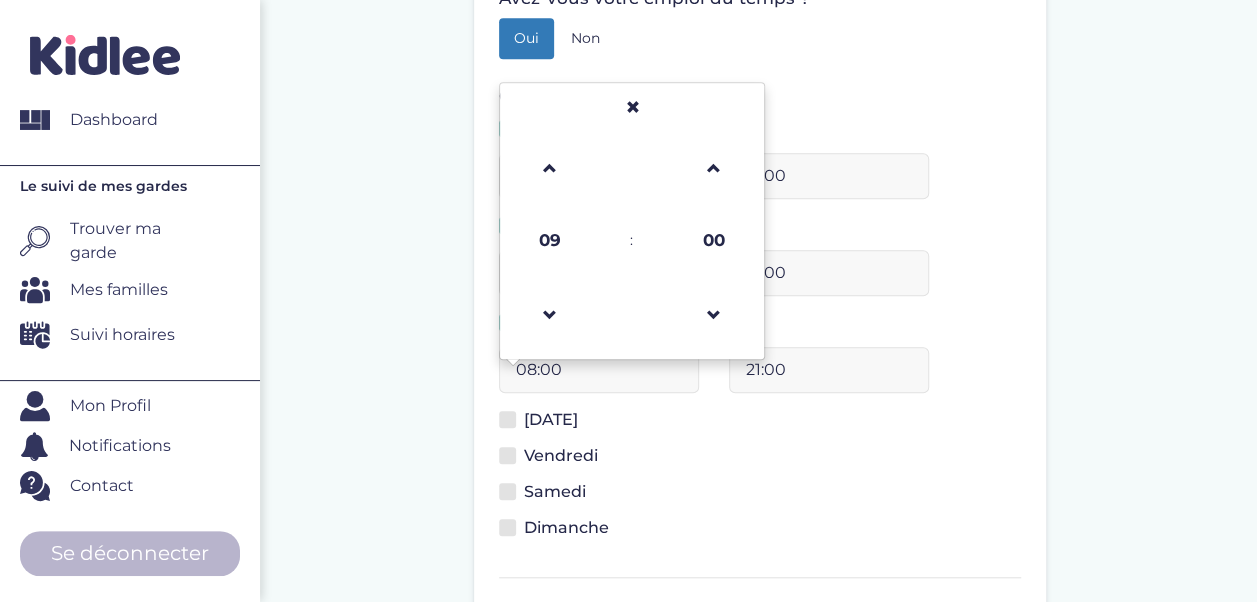 type on "08:00" 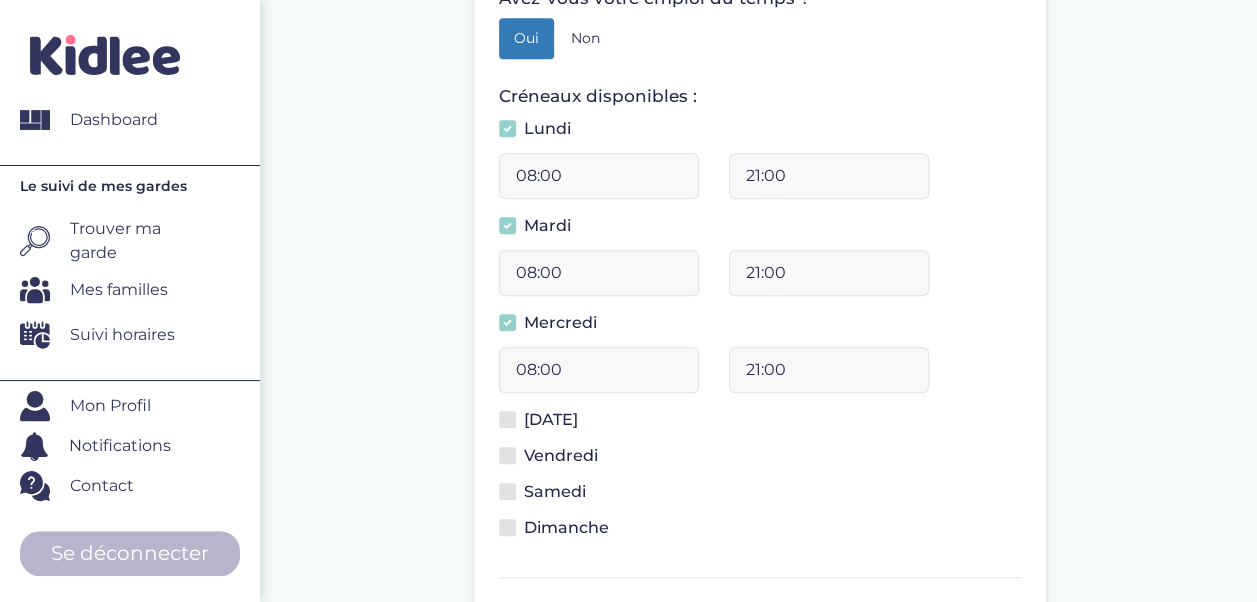 click at bounding box center (507, 419) 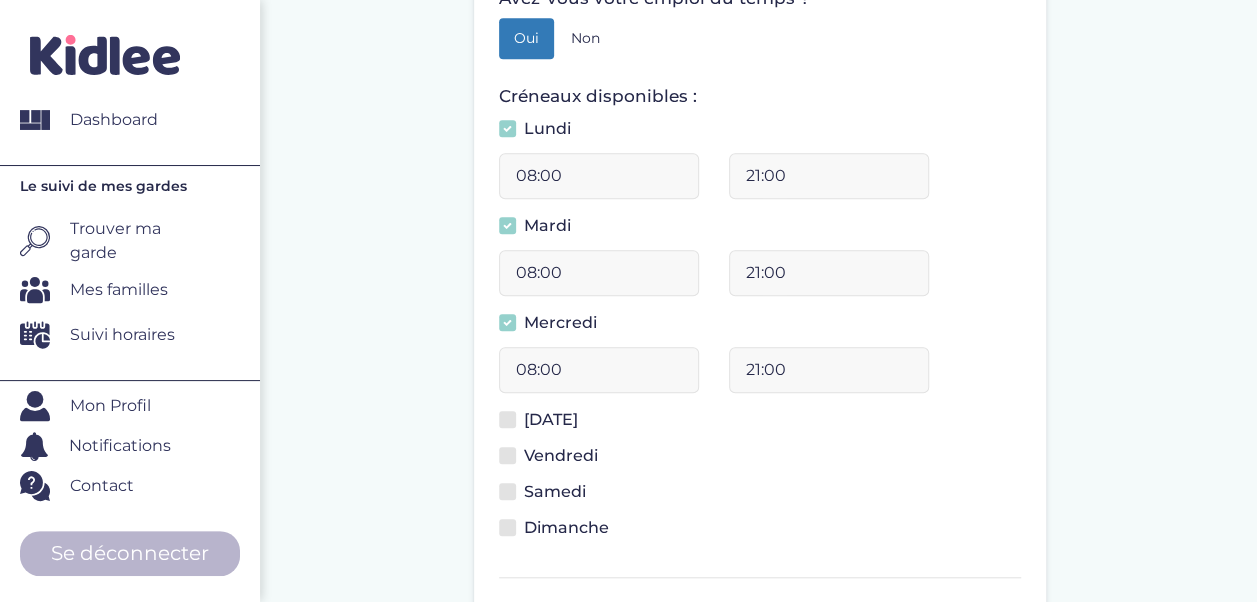 click on "Jeudi" at bounding box center (513, 431) 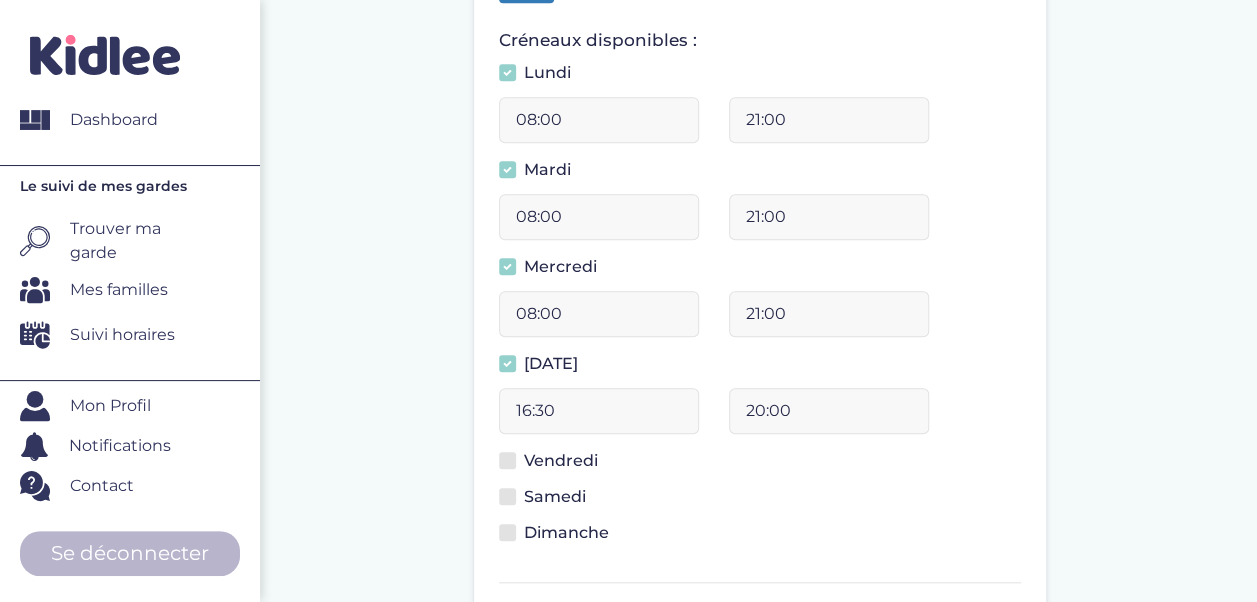 scroll, scrollTop: 617, scrollLeft: 0, axis: vertical 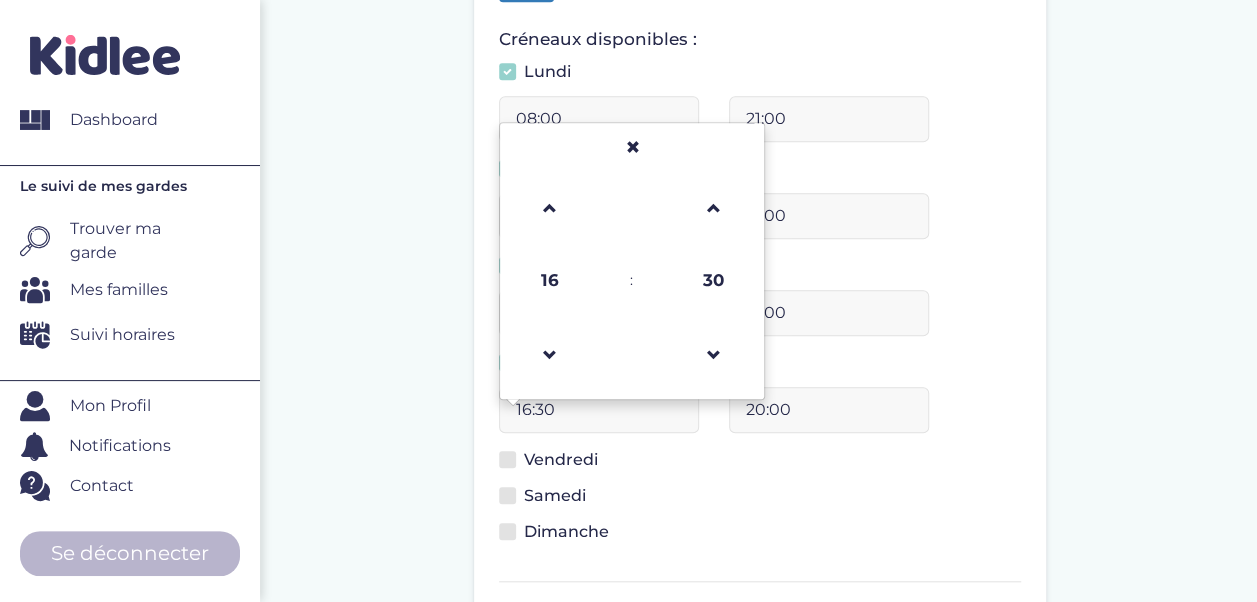 drag, startPoint x: 554, startPoint y: 404, endPoint x: 496, endPoint y: 406, distance: 58.034473 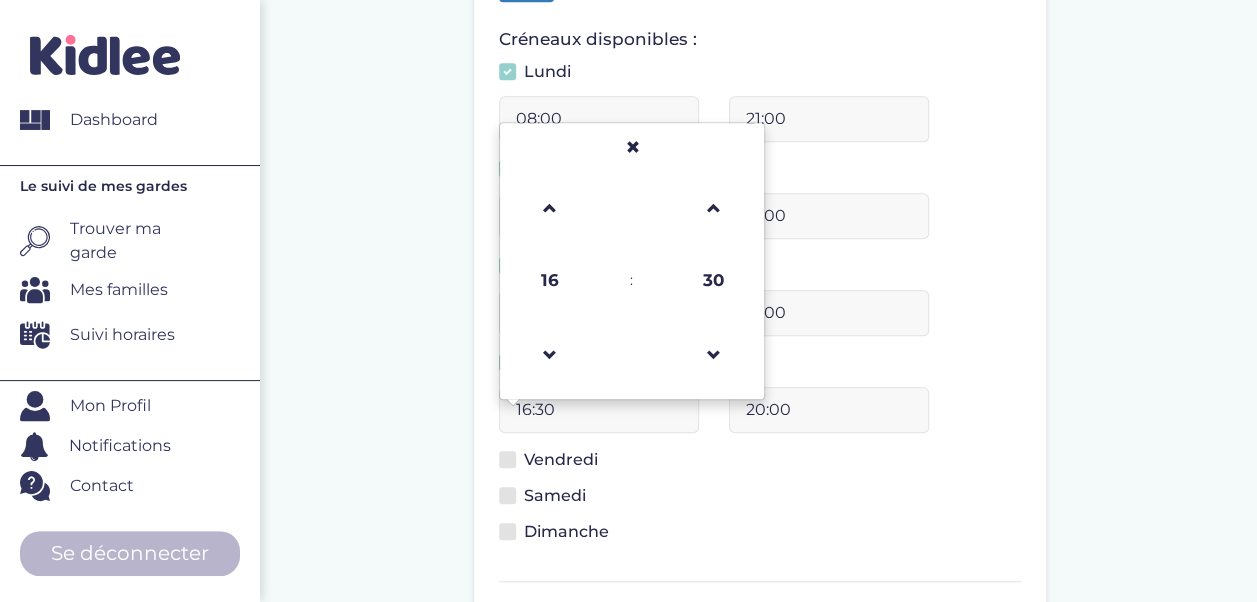 click on "16:30 16 : 30 00 01 02 03 04 05 06 07 08 09 10 11 12 13 14 15 16 17 18 19 20 21 22 23 00 05 10 15 20 25 30 35 40 45 50 55" at bounding box center [599, 417] 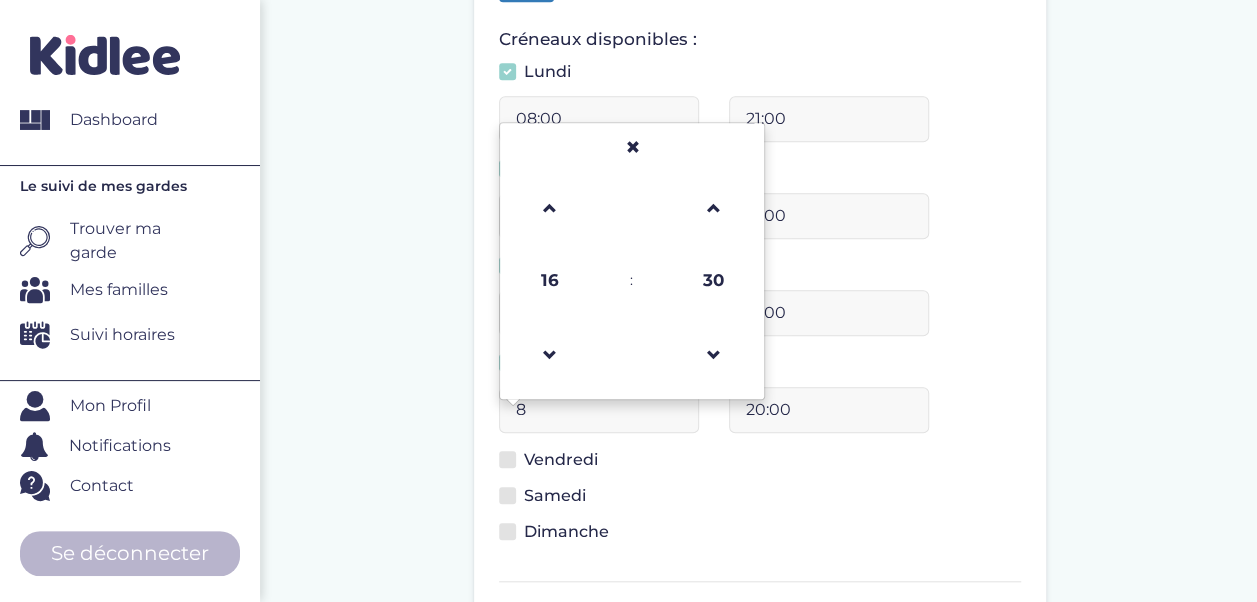 type on "08:00" 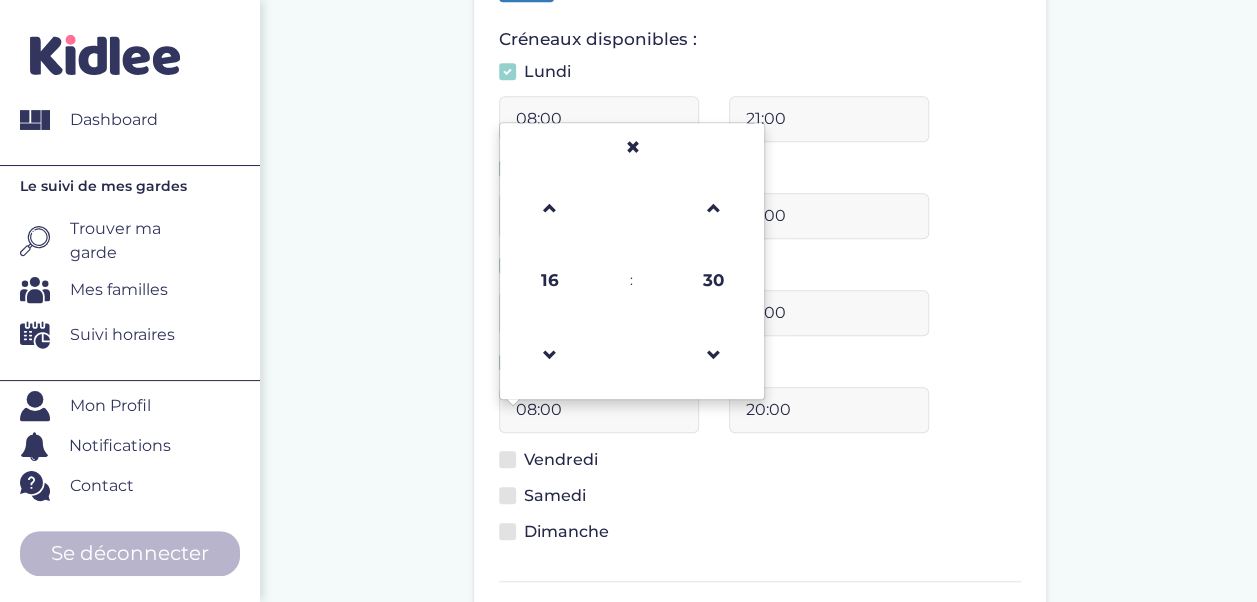 click on "20:00" at bounding box center [829, 410] 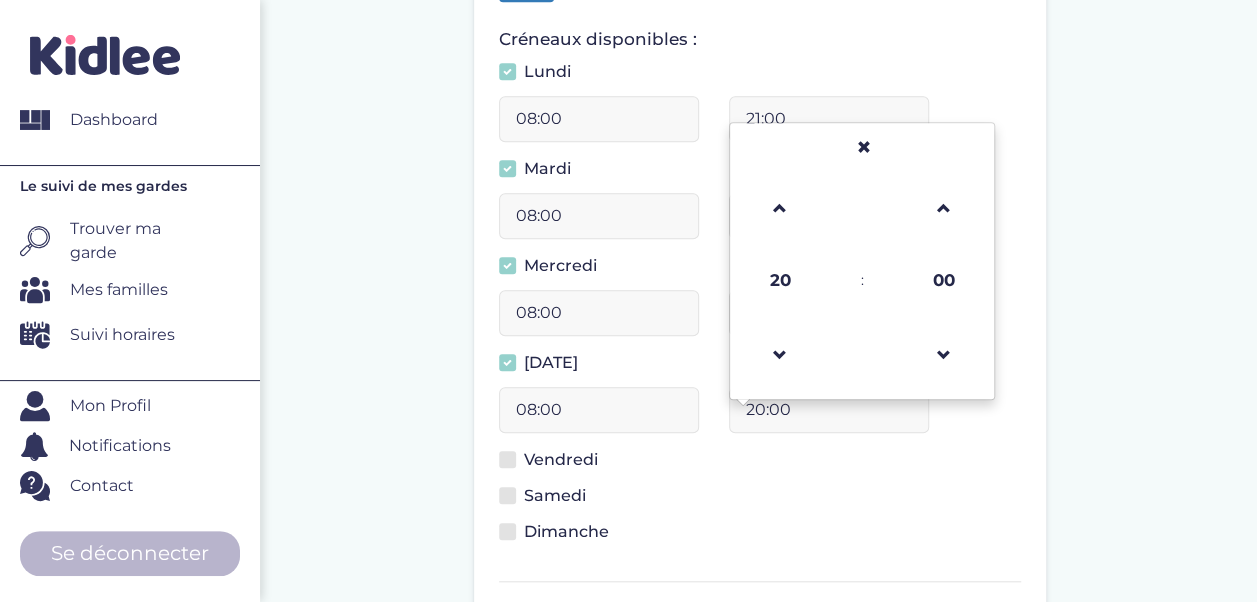 click on "20:00" at bounding box center [829, 410] 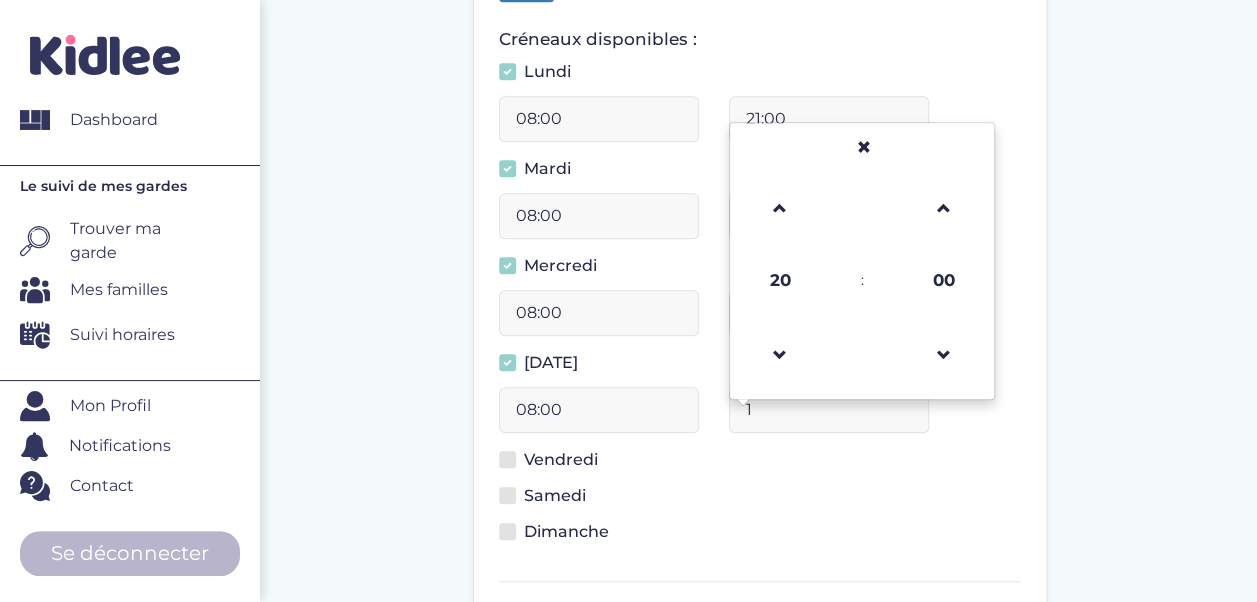 type on "1" 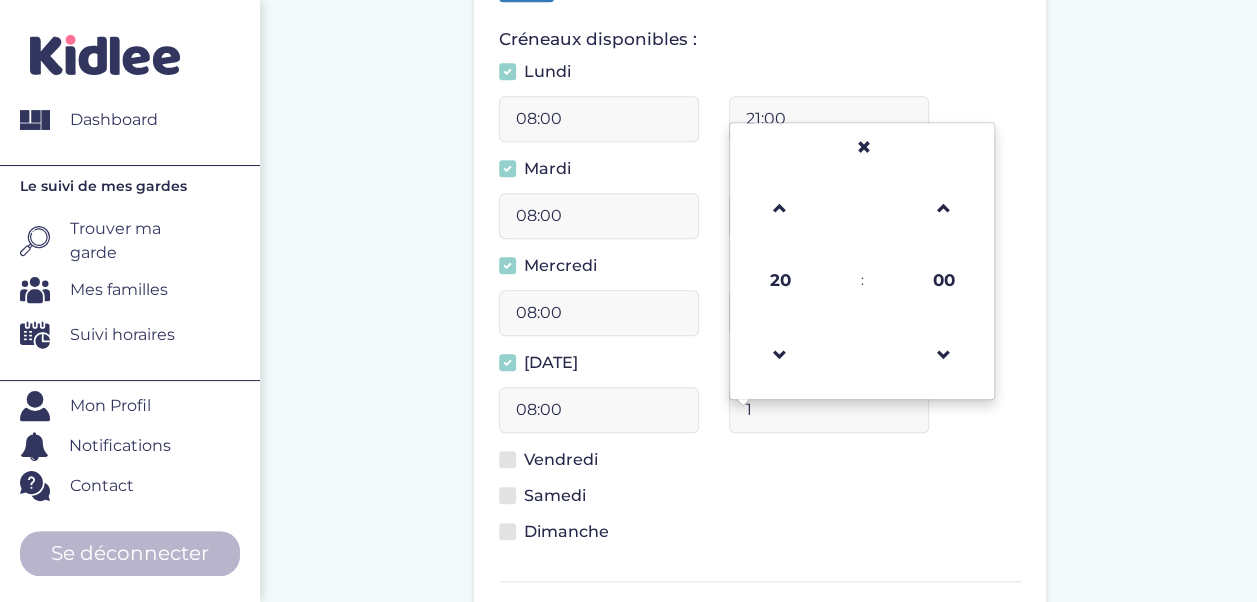 type 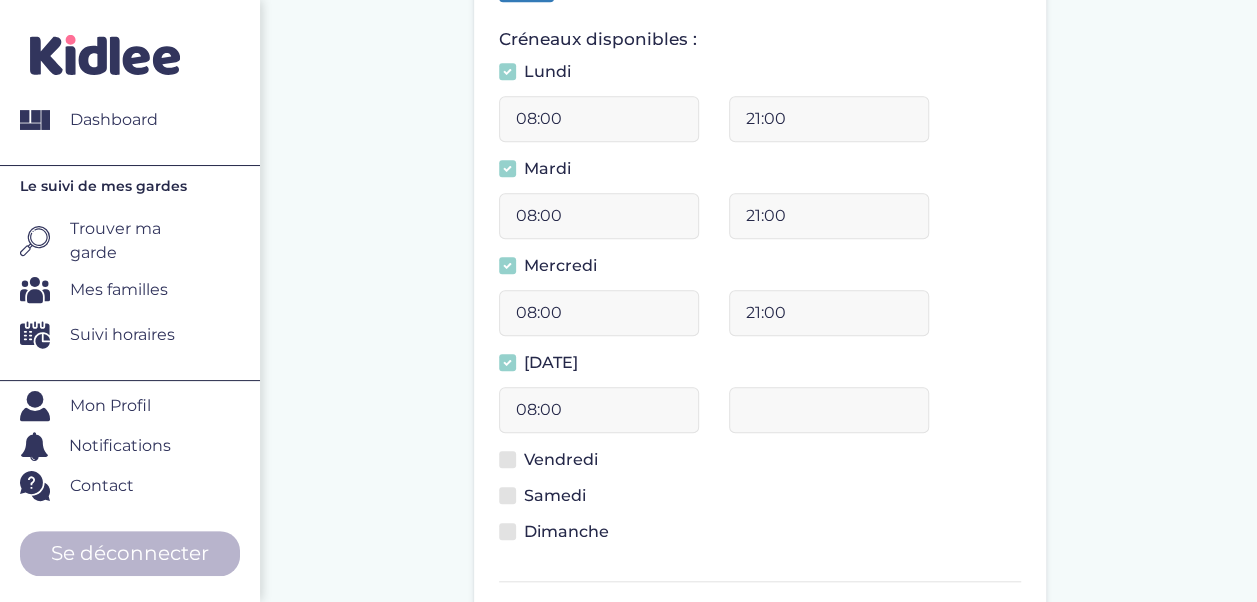 click on "Avez-vous votre emploi du temps ?
Oui   Non
Créneaux disponibles :
Lundi
08:00   21:00
Mardi
08:00   21:00
Mercredi
08:00   21:00
Jeudi
08:00       16:30   20:00     16:30   20:00     16:30   20:00   Merci de selectionner au moins un jour!" at bounding box center [760, 242] 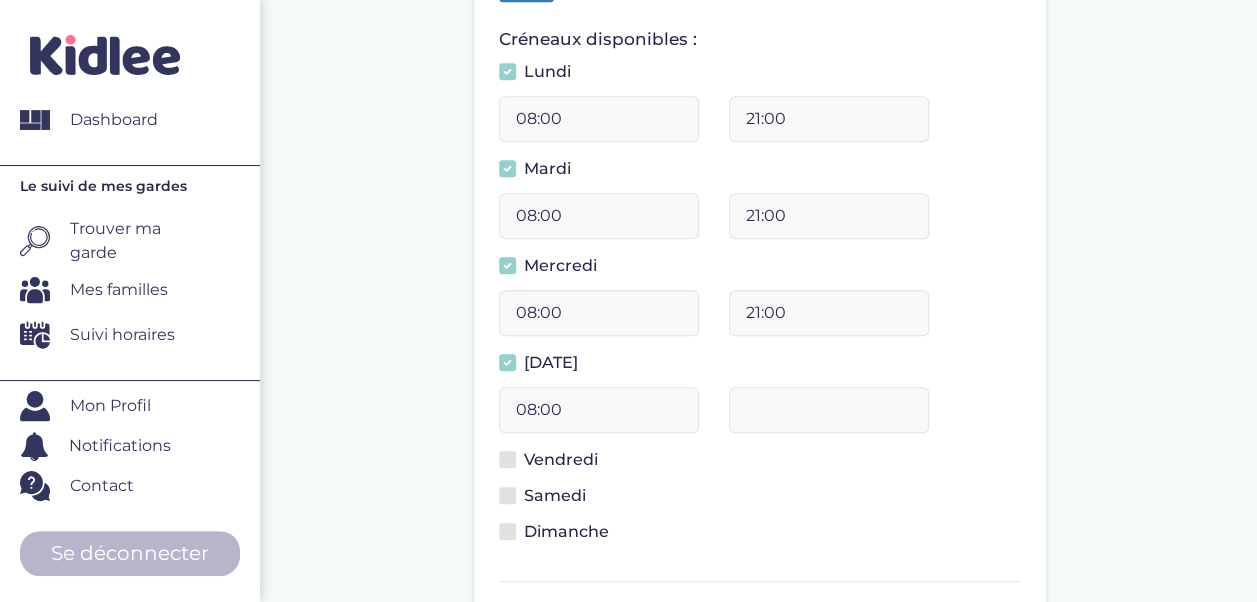 click at bounding box center (507, 459) 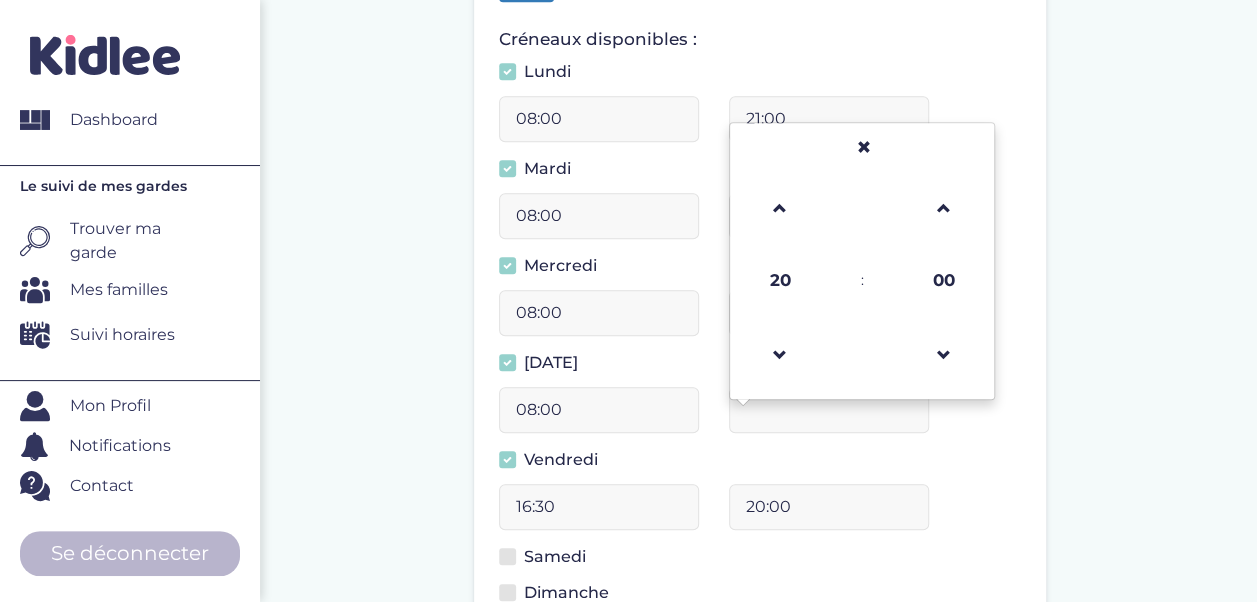 click at bounding box center (829, 410) 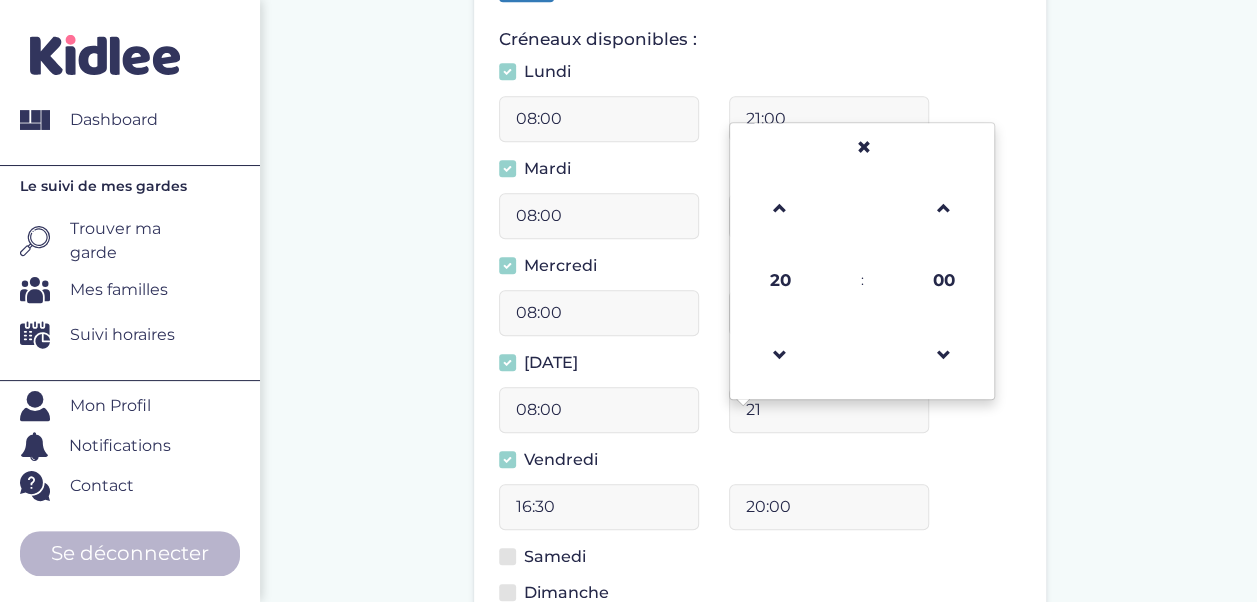type on "21:00" 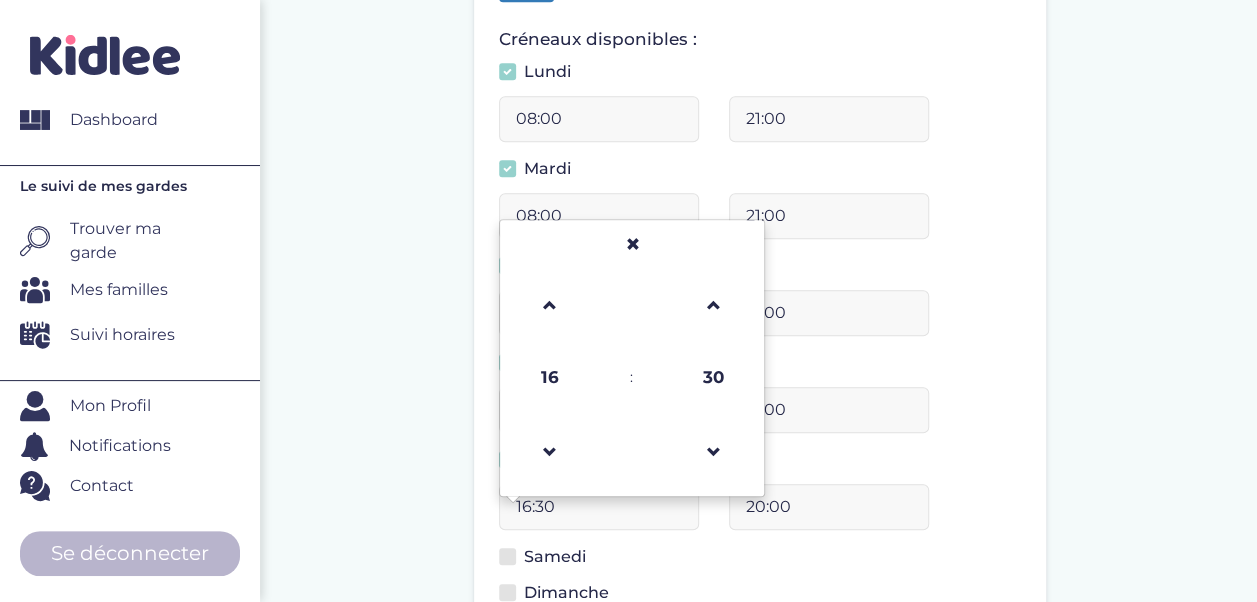 drag, startPoint x: 557, startPoint y: 509, endPoint x: 462, endPoint y: 509, distance: 95 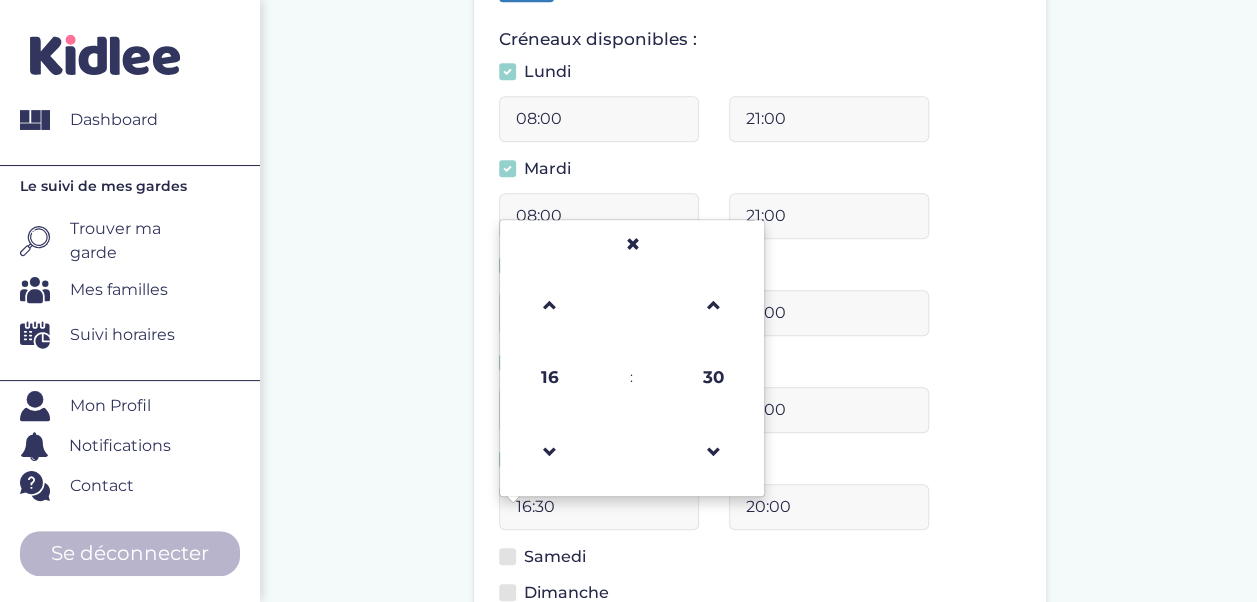 click on "Complete ton profil, même si tu ne dispose pas encore de ton emploi du temps.
Date de début :
18-07-2025     Veuillez préciser une date de début
Avez-vous votre emploi du temps ?
Oui   Non
Créneaux disponibles :
Lundi
08:00   21:00
Mardi
08:00   21:00     08:00   21:00     08:00   21:00     16:30 16 : 30 00 01 02 03 04 05 06 07 08 09 10 11 12 13 14 15 16 17 18" at bounding box center (760, 281) 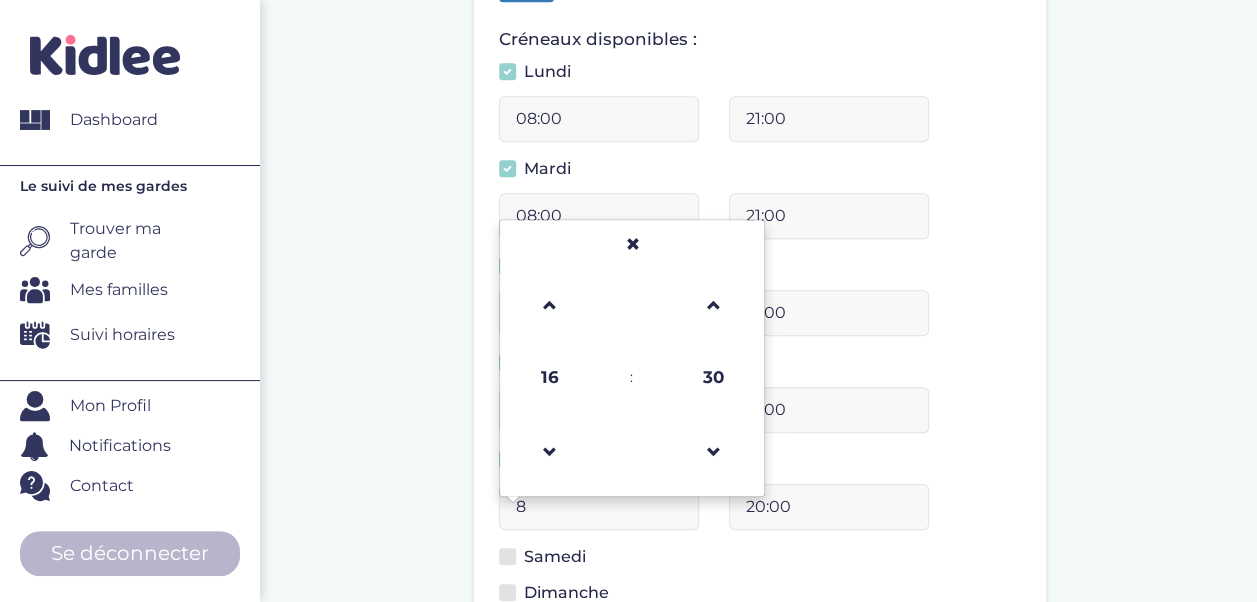 type on "08:00" 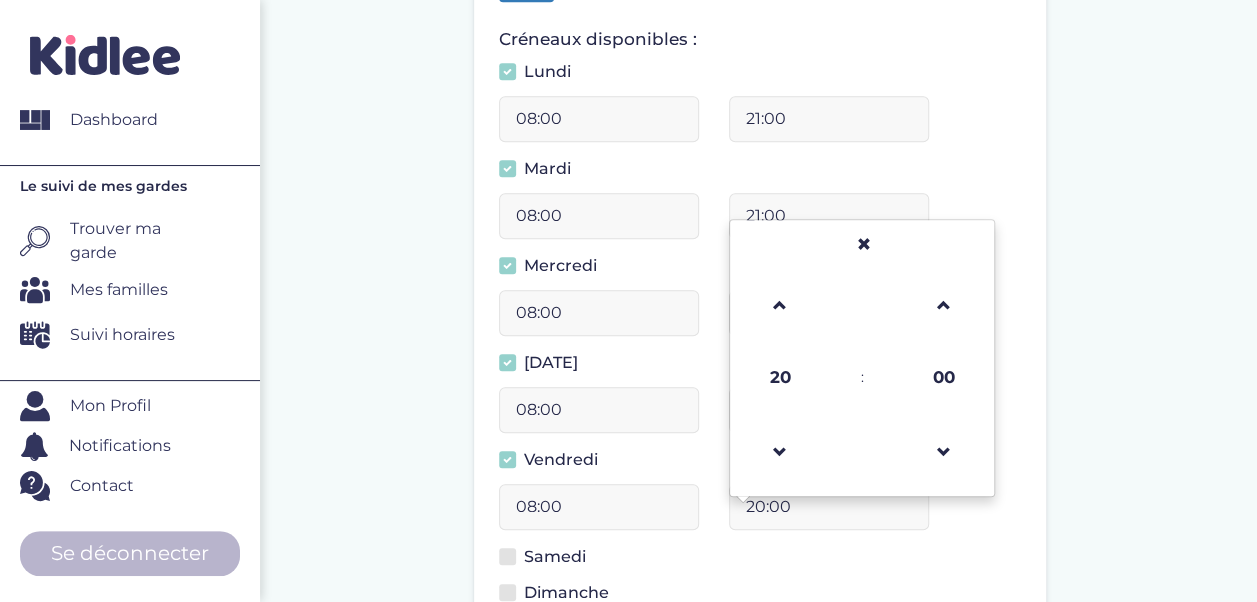 click on "20:00" at bounding box center [829, 507] 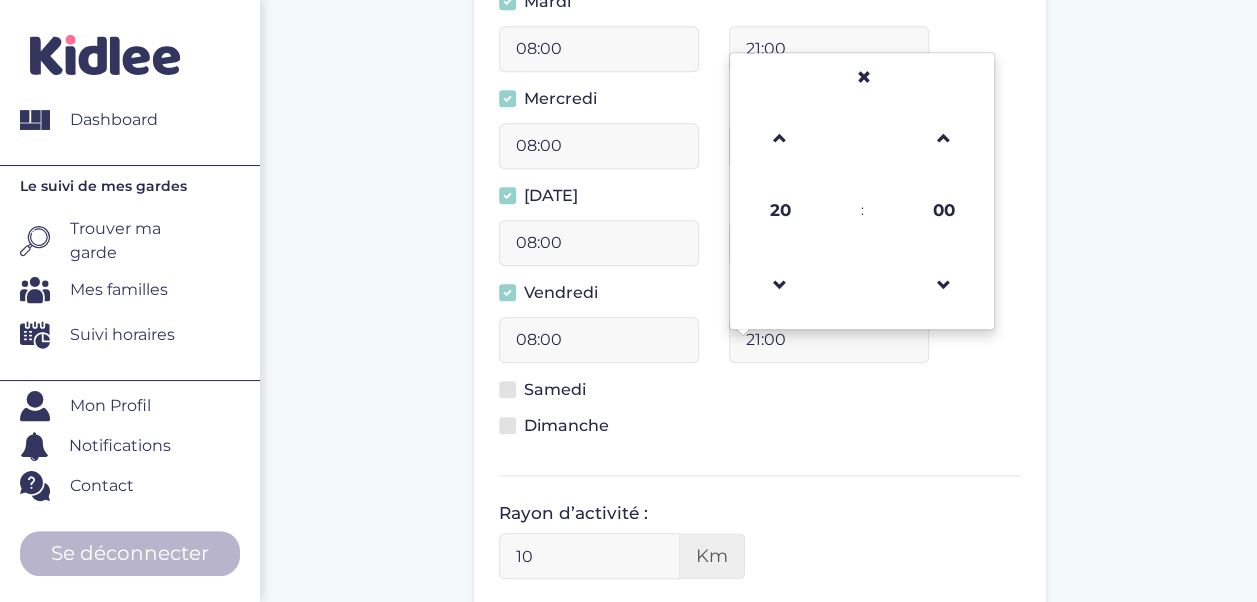 scroll, scrollTop: 785, scrollLeft: 0, axis: vertical 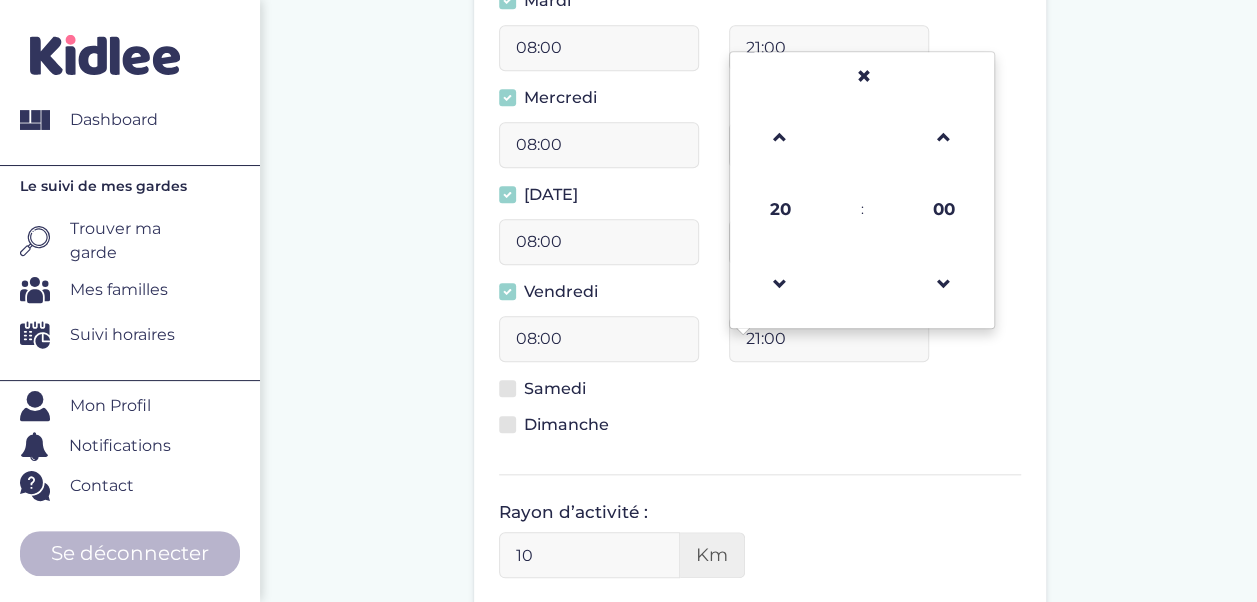 type on "21:00" 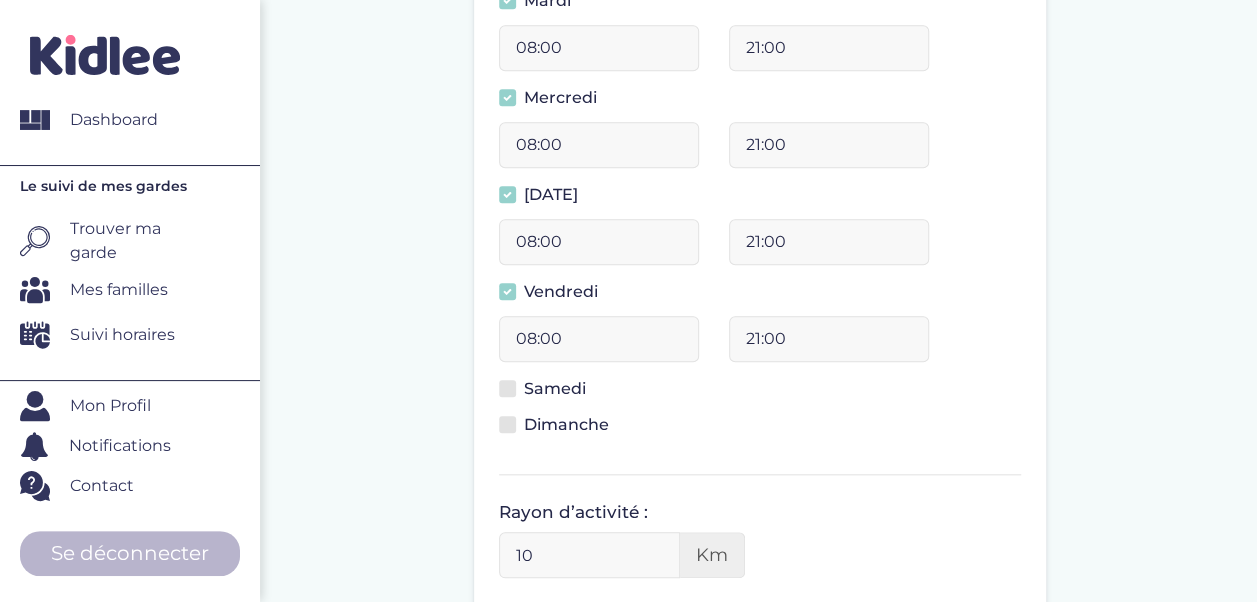 click at bounding box center (507, 388) 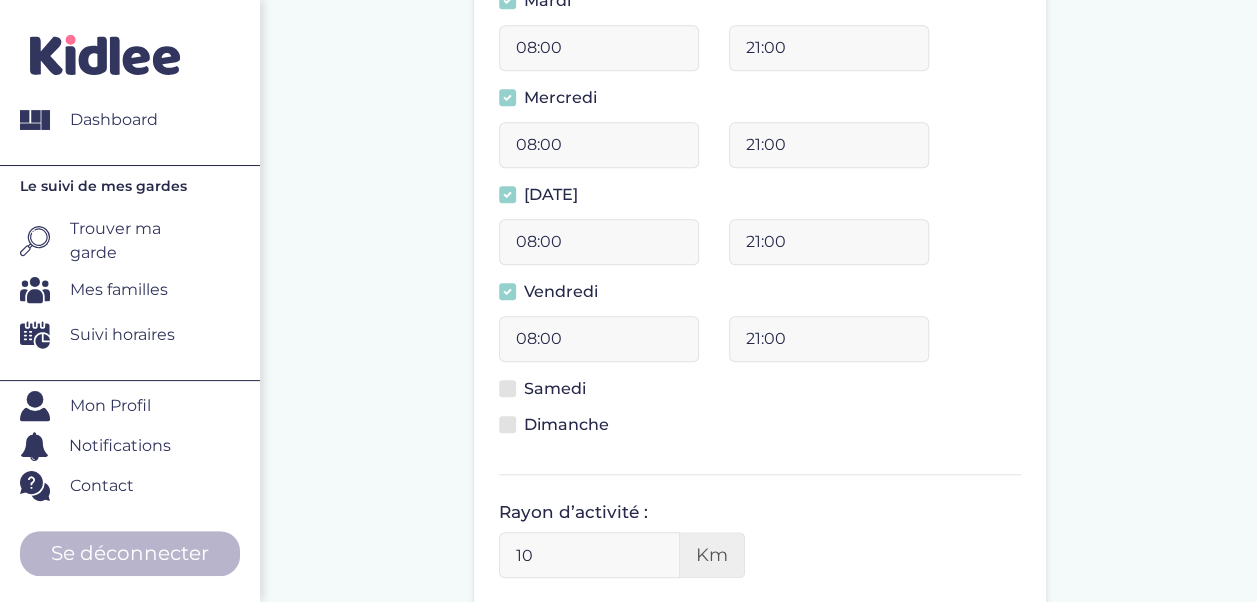 click on "Samedi" at bounding box center (513, 400) 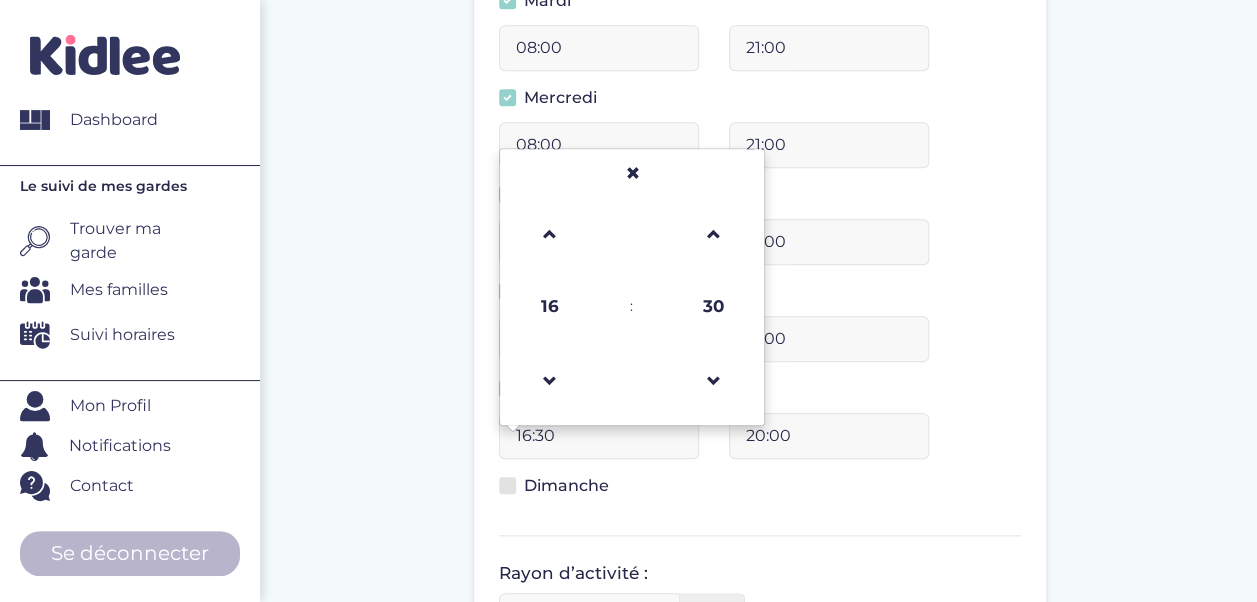 drag, startPoint x: 554, startPoint y: 433, endPoint x: 458, endPoint y: 436, distance: 96.04687 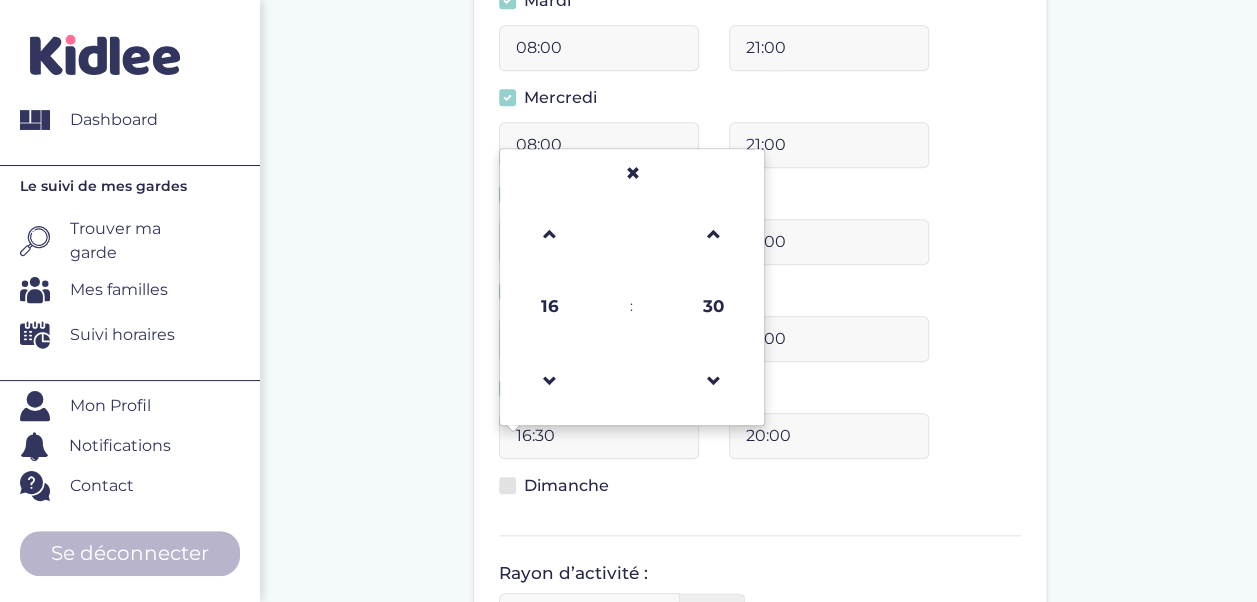 click on "Complete ton profil, même si tu ne dispose pas encore de ton emploi du temps.
Date de début :
18-07-2025     Veuillez préciser une date de début
Avez-vous votre emploi du temps ?
Oui   Non
Créneaux disponibles :
Lundi
08:00   21:00
Mardi
08:00   21:00     08:00   21:00     08:00   21:00     08:00   21:00     16:30 16 : 30 00 01 02 03 04 05 06 07 08 09 10 11 12" at bounding box center (760, 143) 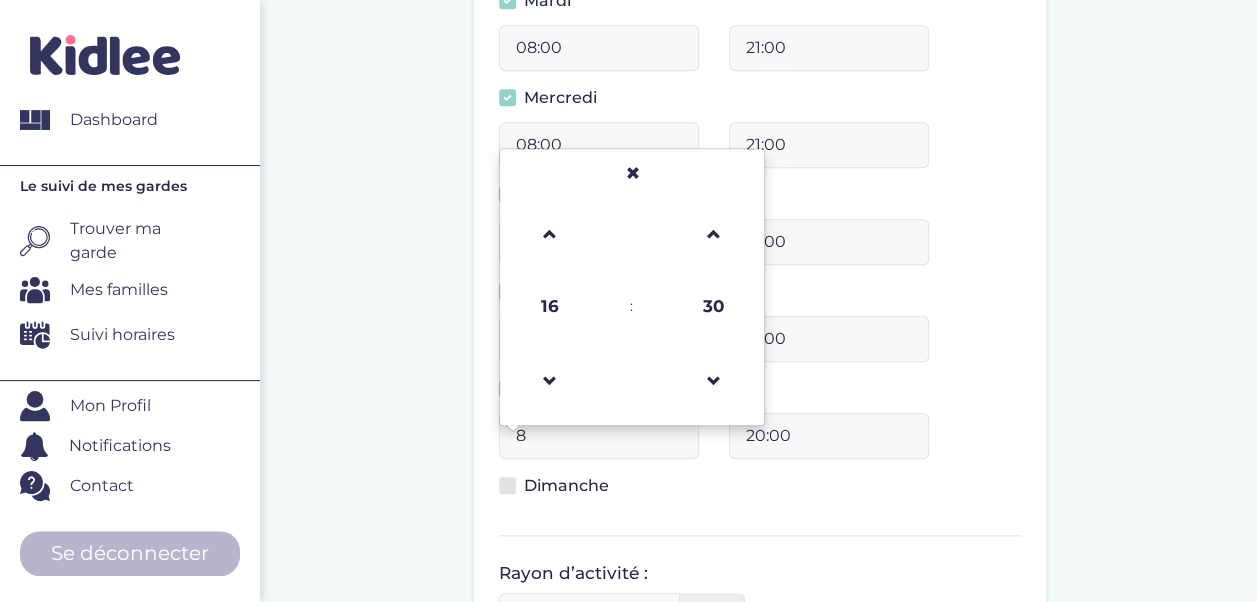 type on "08:00" 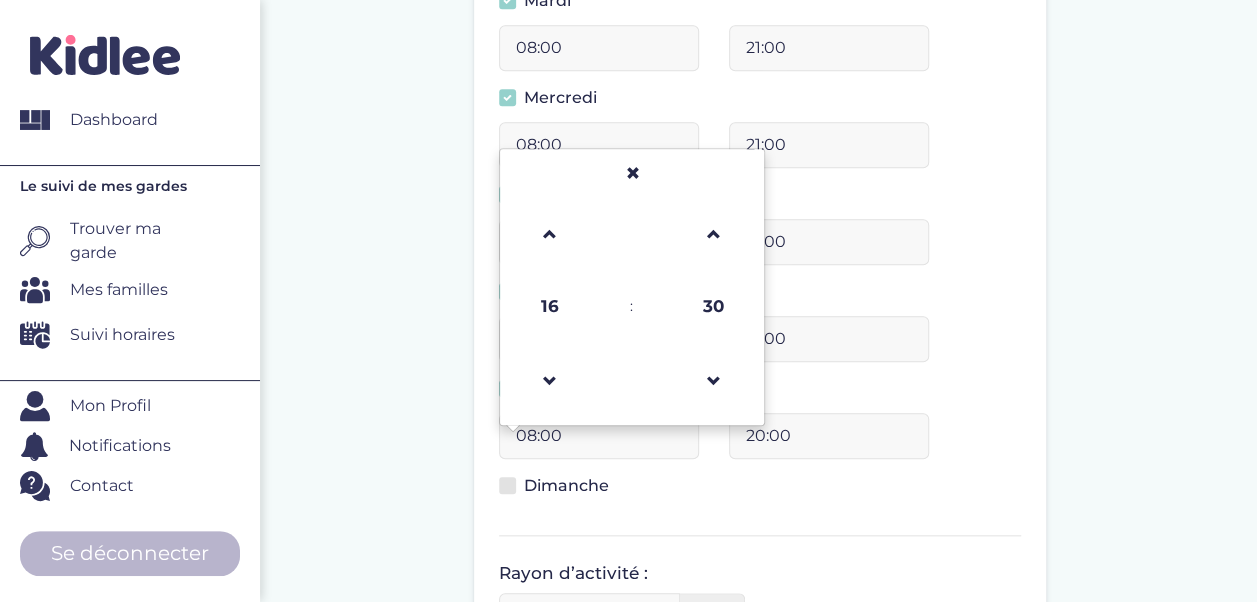 click on "20:00" at bounding box center [829, 436] 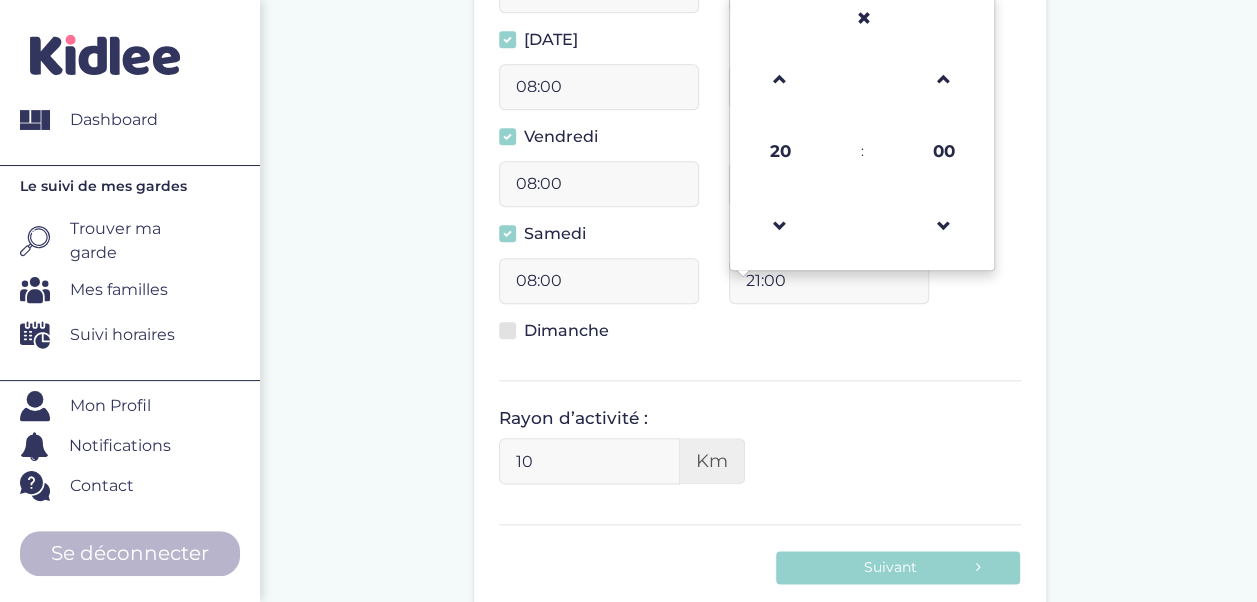 scroll, scrollTop: 949, scrollLeft: 0, axis: vertical 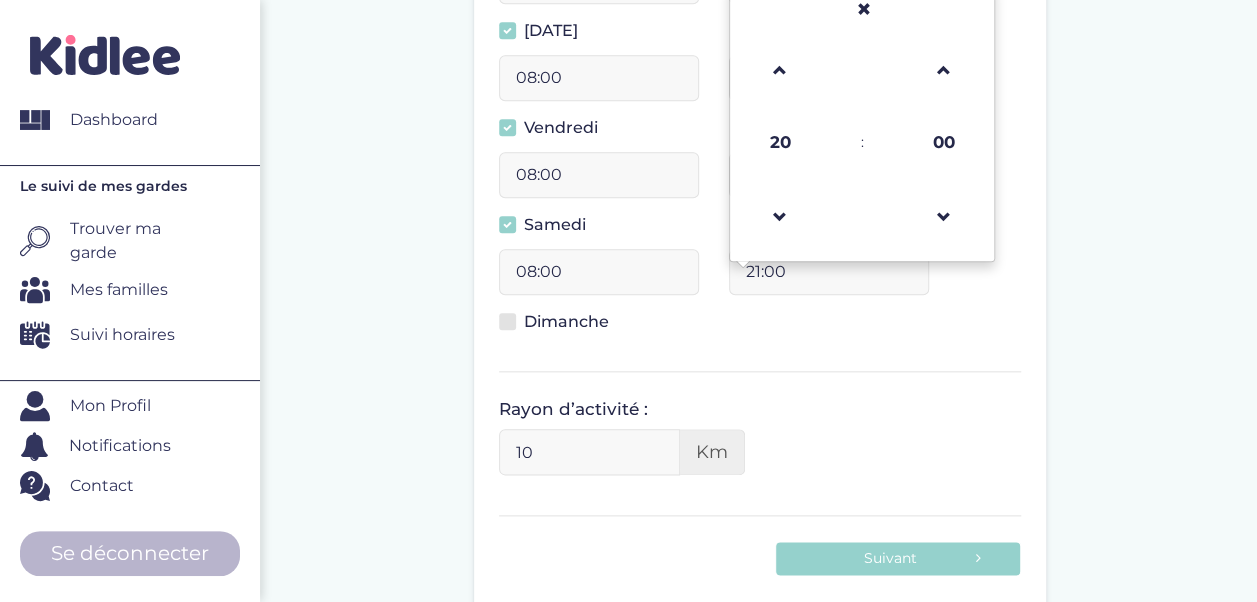 type on "21:00" 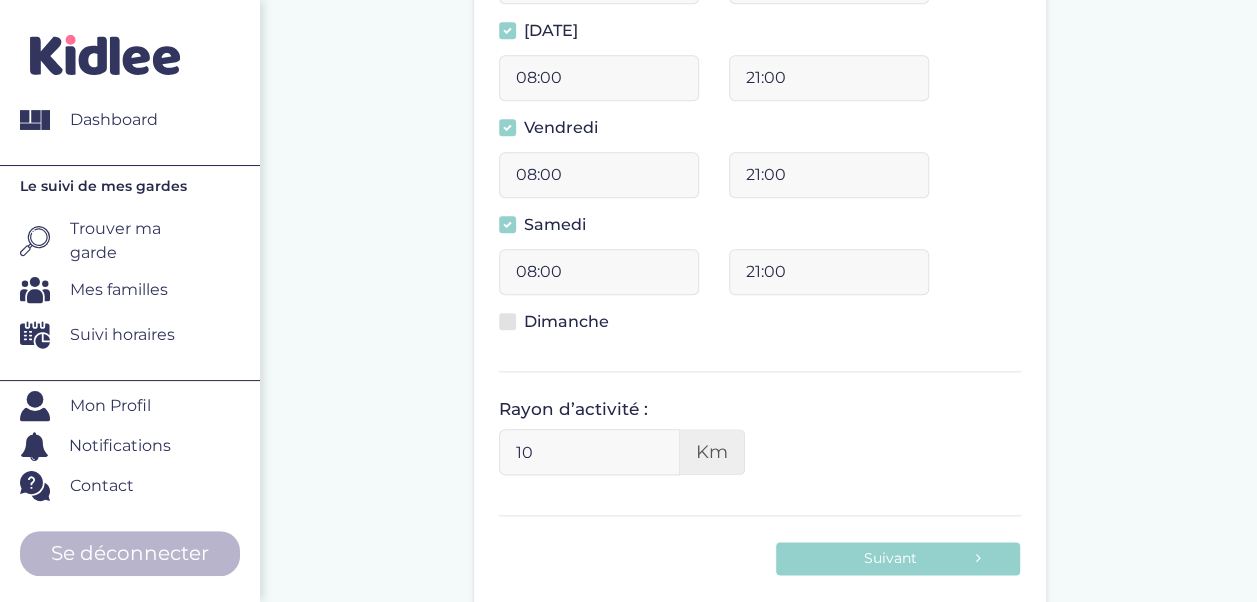 click at bounding box center [507, 321] 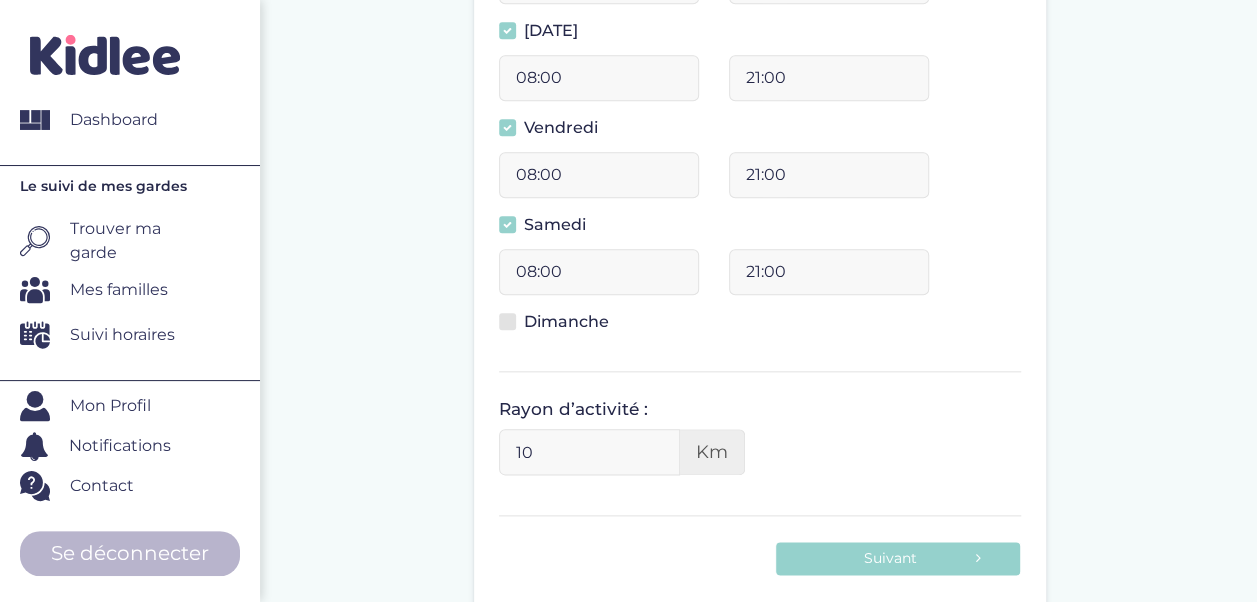 click on "Dimanche" at bounding box center [513, 333] 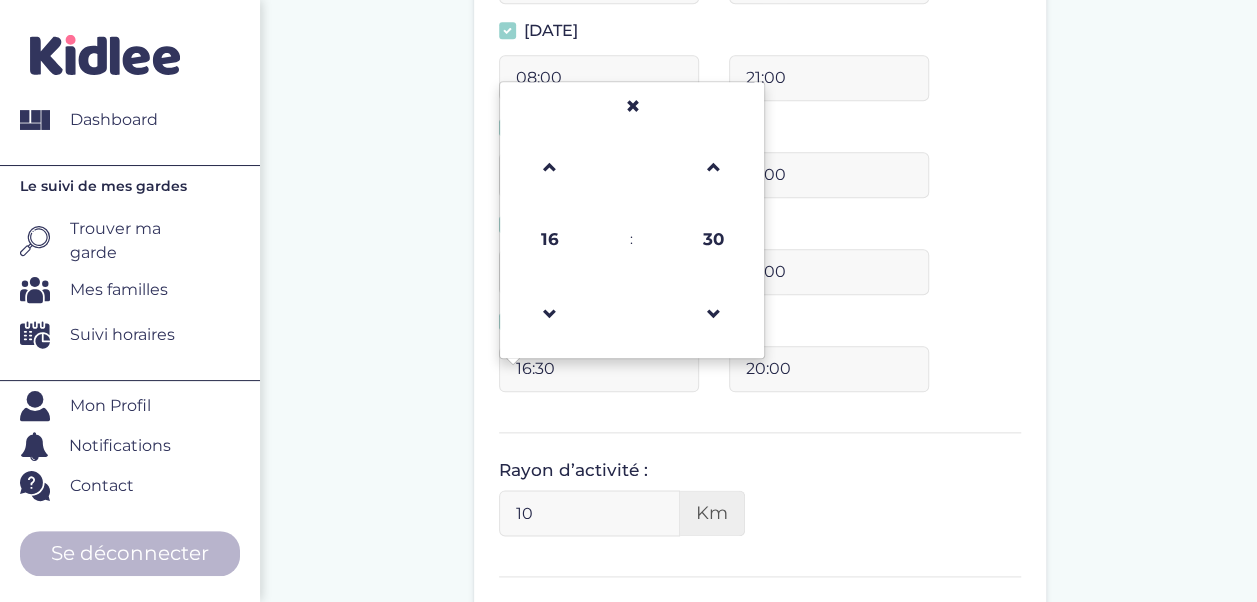 drag, startPoint x: 556, startPoint y: 363, endPoint x: 462, endPoint y: 366, distance: 94.04786 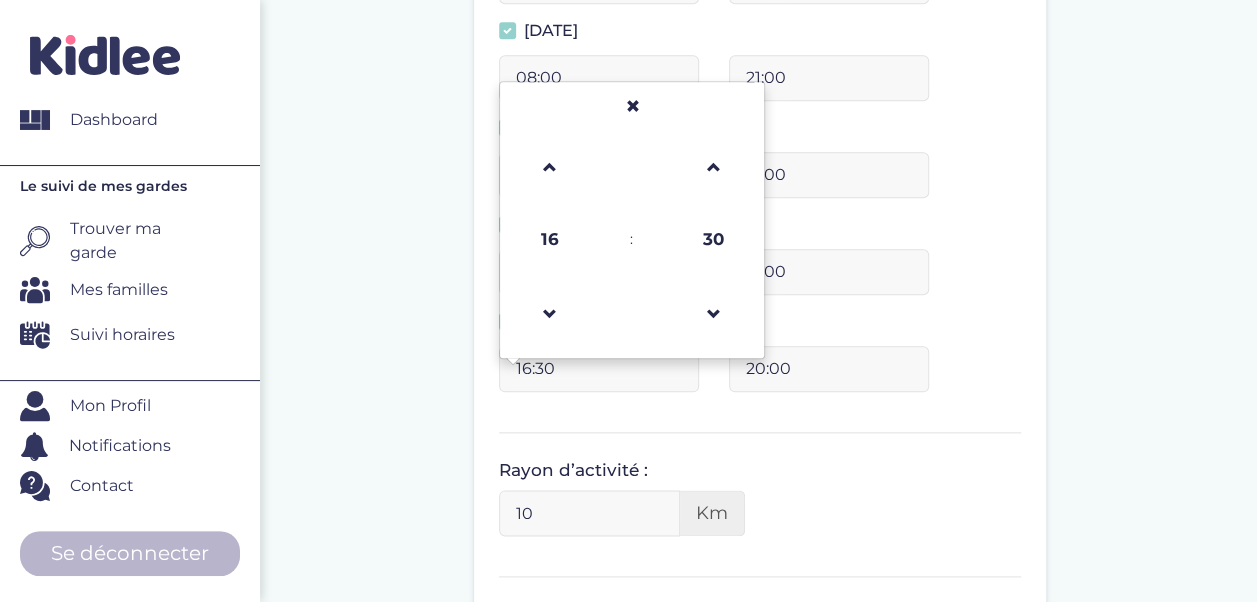 click on "Complete ton profil, même si tu ne dispose pas encore de ton emploi du temps.
Date de début :
18-07-2025     Veuillez préciser une date de début
Avez-vous votre emploi du temps ?
Oui   Non
Créneaux disponibles :
Lundi
08:00   21:00
Mardi
08:00   21:00     08:00   21:00     08:00   21:00     08:00   21:00     08:00   21:00     16:30 16 : 30 00 01 02 03 04 05 06" at bounding box center (760, 10) 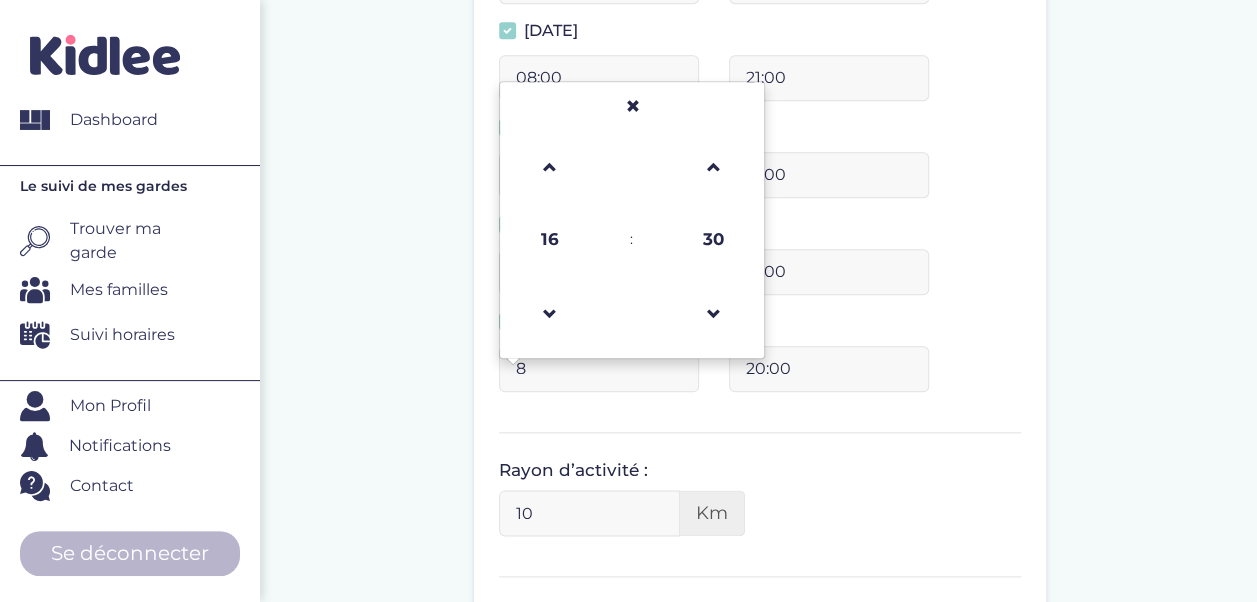 type on "08:00" 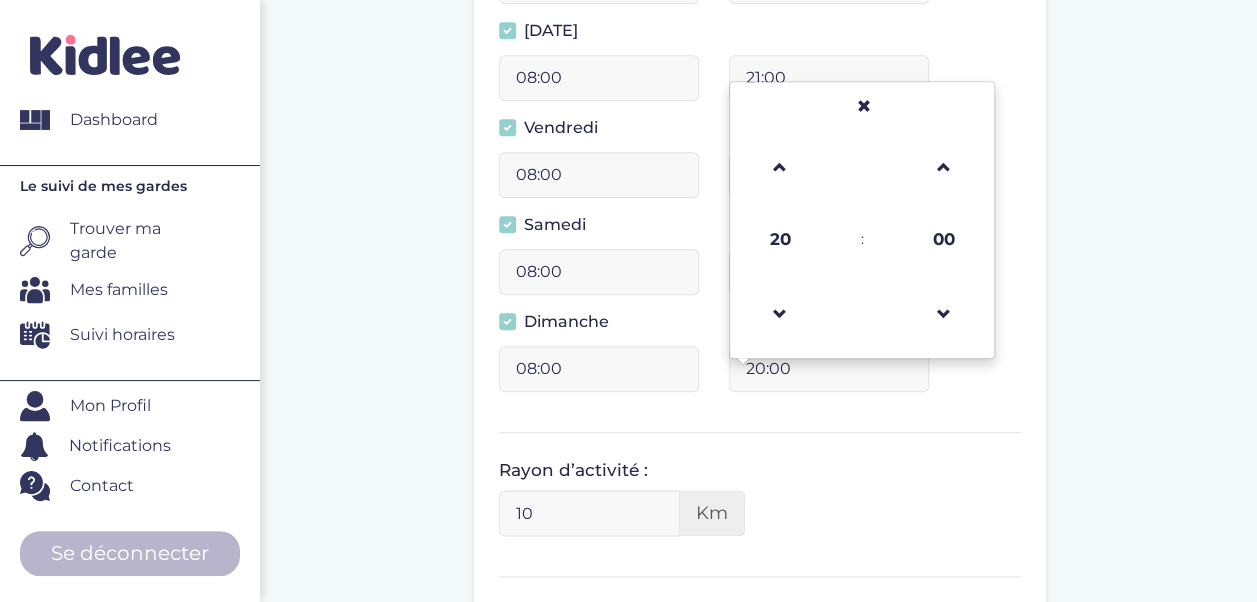 click on "20:00" at bounding box center [829, 369] 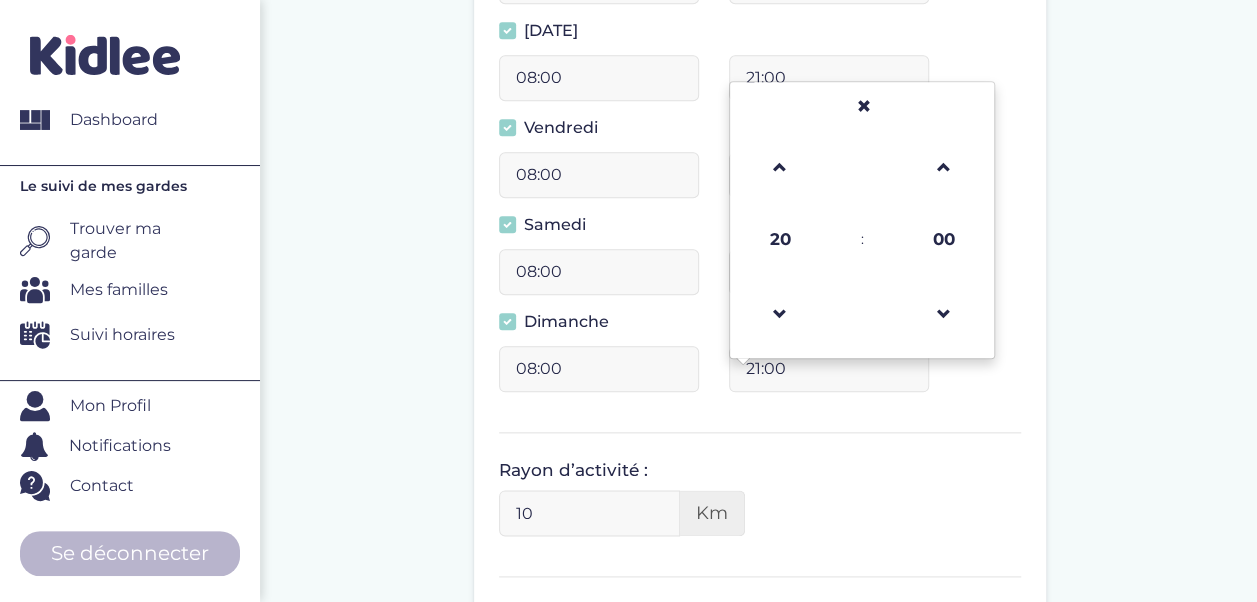 scroll, scrollTop: 1134, scrollLeft: 0, axis: vertical 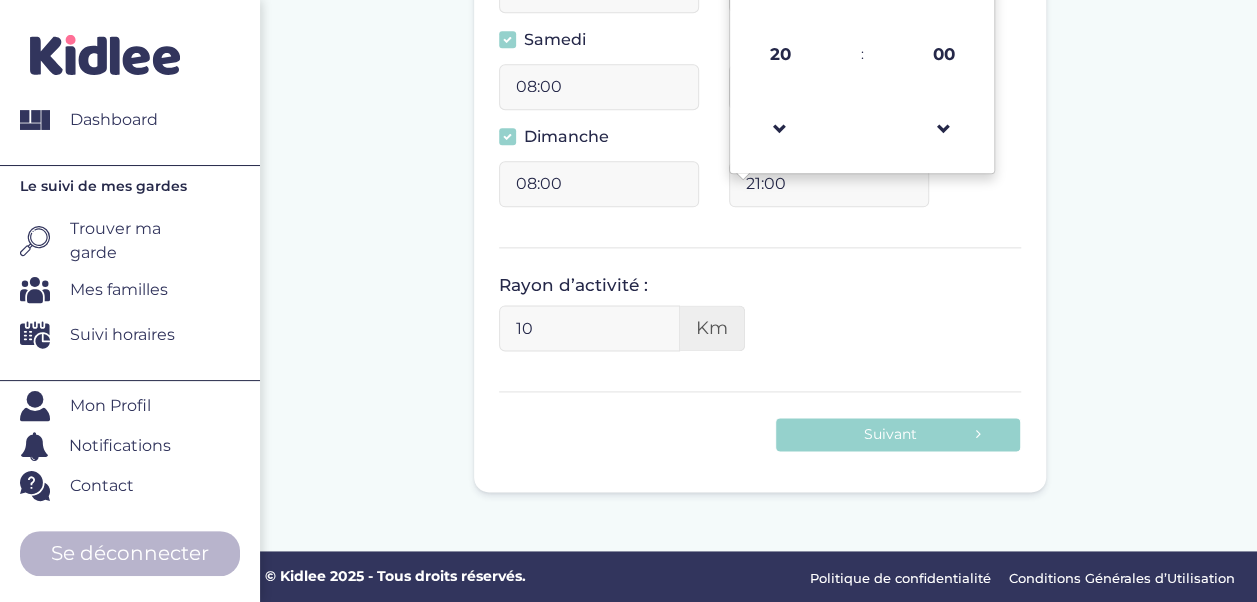 type on "21:00" 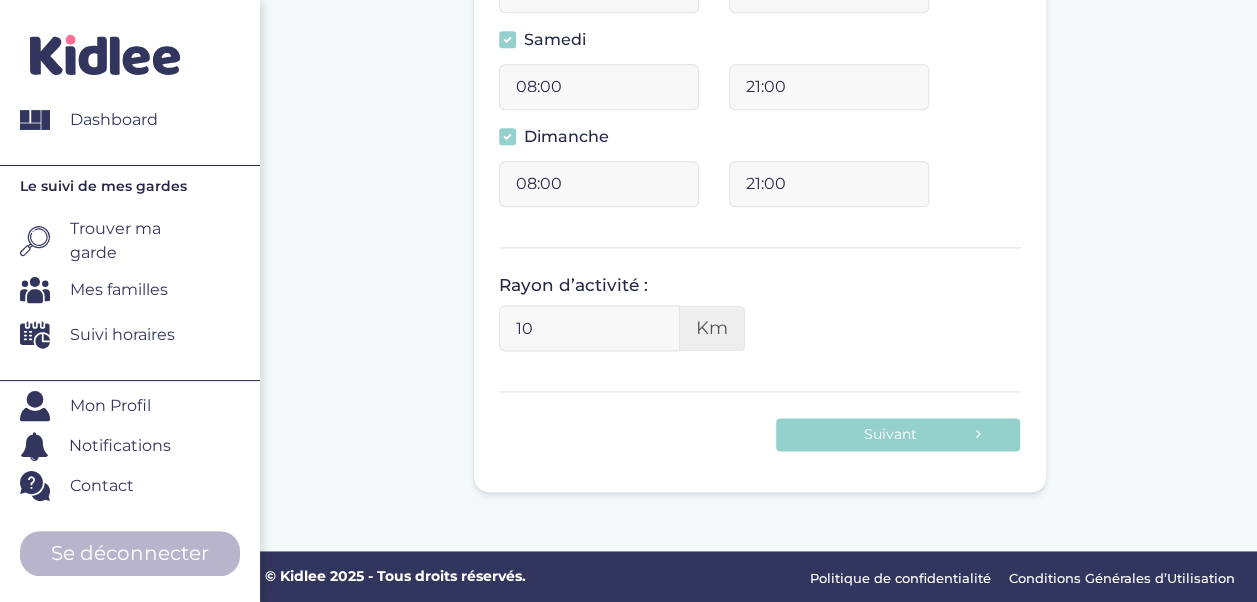 click on "Rayon d’activité :
10   Km" at bounding box center [760, 320] 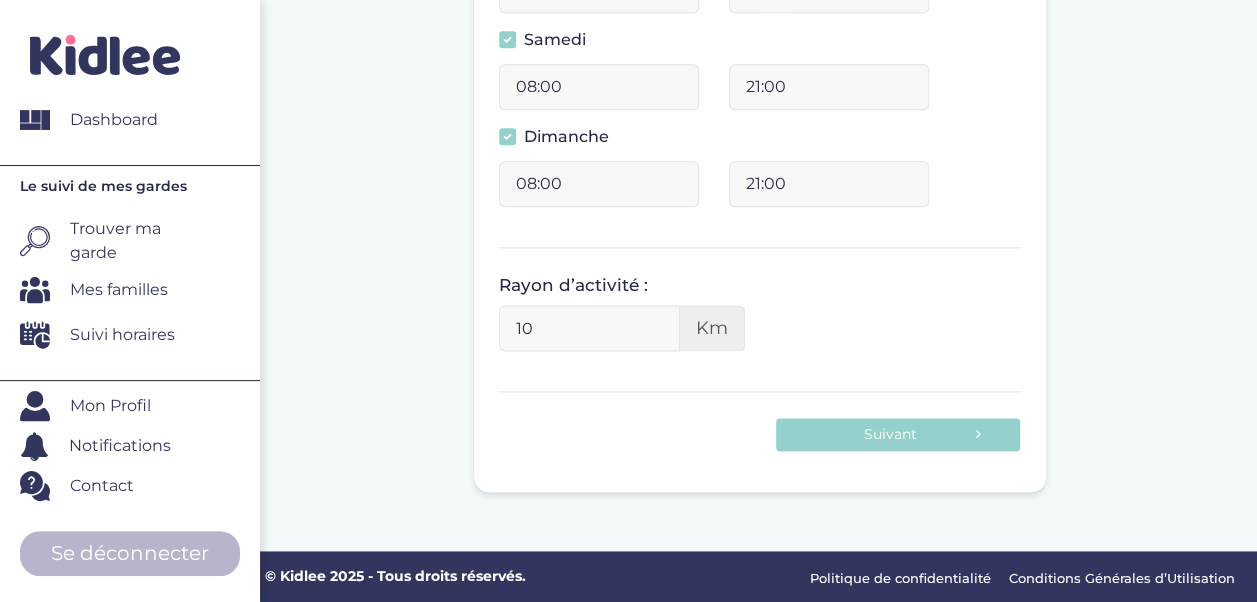 click on "10" at bounding box center (589, 328) 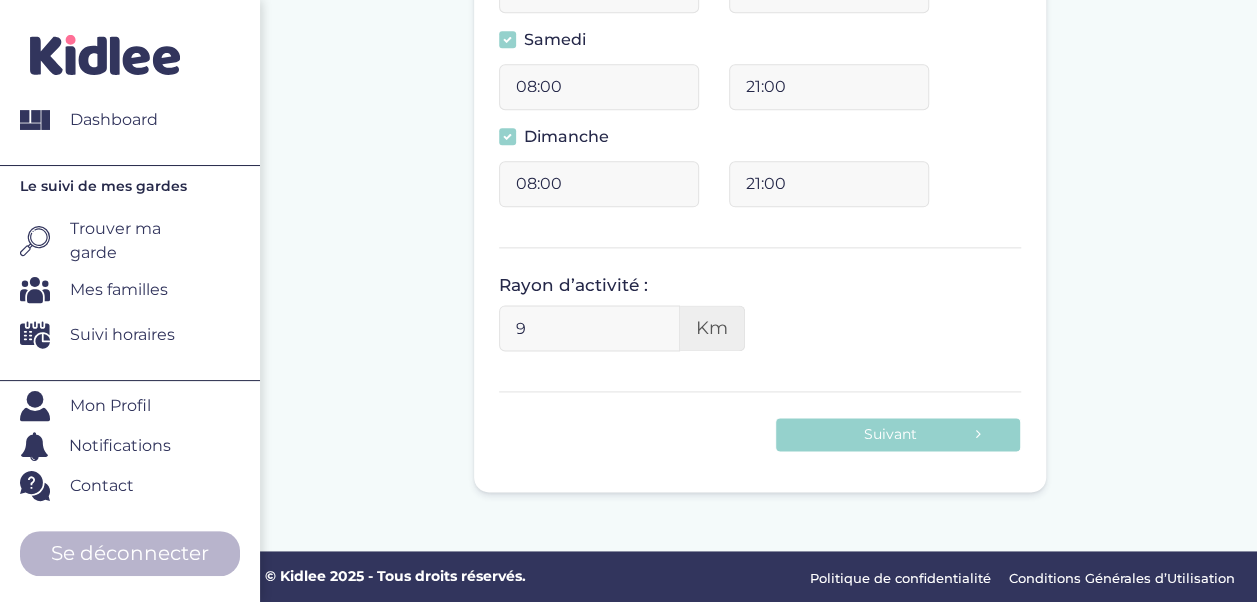 click on "9" at bounding box center (589, 328) 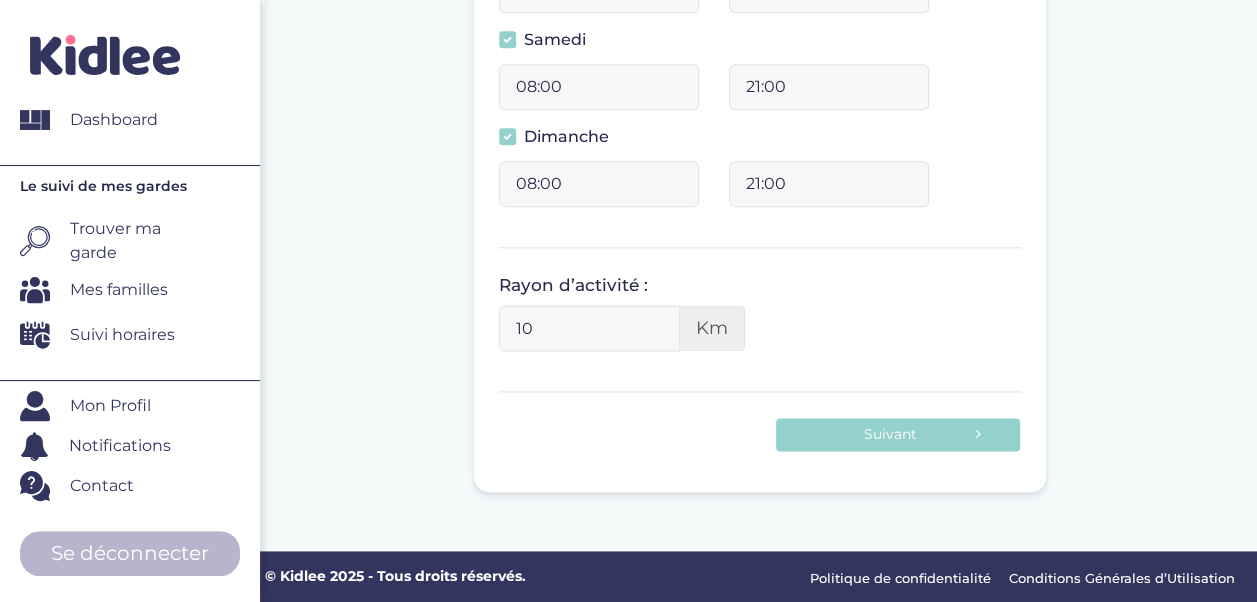type on "10" 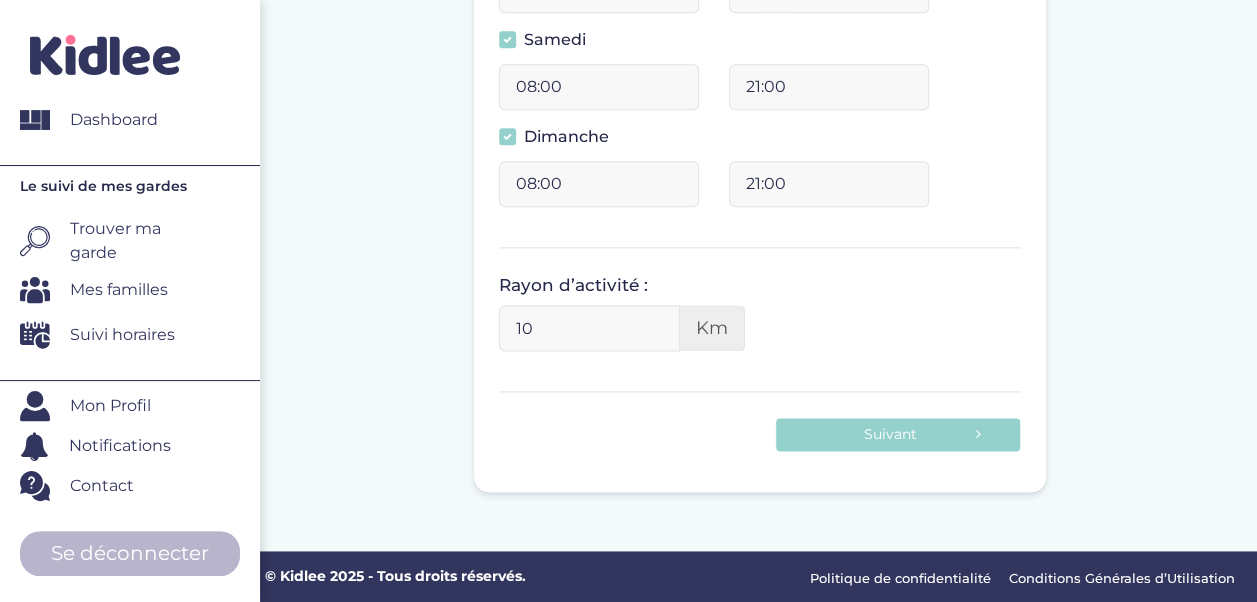 click on "10" at bounding box center [589, 328] 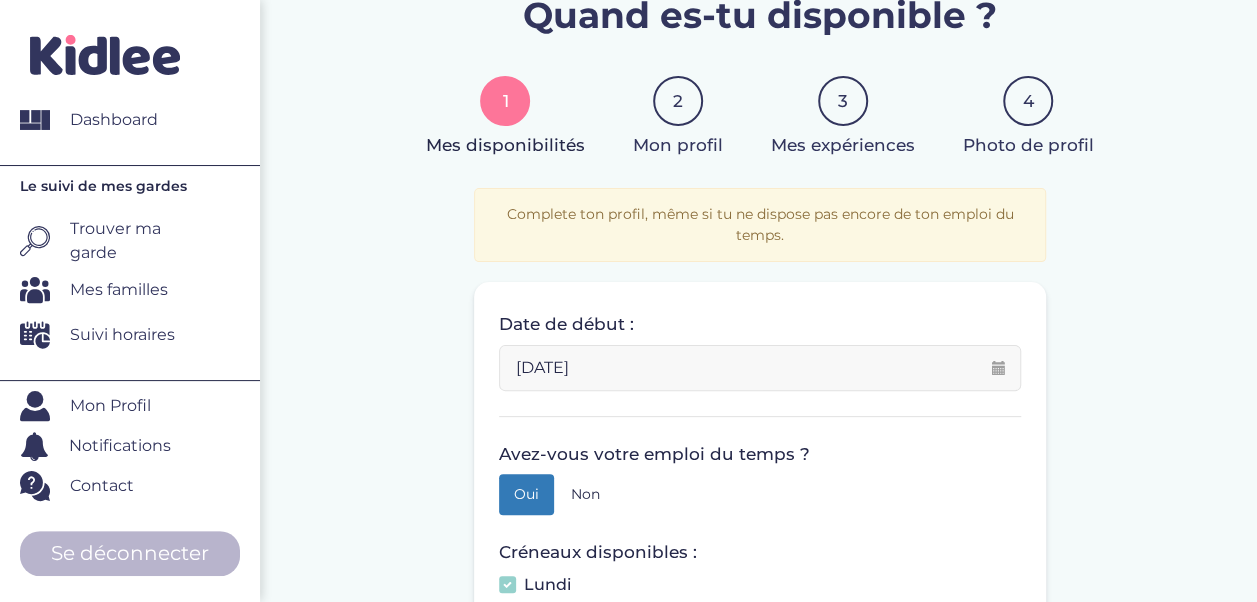 scroll, scrollTop: 1134, scrollLeft: 0, axis: vertical 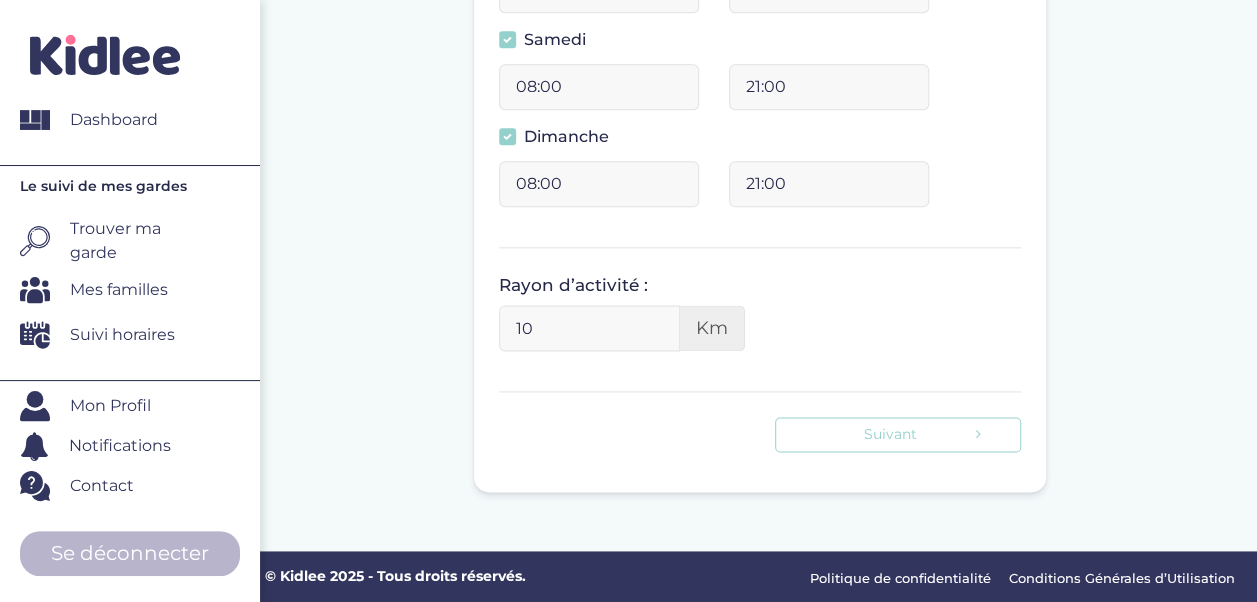 click on "Suivant" at bounding box center [898, 434] 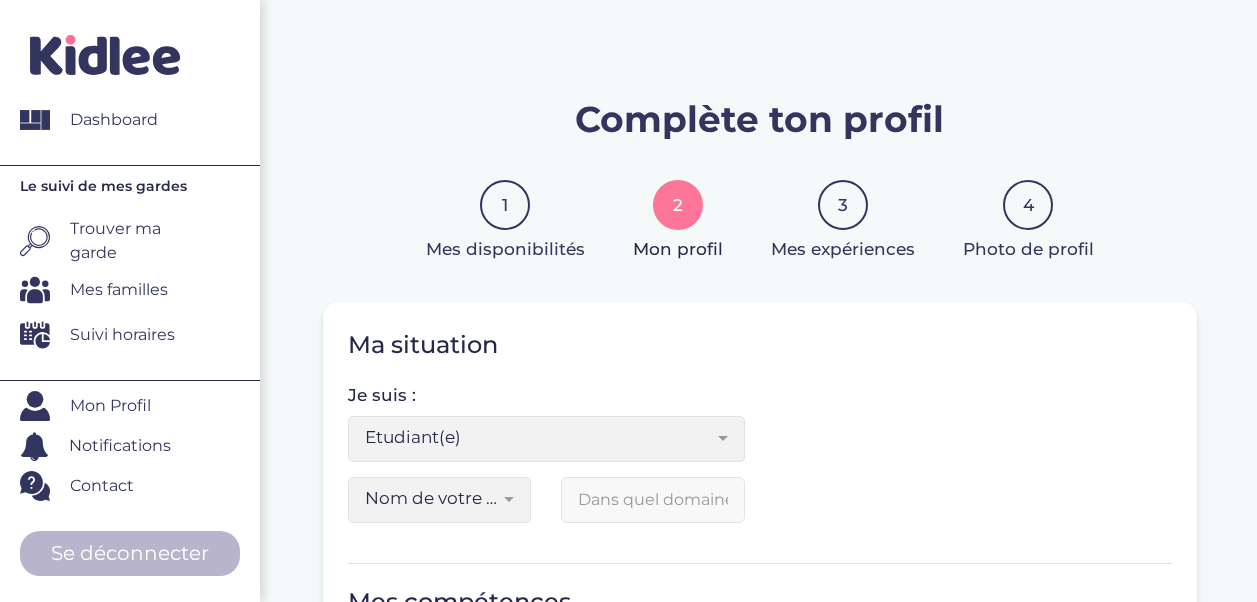 scroll, scrollTop: 424, scrollLeft: 0, axis: vertical 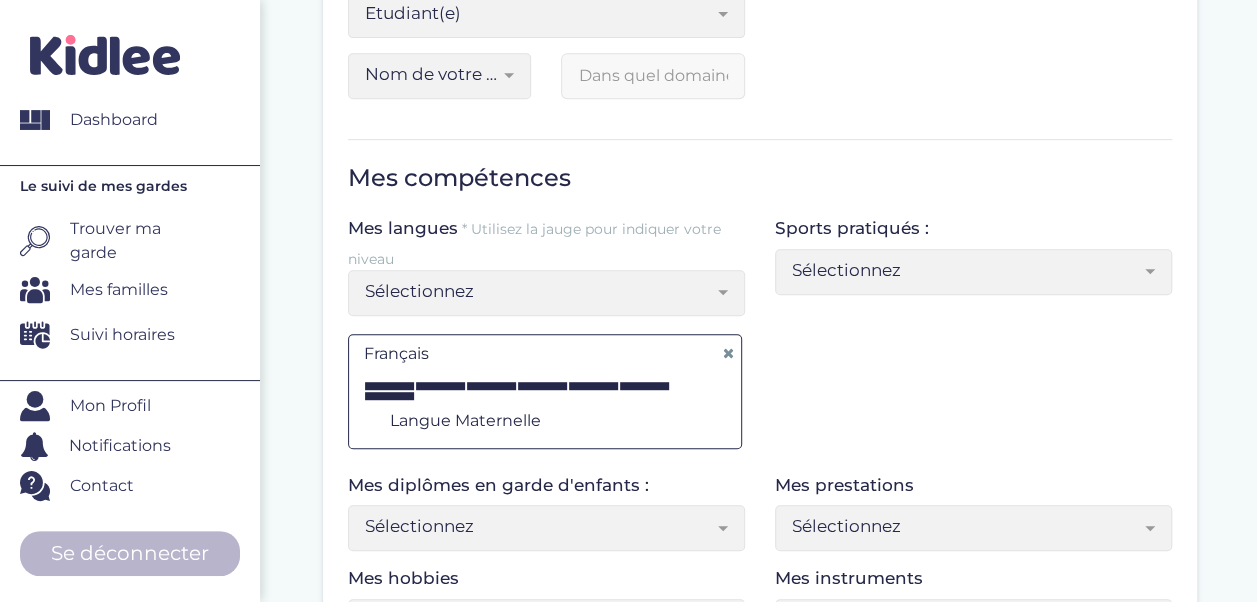 drag, startPoint x: 0, startPoint y: 0, endPoint x: 516, endPoint y: 197, distance: 552.3269 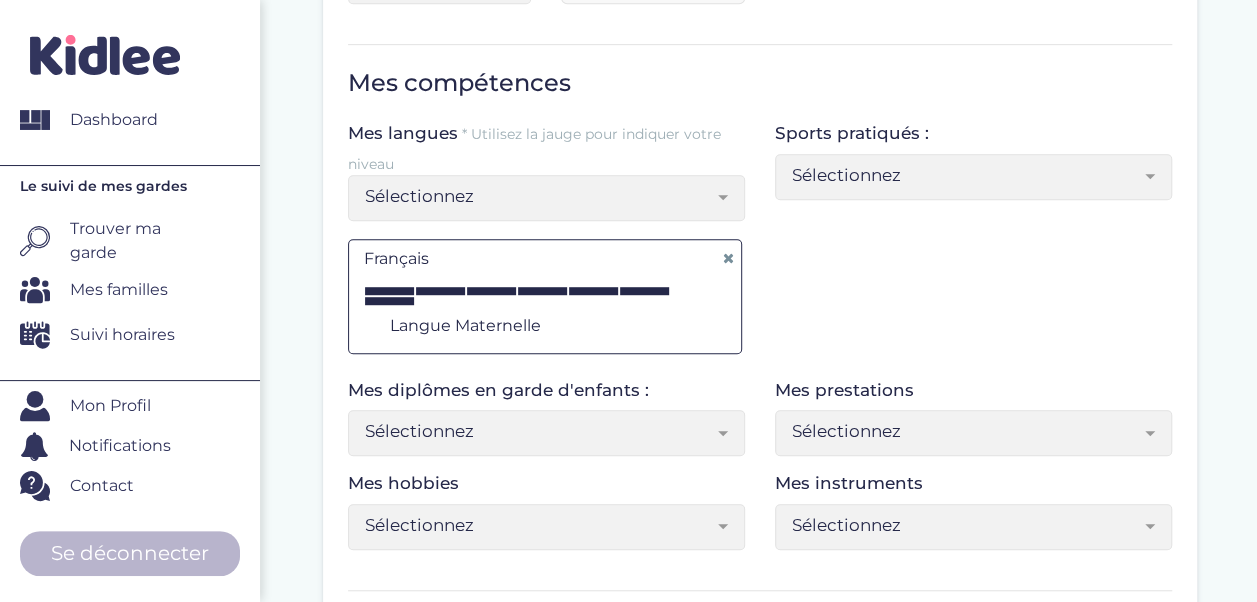 click at bounding box center (730, 198) 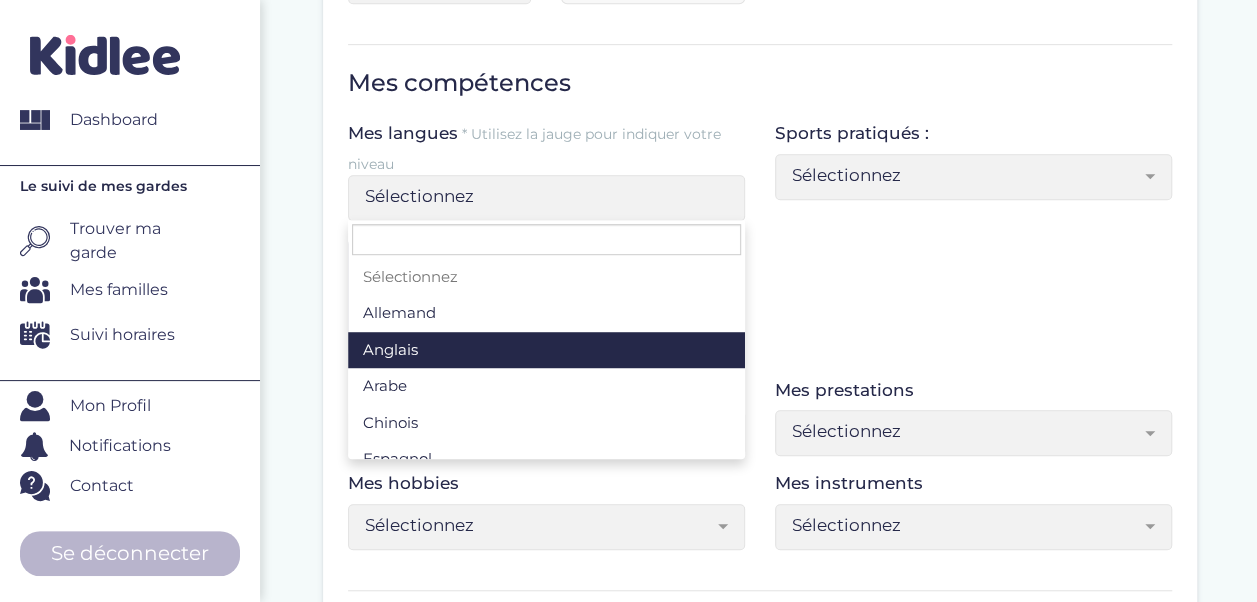 select on "Sélectionnez" 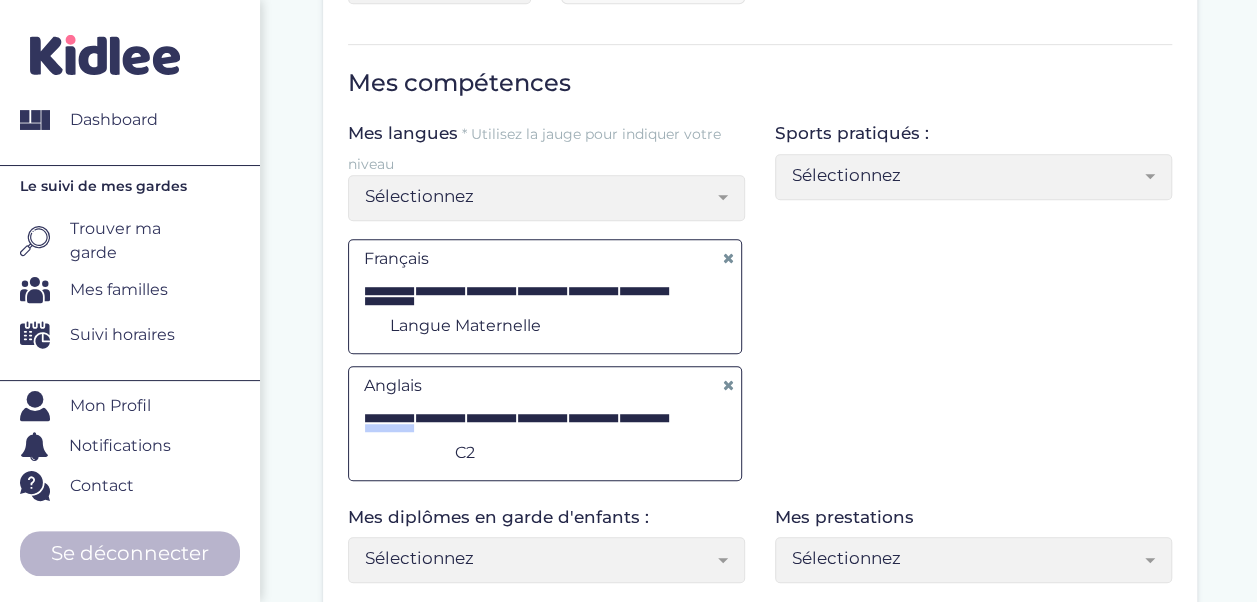 click at bounding box center (644, 418) 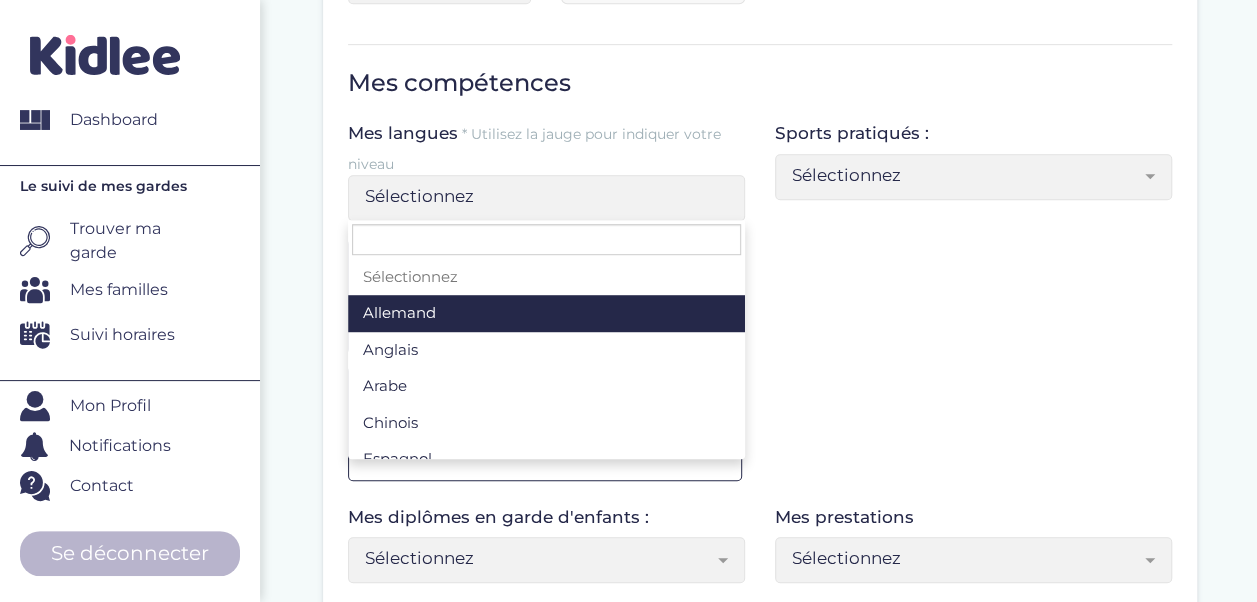 click at bounding box center (723, 197) 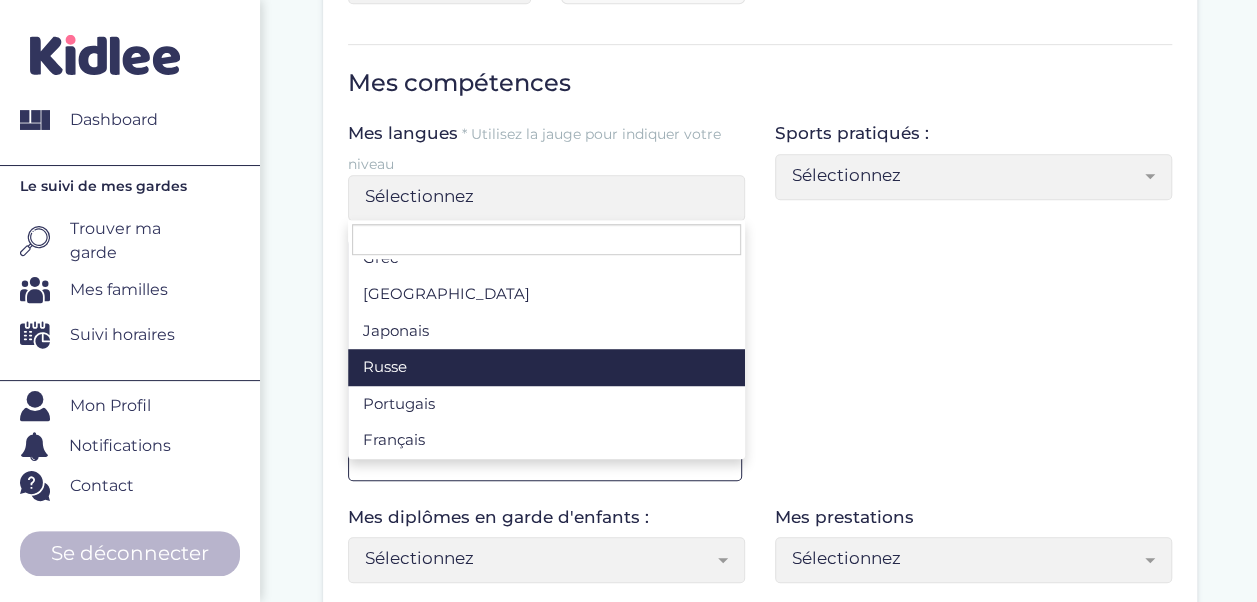 scroll, scrollTop: 0, scrollLeft: 0, axis: both 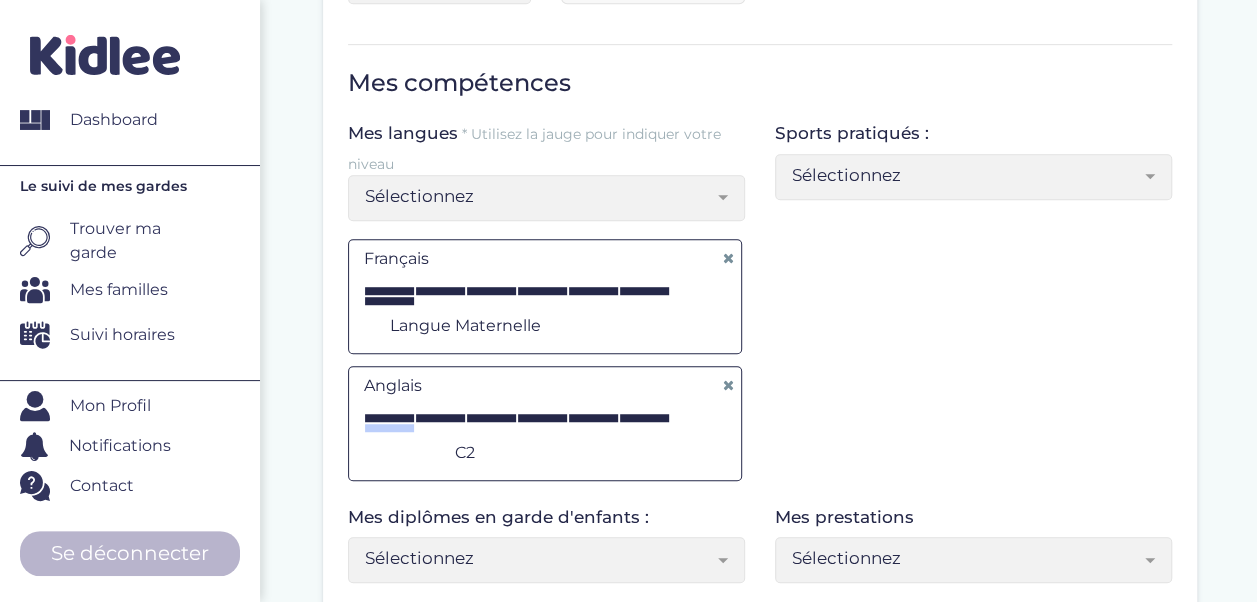 click on "Mes langues   * Utilisez la jauge pour indiquer votre niveau   Sélectionnez   Allemand   Anglais   Arabe   Chinois   Espagnol   Grec   Italien   Japonais   Russe   Portugais   Français Sélectionnez
Français
A1   A2   B1   B2   C1   C2   Langue maternelle Langue maternelle     Anglais A1 A2 B1 B2 C1 C2 Langue maternelle C2" at bounding box center [546, 313] 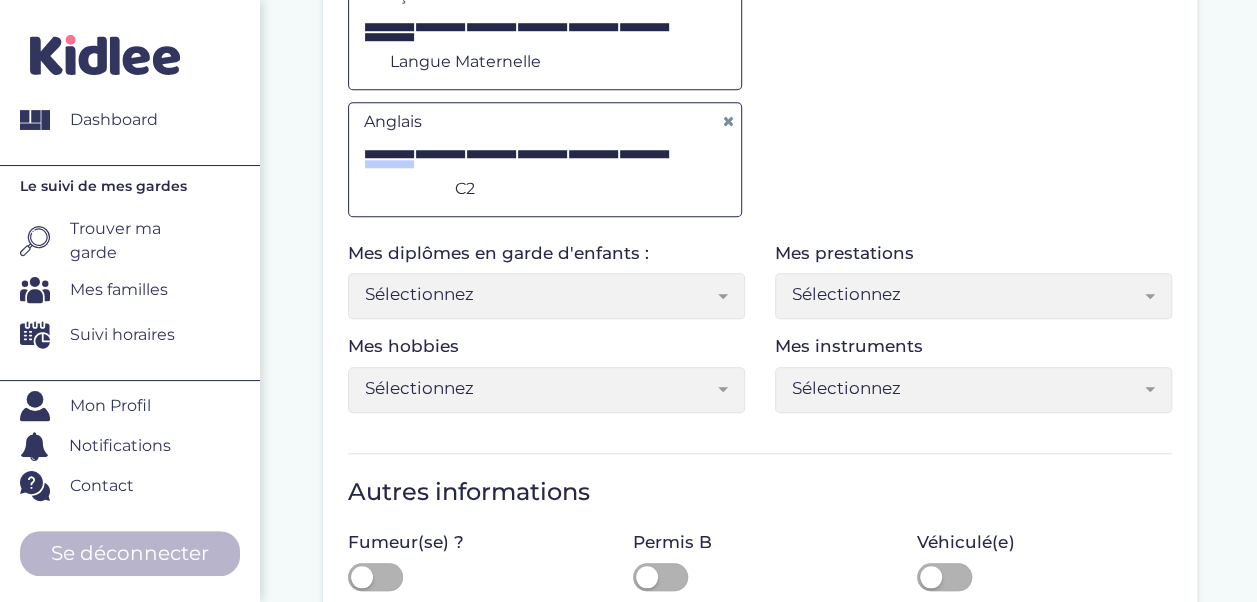 scroll, scrollTop: 809, scrollLeft: 0, axis: vertical 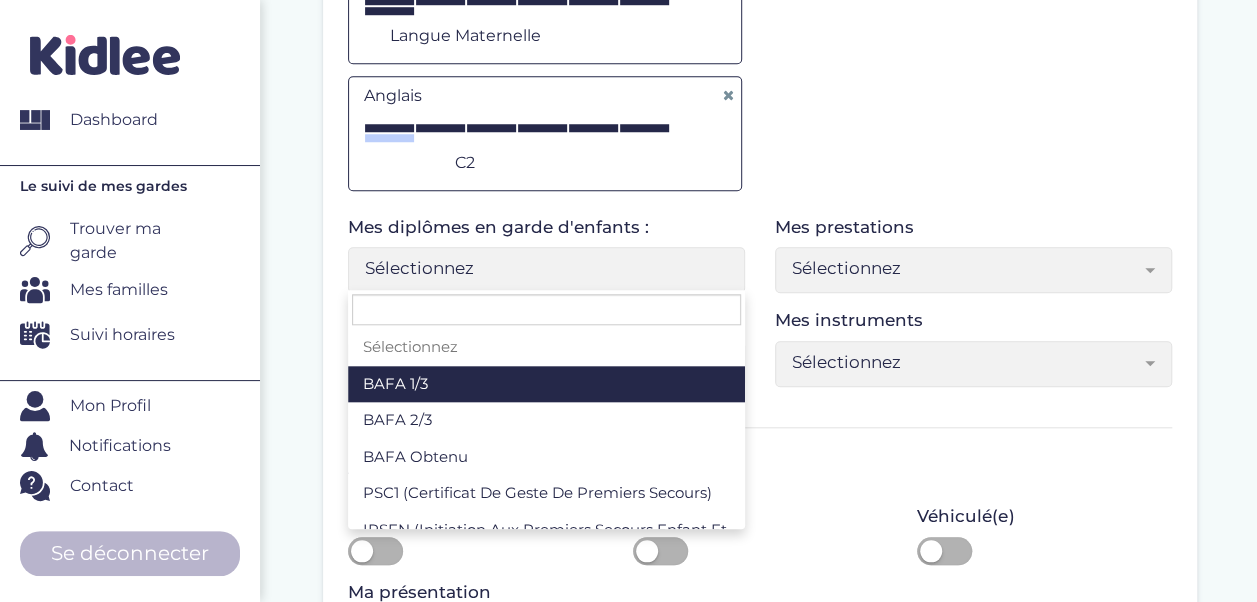 click on "Sélectionnez" at bounding box center [546, 270] 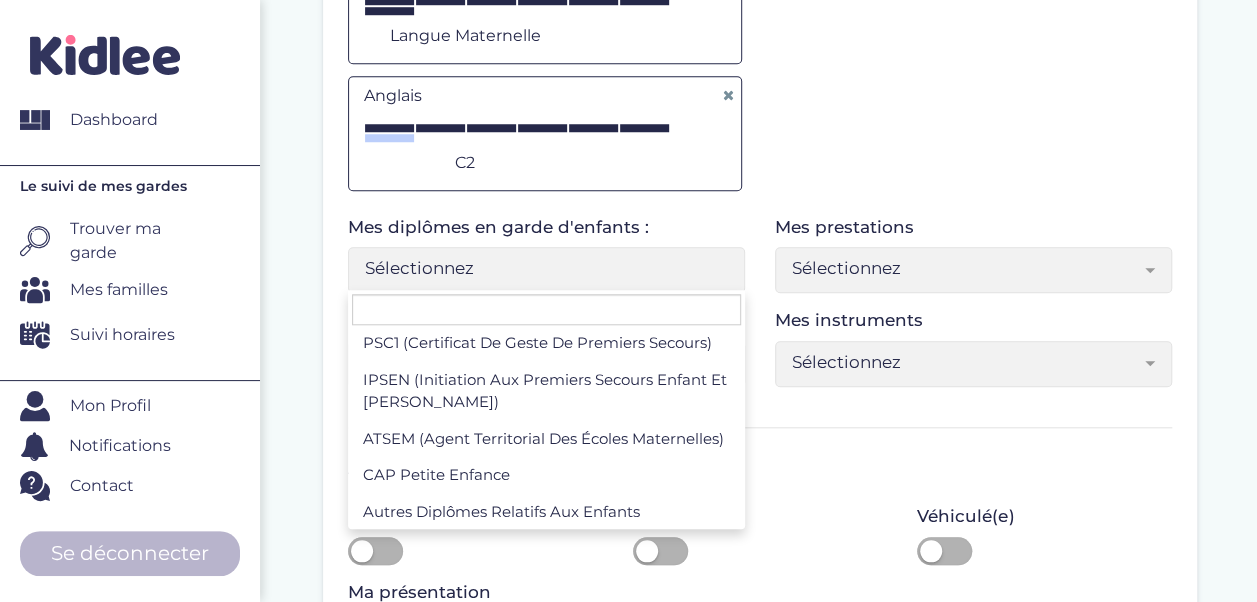 scroll, scrollTop: 173, scrollLeft: 0, axis: vertical 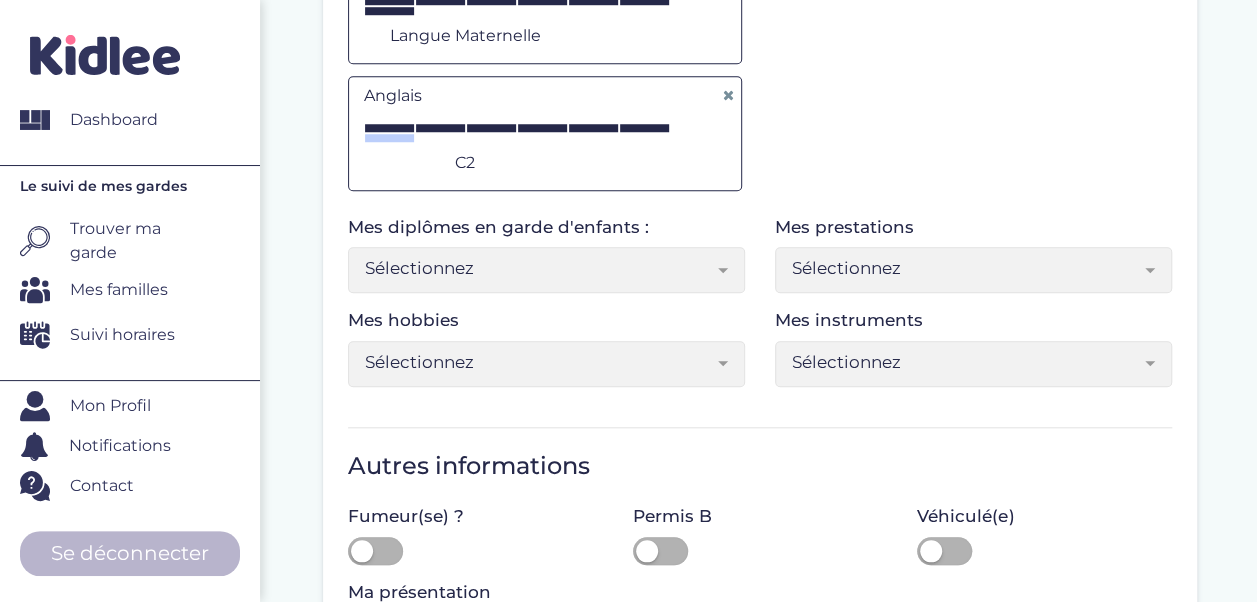click on "Mes langues   * Utilisez la jauge pour indiquer votre niveau   Sélectionnez   Allemand   Anglais   Arabe   Chinois   Espagnol   Grec   Italien   Japonais   Russe   Portugais   Français Sélectionnez
Français
A1   A2   B1   B2   C1   C2   Langue maternelle Langue maternelle     Anglais A1 A2 B1 B2 C1 C2 Langue maternelle C2" at bounding box center [546, 23] 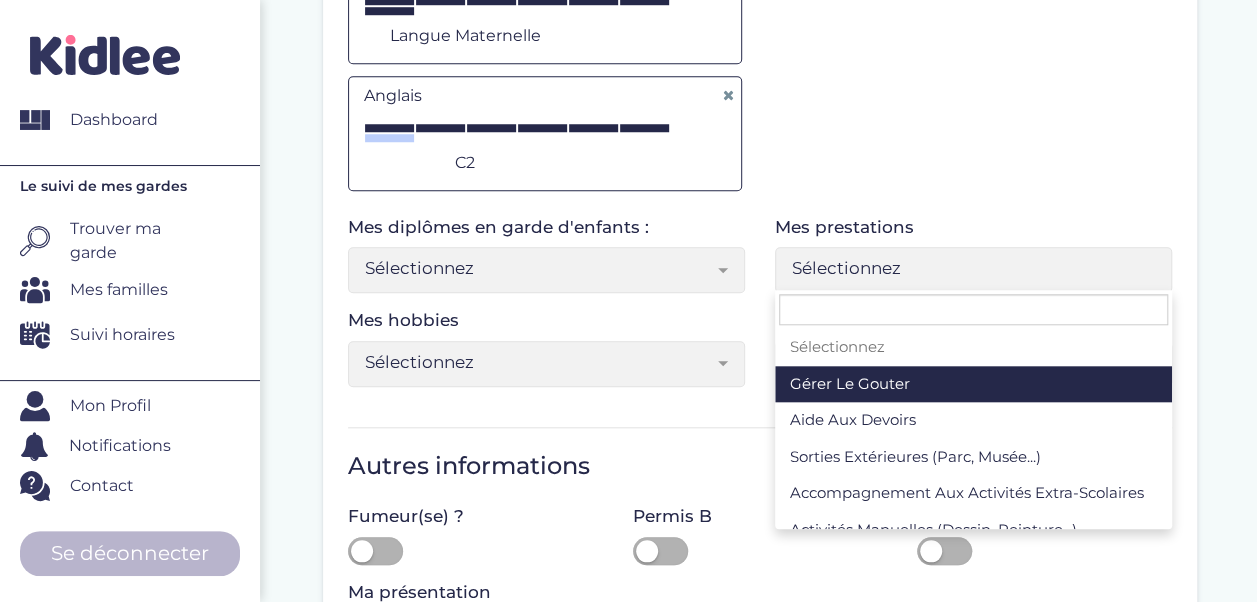 click on "Sélectionnez" at bounding box center (973, 270) 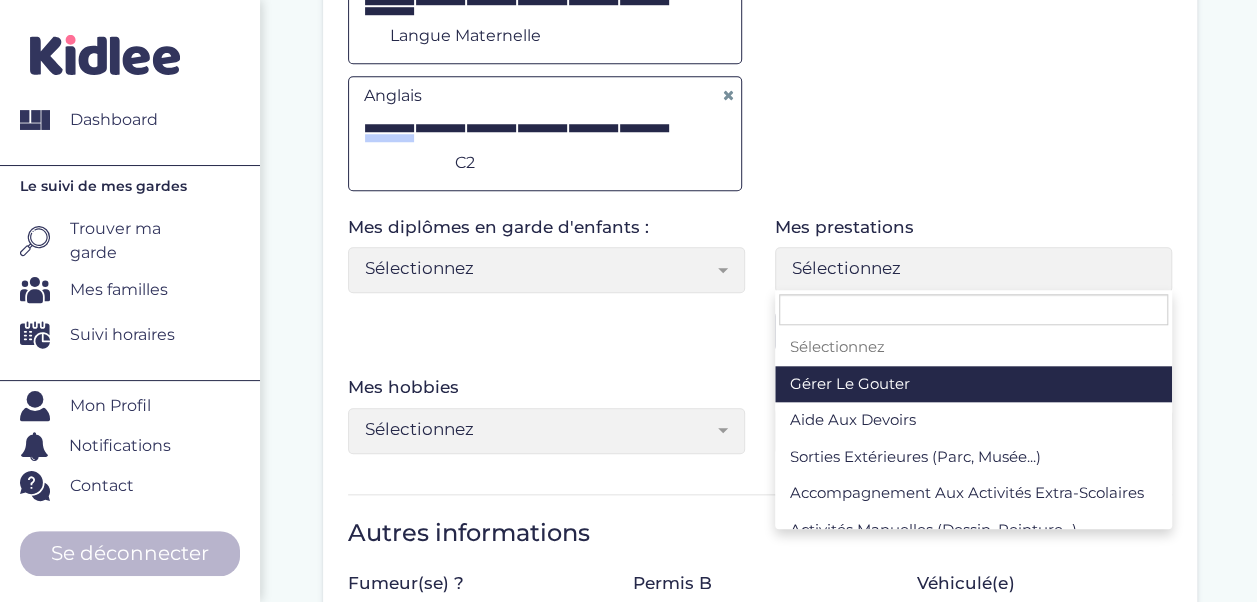 click on "Sélectionnez" at bounding box center [973, 270] 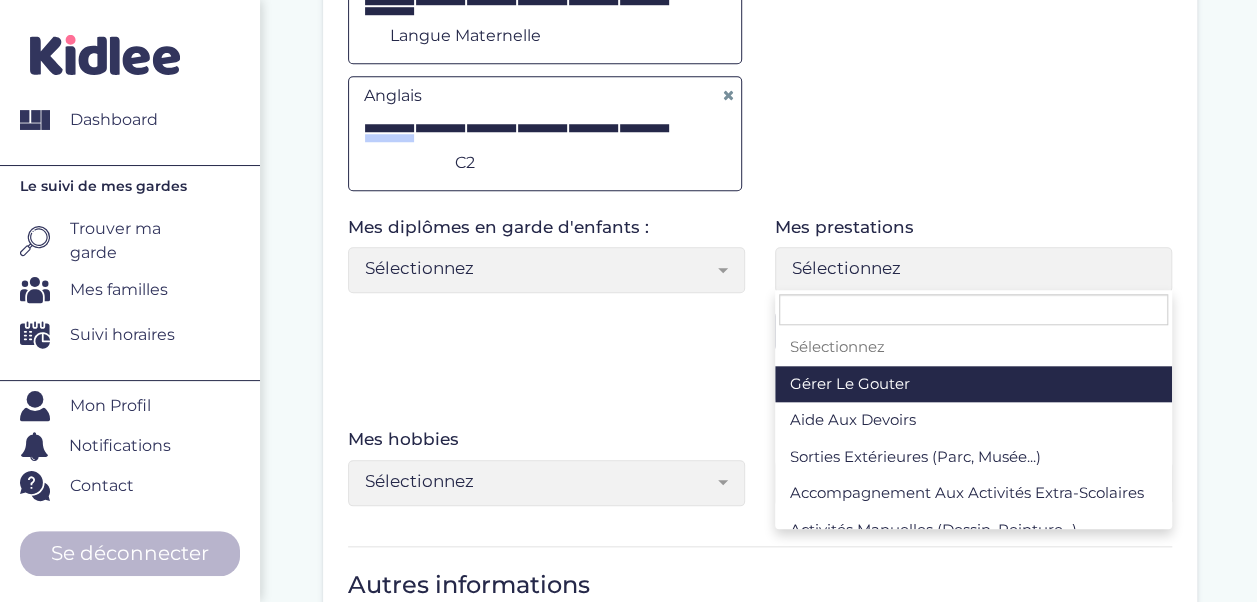 click on "Sélectionnez" at bounding box center [973, 270] 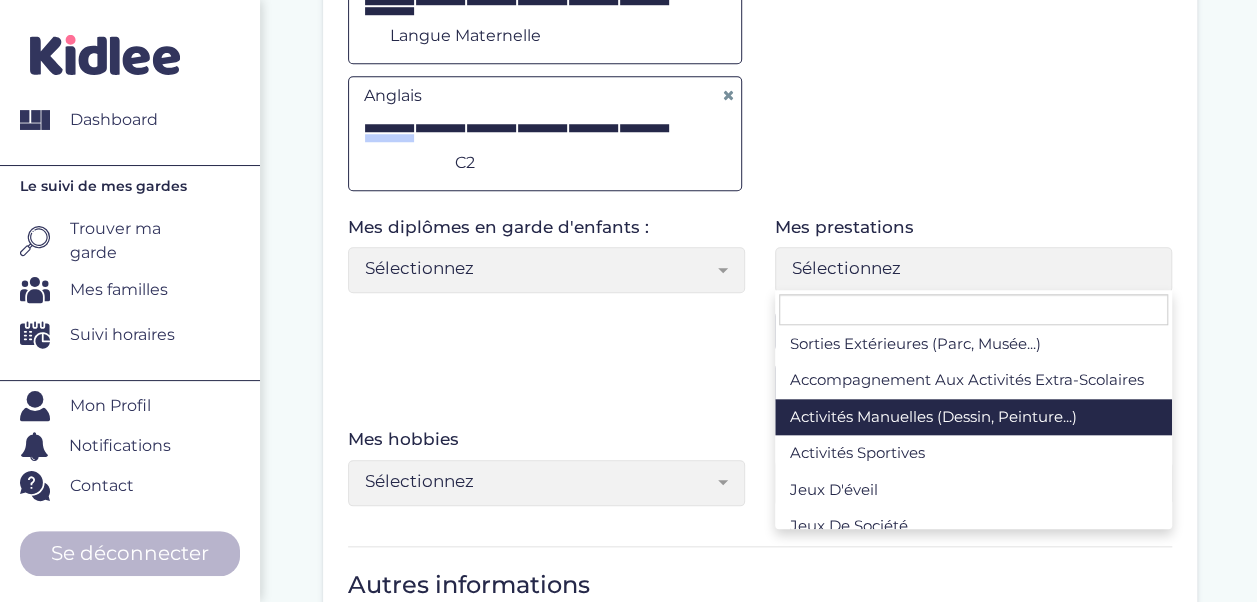 scroll, scrollTop: 115, scrollLeft: 0, axis: vertical 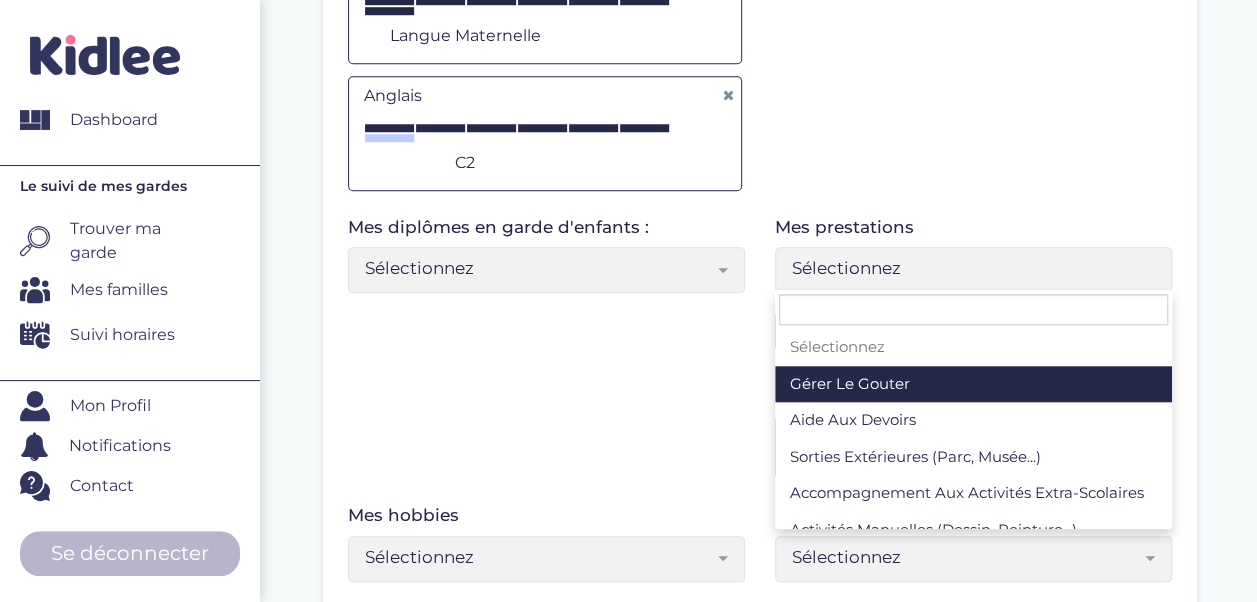 click on "Sélectionnez" at bounding box center (973, 270) 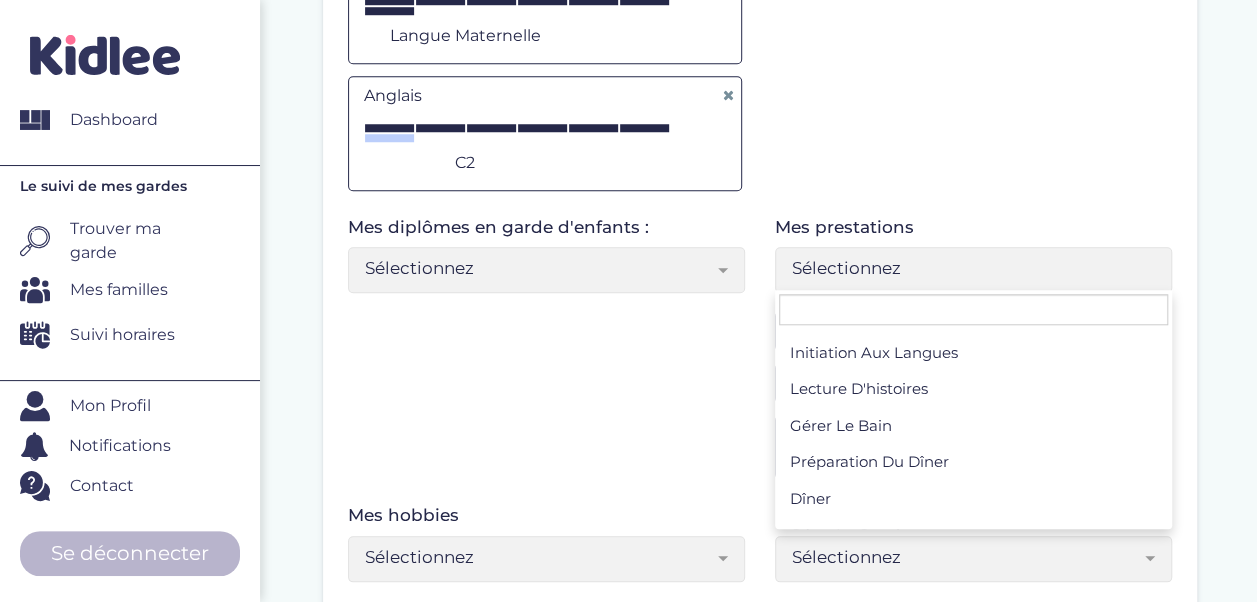 scroll, scrollTop: 325, scrollLeft: 0, axis: vertical 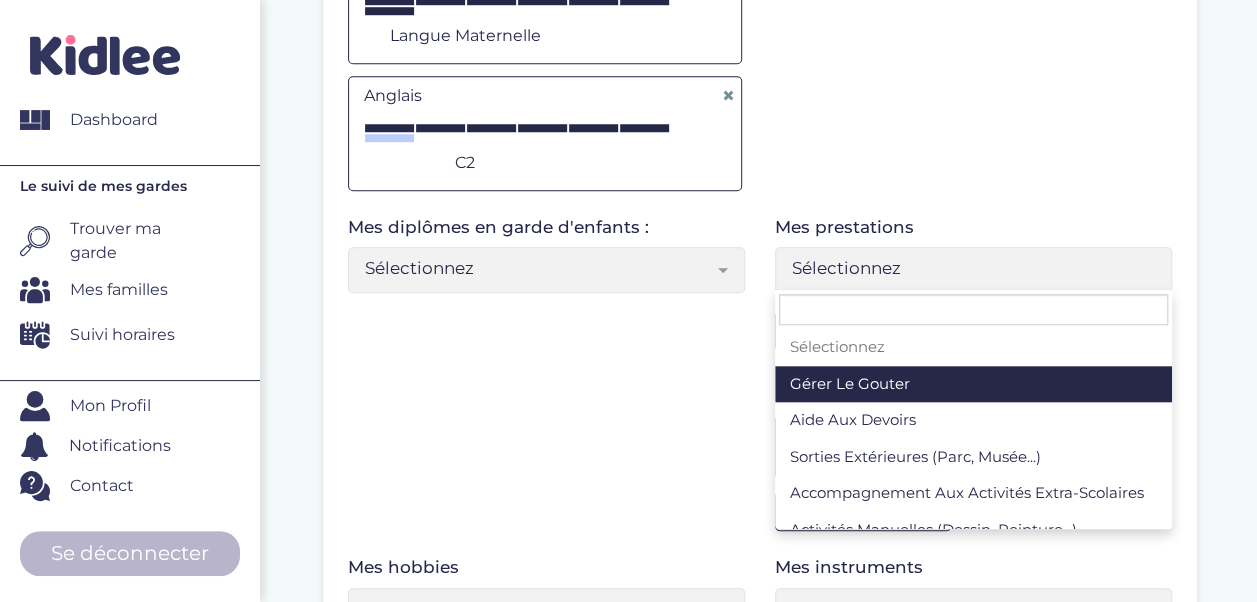 click on "Sélectionnez" at bounding box center (973, 270) 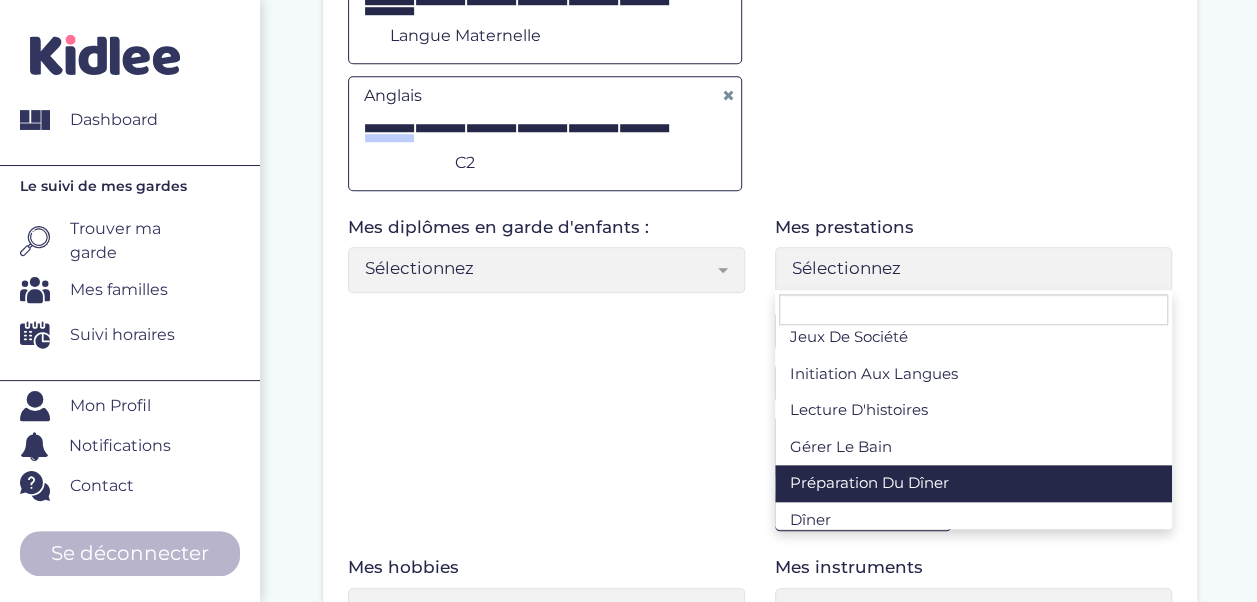scroll, scrollTop: 297, scrollLeft: 0, axis: vertical 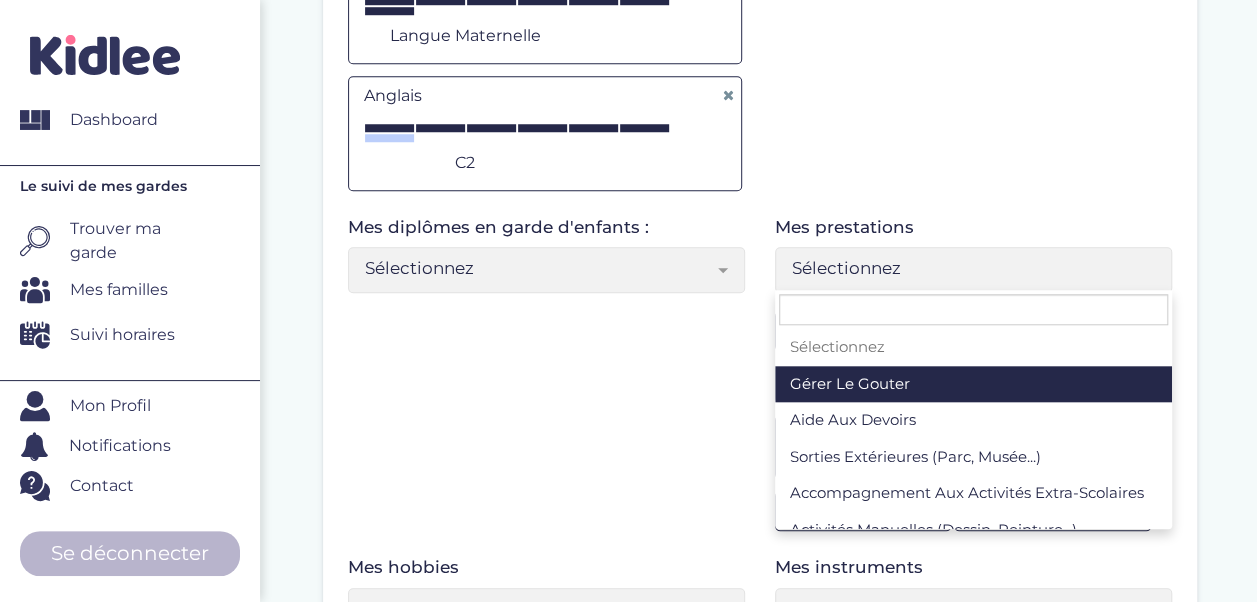 click on "Sélectionnez" at bounding box center (973, 270) 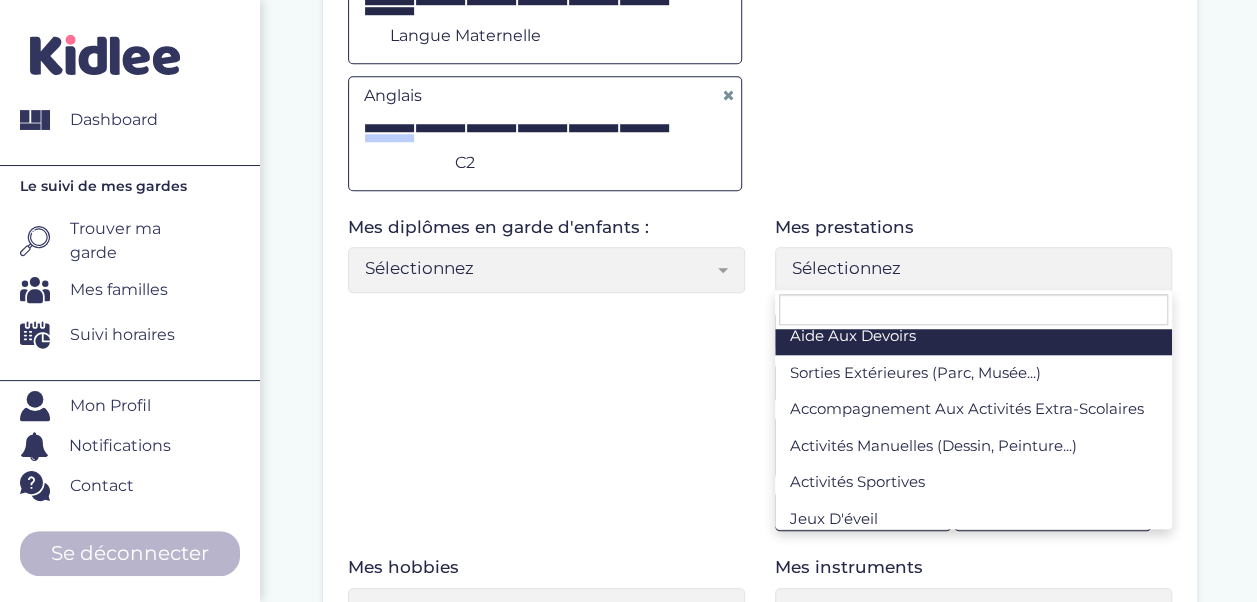 scroll, scrollTop: 85, scrollLeft: 0, axis: vertical 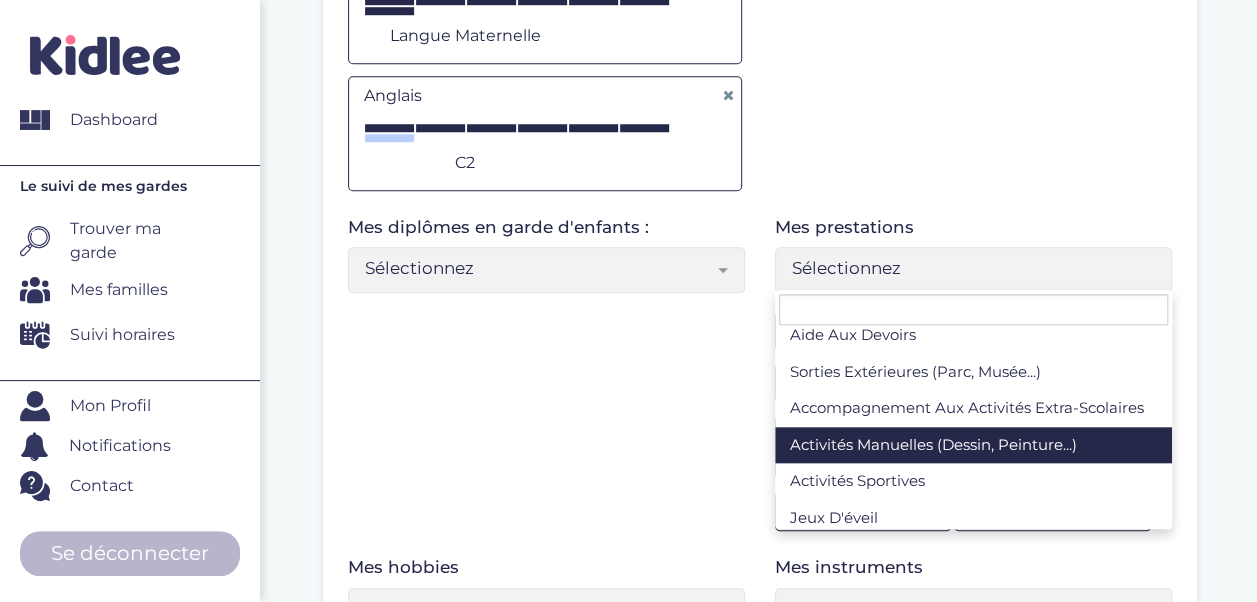 select on "Sélectionnez" 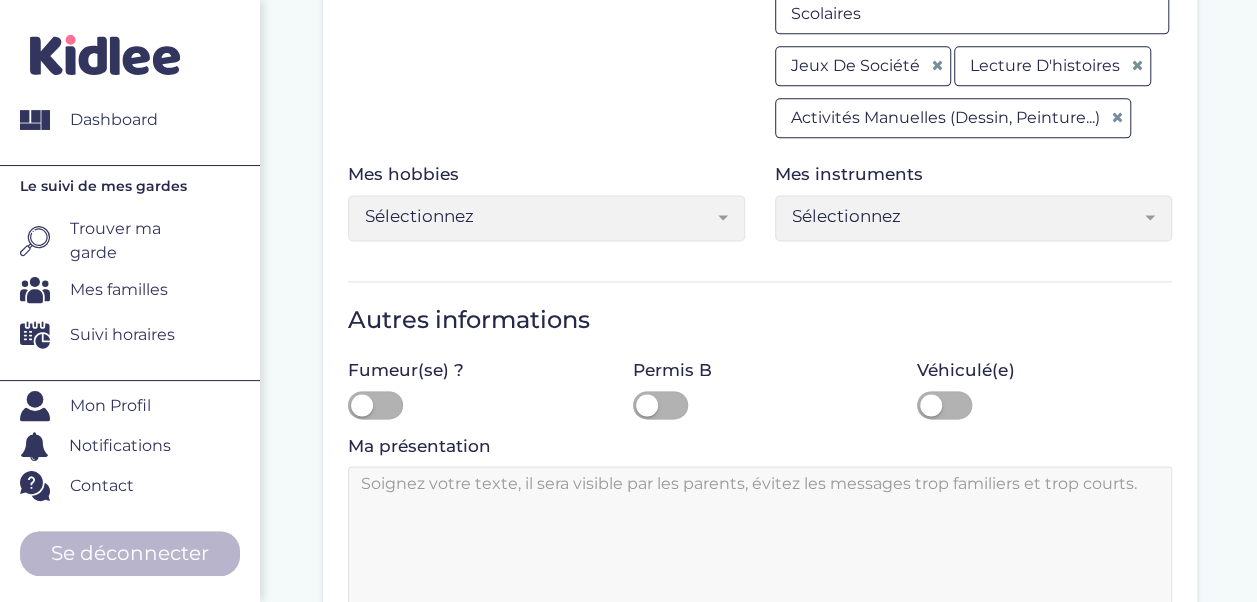 scroll, scrollTop: 1263, scrollLeft: 0, axis: vertical 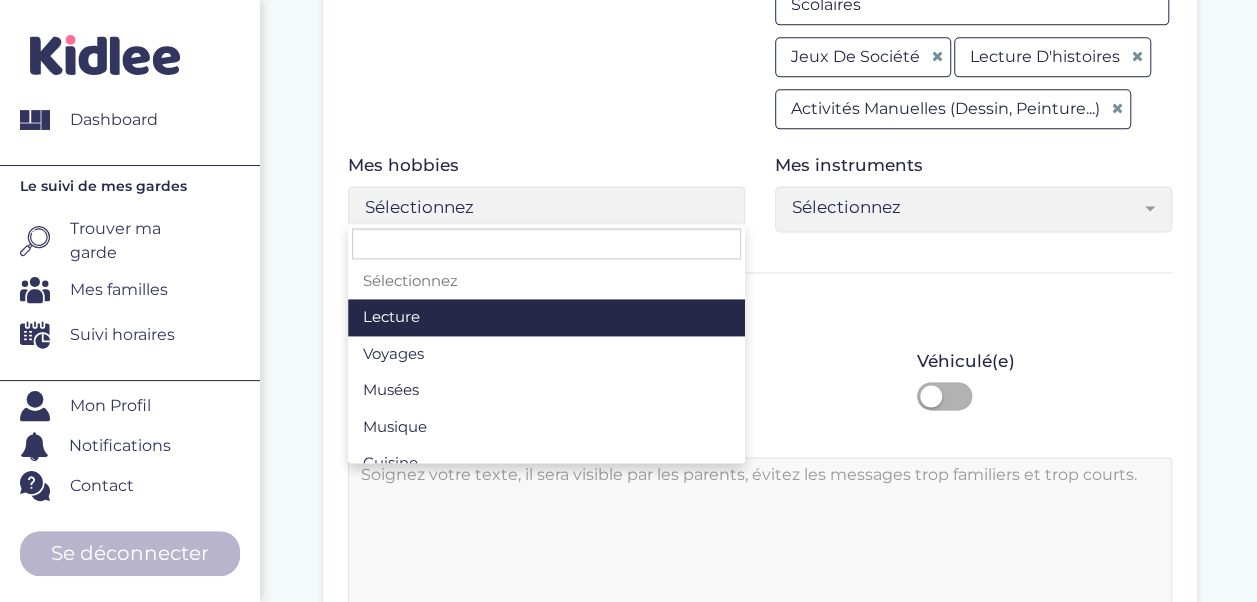 click at bounding box center (723, 208) 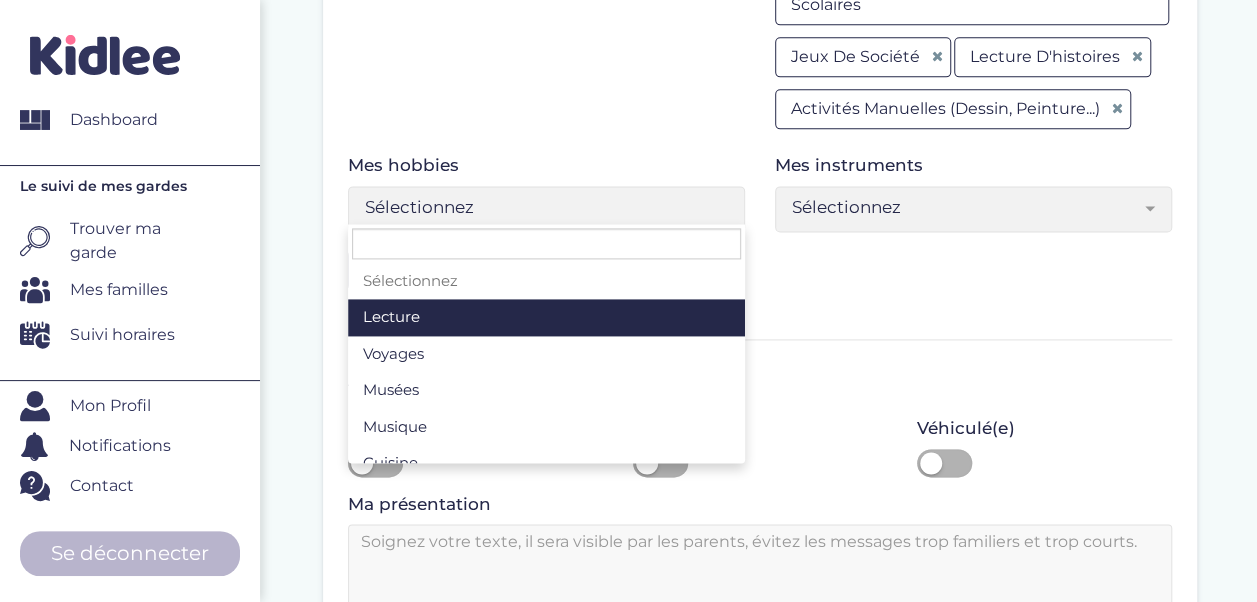 click on "Sélectionnez" at bounding box center [546, 209] 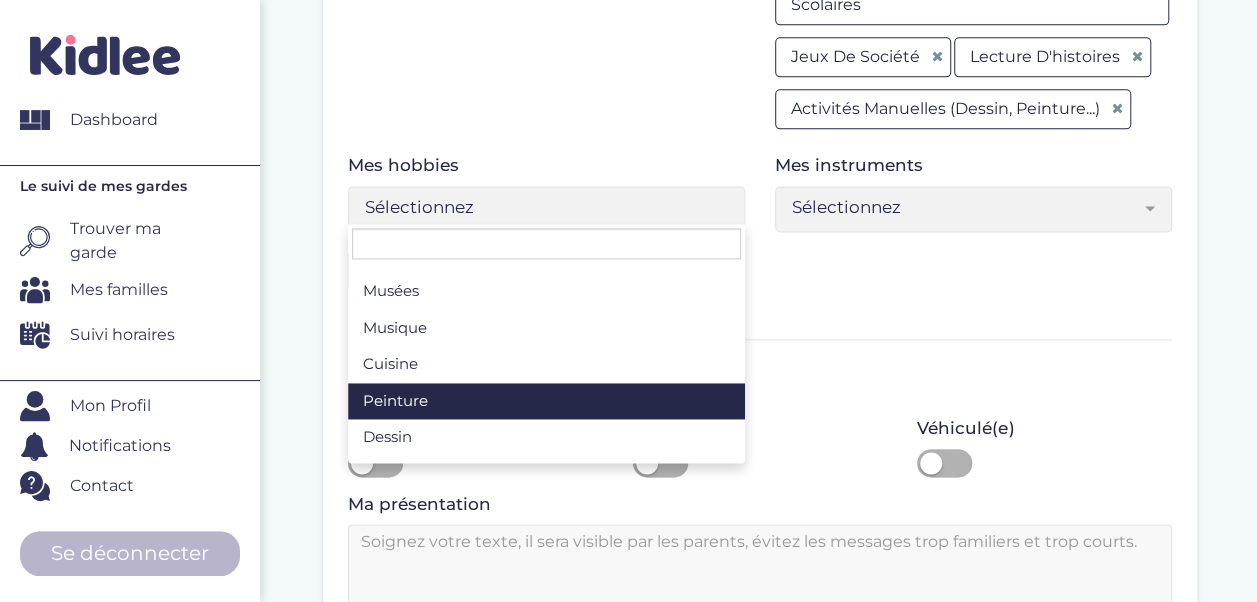 scroll, scrollTop: 98, scrollLeft: 0, axis: vertical 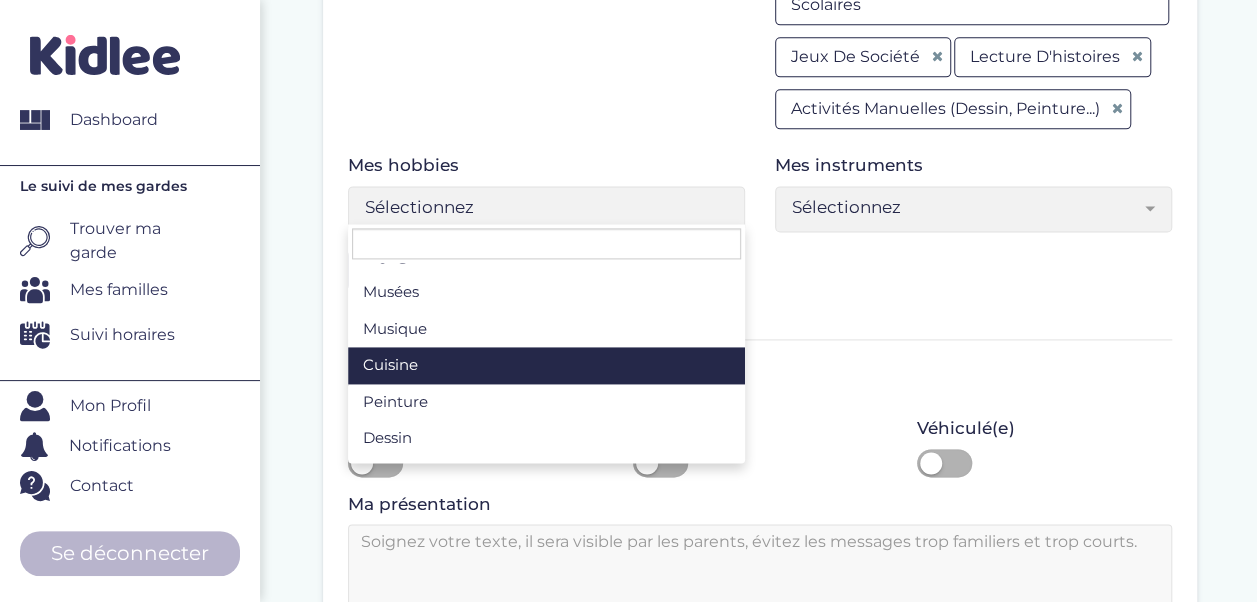 select on "Sélectionnez" 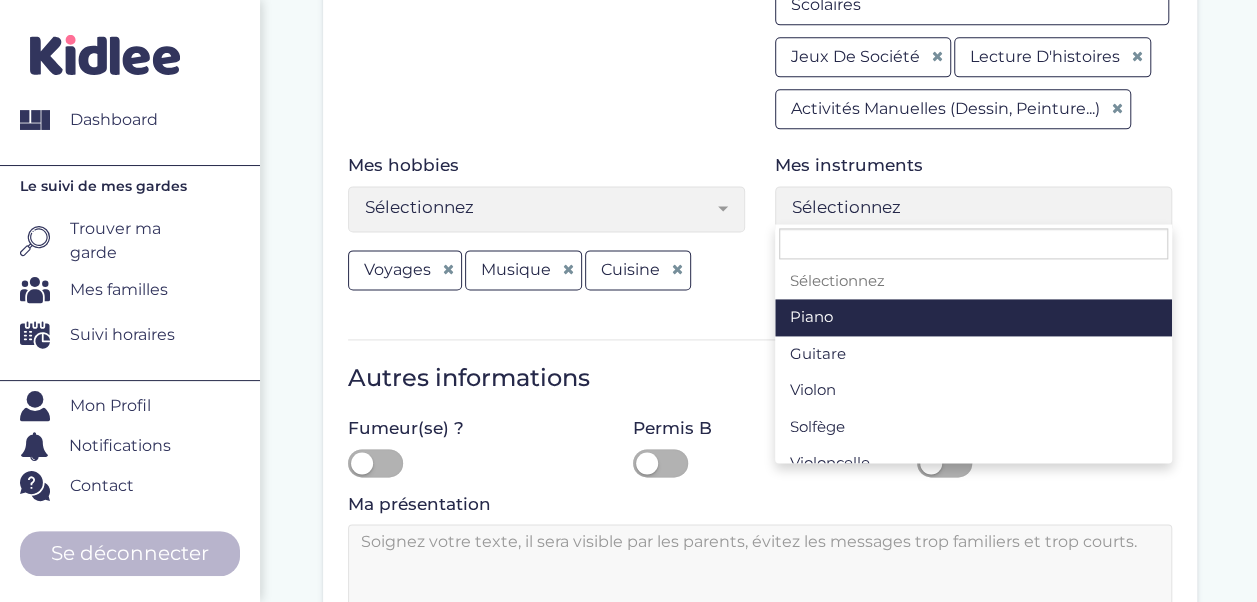 click at bounding box center (1157, 209) 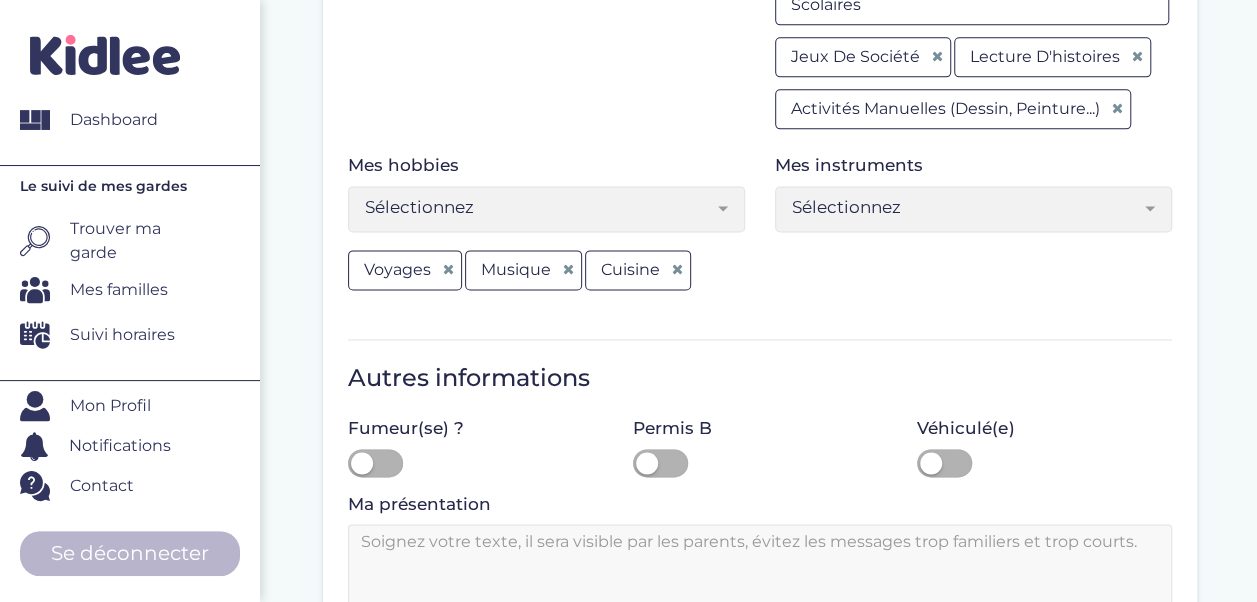 click on "Mes hobbies   Sélectionnez   Lecture   Voyages   Musées   Musique   Cuisine   Peinture   Dessin   Jardinage   Expositions culturelles   Poterie   Randonnées Sélectionnez   Voyages Musique Cuisine" at bounding box center (546, 233) 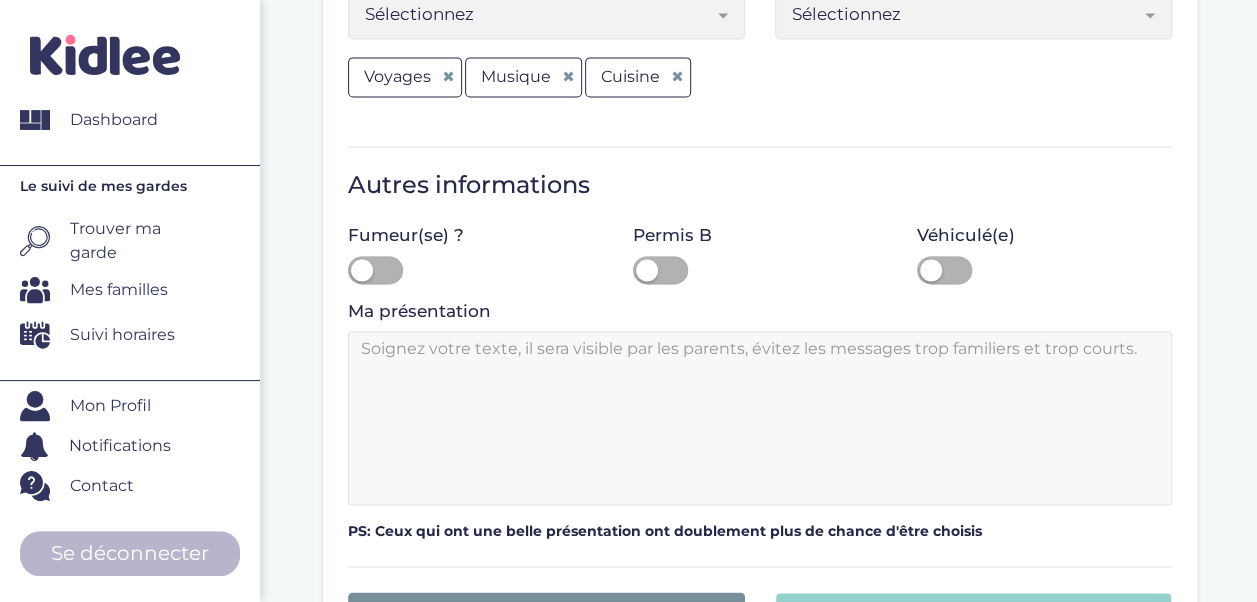 scroll, scrollTop: 1459, scrollLeft: 0, axis: vertical 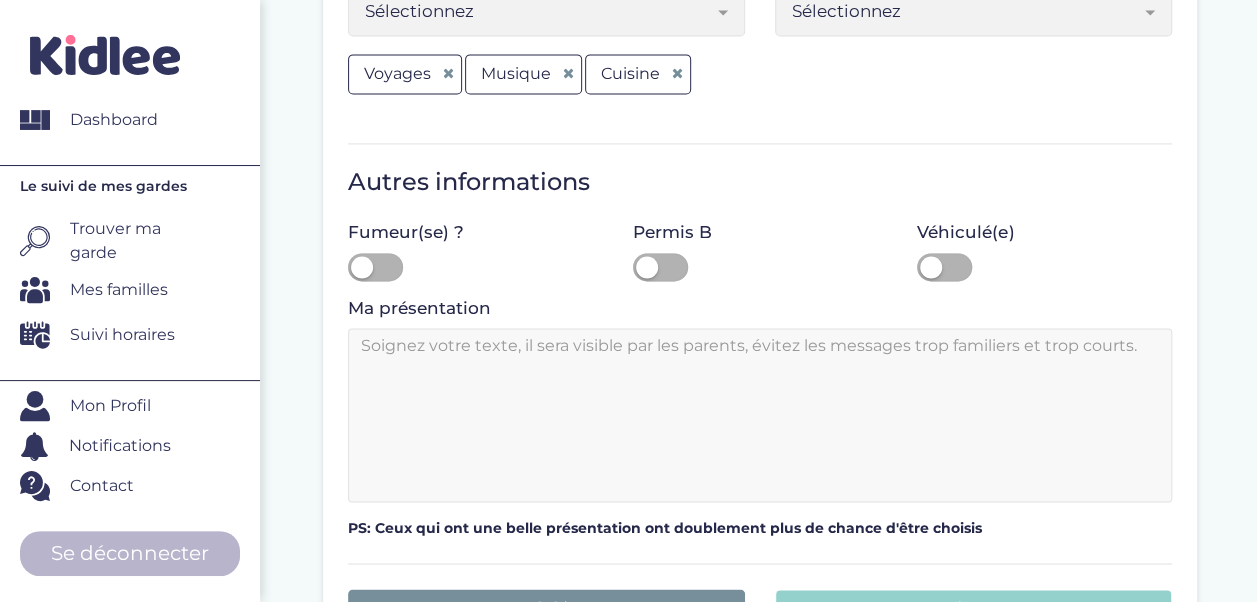 click at bounding box center (760, 415) 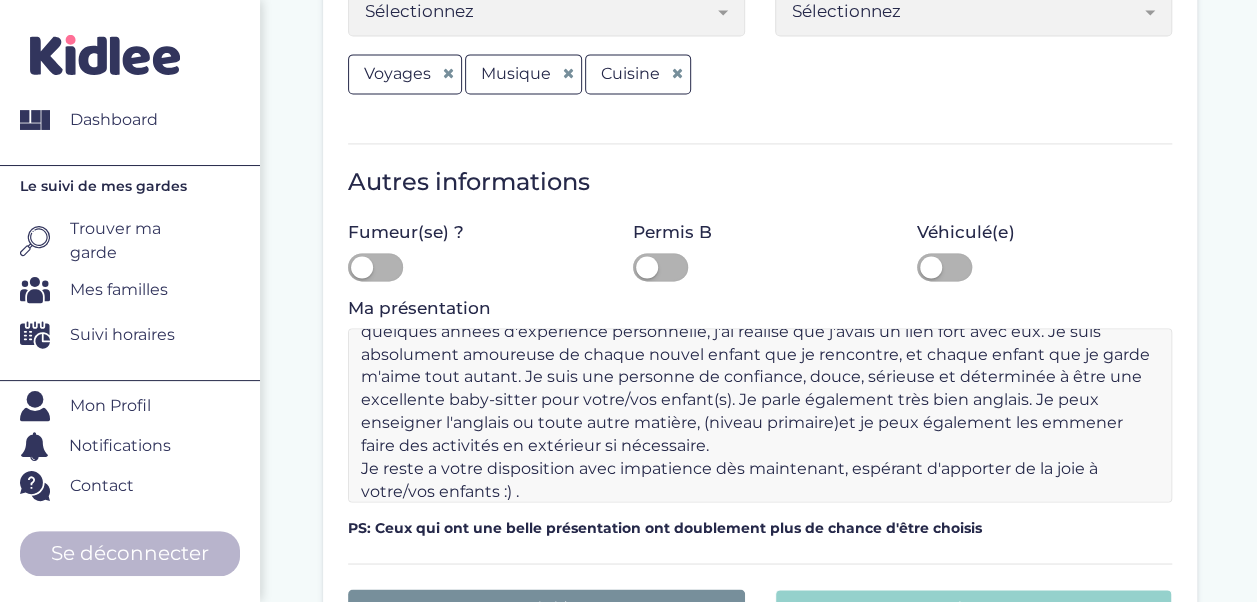 scroll, scrollTop: 0, scrollLeft: 0, axis: both 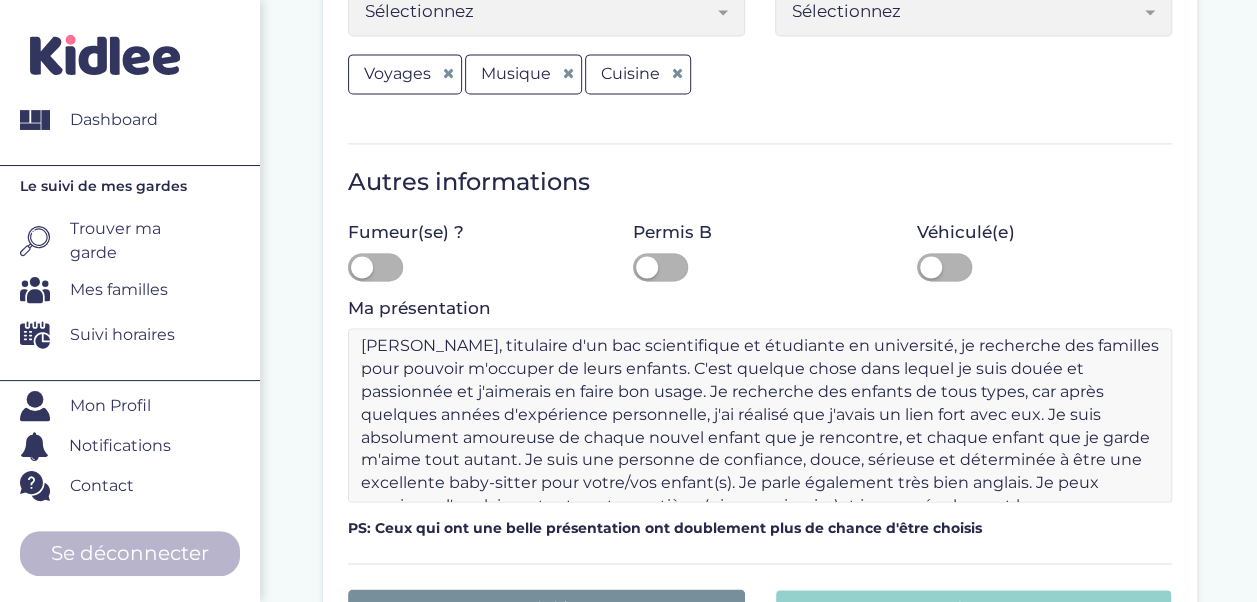click on "Bonjour, titulaire d'un bac scientifique et étudiante en université, je recherche des familles pour pouvoir m'occuper de leurs enfants. C'est quelque chose dans lequel je suis douée et passionnée et j'aimerais en faire bon usage. Je recherche des enfants de tous types, car après quelques années d'expérience personnelle, j'ai réalisé que j'avais un lien fort avec eux. Je suis absolument amoureuse de chaque nouvel enfant que je rencontre, et chaque enfant que je garde m'aime tout autant. Je suis une personne de confiance, douce, sérieuse et déterminée à être une excellente baby-sitter pour votre/vos enfant(s). Je parle également très bien anglais. Je peux enseigner l'anglais ou toute autre matière, (niveau primaire)et je peux également les emmener faire des activités en extérieur si nécessaire.
Je reste a votre disposition avec impatience dès maintenant, espérant d'apporter de la joie à votre/vos enfants :) ." at bounding box center [760, 415] 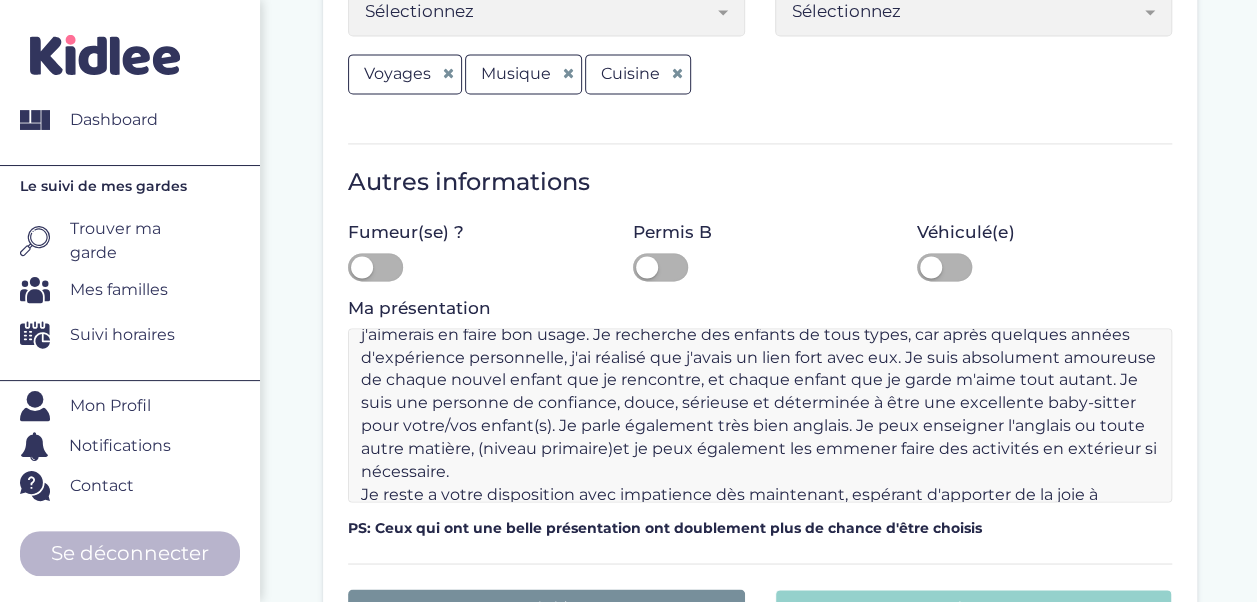 scroll, scrollTop: 114, scrollLeft: 0, axis: vertical 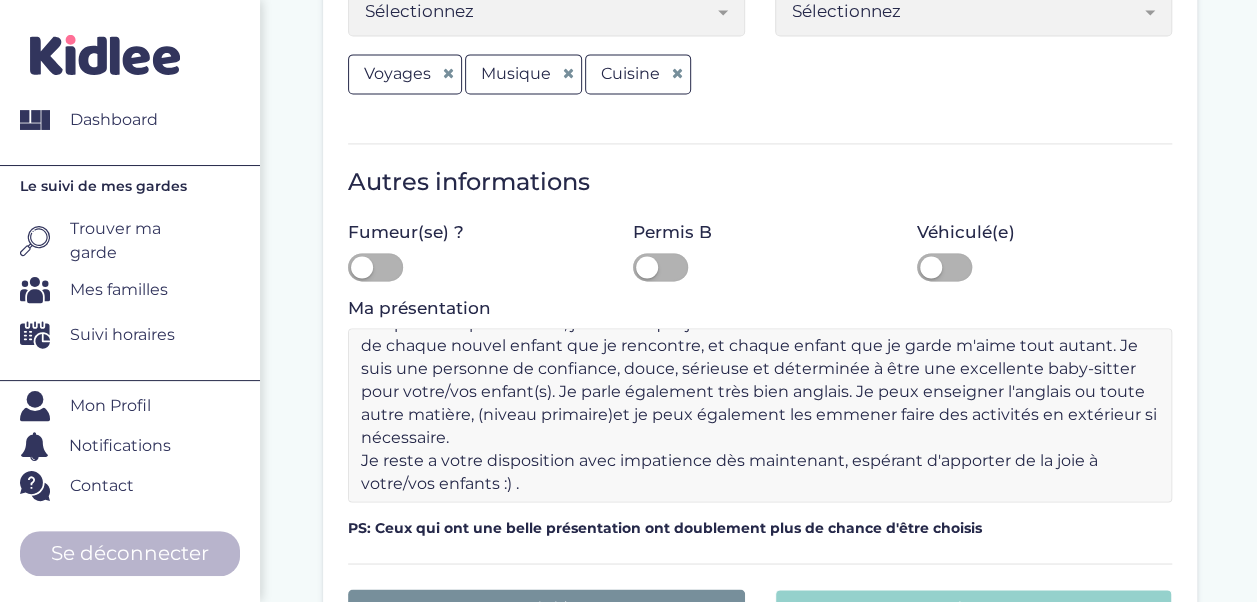 click on "Bonjour,
Titulaire d'un bac scientifique et étudiante en université, je recherche des familles pour pouvoir m'occuper de leurs enfants. C'est quelque chose dans lequel je suis douée et passionnée et j'aimerais en faire bon usage. Je recherche des enfants de tous types, car après quelques années d'expérience personnelle, j'ai réalisé que j'avais un lien fort avec eux. Je suis absolument amoureuse de chaque nouvel enfant que je rencontre, et chaque enfant que je garde m'aime tout autant. Je suis une personne de confiance, douce, sérieuse et déterminée à être une excellente baby-sitter pour votre/vos enfant(s). Je parle également très bien anglais. Je peux enseigner l'anglais ou toute autre matière, (niveau primaire)et je peux également les emmener faire des activités en extérieur si nécessaire.
Je reste a votre disposition avec impatience dès maintenant, espérant d'apporter de la joie à votre/vos enfants :) ." at bounding box center [760, 415] 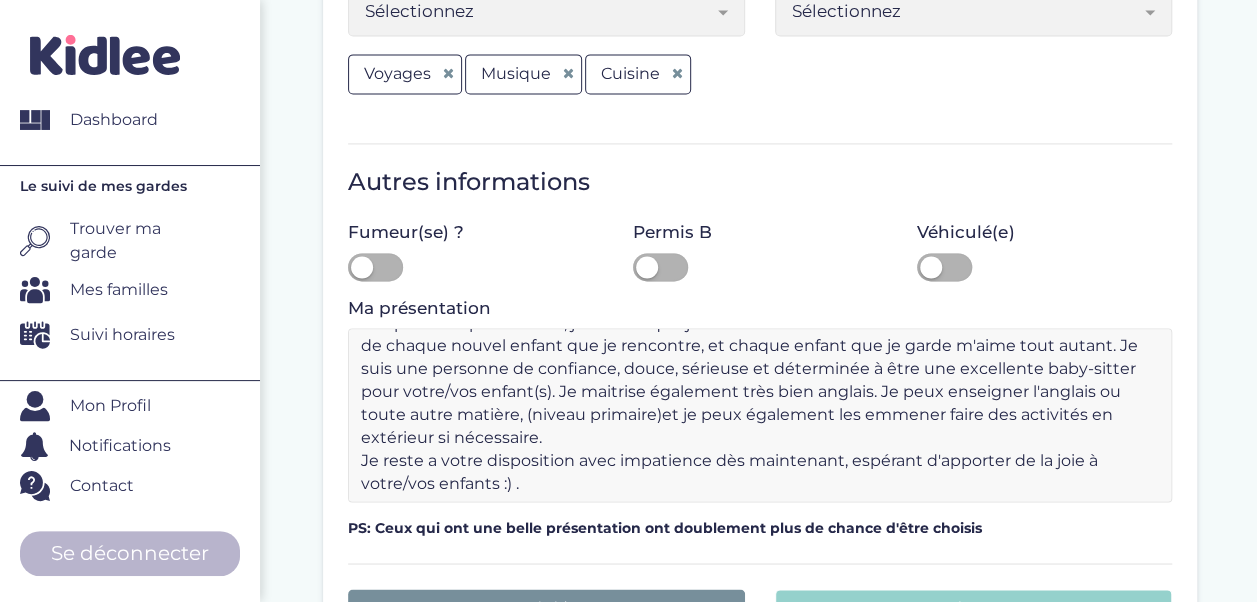 click on "Bonjour,
Titulaire d'un bac scientifique et étudiante en université, je recherche des familles pour pouvoir m'occuper de leurs enfants. C'est quelque chose dans lequel je suis douée et passionnée et j'aimerais en faire bon usage. Je recherche des enfants de tous types, car après quelques années d'expérience personnelle, j'ai réalisé que j'avais un lien fort avec eux. Je suis absolument amoureuse de chaque nouvel enfant que je rencontre, et chaque enfant que je garde m'aime tout autant. Je suis une personne de confiance, douce, sérieuse et déterminée à être une excellente baby-sitter pour votre/vos enfant(s). Je maitrise également très bien anglais. Je peux enseigner l'anglais ou toute autre matière, (niveau primaire)et je peux également les emmener faire des activités en extérieur si nécessaire.
Je reste a votre disposition avec impatience dès maintenant, espérant d'apporter de la joie à votre/vos enfants :) ." at bounding box center [760, 415] 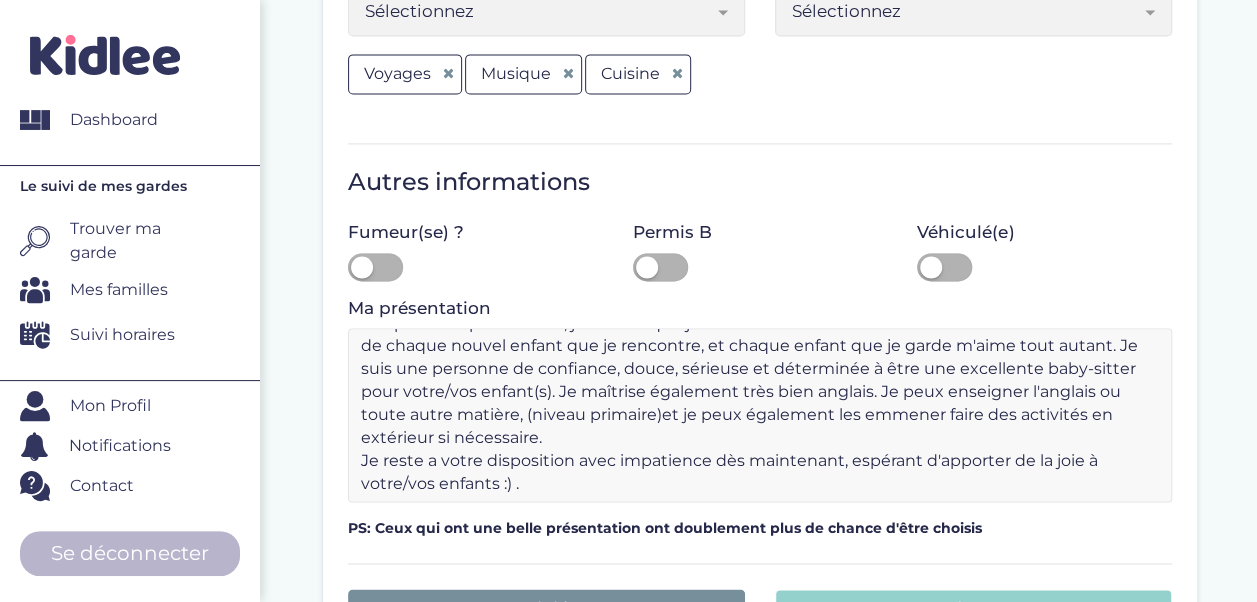 click on "Bonjour,
Titulaire d'un bac scientifique et étudiante en université, je recherche des familles pour pouvoir m'occuper de leurs enfants. C'est quelque chose dans lequel je suis douée et passionnée et j'aimerais en faire bon usage. Je recherche des enfants de tous types, car après quelques années d'expérience personnelle, j'ai réalisé que j'avais un lien fort avec eux. Je suis absolument amoureuse de chaque nouvel enfant que je rencontre, et chaque enfant que je garde m'aime tout autant. Je suis une personne de confiance, douce, sérieuse et déterminée à être une excellente baby-sitter pour votre/vos enfant(s). Je maîtrise également très bien anglais. Je peux enseigner l'anglais ou toute autre matière, (niveau primaire)et je peux également les emmener faire des activités en extérieur si nécessaire.
Je reste a votre disposition avec impatience dès maintenant, espérant d'apporter de la joie à votre/vos enfants :) ." at bounding box center (760, 415) 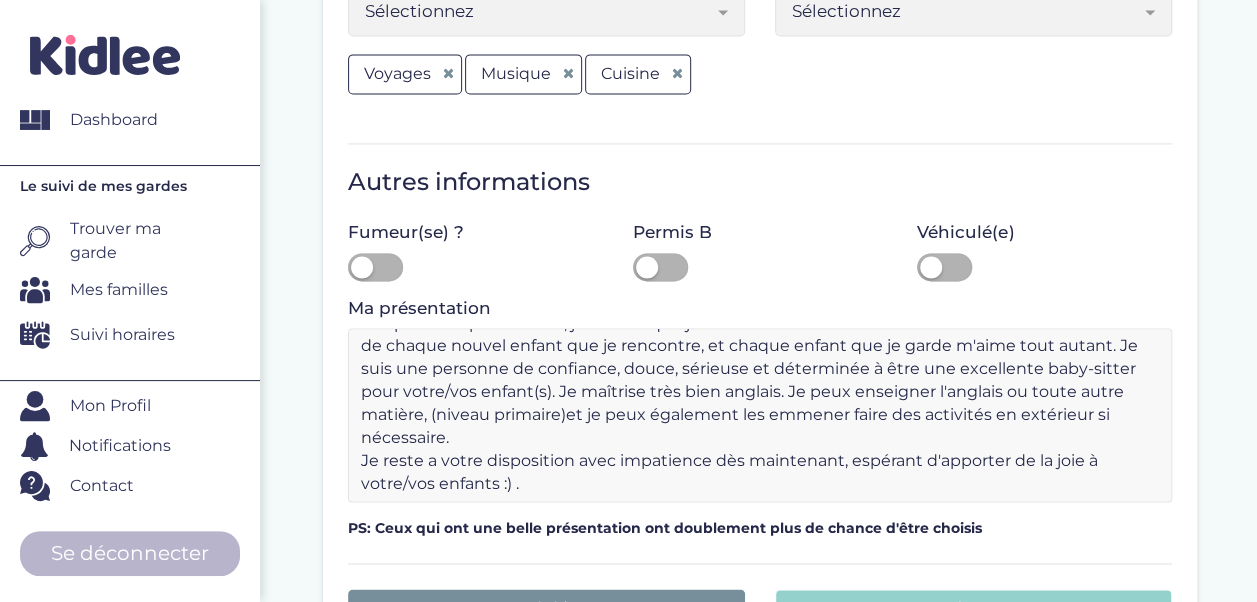 click on "Bonjour,
Titulaire d'un bac scientifique et étudiante en université, je recherche des familles pour pouvoir m'occuper de leurs enfants. C'est quelque chose dans lequel je suis douée et passionnée et j'aimerais en faire bon usage. Je recherche des enfants de tous types, car après quelques années d'expérience personnelle, j'ai réalisé que j'avais un lien fort avec eux. Je suis absolument amoureuse de chaque nouvel enfant que je rencontre, et chaque enfant que je garde m'aime tout autant. Je suis une personne de confiance, douce, sérieuse et déterminée à être une excellente baby-sitter pour votre/vos enfant(s). Je maîtrise très bien anglais. Je peux enseigner l'anglais ou toute autre matière, (niveau primaire)et je peux également les emmener faire des activités en extérieur si nécessaire.
Je reste a votre disposition avec impatience dès maintenant, espérant d'apporter de la joie à votre/vos enfants :) ." at bounding box center [760, 415] 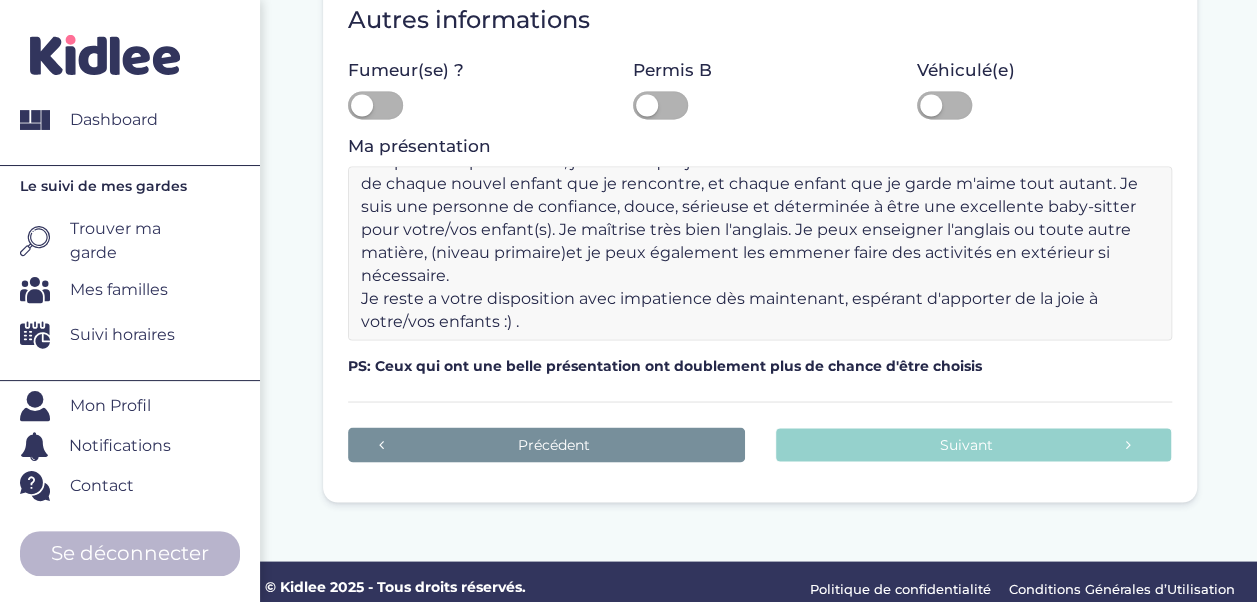scroll, scrollTop: 1622, scrollLeft: 0, axis: vertical 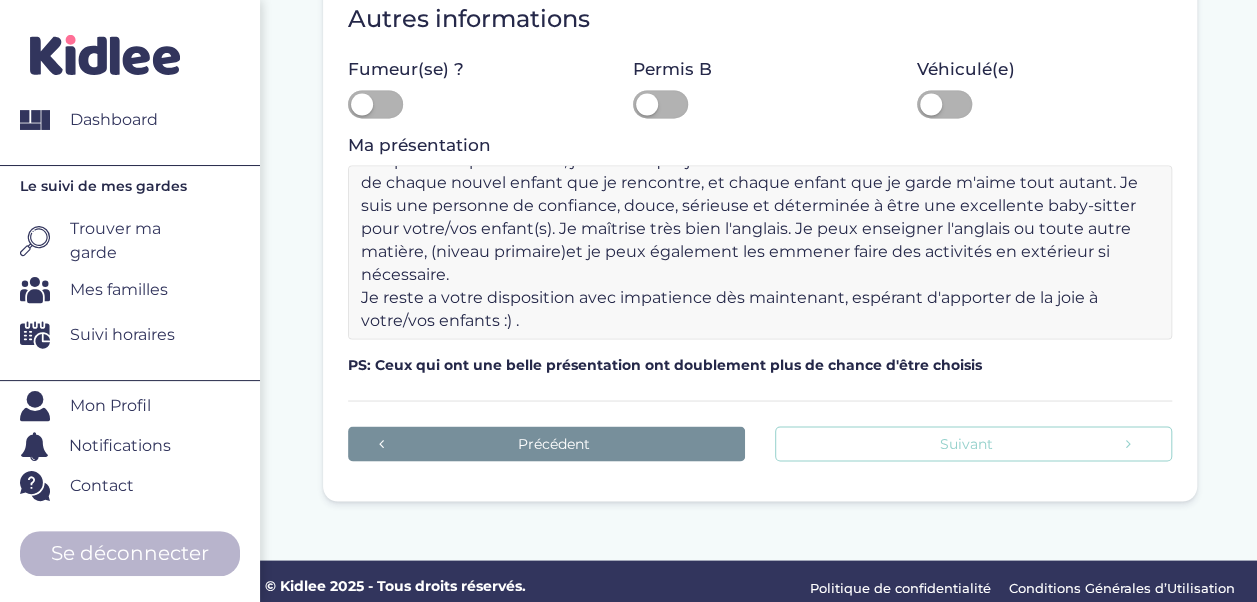 type on "Bonjour,
Titulaire d'un bac scientifique et étudiante en université, je recherche des familles pour pouvoir m'occuper de leurs enfants. C'est quelque chose dans lequel je suis douée et passionnée et j'aimerais en faire bon usage. Je recherche des enfants de tous types, car après quelques années d'expérience personnelle, j'ai réalisé que j'avais un lien fort avec eux. Je suis absolument amoureuse de chaque nouvel enfant que je rencontre, et chaque enfant que je garde m'aime tout autant. Je suis une personne de confiance, douce, sérieuse et déterminée à être une excellente baby-sitter pour votre/vos enfant(s). Je maîtrise très bien l'anglais. Je peux enseigner l'anglais ou toute autre matière, (niveau primaire)et je peux également les emmener faire des activités en extérieur si nécessaire.
Je reste a votre disposition avec impatience dès maintenant, espérant d'apporter de la joie à votre/vos enfants :) ." 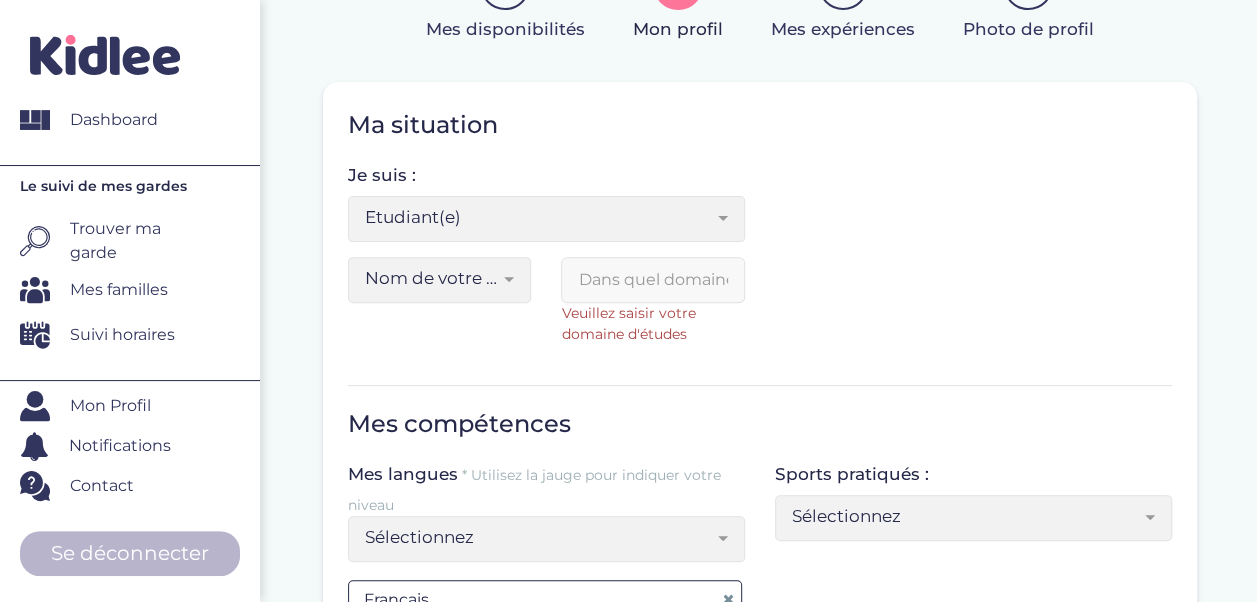 scroll, scrollTop: 225, scrollLeft: 0, axis: vertical 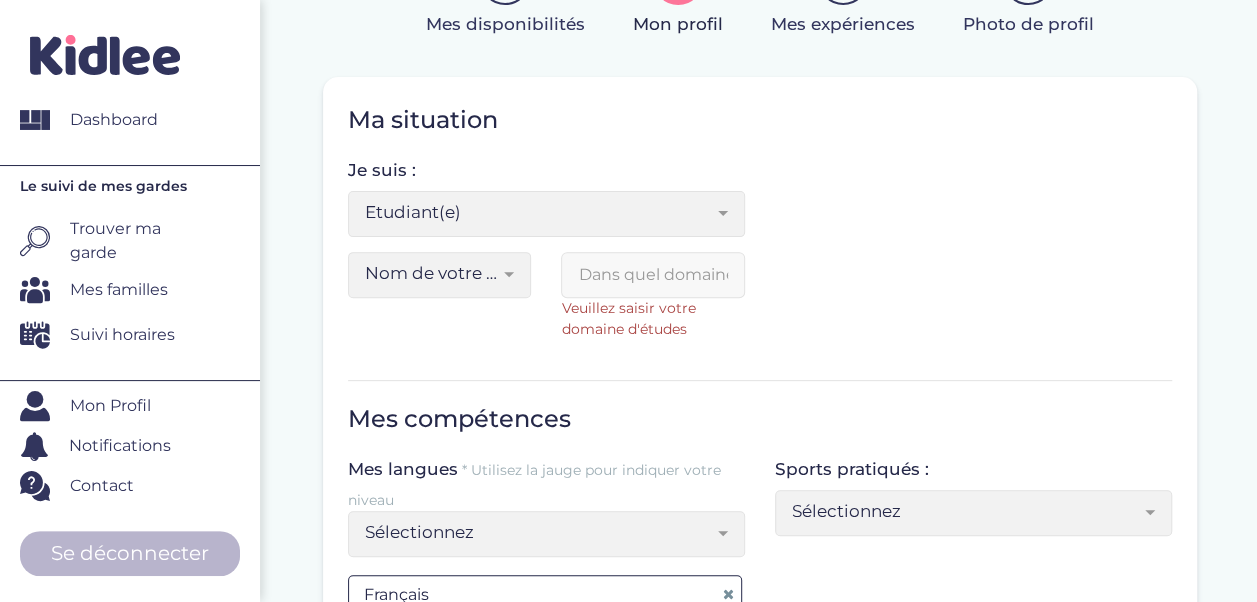 click at bounding box center [653, 275] 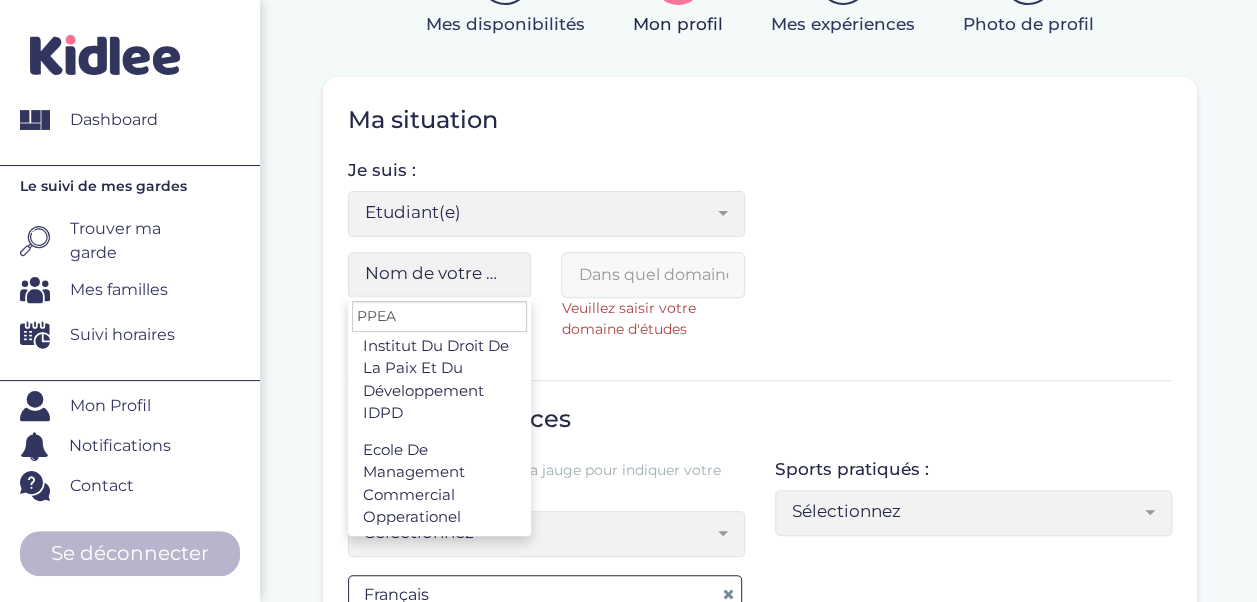 scroll, scrollTop: 0, scrollLeft: 0, axis: both 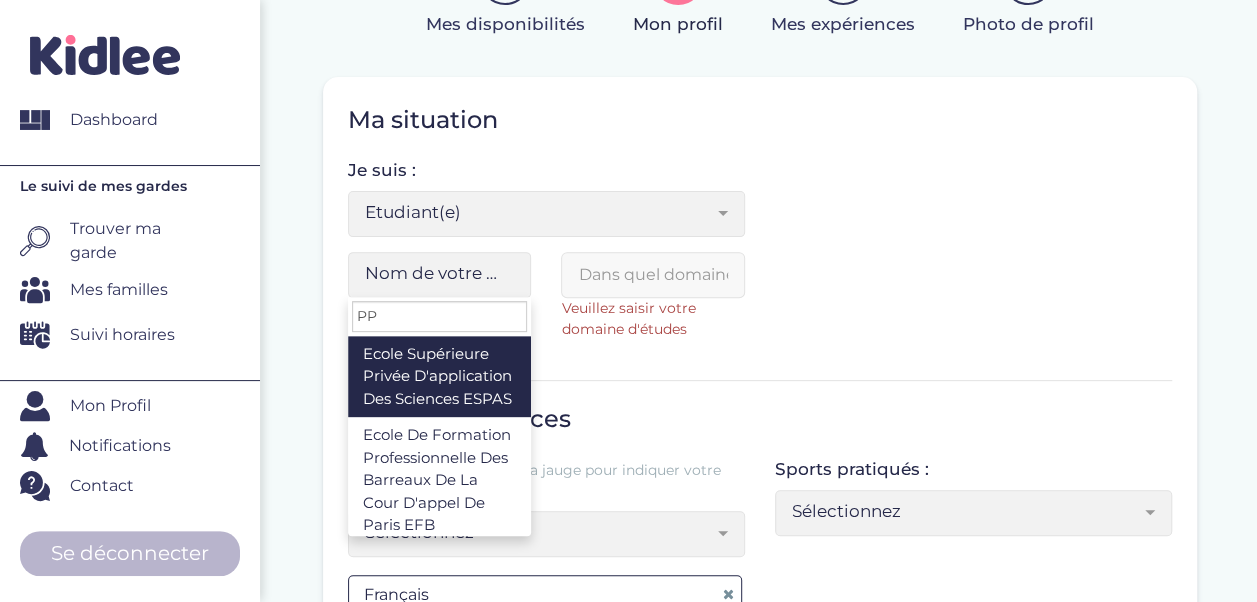 type on "P" 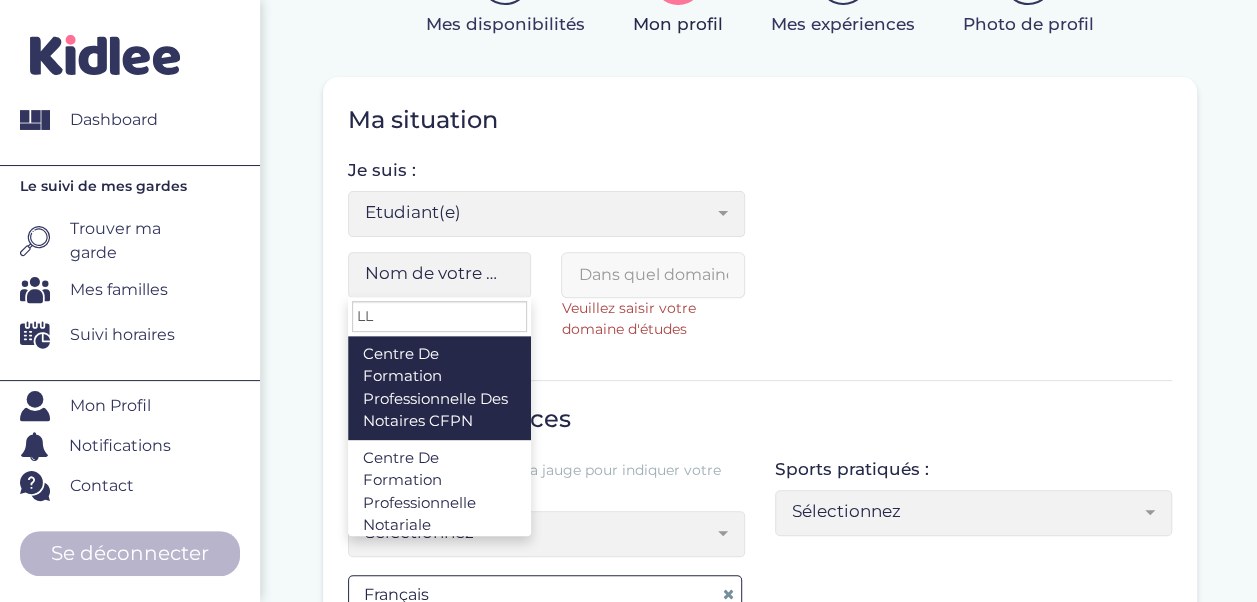 type on "L" 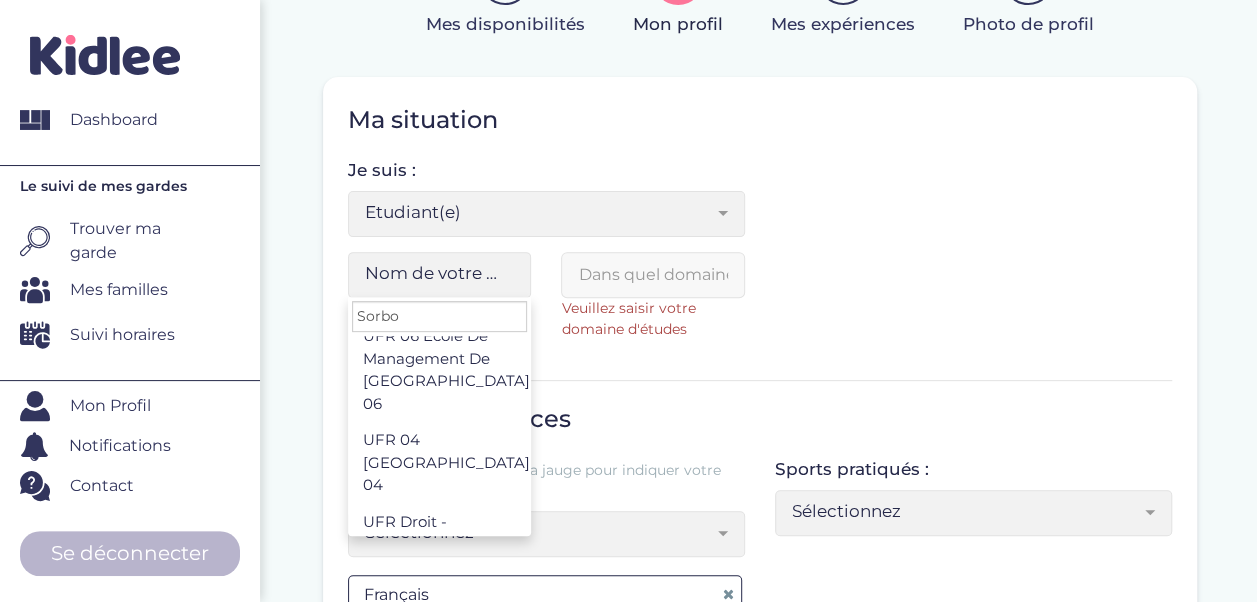 scroll, scrollTop: 1223, scrollLeft: 0, axis: vertical 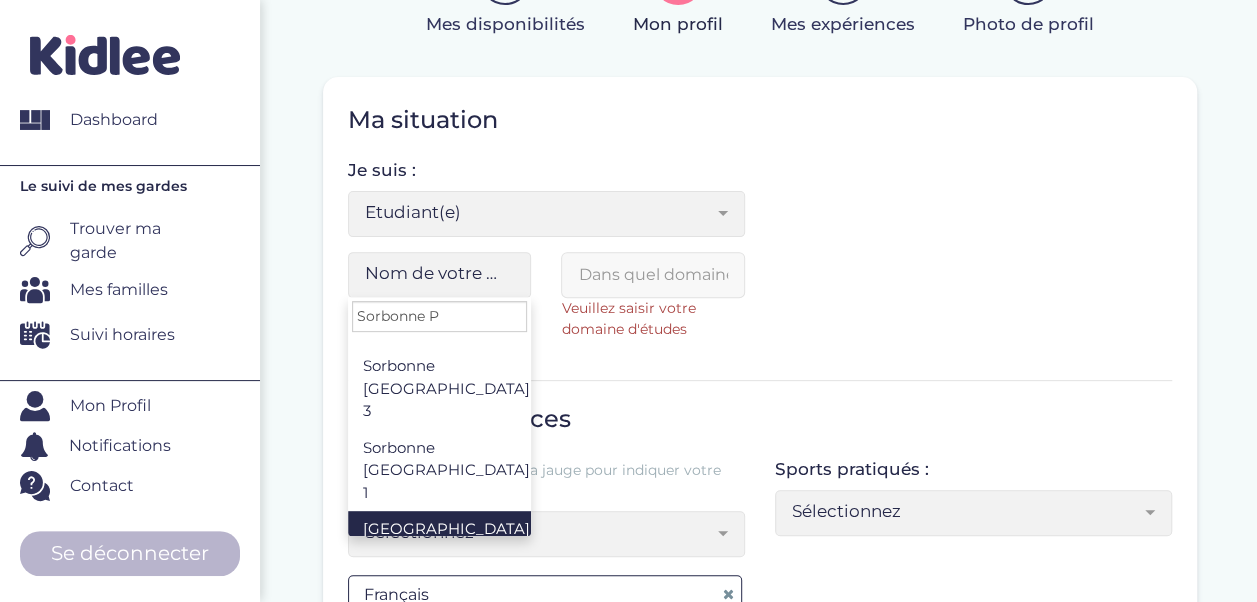 type on "Sorbonne P" 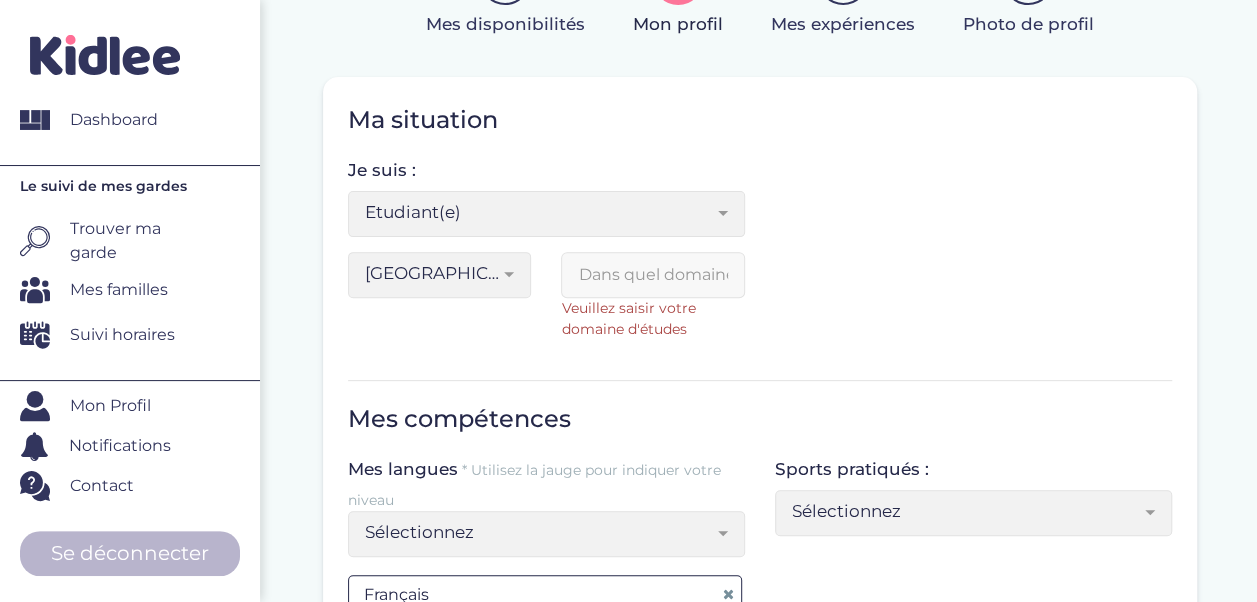 click at bounding box center (653, 275) 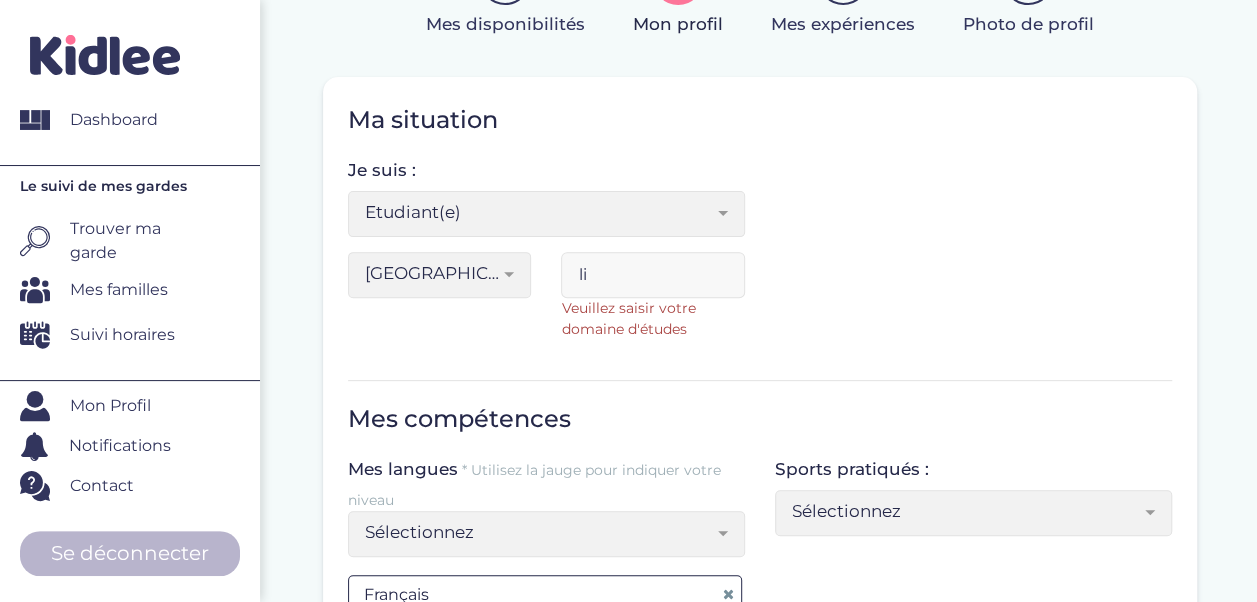 type on "l" 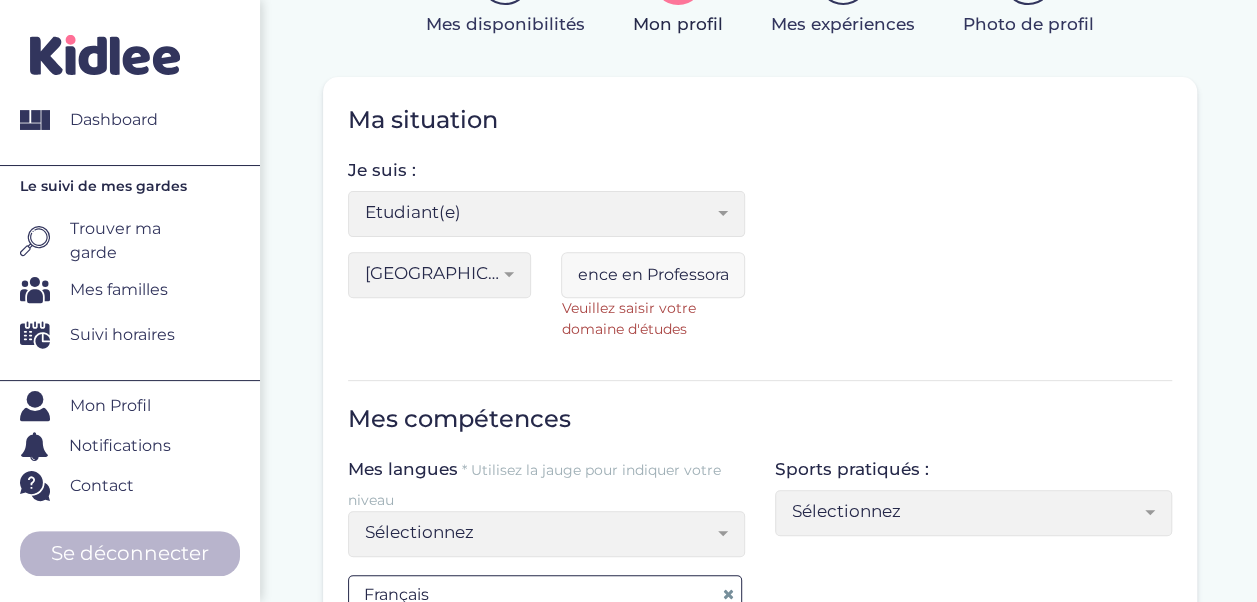 scroll, scrollTop: 0, scrollLeft: 30, axis: horizontal 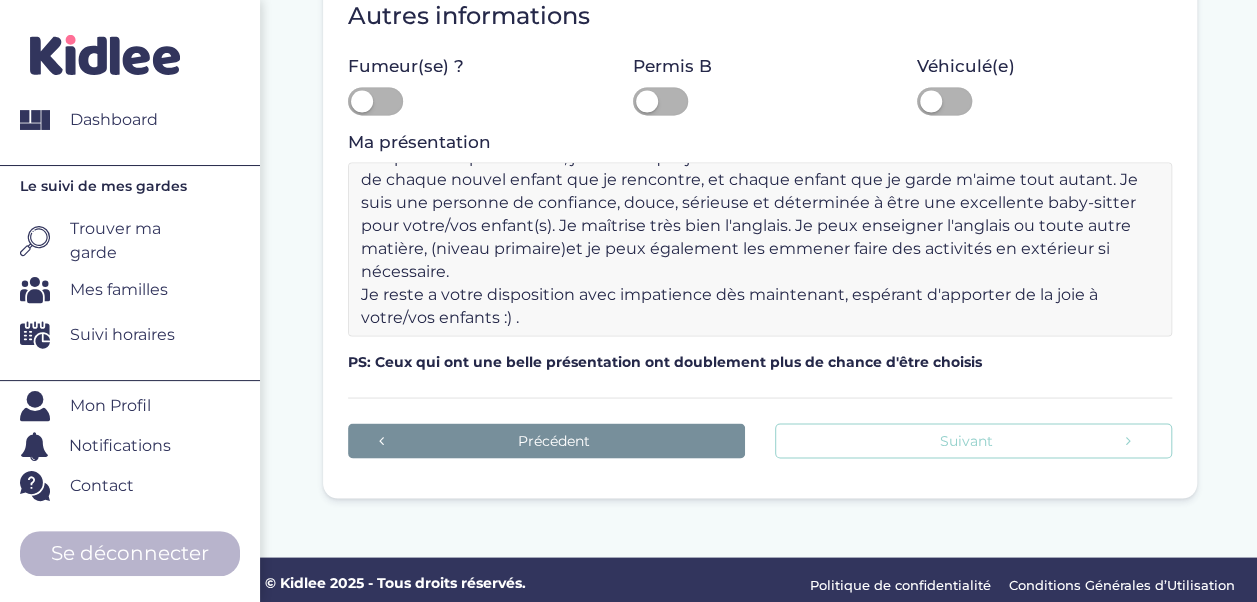 type on "Licence en Professorat" 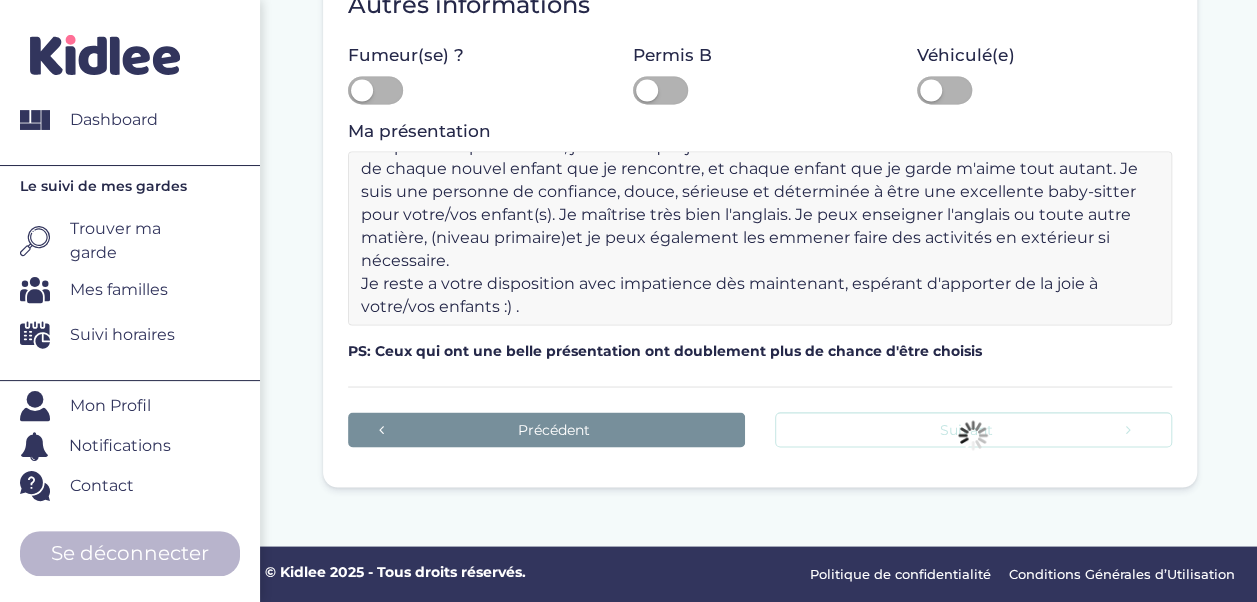 scroll, scrollTop: 1625, scrollLeft: 0, axis: vertical 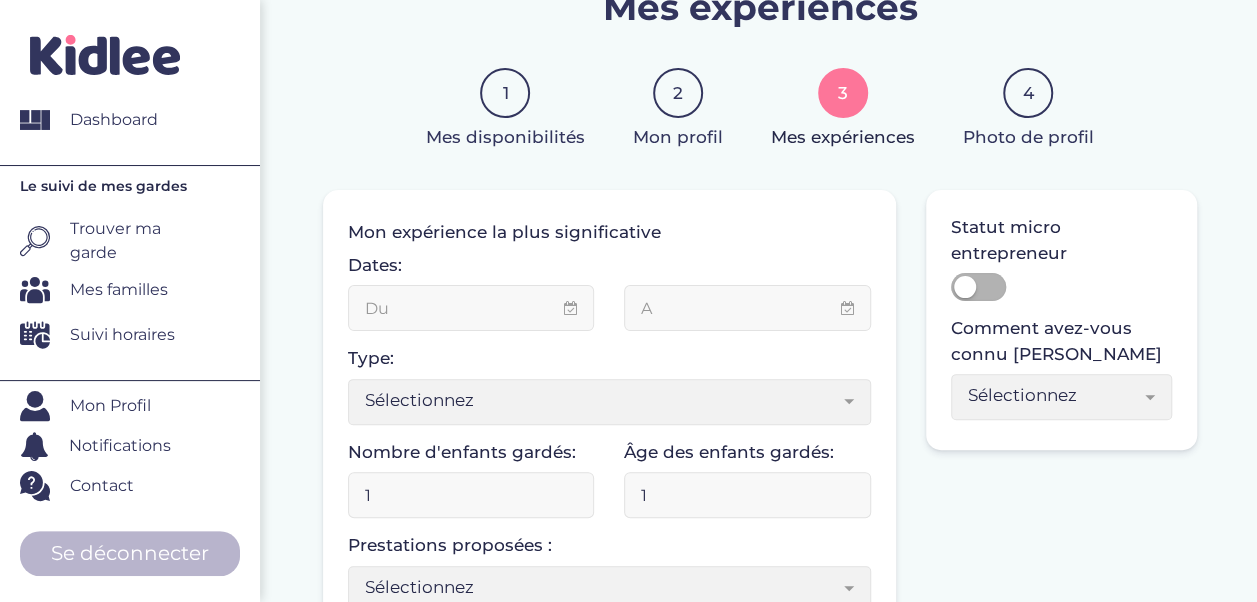 type on "07-2025" 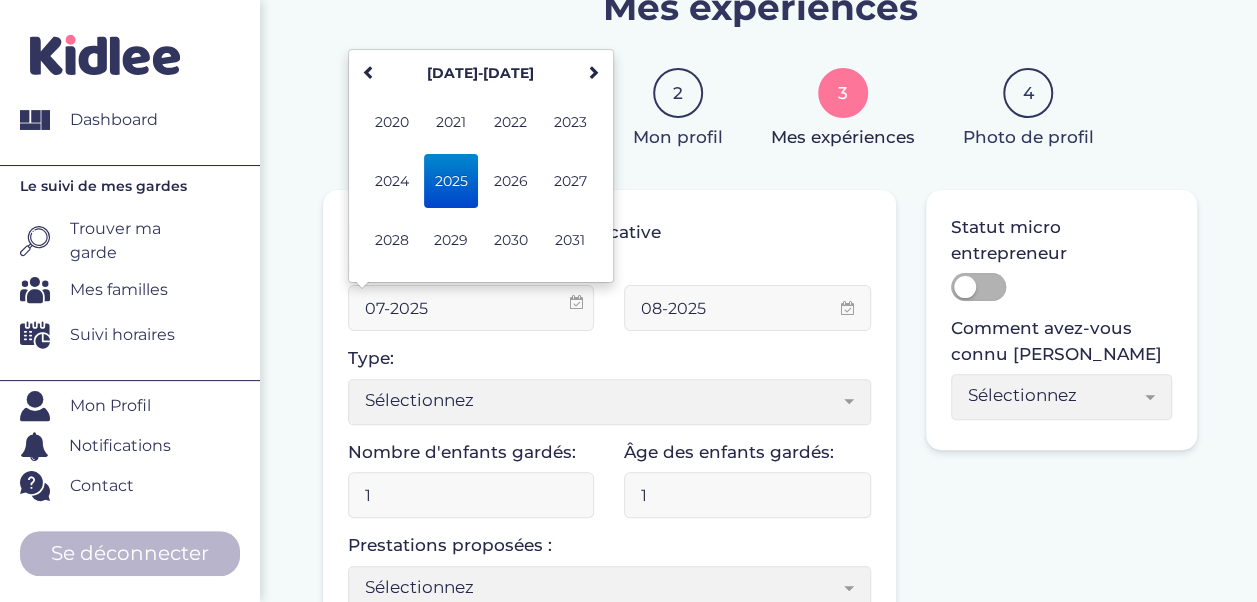 click on "07-2025" at bounding box center [471, 308] 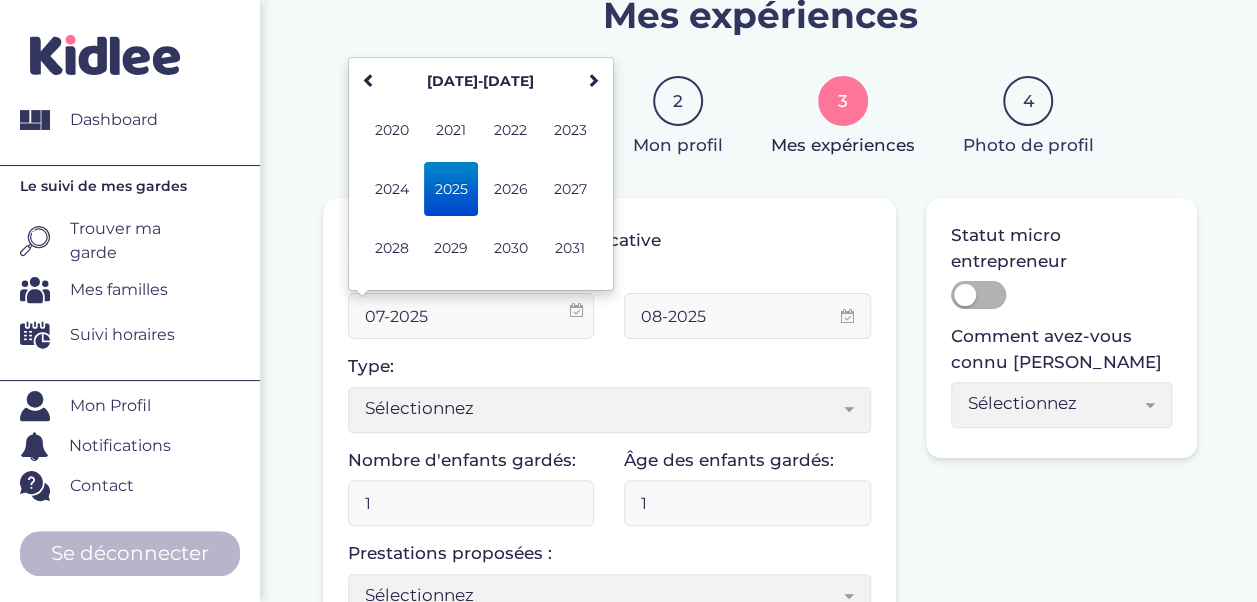 scroll, scrollTop: 103, scrollLeft: 0, axis: vertical 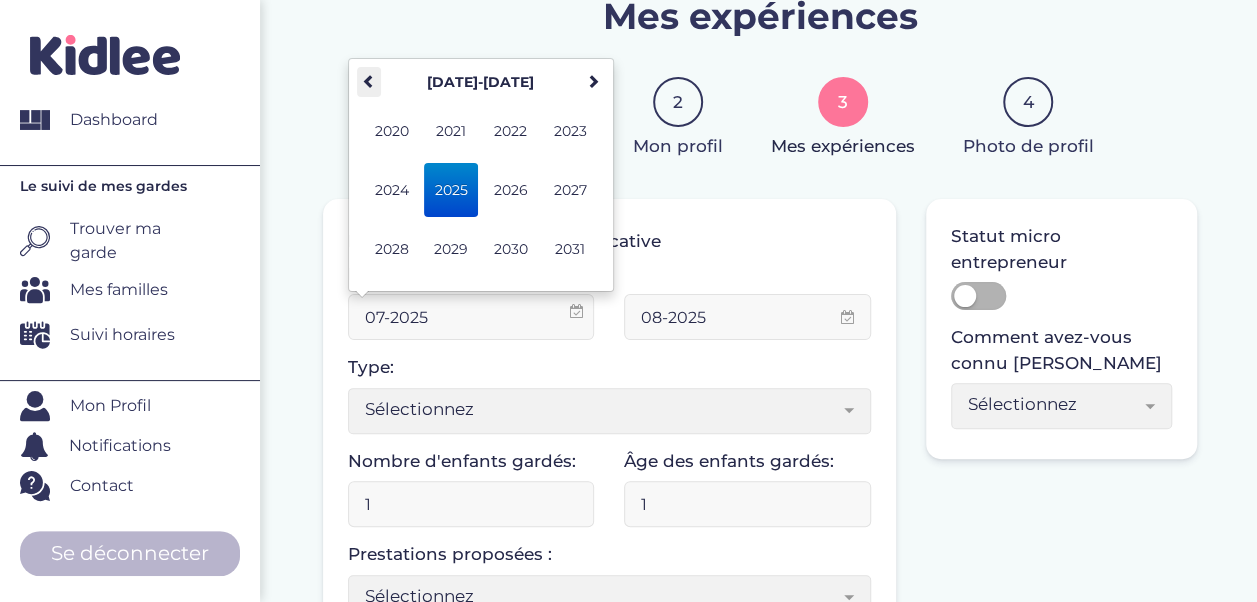 click at bounding box center (369, 81) 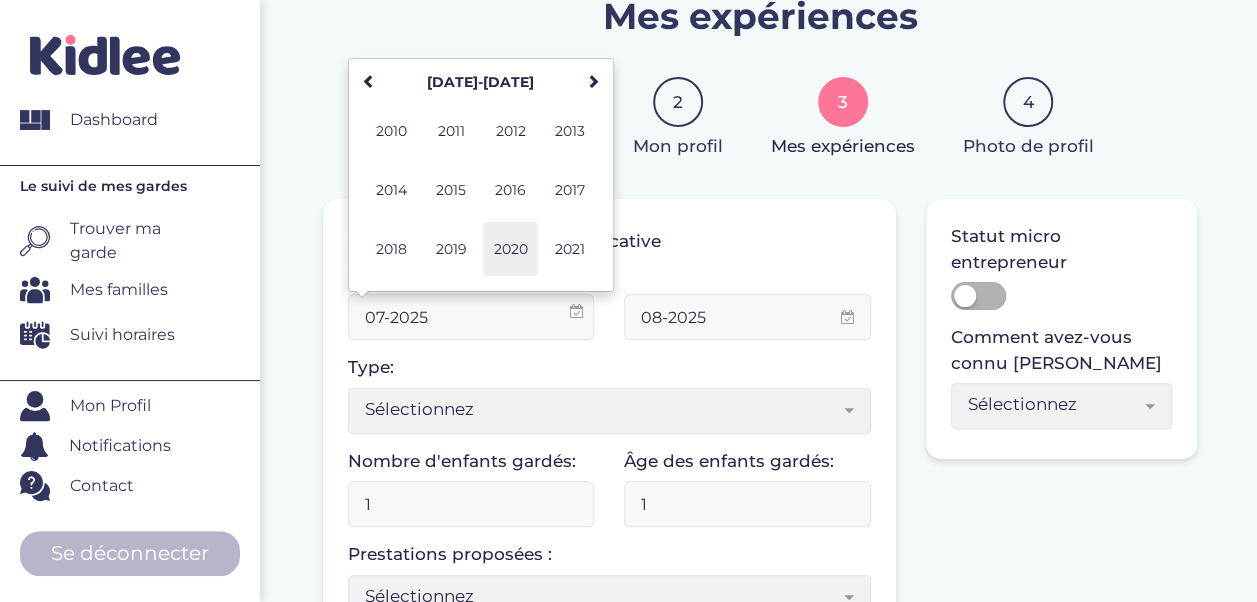 click on "2020" at bounding box center (510, 249) 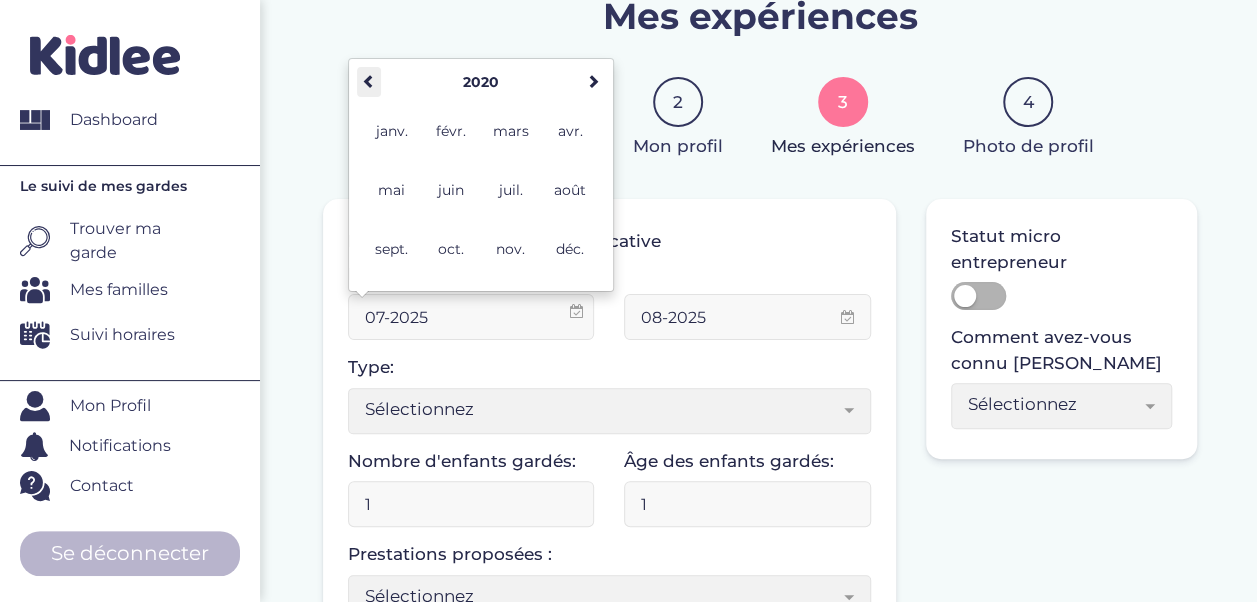 click at bounding box center [369, 81] 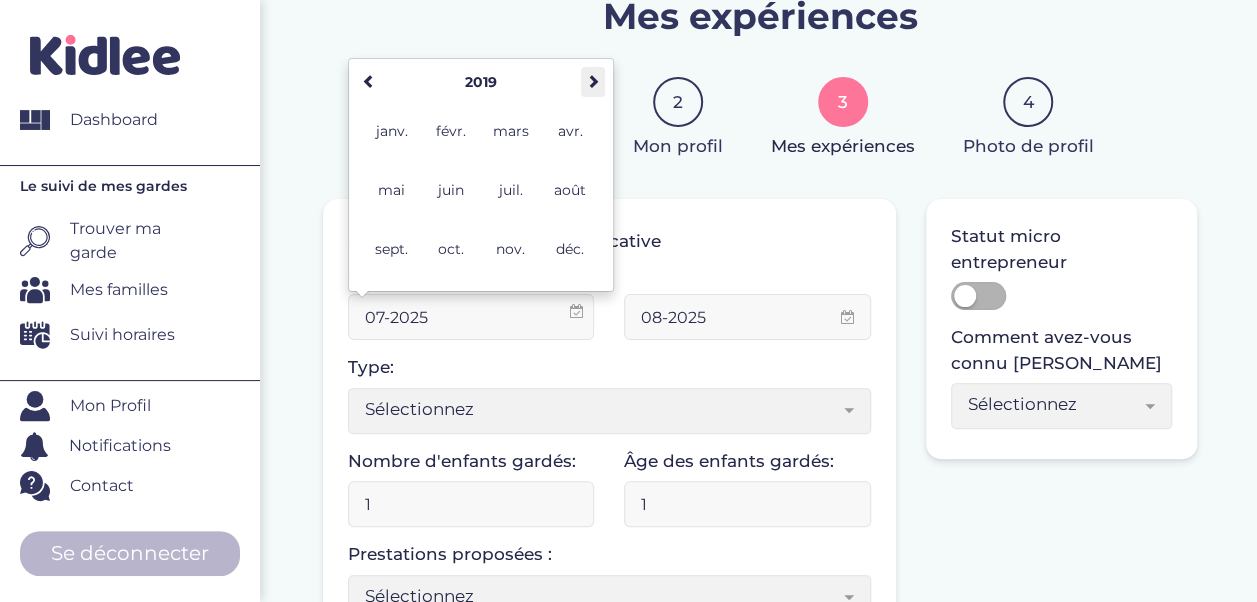 click at bounding box center (593, 81) 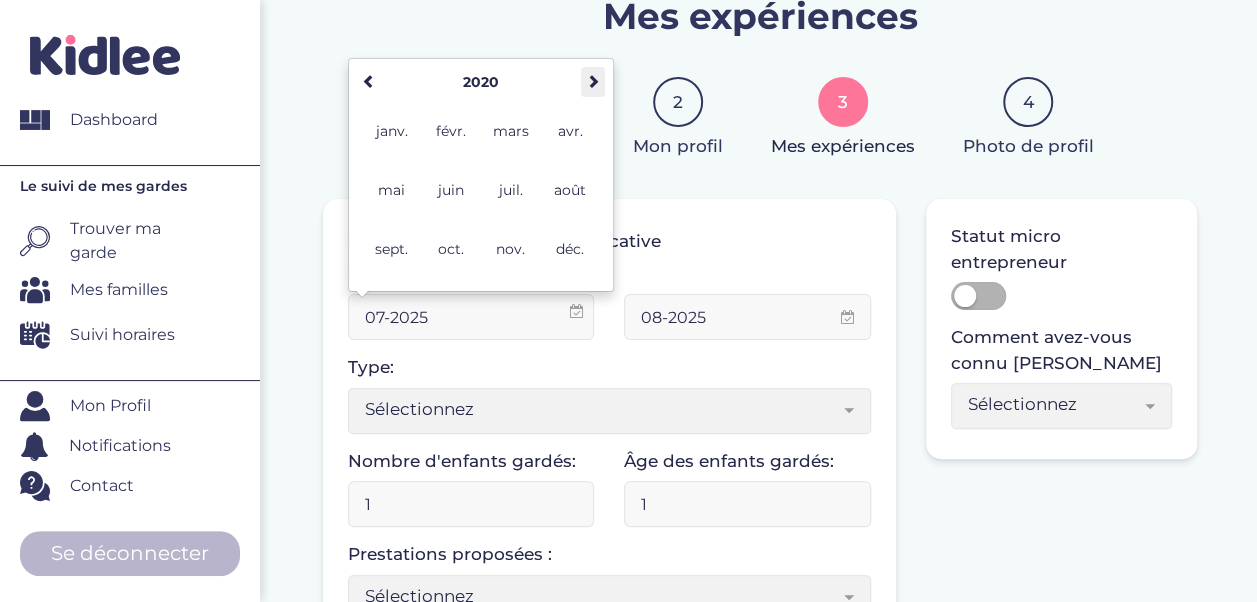 click at bounding box center (593, 81) 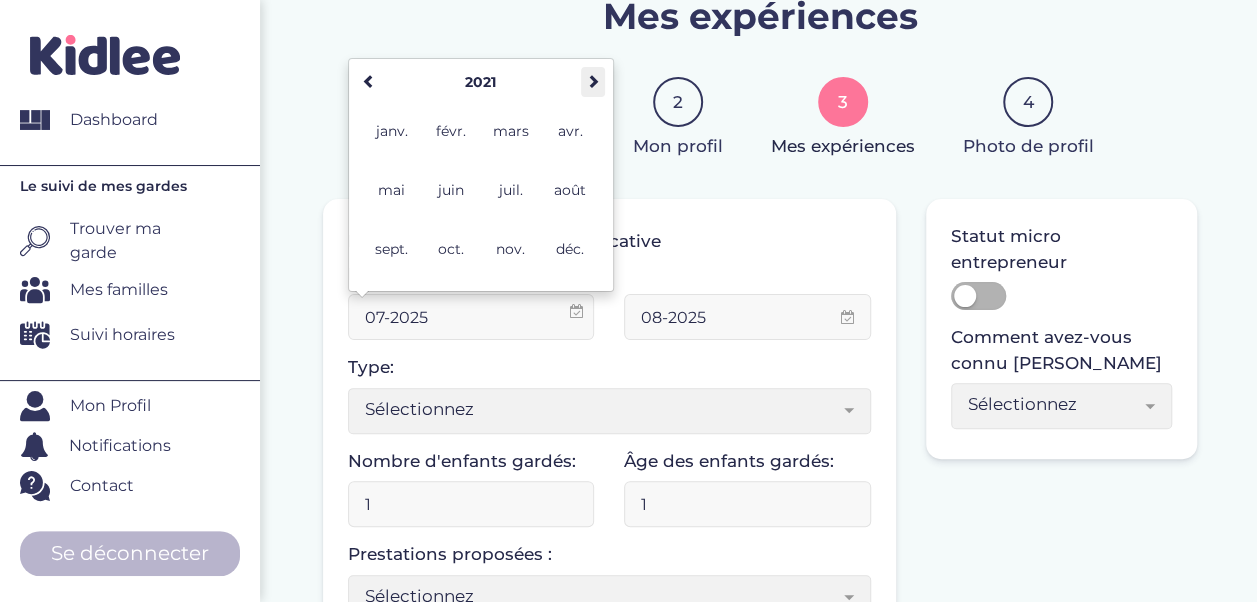 click at bounding box center [593, 81] 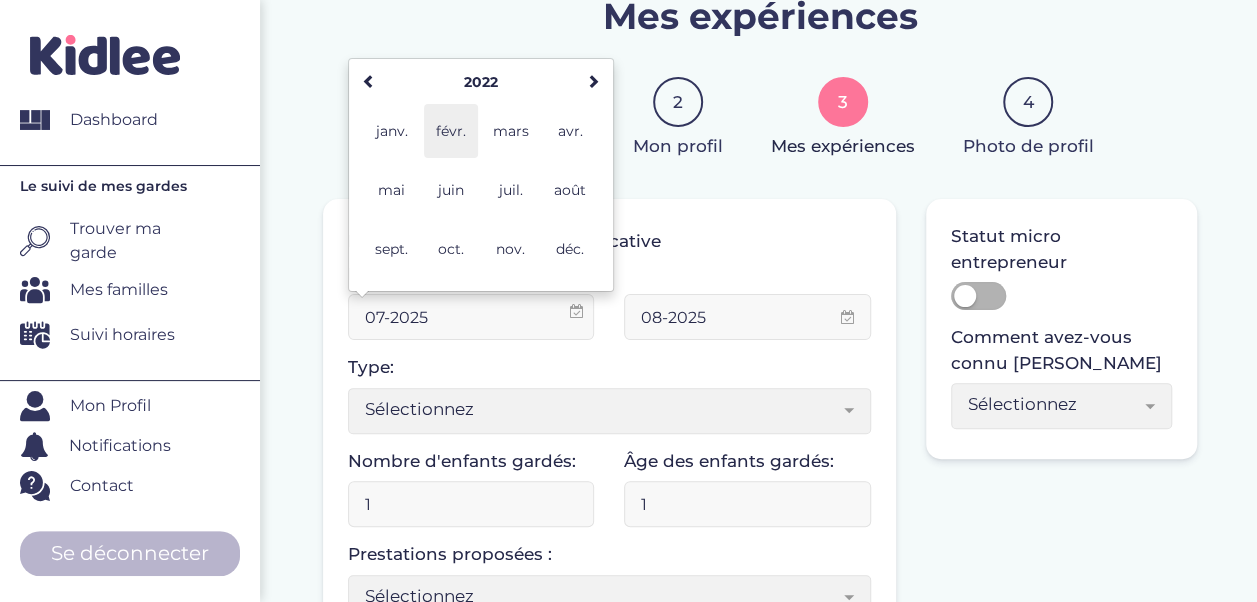 click on "févr." at bounding box center (451, 131) 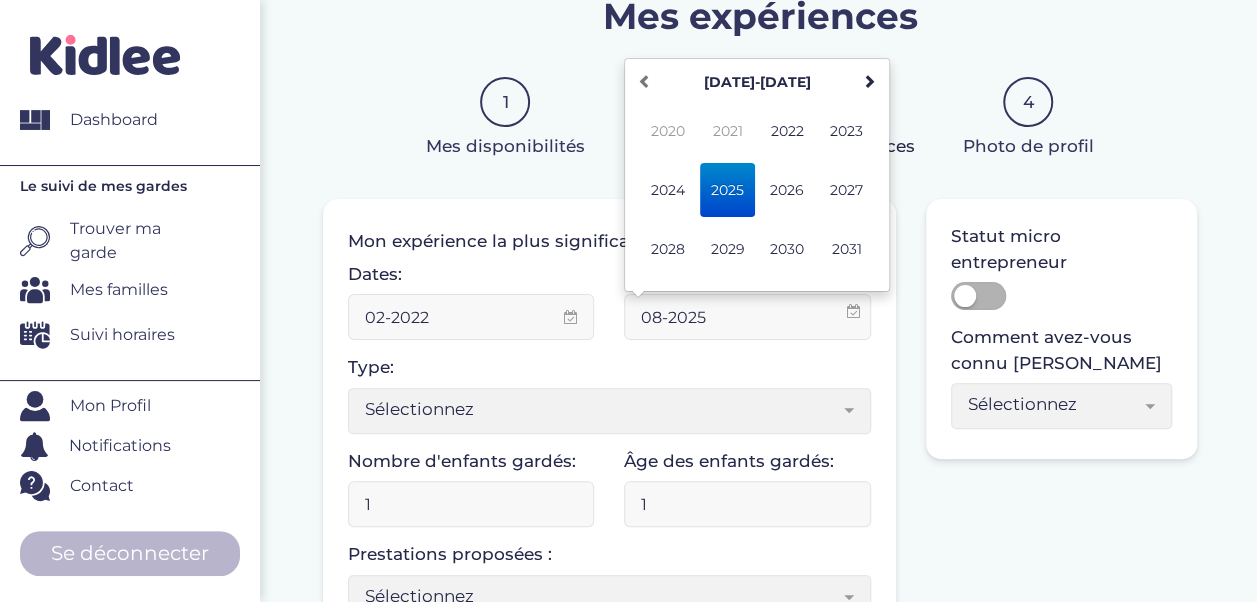 click on "08-2025" at bounding box center [747, 317] 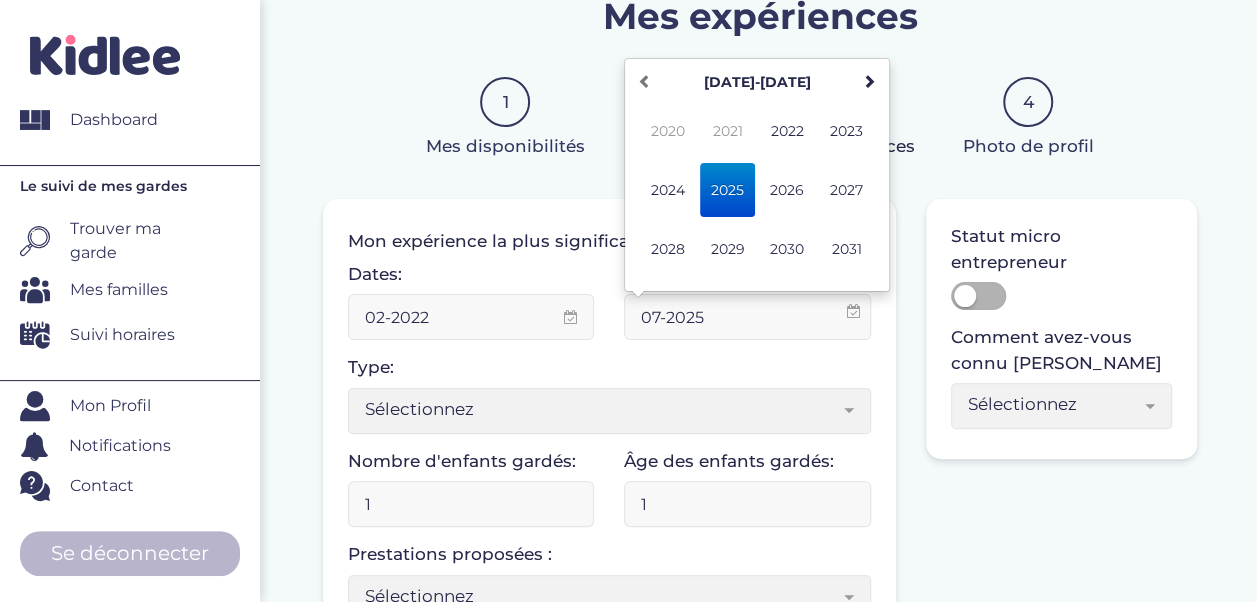 type on "07-2025" 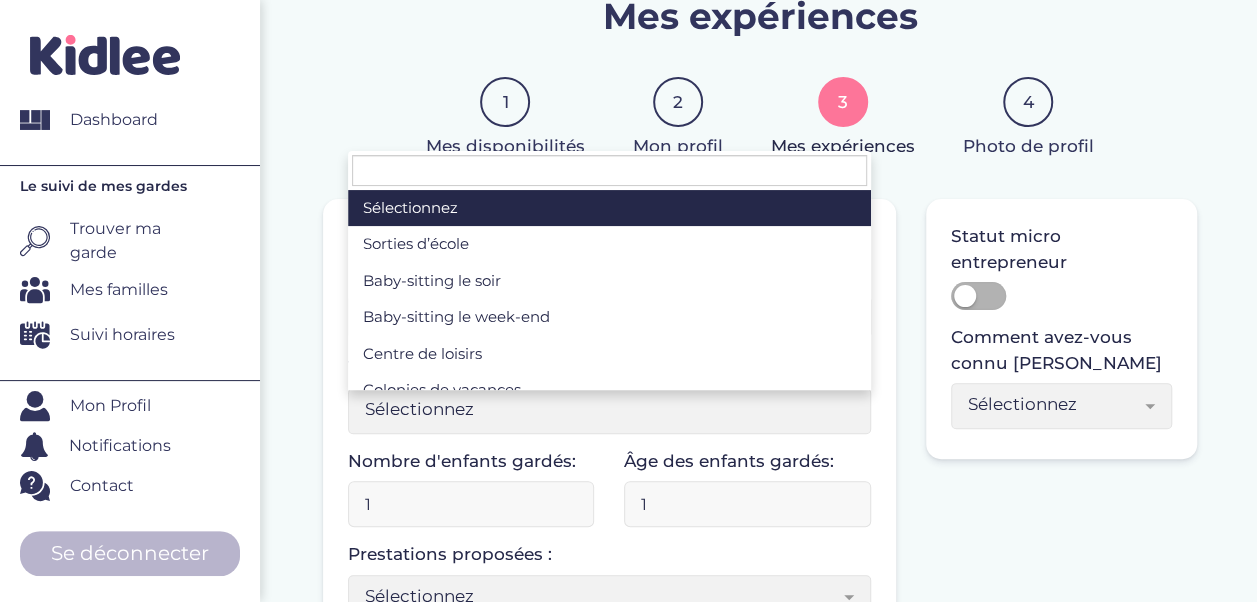 click on "Sélectionnez" at bounding box center [602, 409] 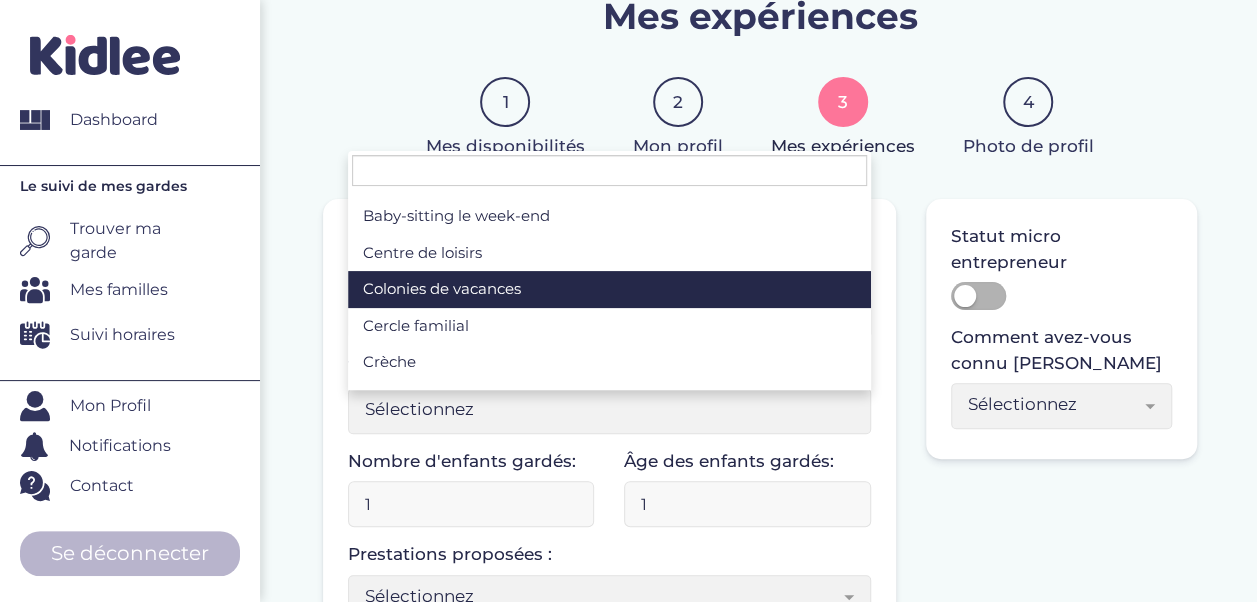 scroll, scrollTop: 135, scrollLeft: 0, axis: vertical 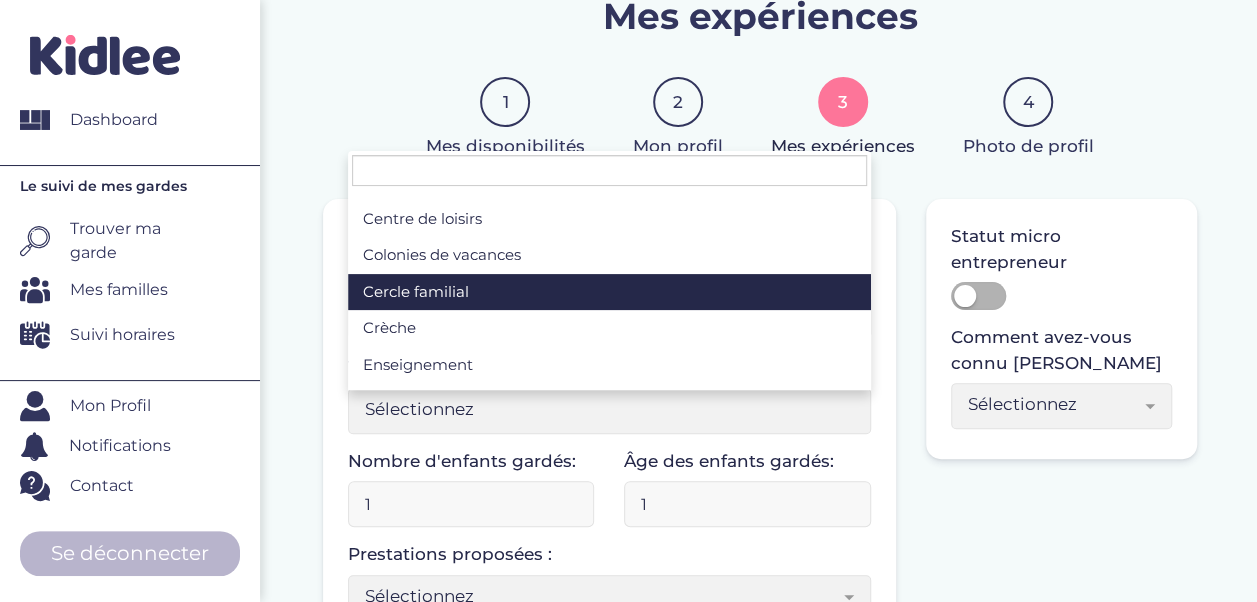 select on "6" 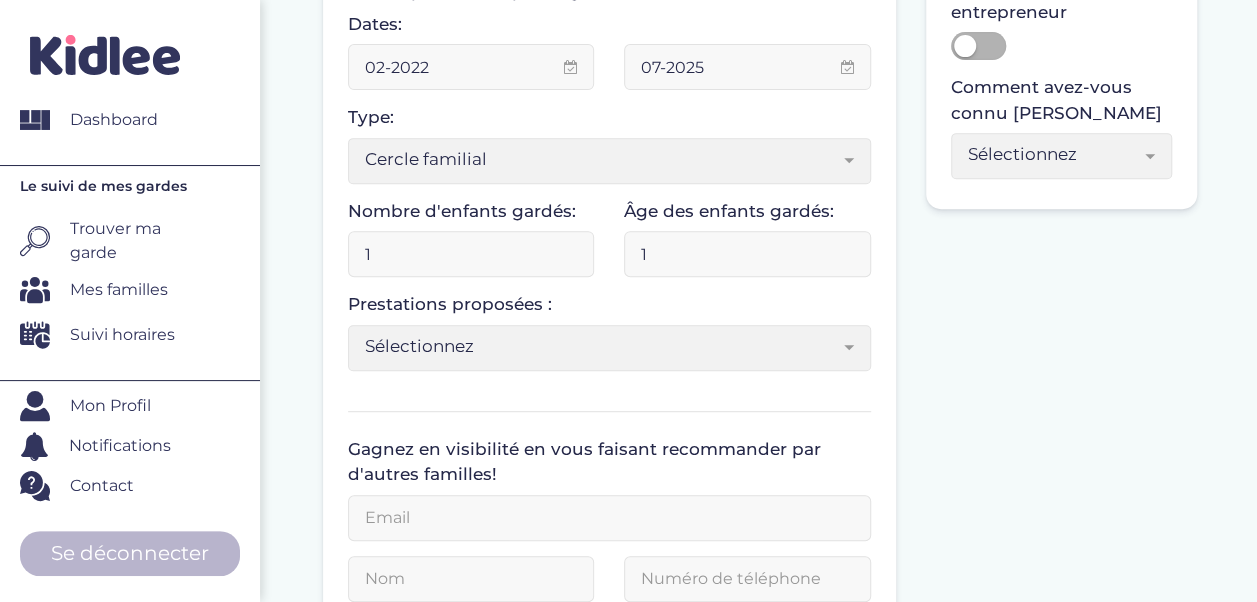 scroll, scrollTop: 368, scrollLeft: 0, axis: vertical 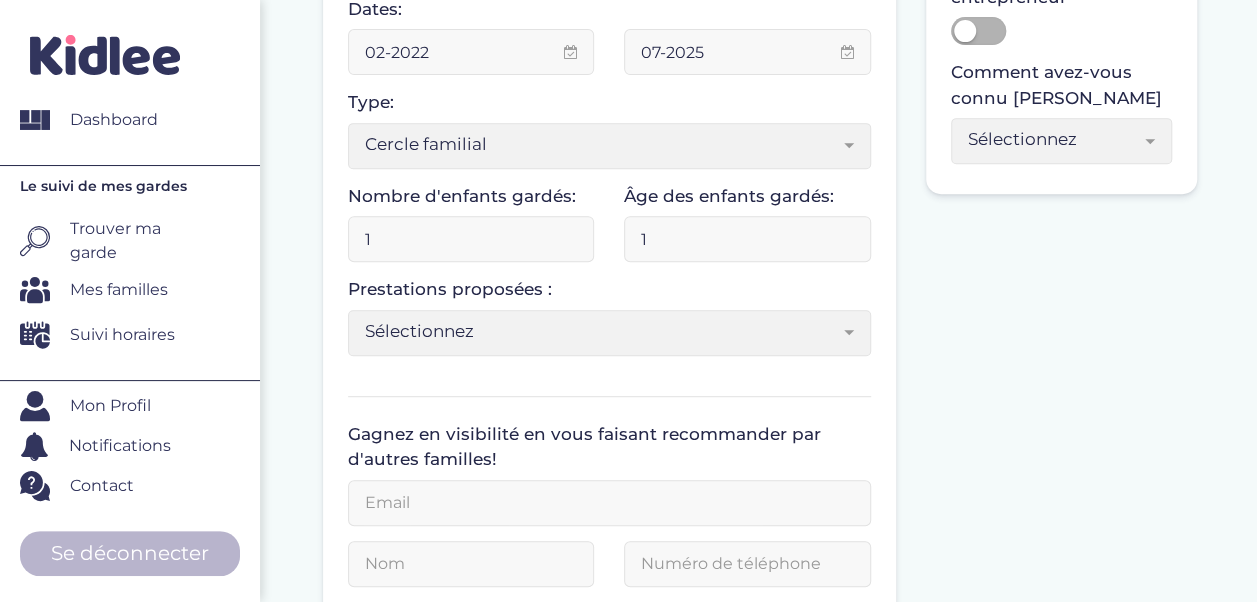 click on "1" at bounding box center (471, 239) 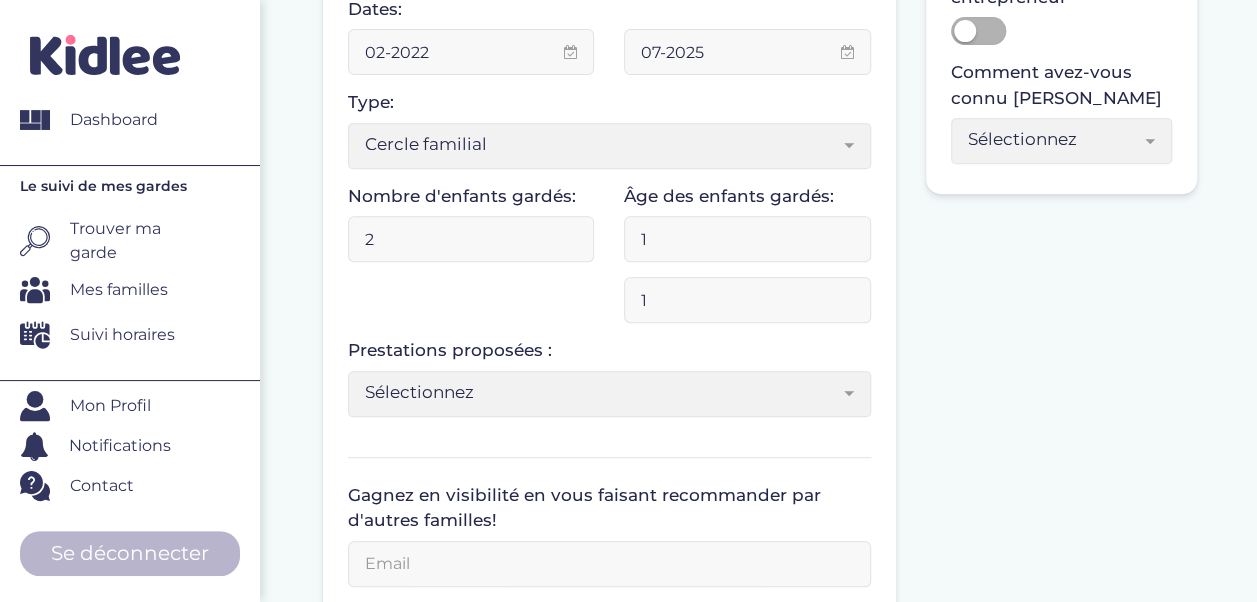 click on "2" at bounding box center (471, 239) 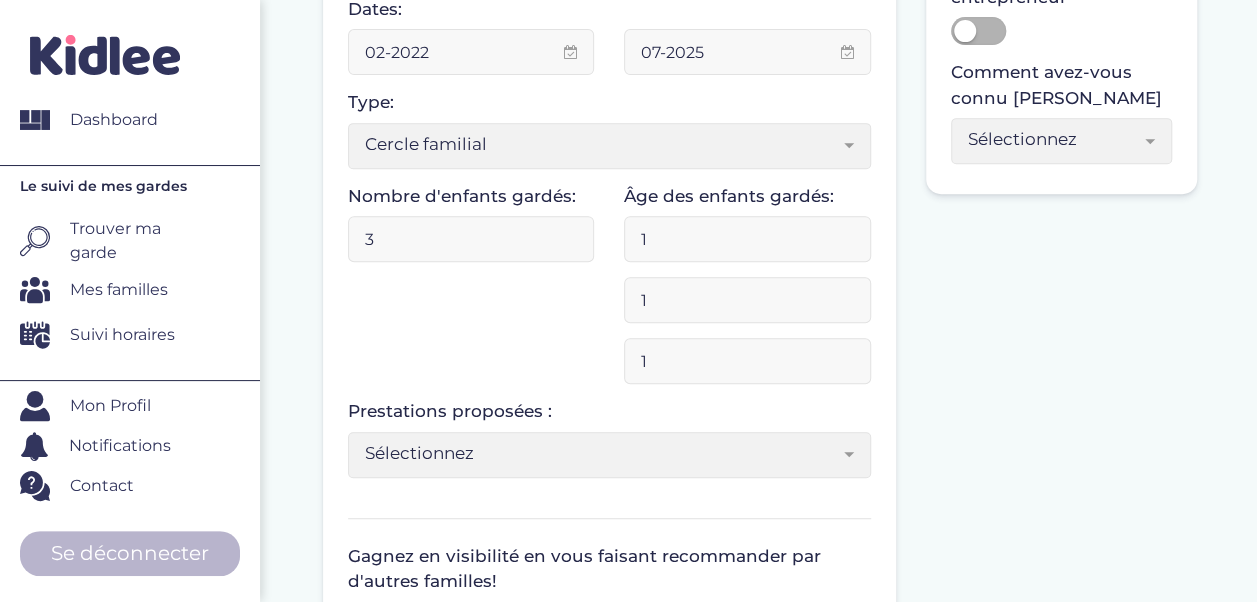 type on "3" 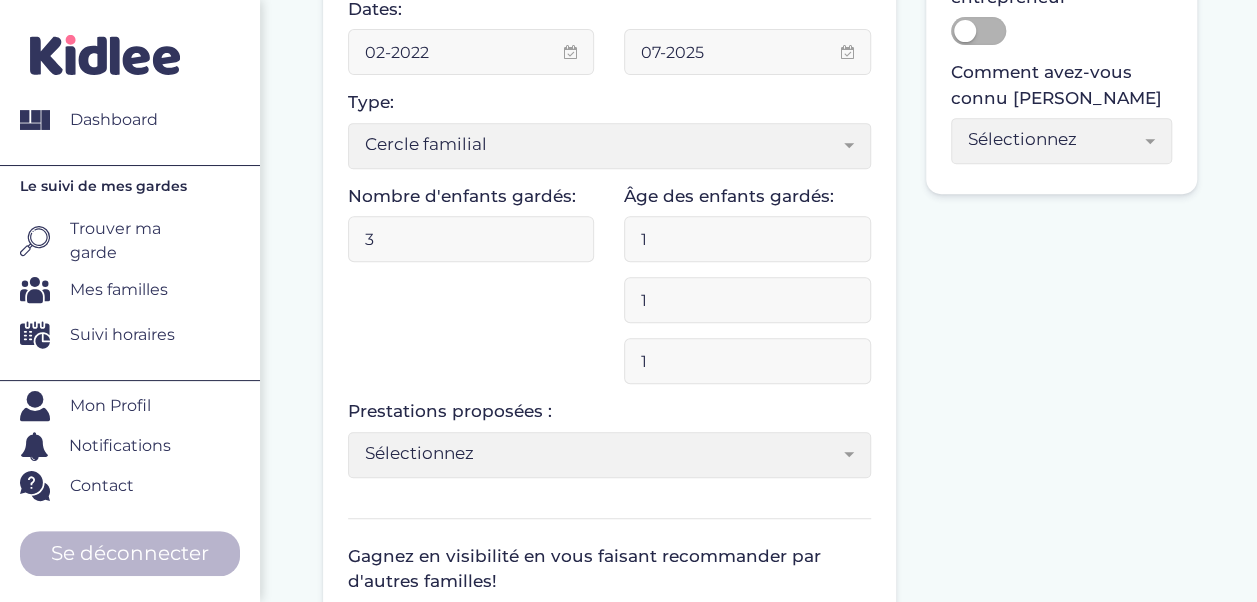 click on "1" at bounding box center [747, 239] 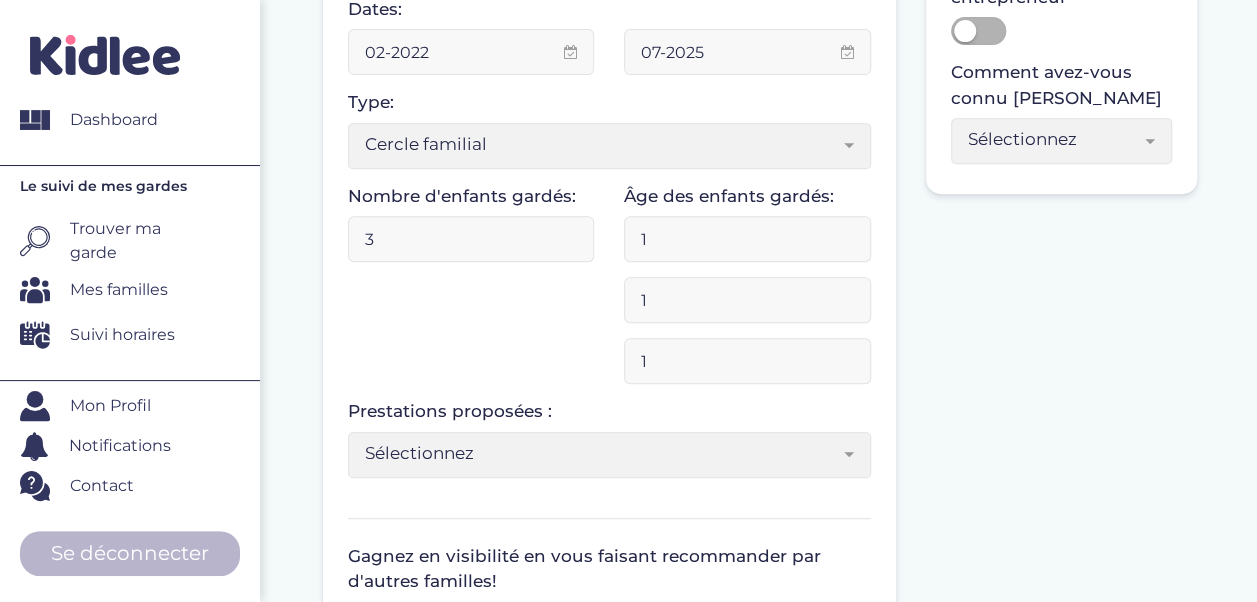 click on "1" at bounding box center [747, 300] 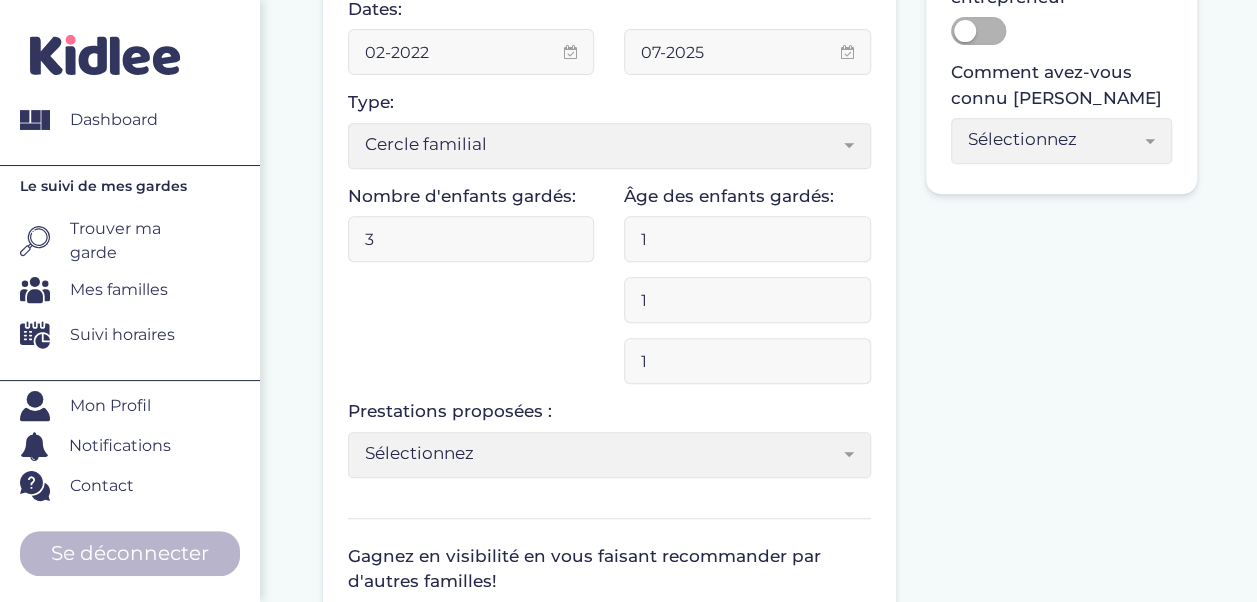 click on "1" at bounding box center (747, 300) 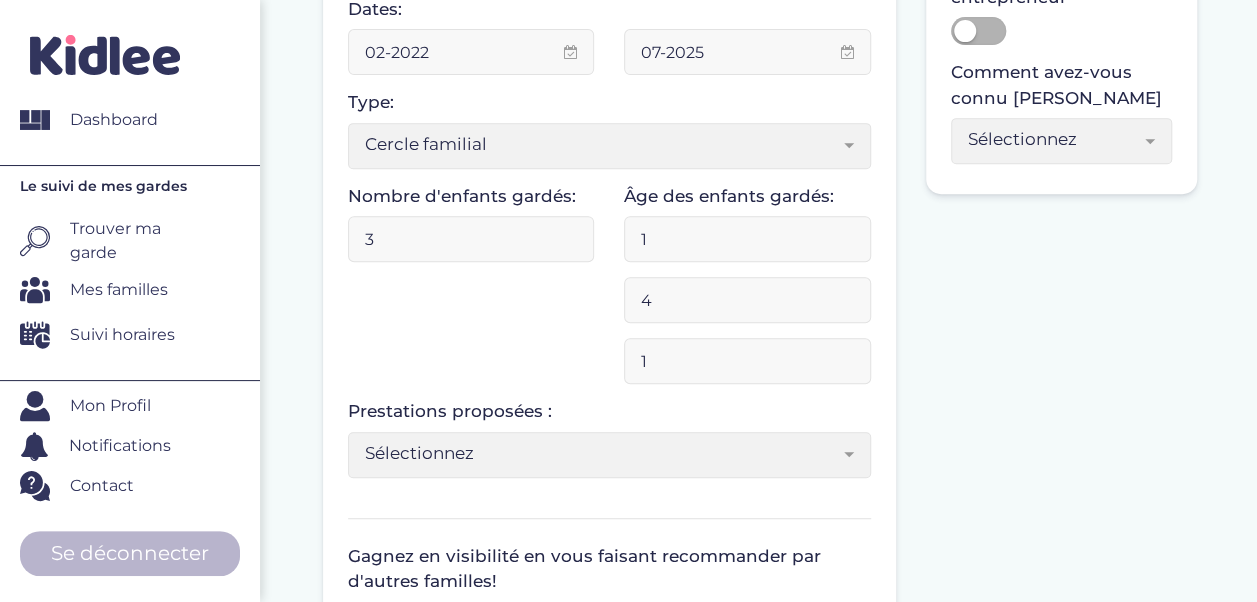 type on "4" 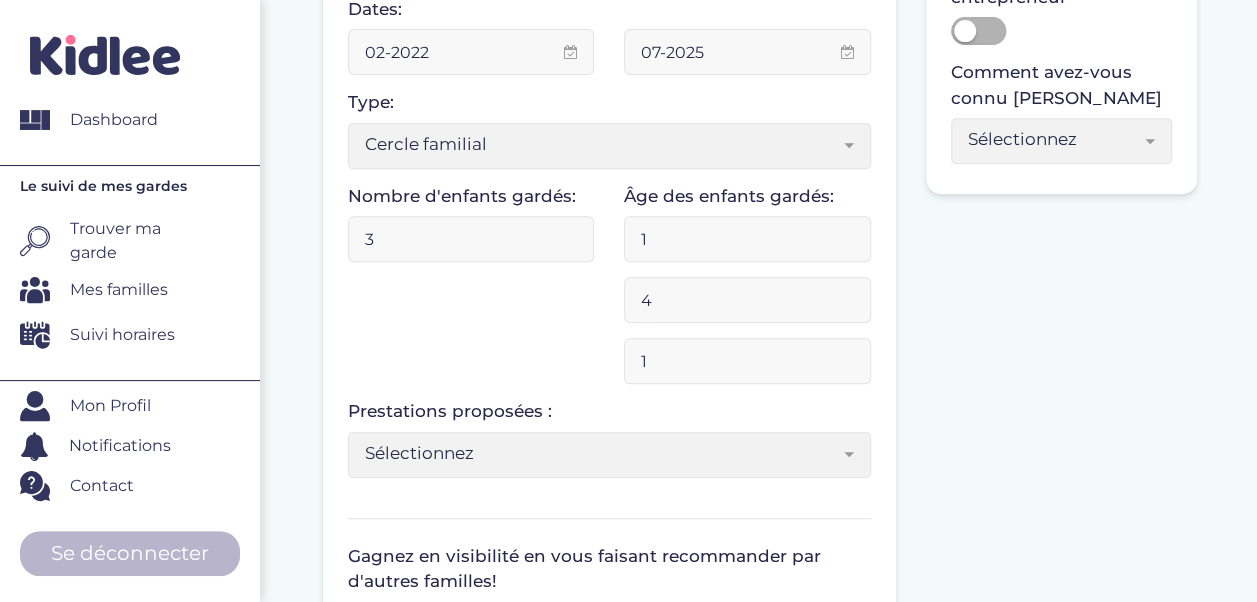 click on "1" at bounding box center [747, 361] 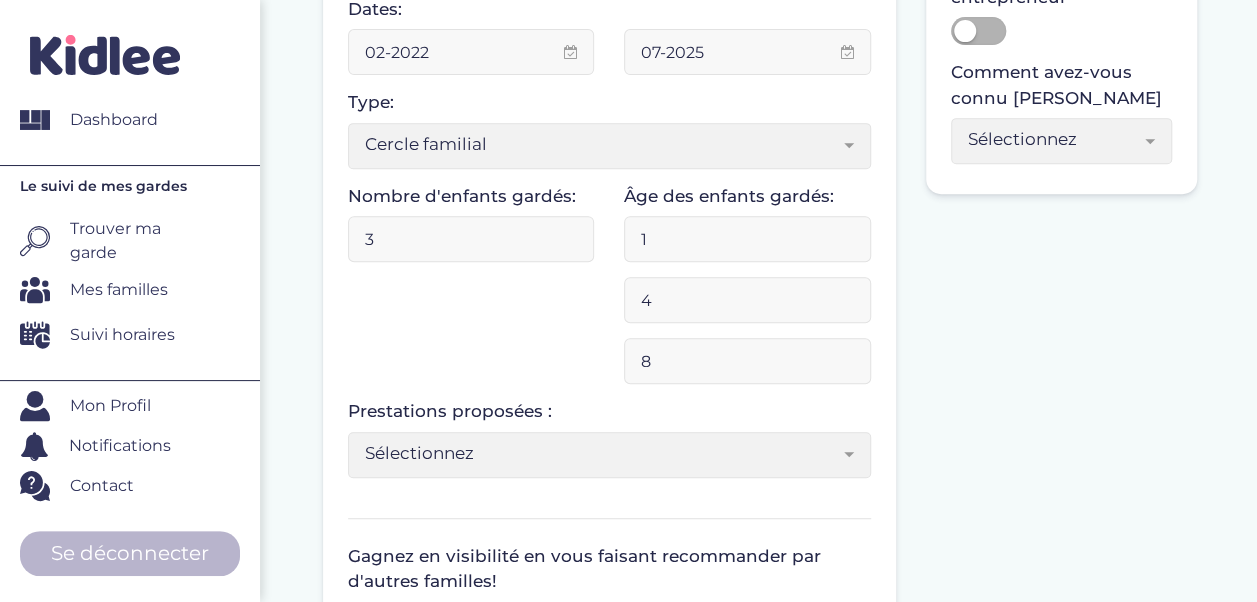 type on "8" 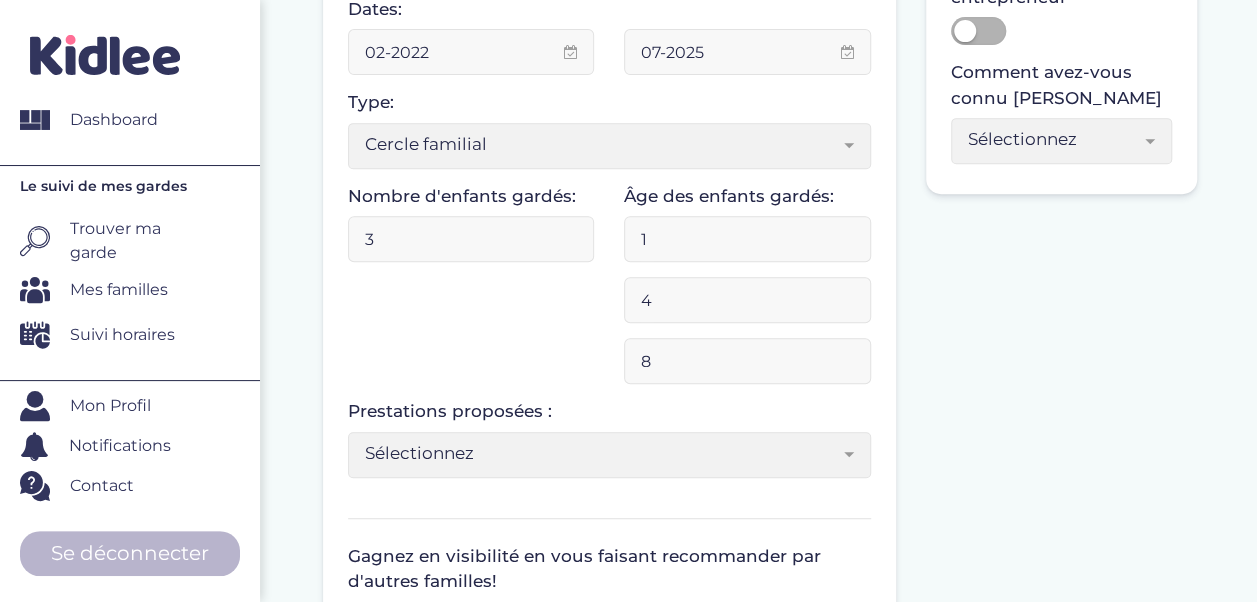 click on "Nombre d'enfants gardés:   3   Âge des enfants gardés:   1   4   8   1   Sélectionnez   3-6 ans   6-9 ans   +9 ans Sélectionnez" at bounding box center (609, 292) 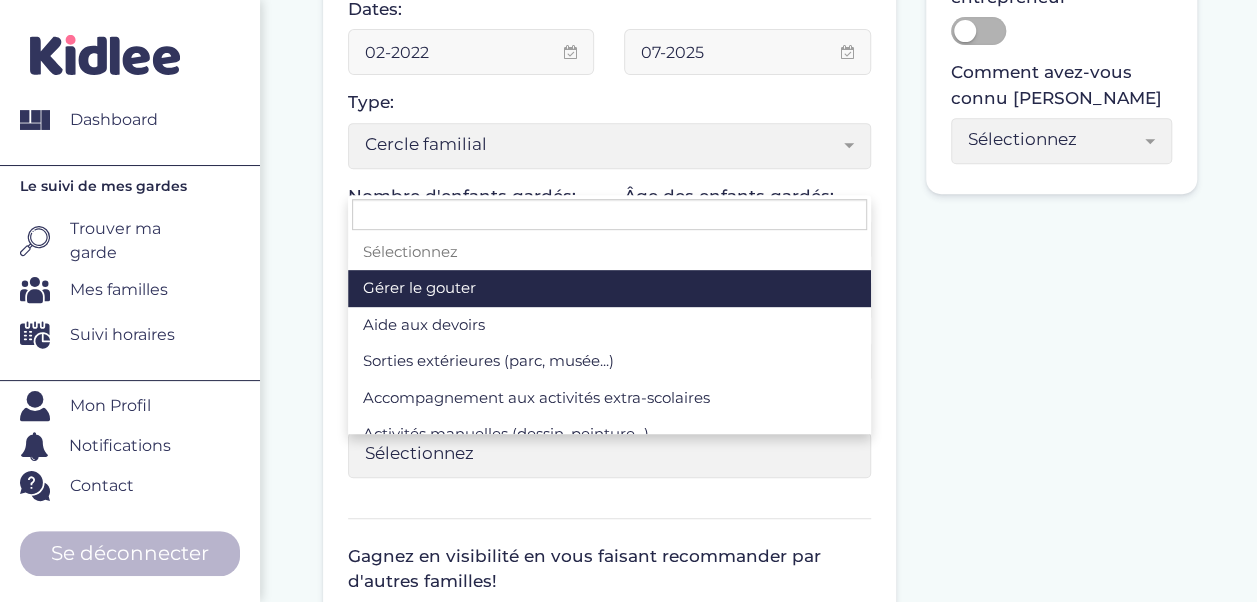 click on "Sélectionnez" at bounding box center [602, 453] 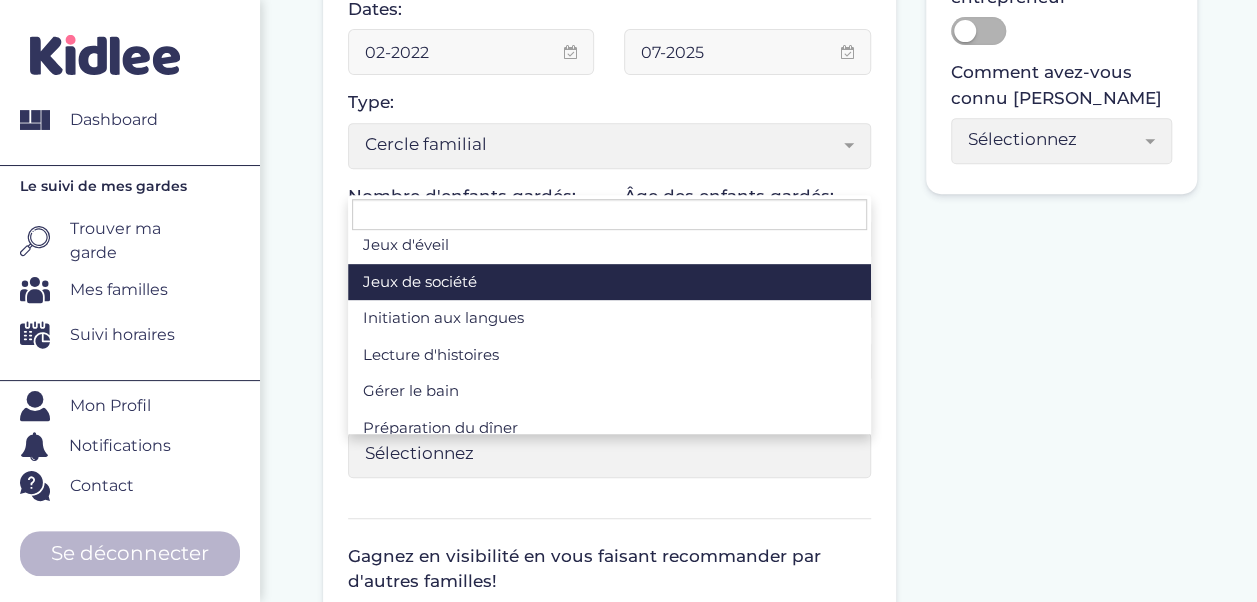 scroll, scrollTop: 269, scrollLeft: 0, axis: vertical 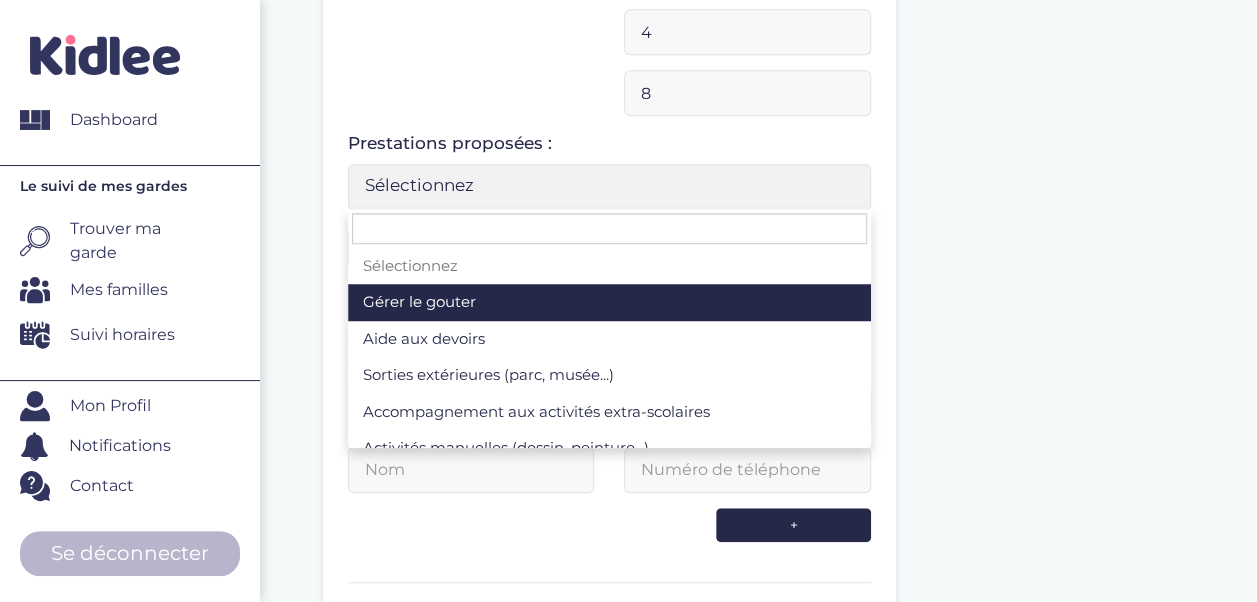 click on "Sélectionnez" at bounding box center [609, 187] 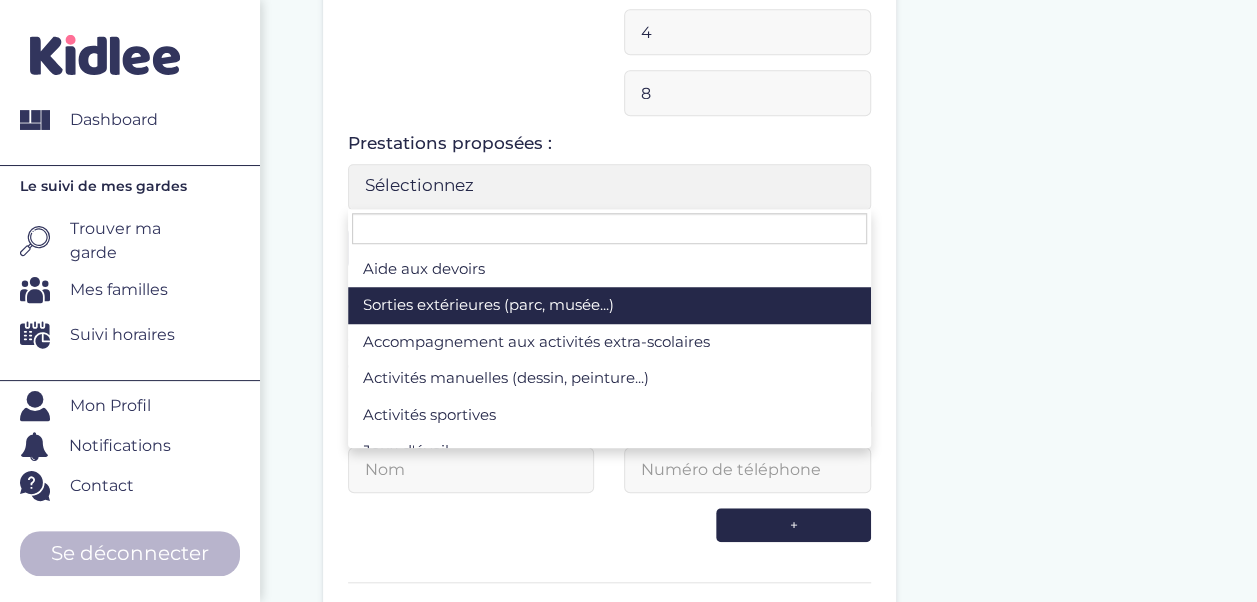 scroll, scrollTop: 72, scrollLeft: 0, axis: vertical 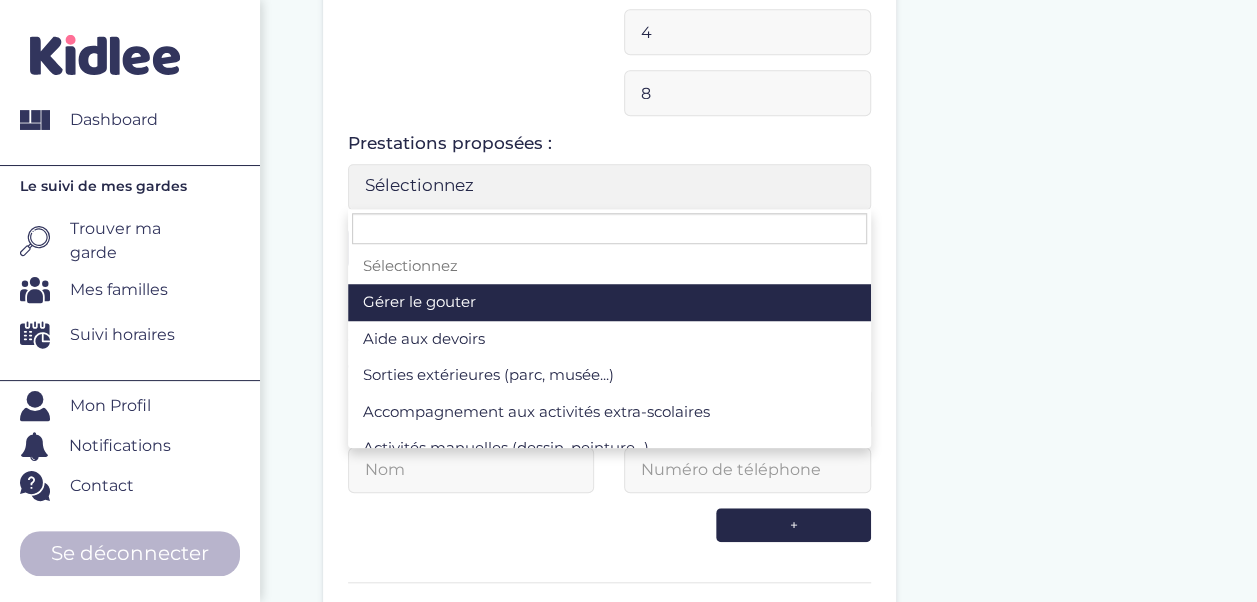 click on "Sélectionnez" at bounding box center [609, 187] 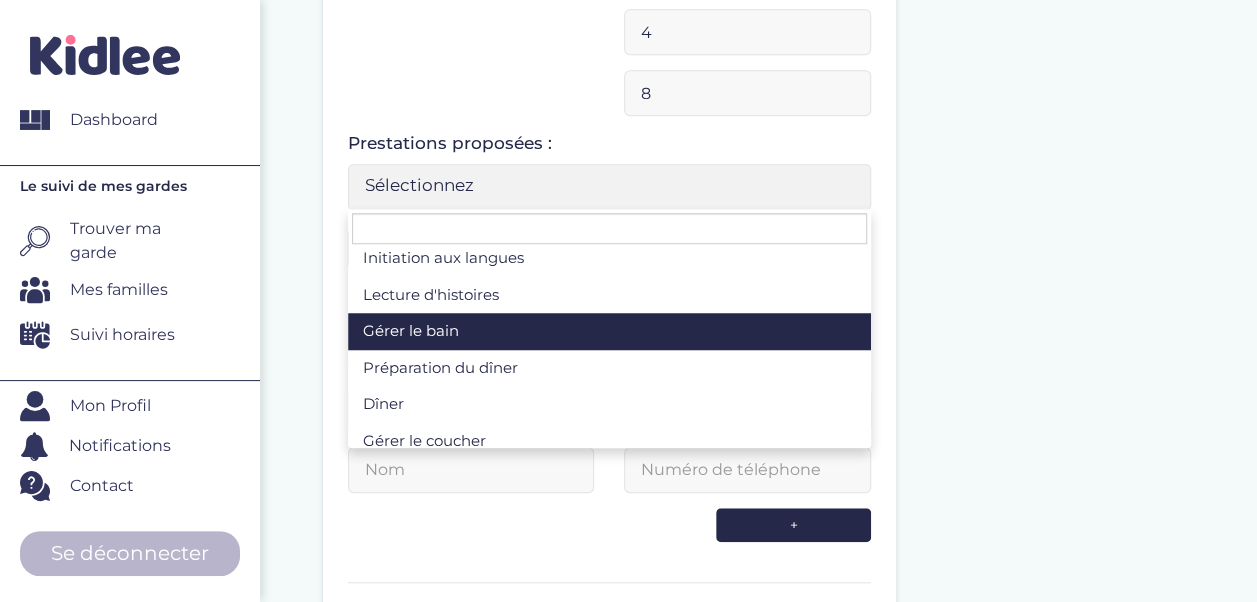 scroll, scrollTop: 347, scrollLeft: 0, axis: vertical 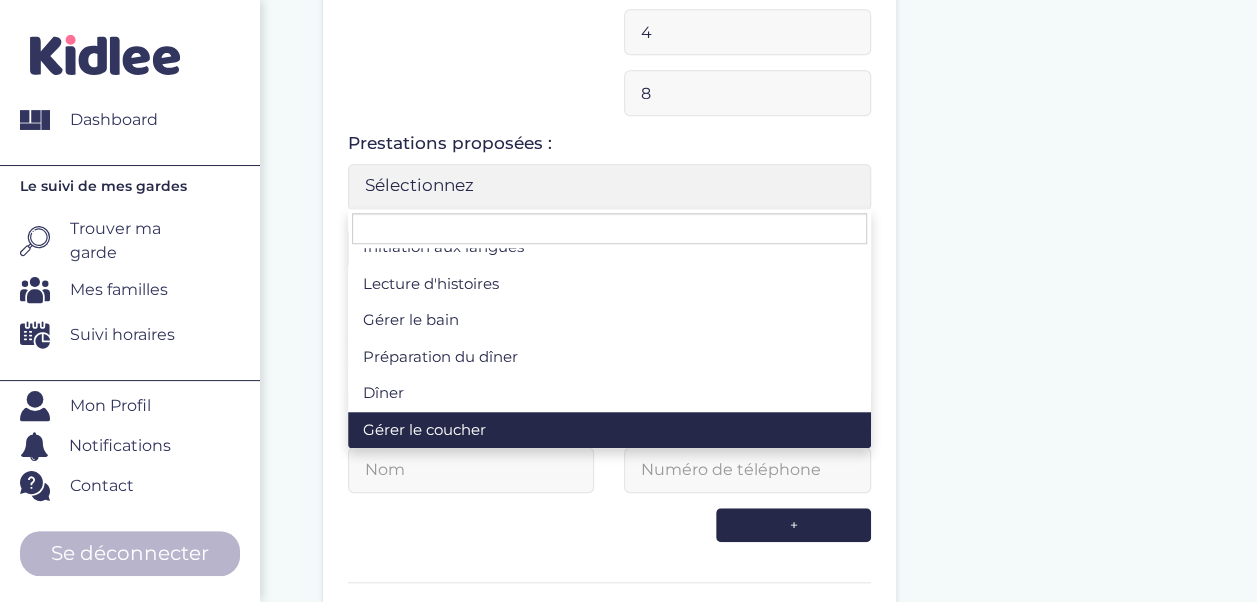 select on "Sélectionnez" 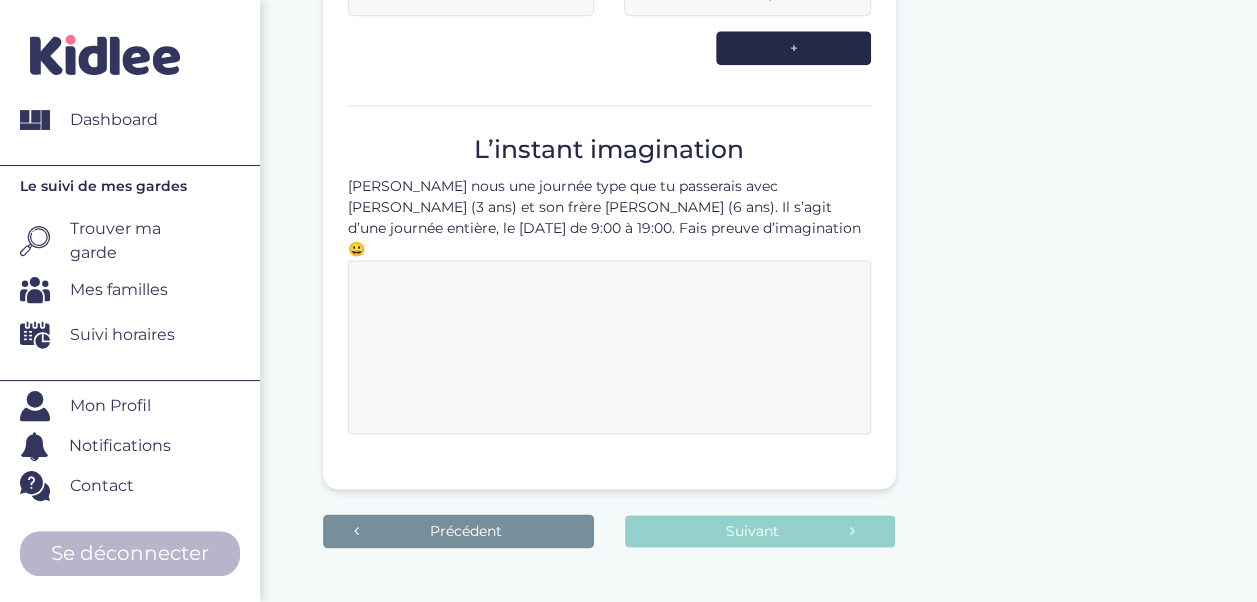 scroll, scrollTop: 1143, scrollLeft: 0, axis: vertical 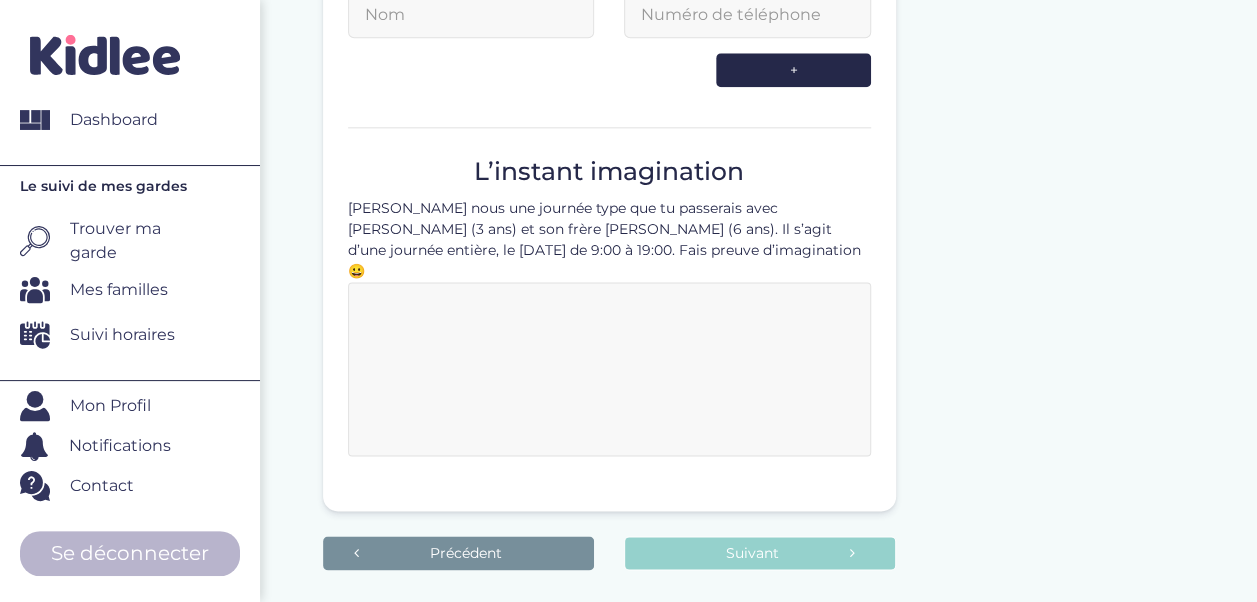 click at bounding box center [609, 369] 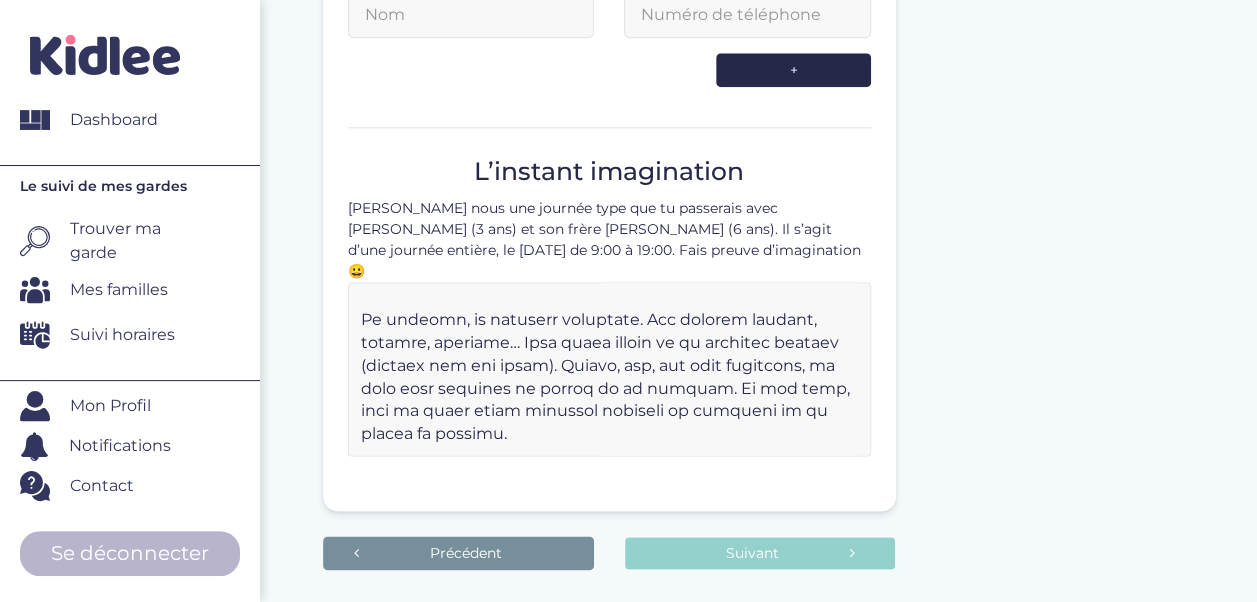 scroll, scrollTop: 0, scrollLeft: 0, axis: both 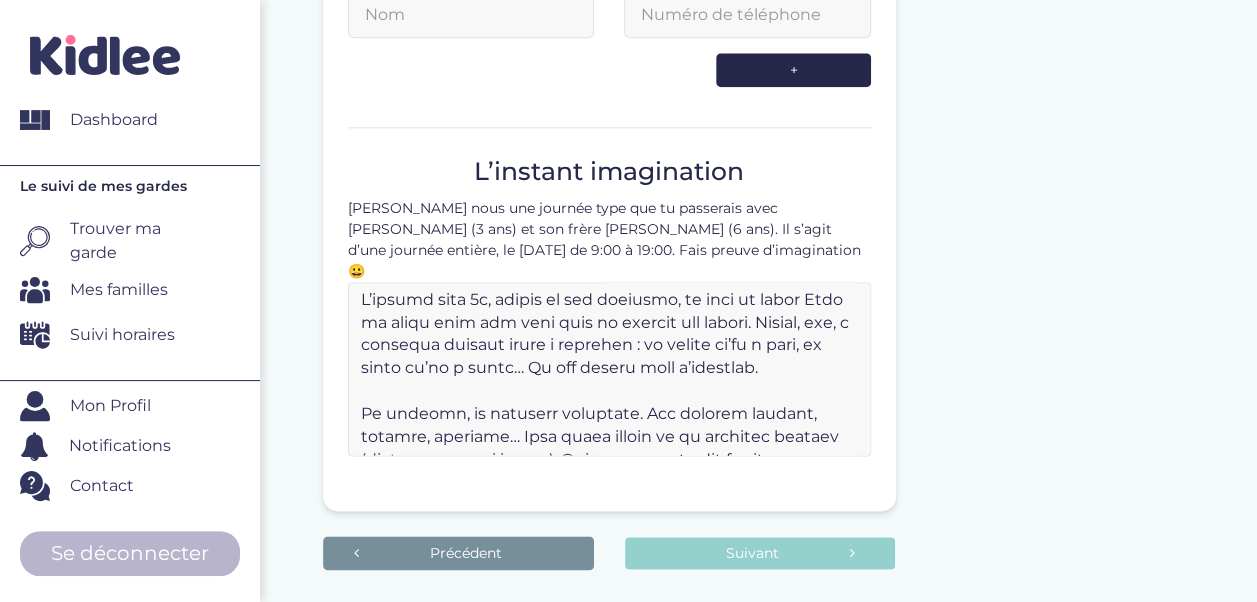 drag, startPoint x: 488, startPoint y: 276, endPoint x: 678, endPoint y: 265, distance: 190.31816 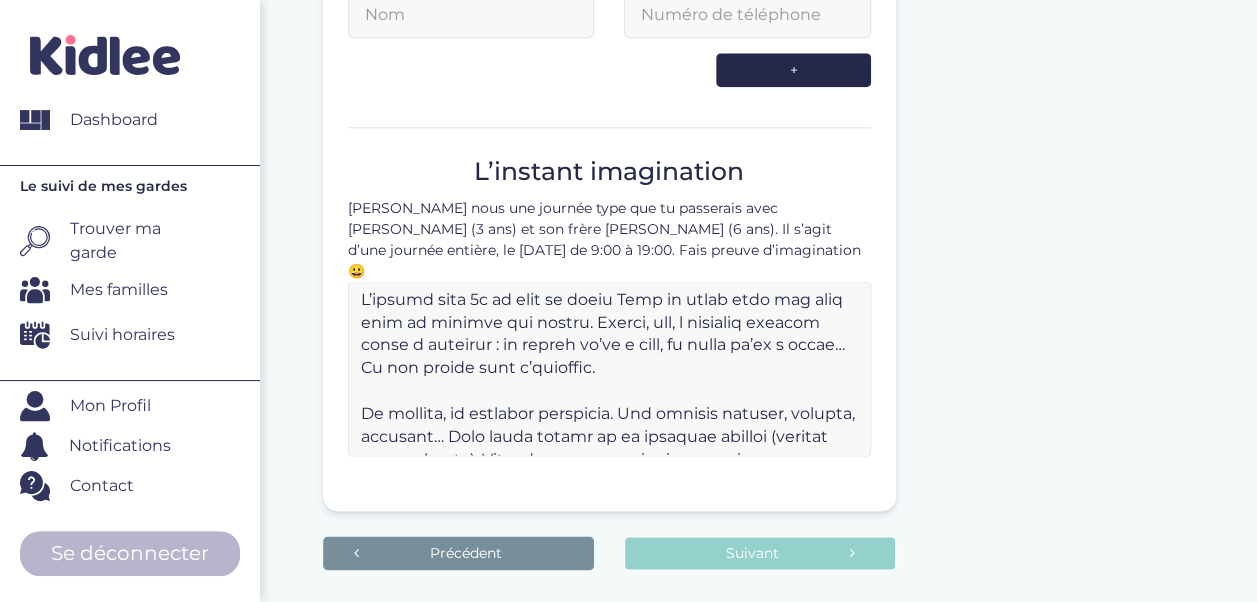 drag, startPoint x: 661, startPoint y: 299, endPoint x: 686, endPoint y: 300, distance: 25.019993 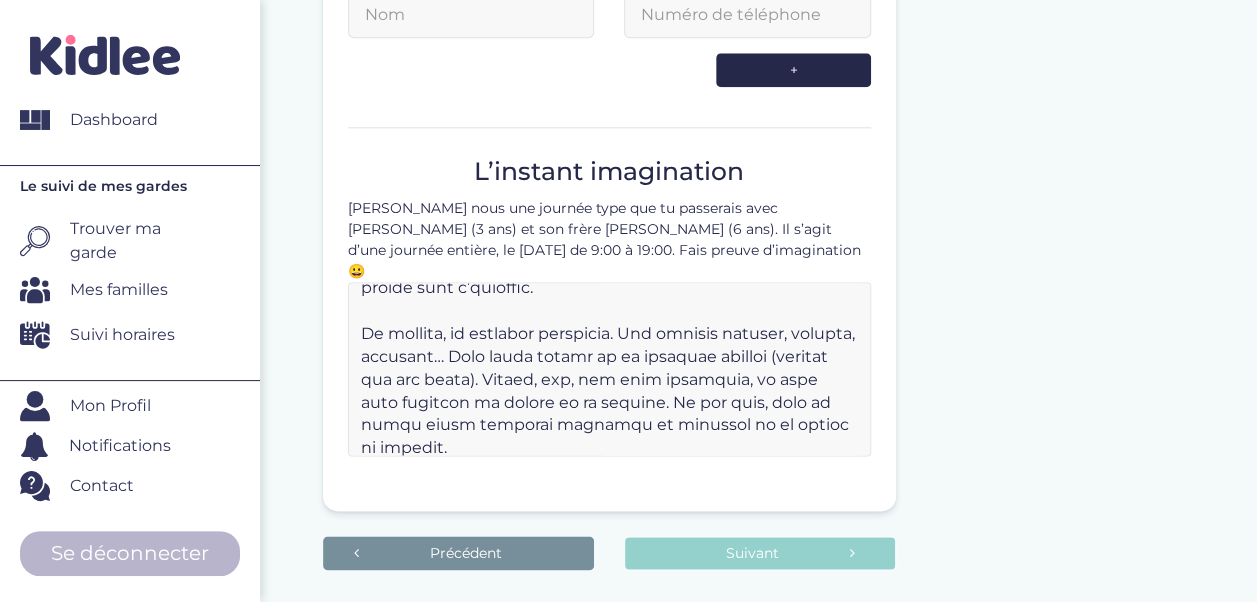 scroll, scrollTop: 78, scrollLeft: 0, axis: vertical 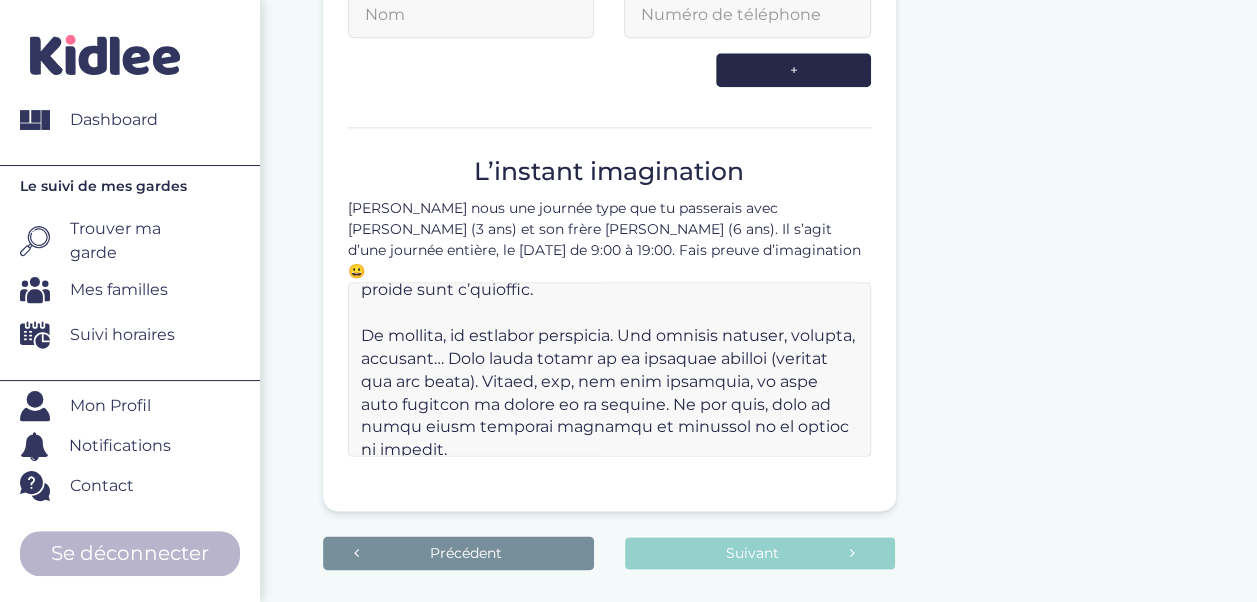 click at bounding box center [609, 369] 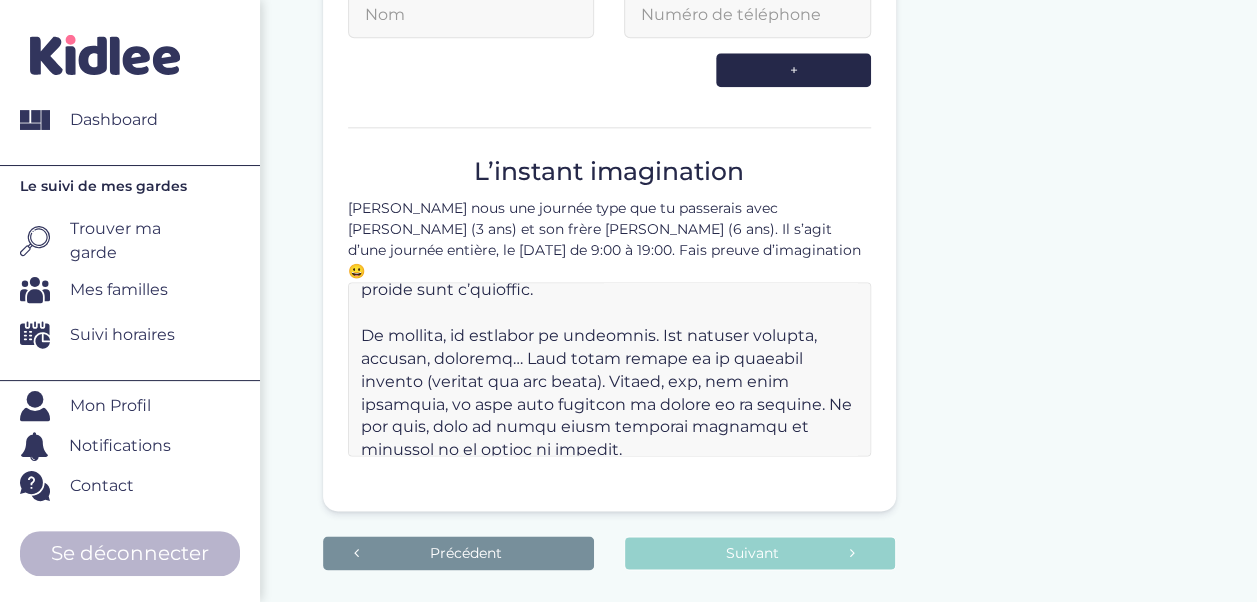 drag, startPoint x: 650, startPoint y: 311, endPoint x: 692, endPoint y: 312, distance: 42.0119 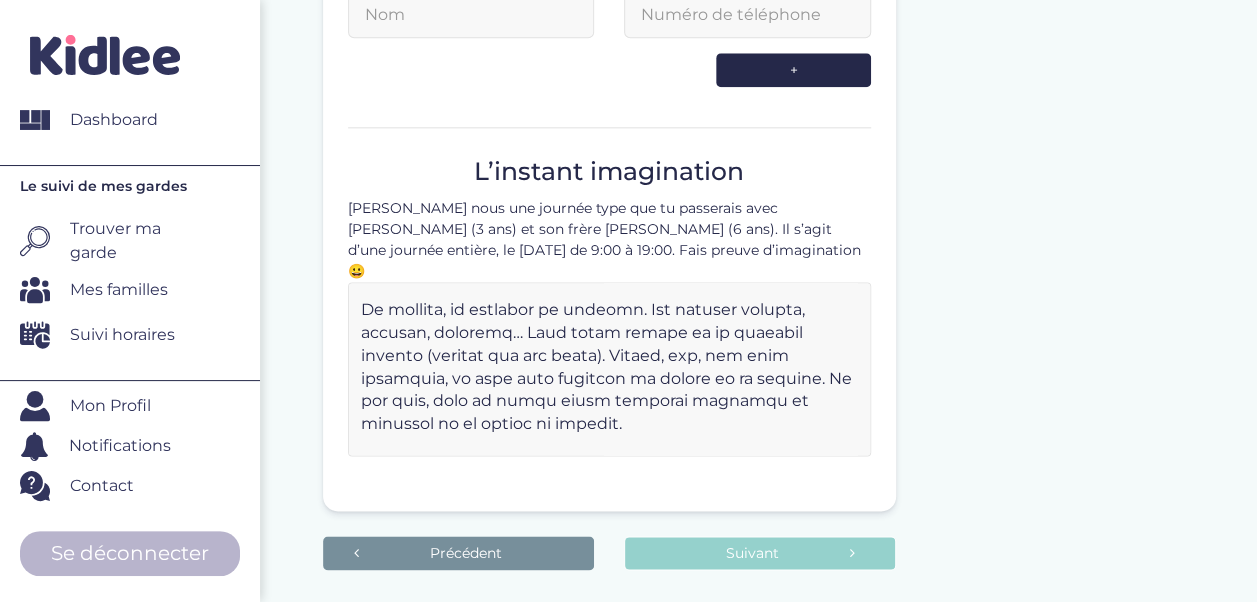scroll, scrollTop: 109, scrollLeft: 0, axis: vertical 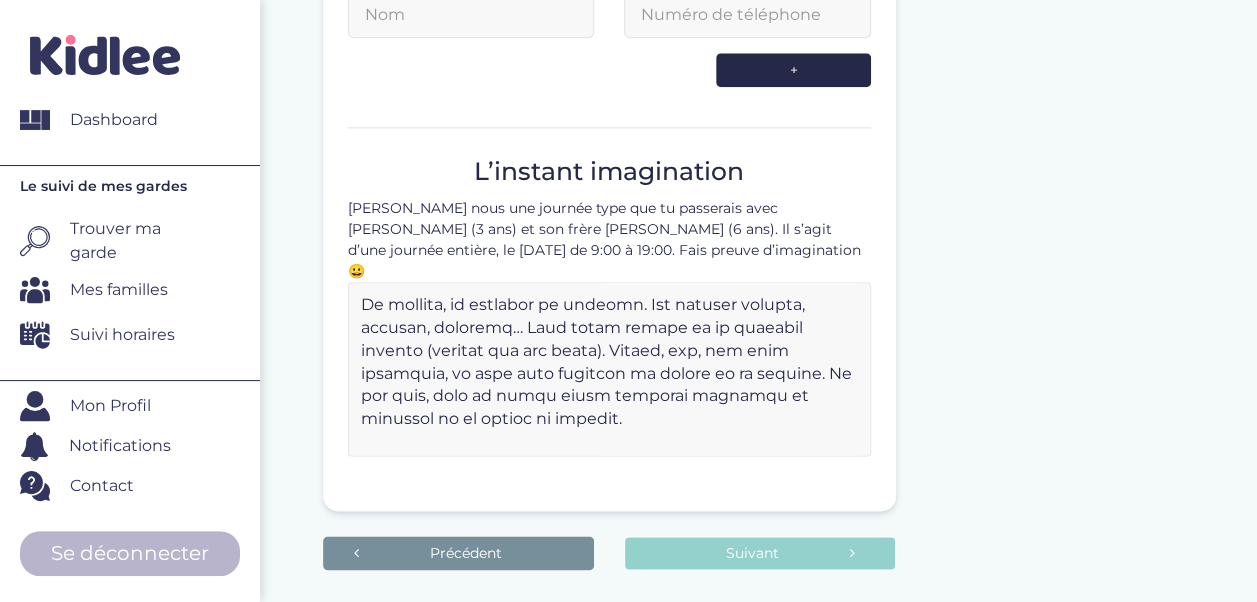 drag, startPoint x: 426, startPoint y: 326, endPoint x: 608, endPoint y: 322, distance: 182.04395 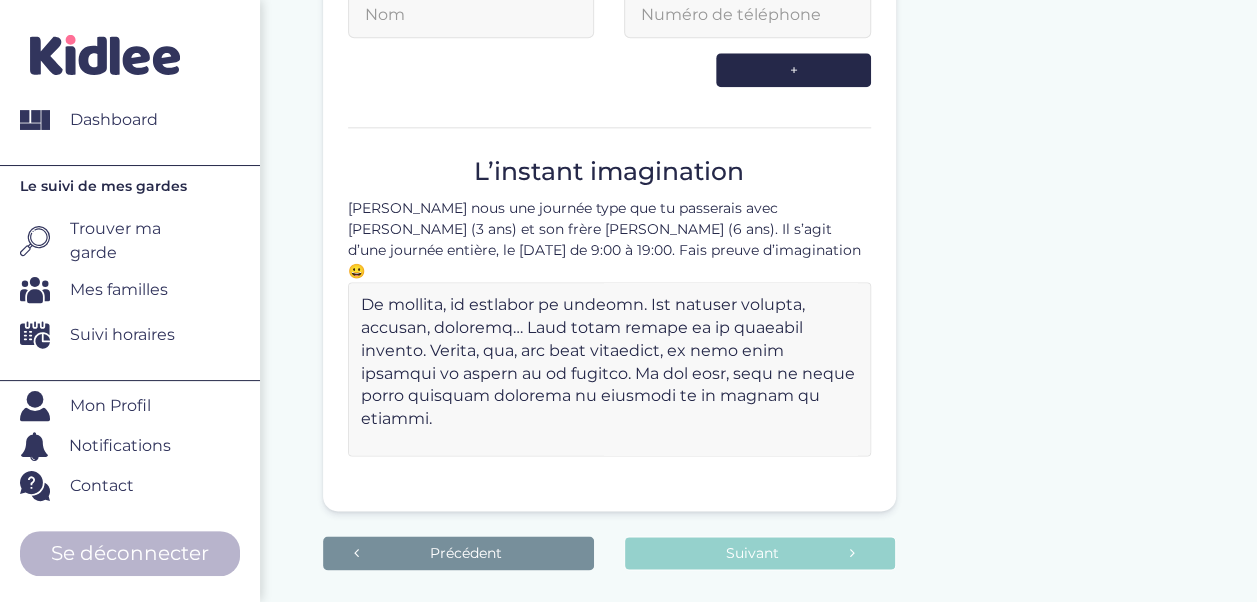 click at bounding box center [609, 369] 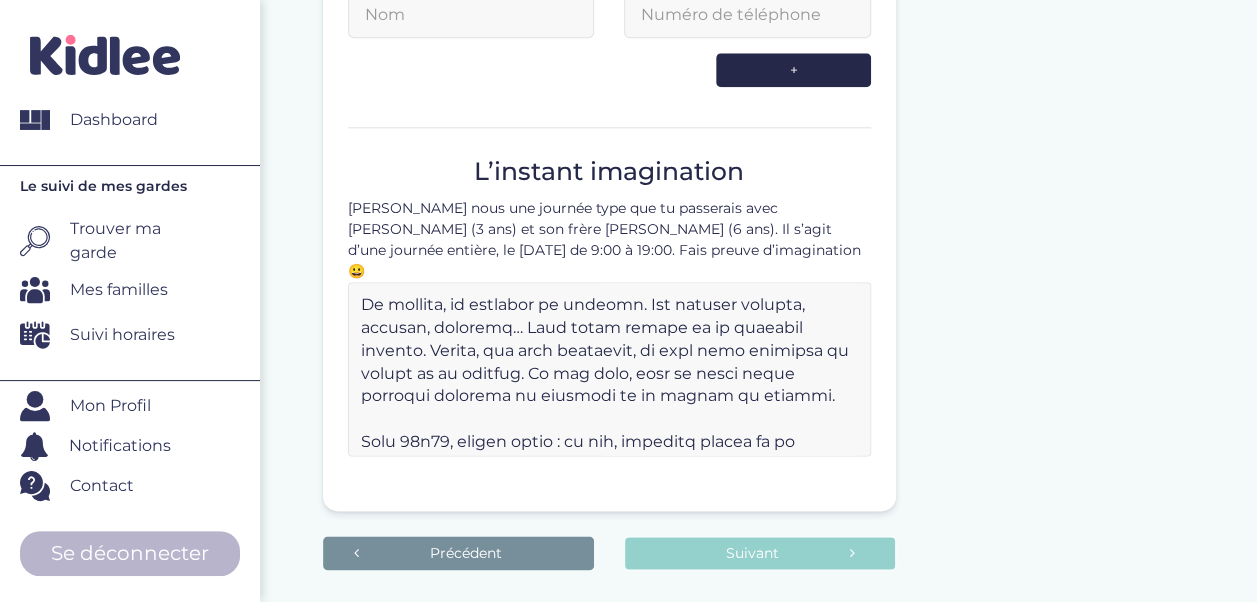 click at bounding box center [609, 369] 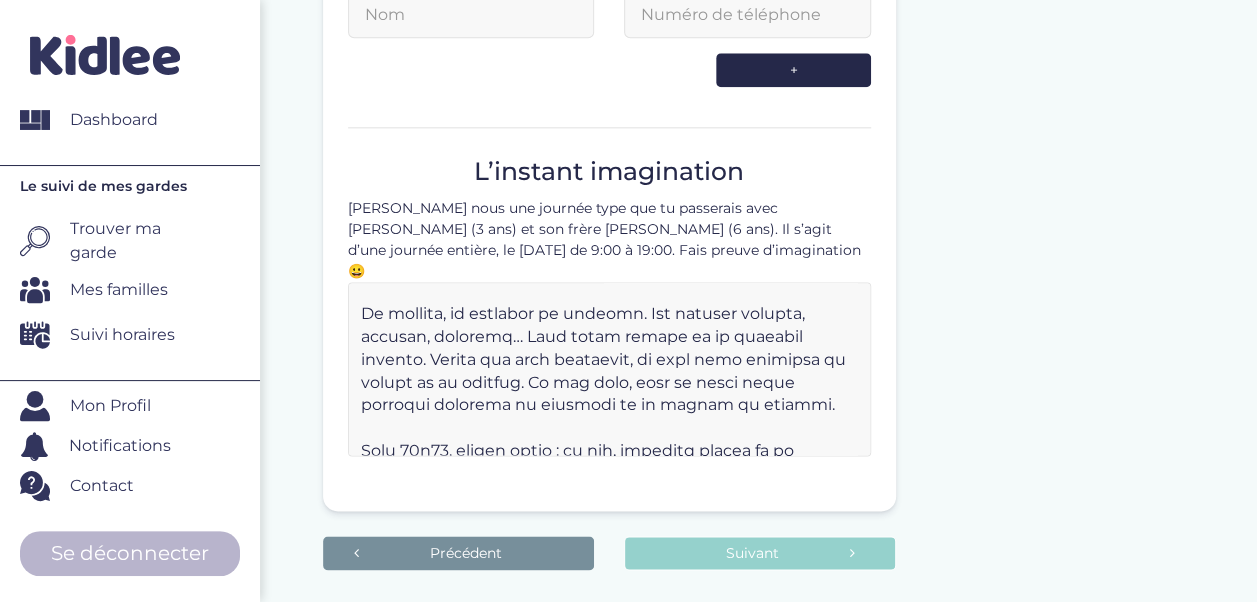 scroll, scrollTop: 101, scrollLeft: 0, axis: vertical 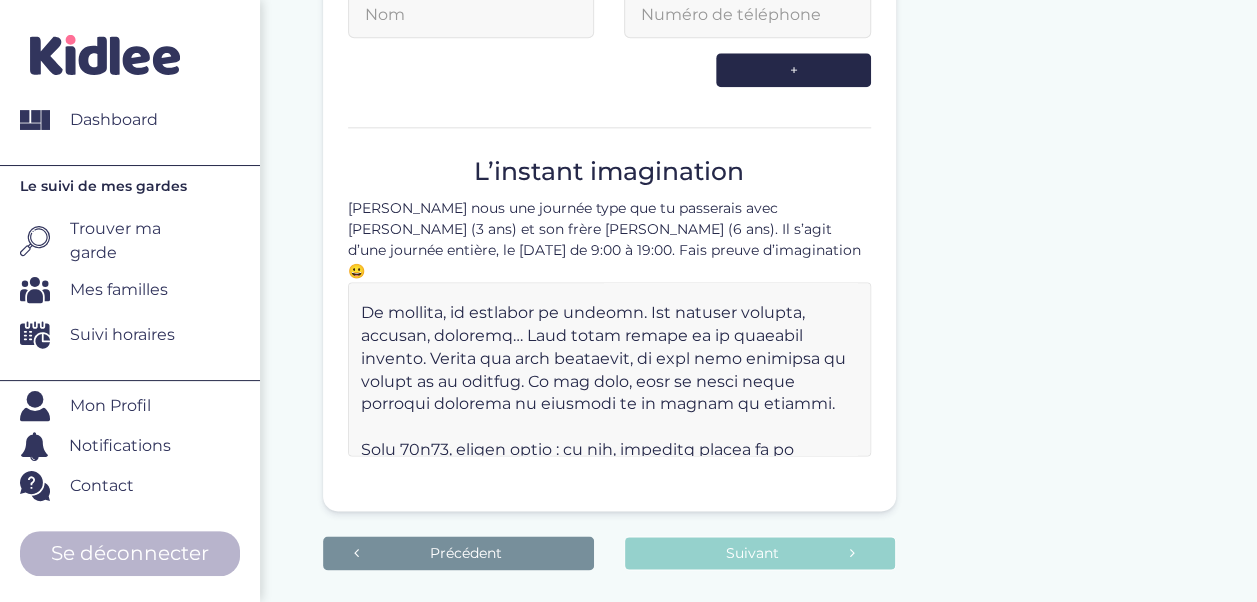 drag, startPoint x: 799, startPoint y: 336, endPoint x: 540, endPoint y: 360, distance: 260.1096 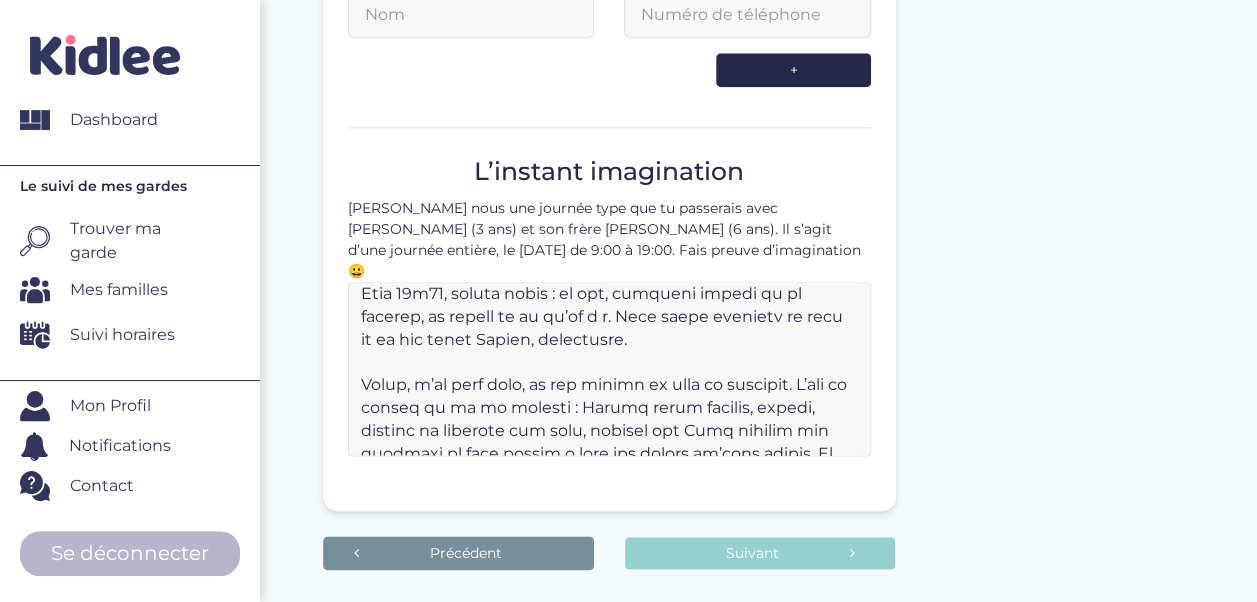 scroll, scrollTop: 260, scrollLeft: 0, axis: vertical 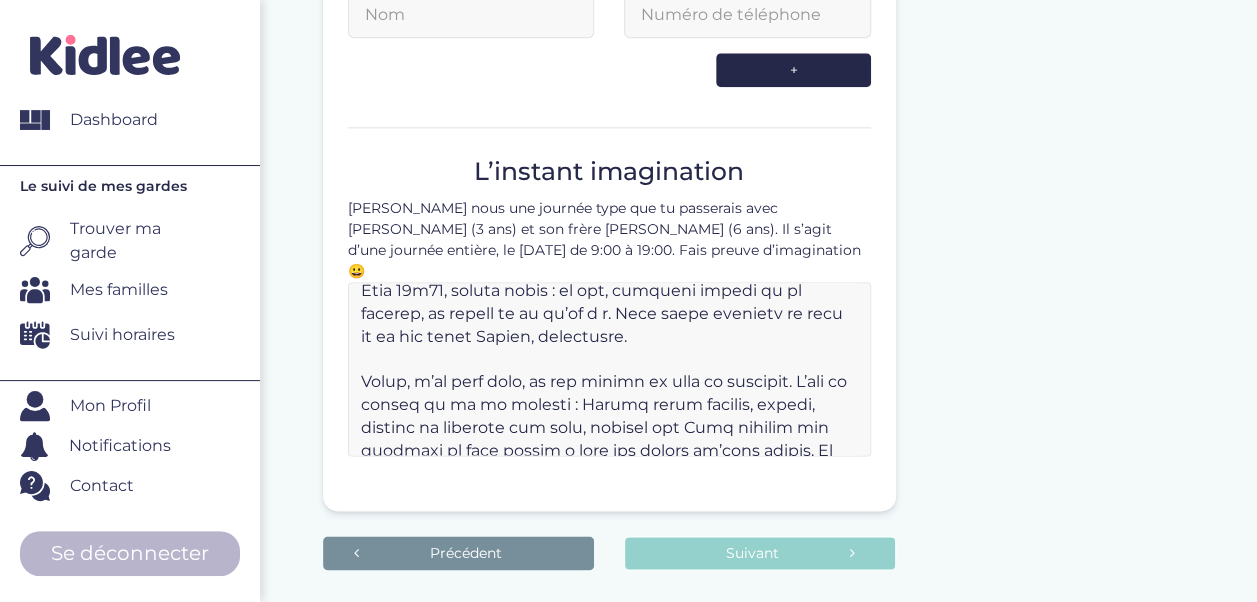 drag, startPoint x: 627, startPoint y: 286, endPoint x: 722, endPoint y: 312, distance: 98.49365 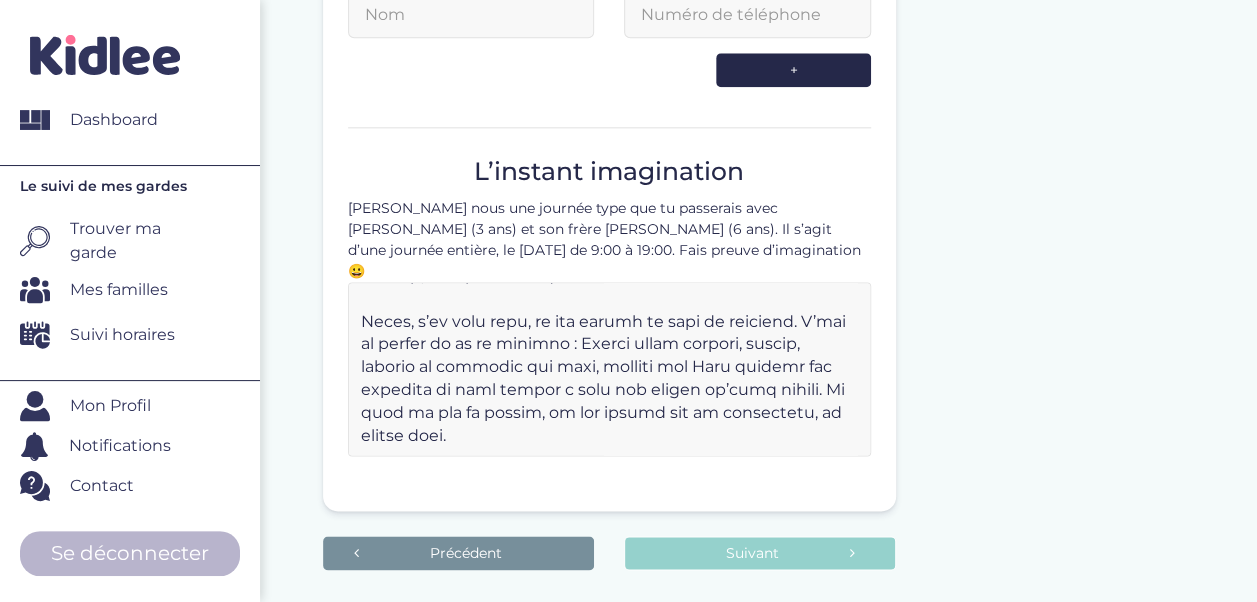 scroll, scrollTop: 299, scrollLeft: 0, axis: vertical 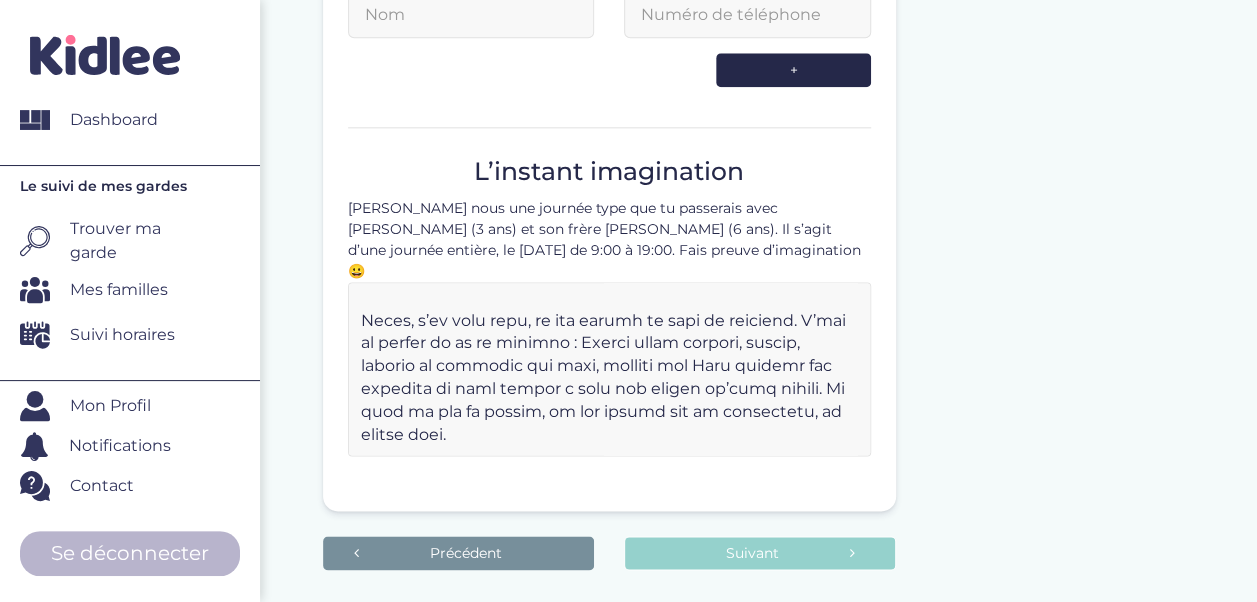 drag, startPoint x: 536, startPoint y: 342, endPoint x: 593, endPoint y: 344, distance: 57.035076 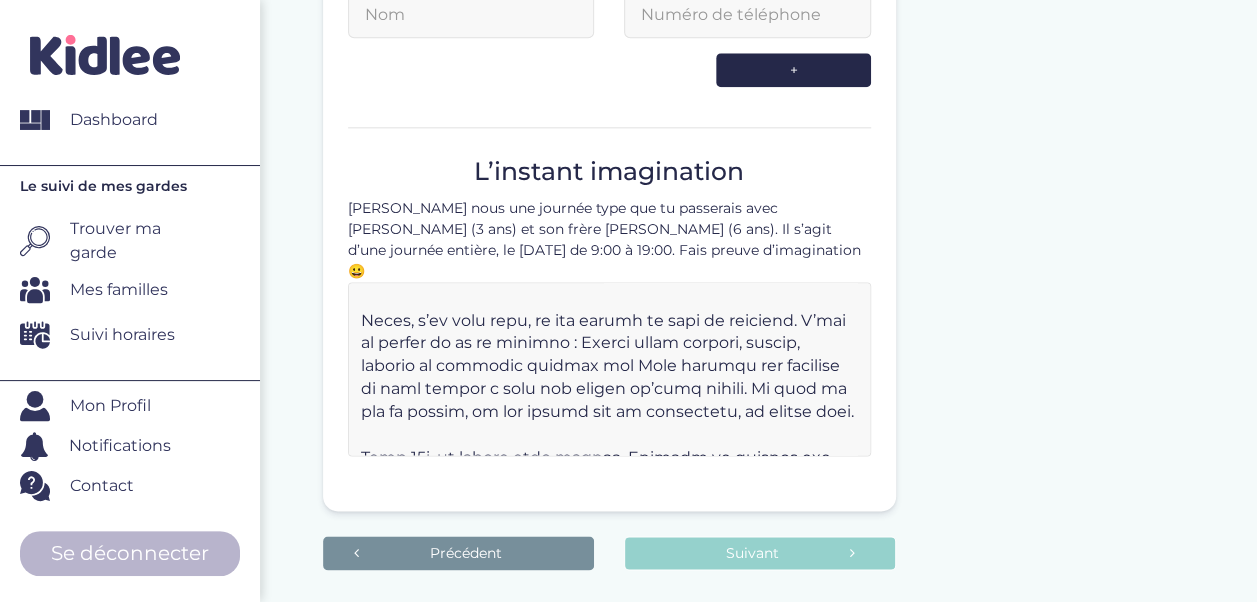 drag, startPoint x: 597, startPoint y: 316, endPoint x: 782, endPoint y: 373, distance: 193.58203 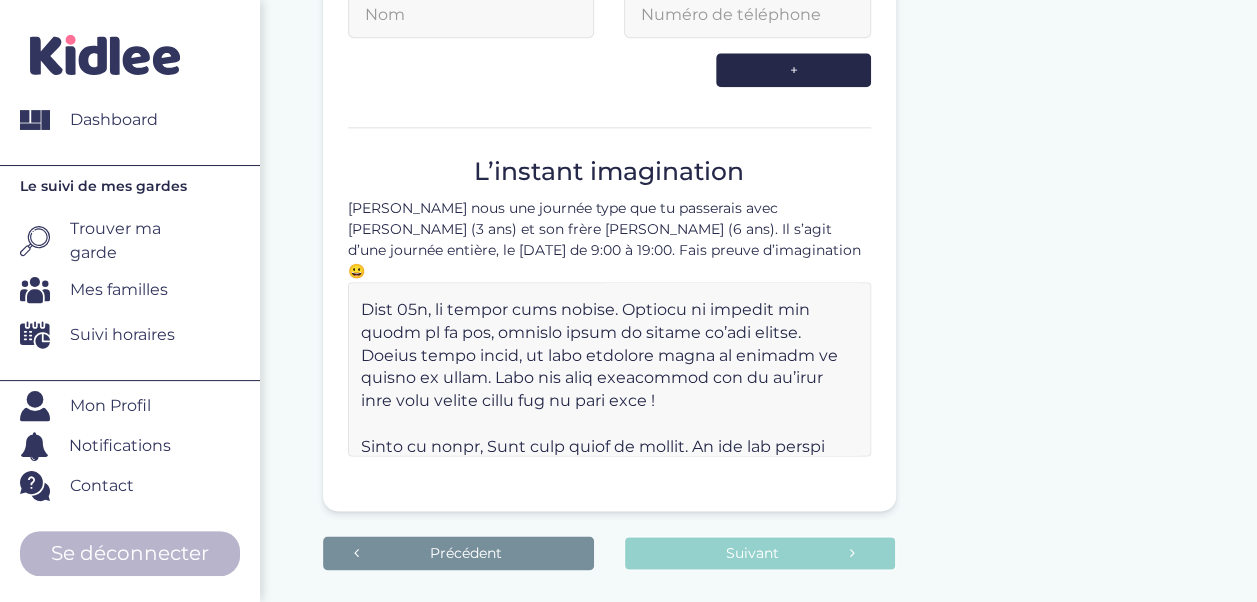 scroll, scrollTop: 398, scrollLeft: 0, axis: vertical 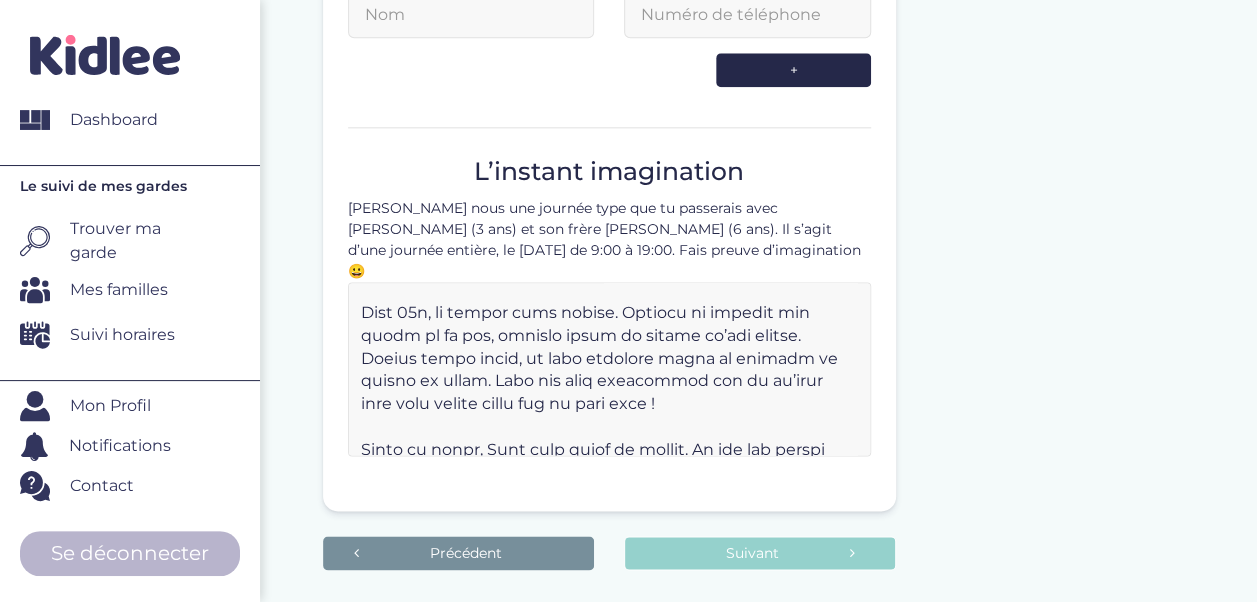 drag, startPoint x: 623, startPoint y: 288, endPoint x: 803, endPoint y: 310, distance: 181.33946 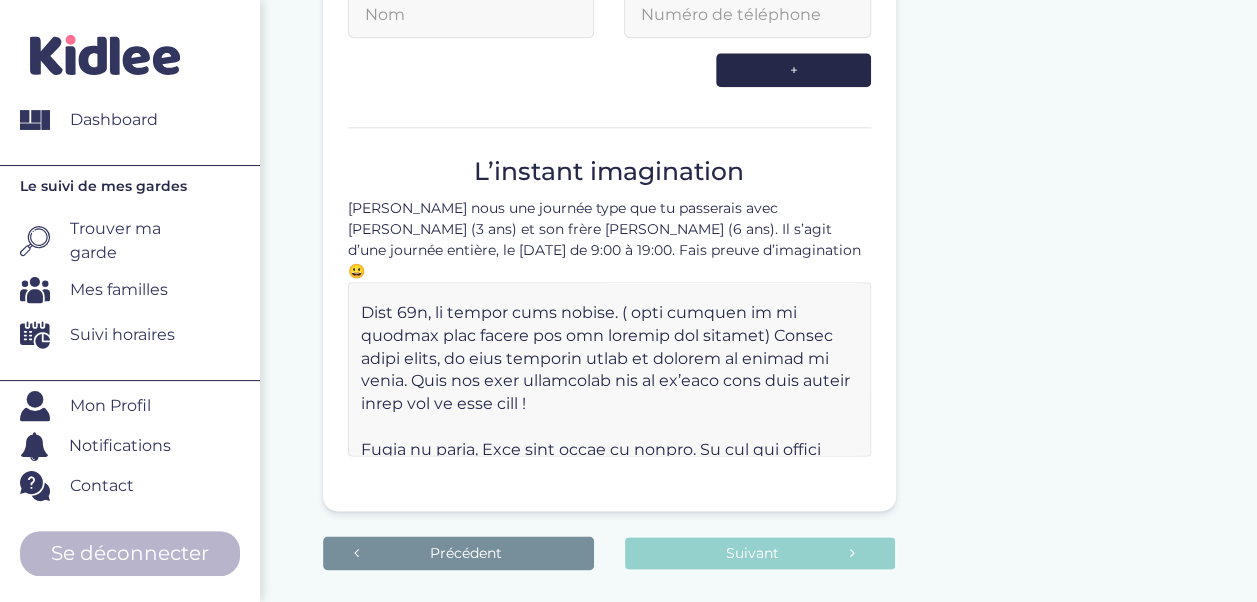 drag, startPoint x: 741, startPoint y: 304, endPoint x: 696, endPoint y: 336, distance: 55.21775 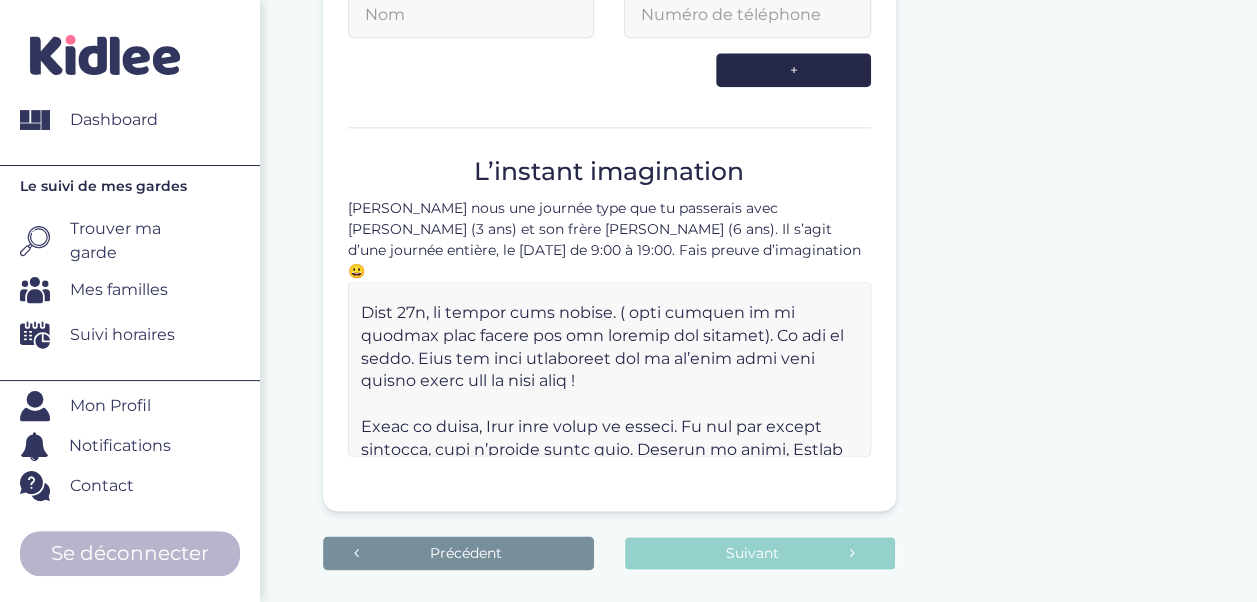 drag, startPoint x: 406, startPoint y: 332, endPoint x: 631, endPoint y: 358, distance: 226.49724 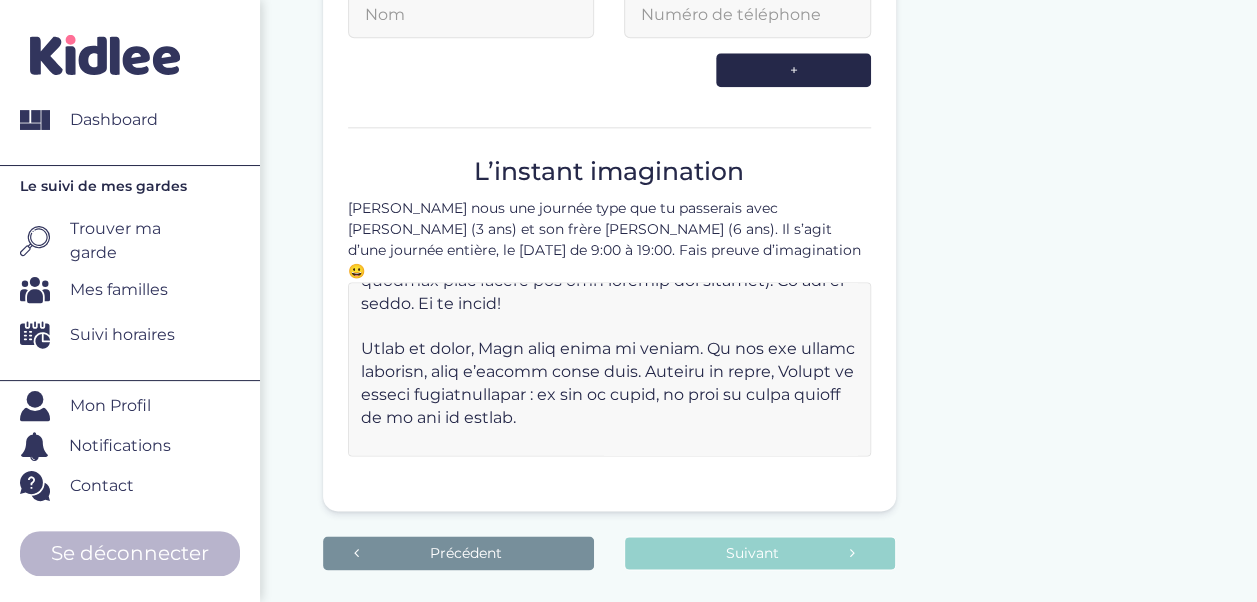 scroll, scrollTop: 454, scrollLeft: 0, axis: vertical 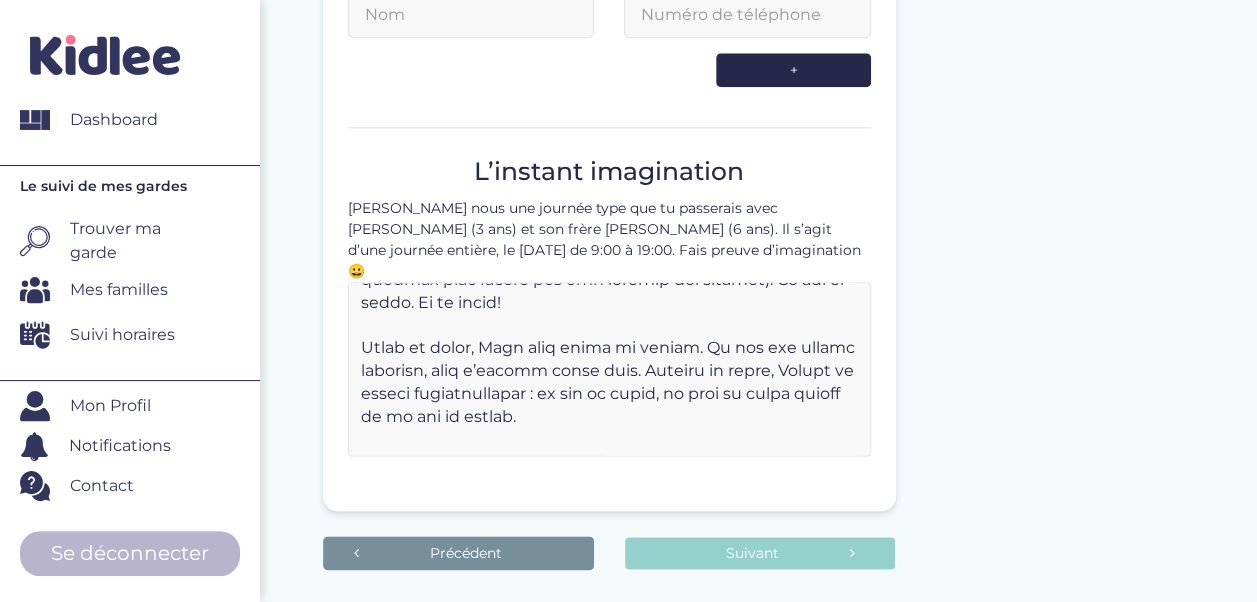 click at bounding box center [609, 369] 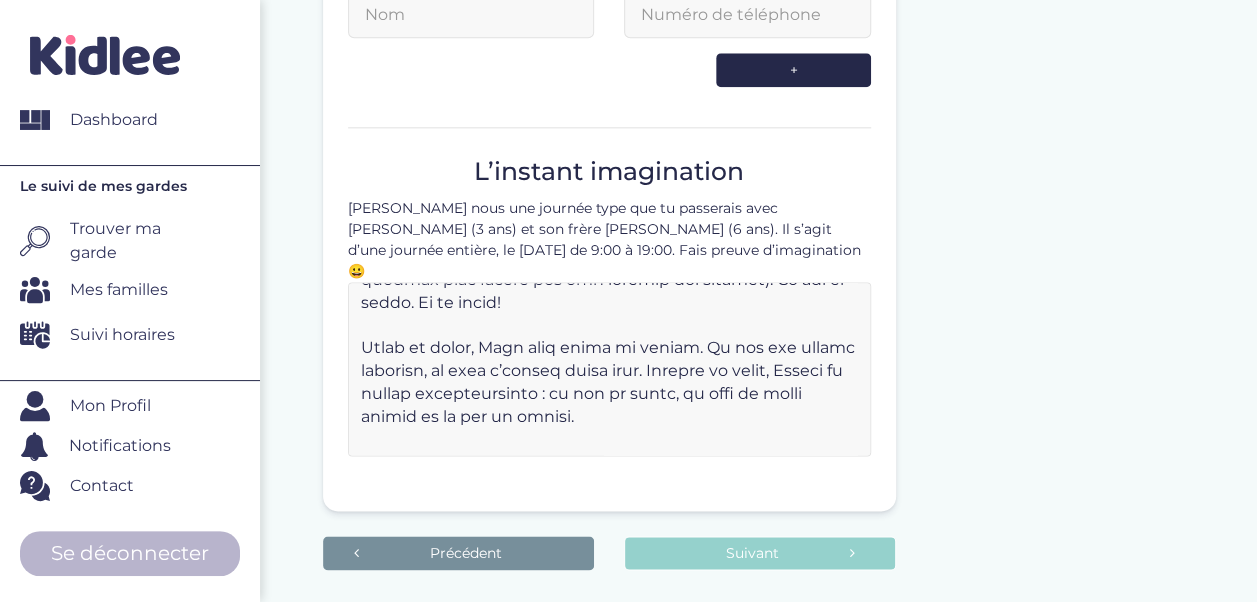 drag, startPoint x: 551, startPoint y: 349, endPoint x: 628, endPoint y: 340, distance: 77.52419 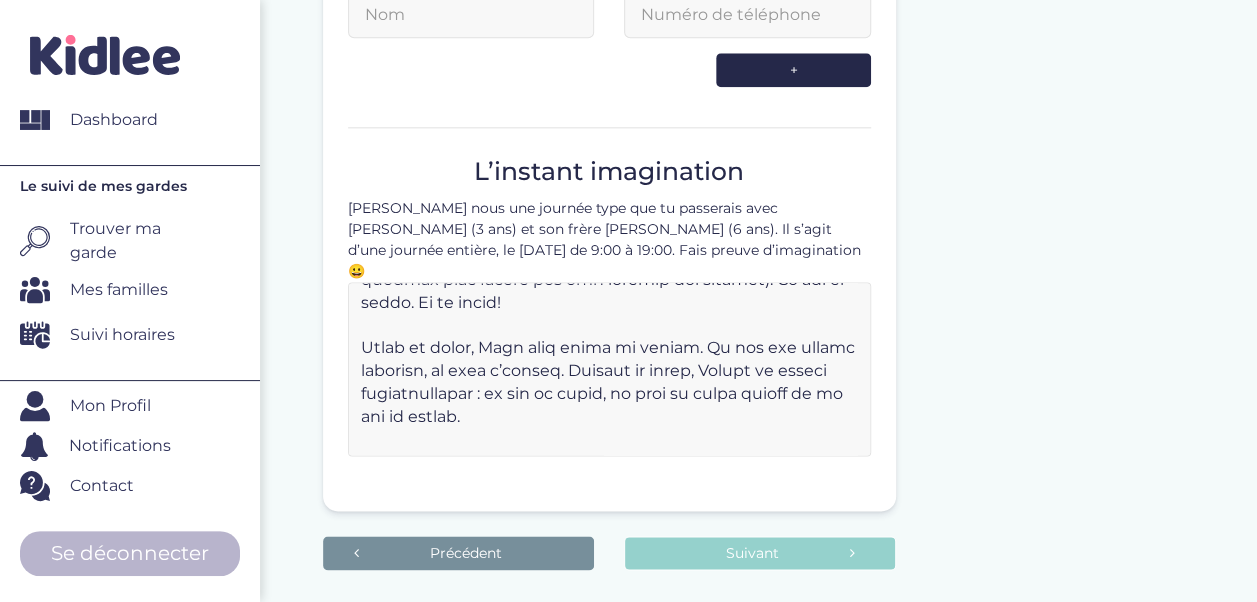 click at bounding box center (609, 369) 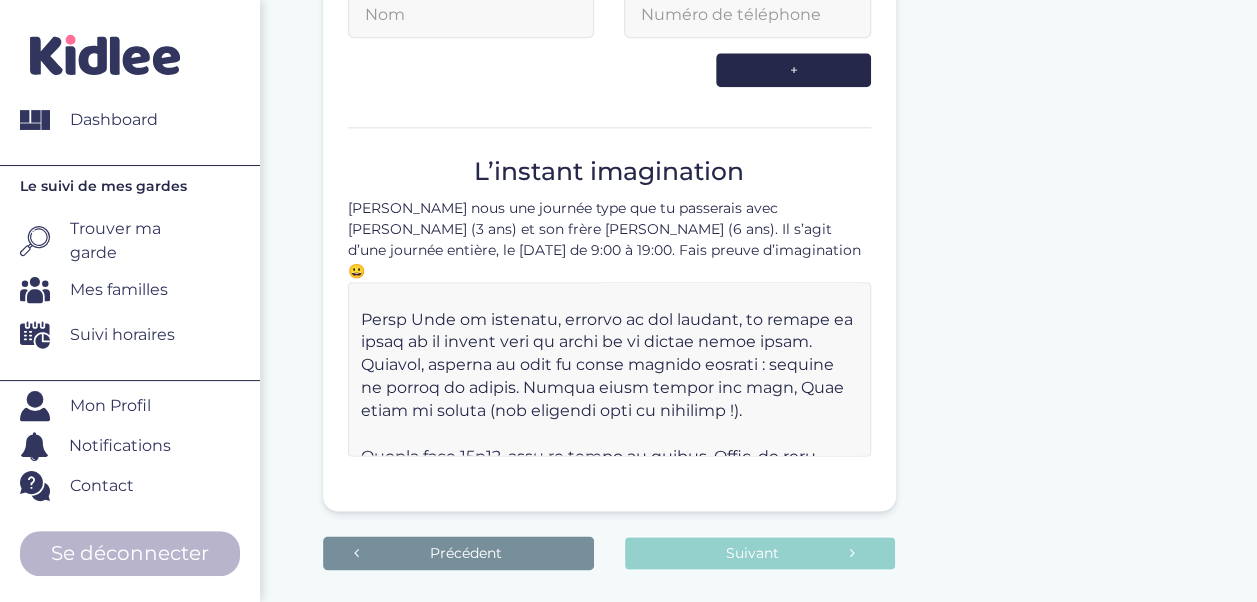 scroll, scrollTop: 598, scrollLeft: 0, axis: vertical 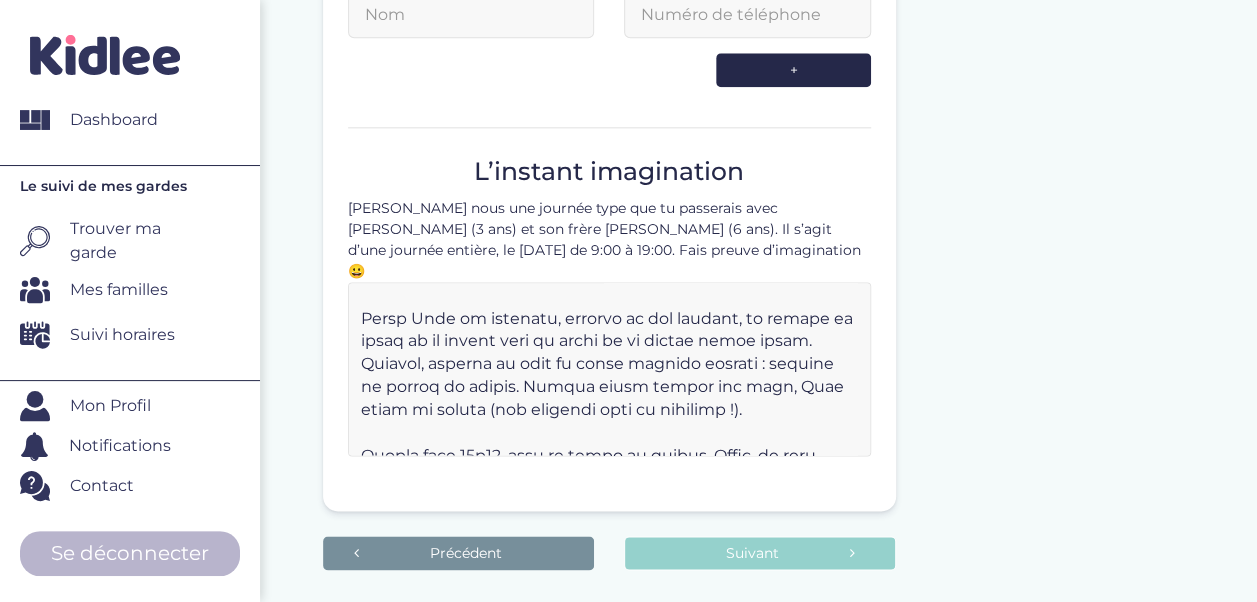 drag, startPoint x: 550, startPoint y: 294, endPoint x: 749, endPoint y: 296, distance: 199.01006 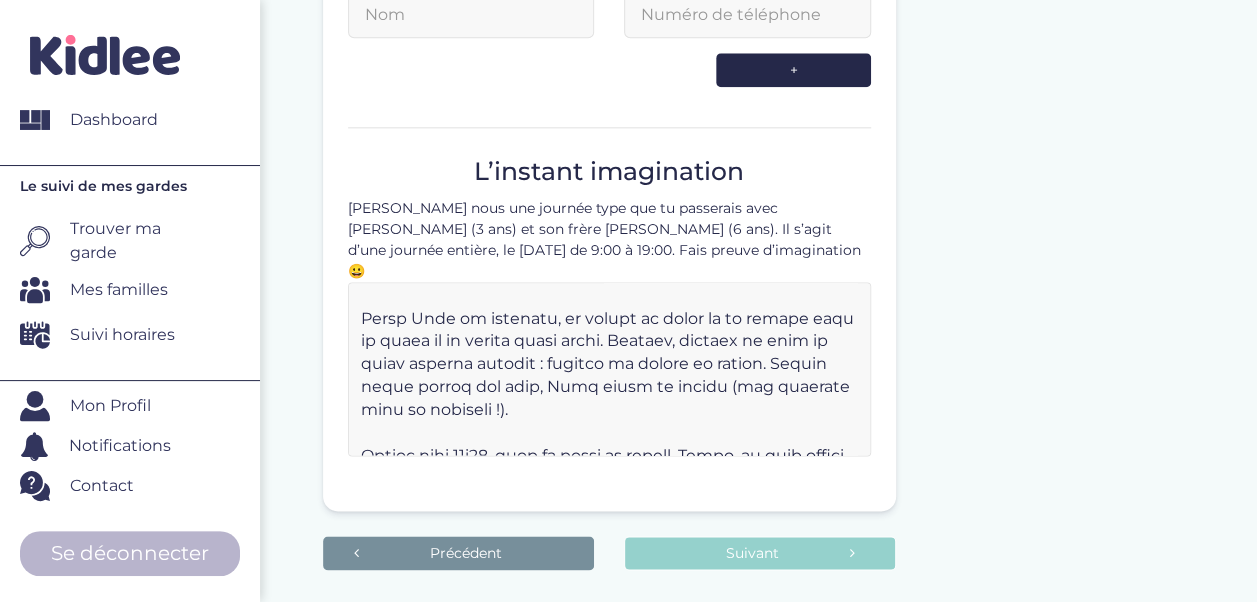 drag, startPoint x: 704, startPoint y: 290, endPoint x: 402, endPoint y: 312, distance: 302.80026 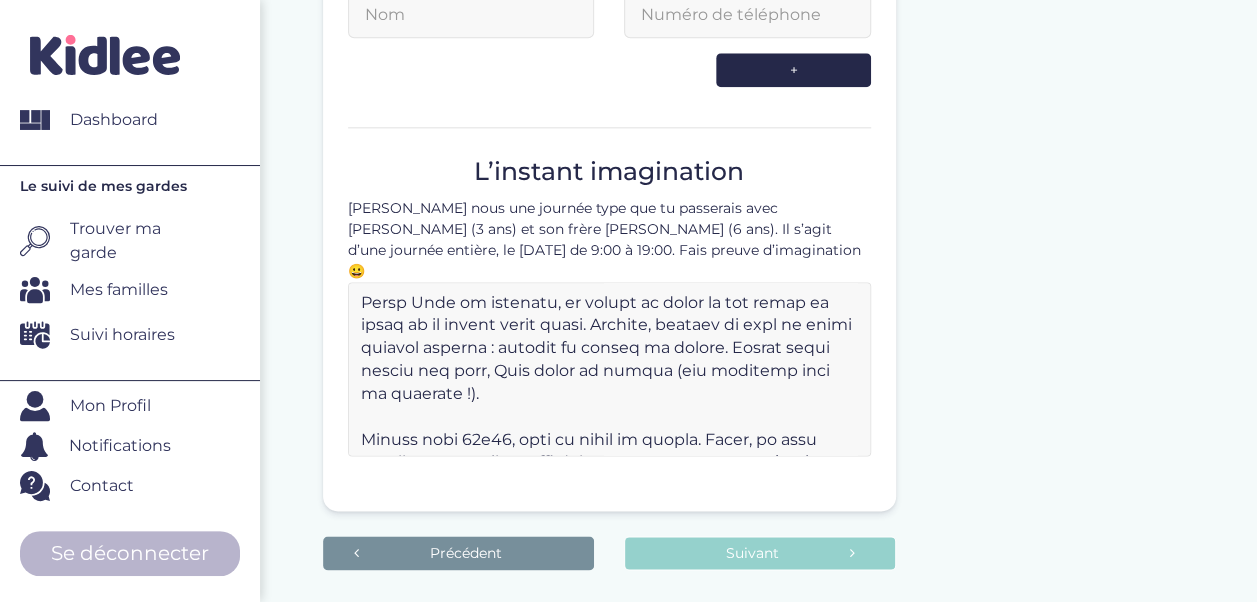 scroll, scrollTop: 615, scrollLeft: 0, axis: vertical 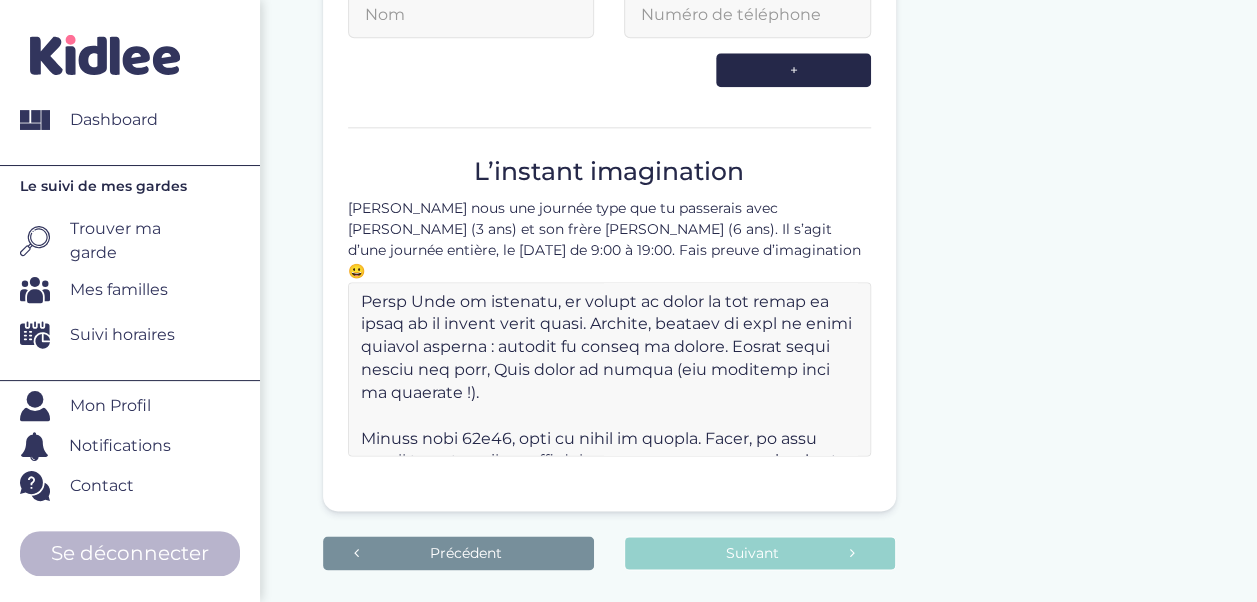 drag, startPoint x: 698, startPoint y: 344, endPoint x: 700, endPoint y: 376, distance: 32.06244 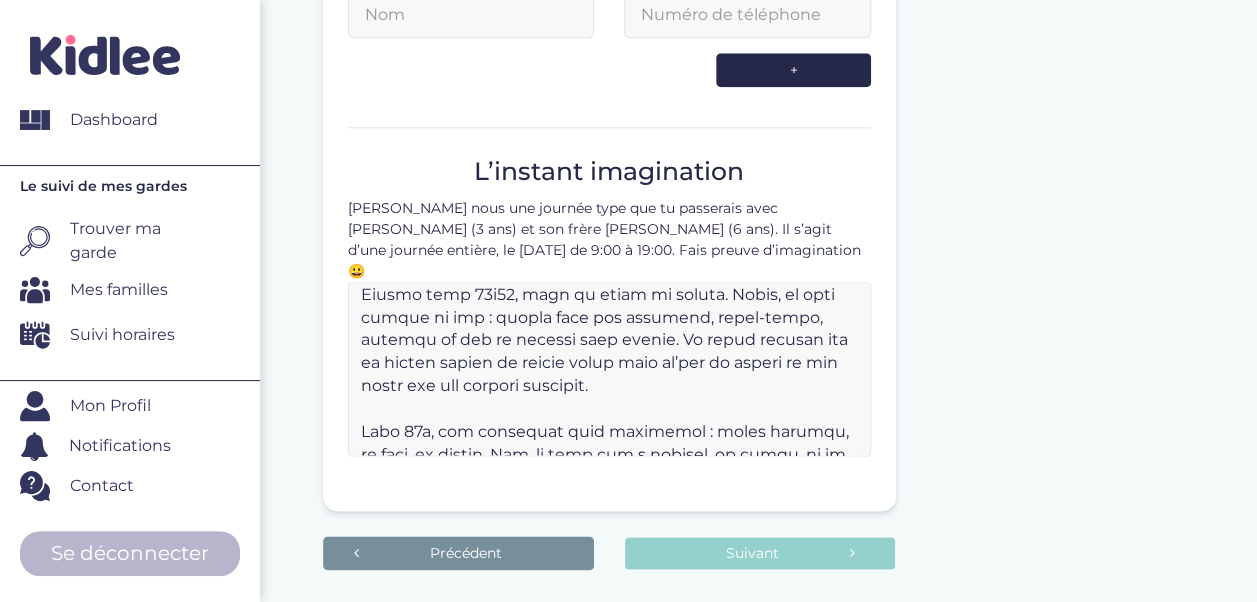 scroll, scrollTop: 776, scrollLeft: 0, axis: vertical 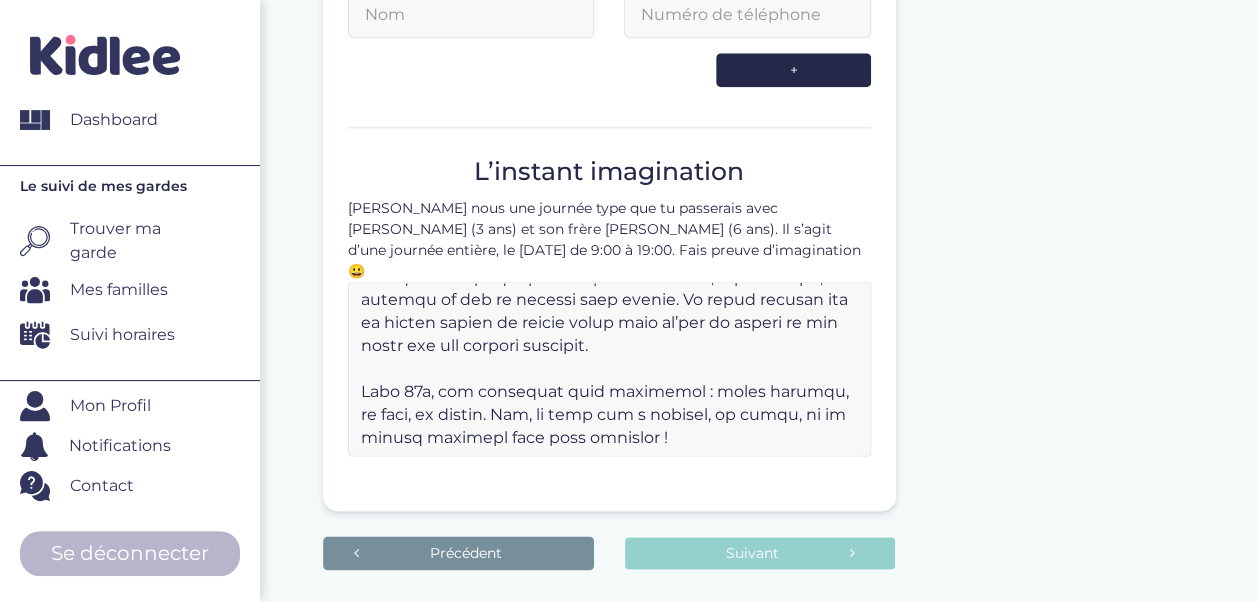 type on "J’arrive vers 9h et tout de suite Maya me saute dans les bras pour me montrer son doudou. Julien a toujours quelque chose à raconter : un dessin qu’il a fait, un jouet qu’il a perdu… Ça met direct dans l’ambiance.
En général, on commence en douceur. Ils sortent feutres, crayons, peinture… Maya adore mettre de la peinture partout. Julien est plus concentré, il aime bien bricoler le bricolage. Je les aide, mais la table finit toujours couverte de feuilles et de taches de couleur.
Vers 10h30, petite pause : un jus, quelques fruits ou un biscuit, ça dépend de ce qu’il y a.
Après, s’il fait beau, je les emmène au parc du quartier. C’est le moment où ça se défoule. On joue un peu au ballon, je les pousse sur la balançoire, ça rigole bien.
Vers 12h, on rentre pour manger. ( tout dépends de la famille mais disons que les parents ont cuisiné). Je met la table. Et on mange!
Après le repas, Maya part faire la sieste. Je lis une petite histoire, et elle s’endort. Pendant ce temps, Julien se repose tranquillement ..." 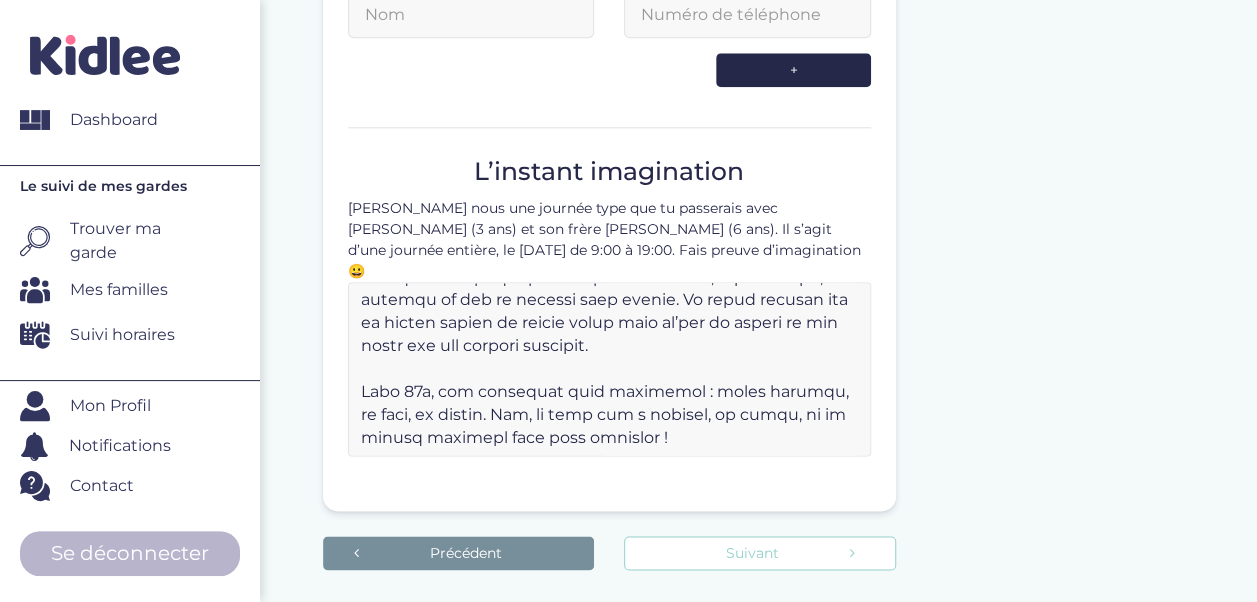 click on "Suivant" at bounding box center (759, 553) 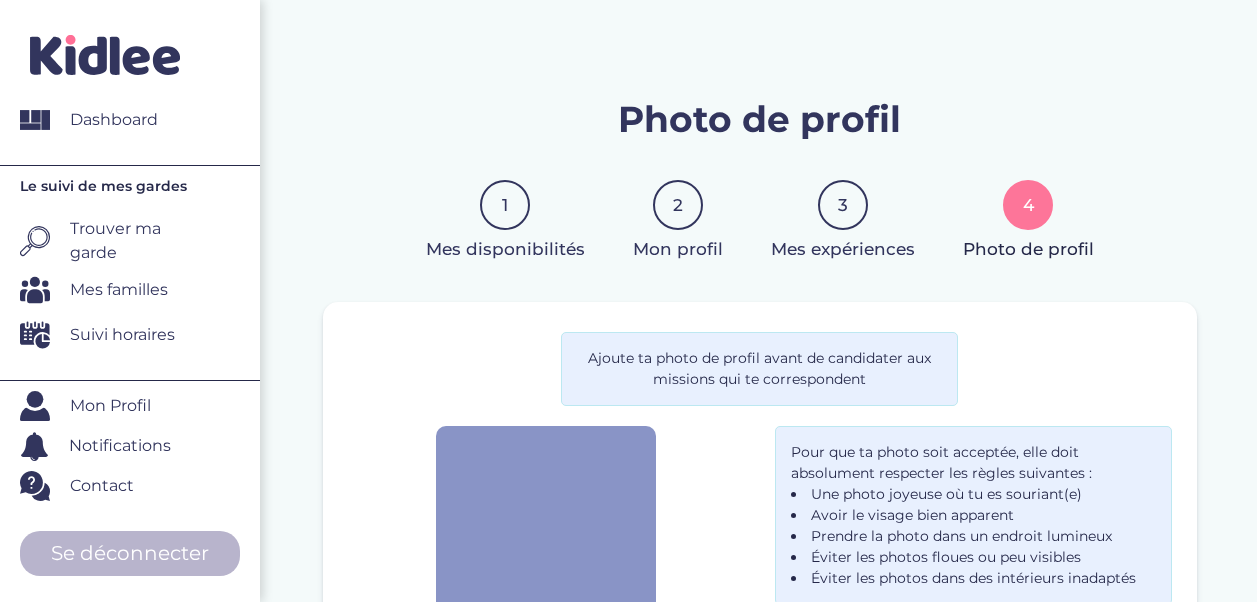 scroll, scrollTop: 344, scrollLeft: 0, axis: vertical 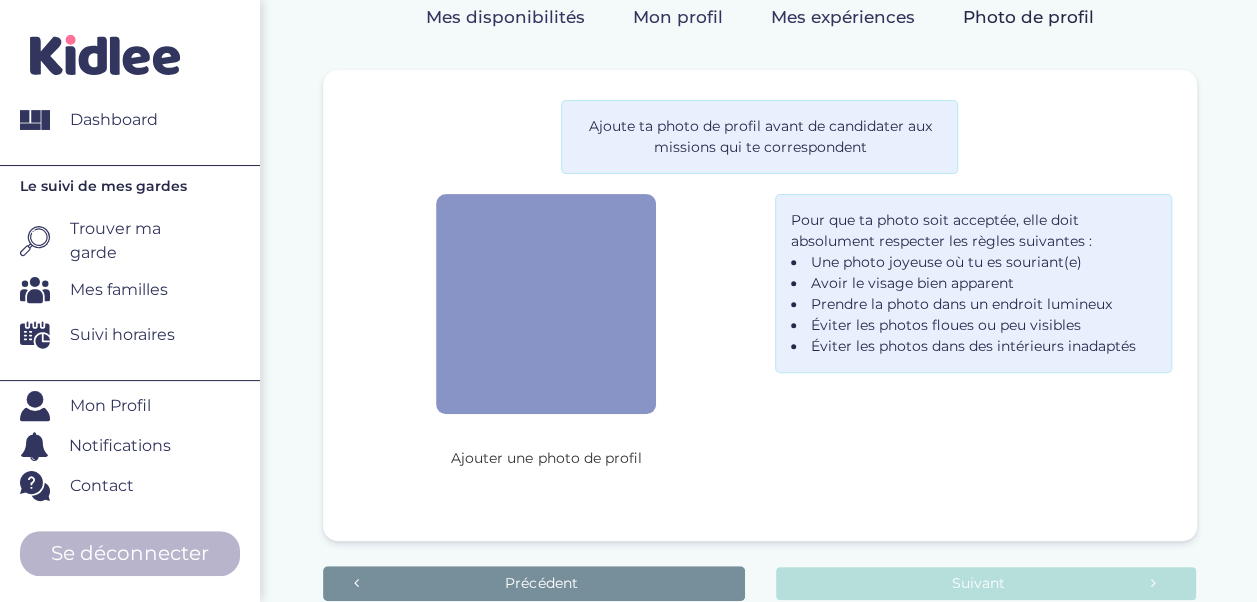 click on "Ajouter une photo de profil" at bounding box center (546, 458) 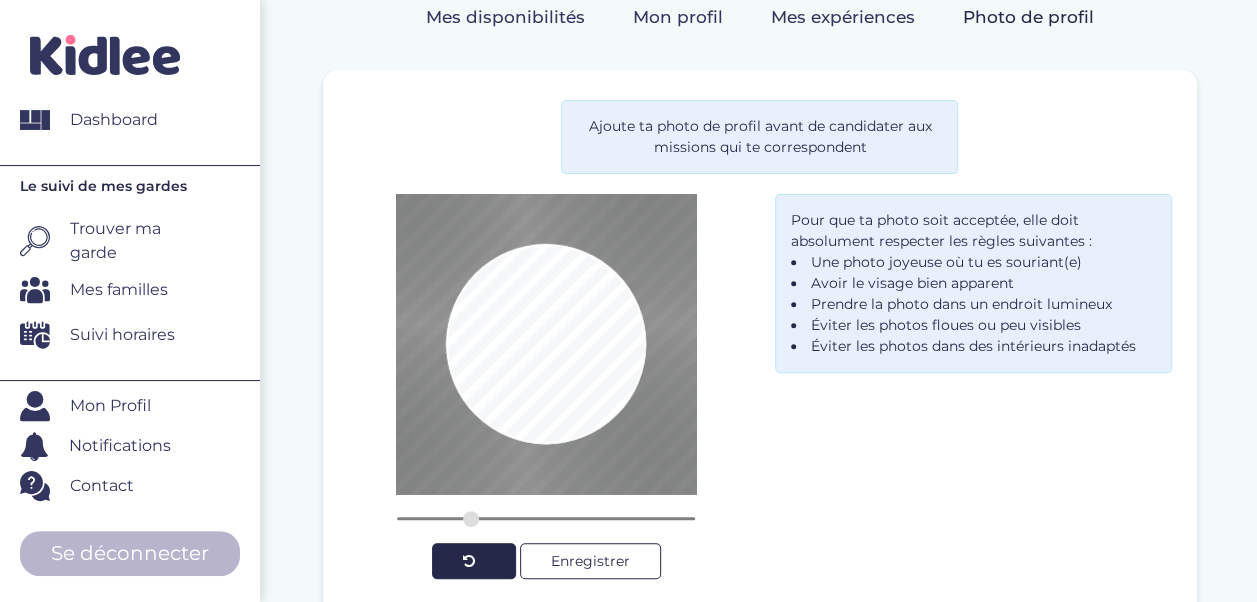 click at bounding box center (474, 561) 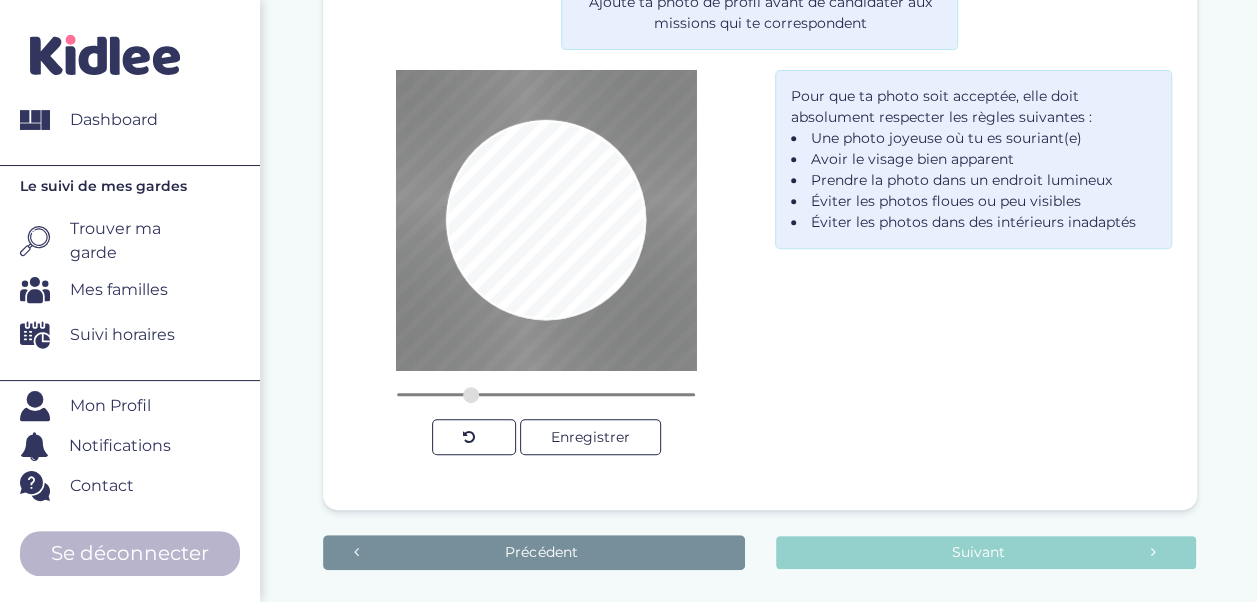 scroll, scrollTop: 354, scrollLeft: 0, axis: vertical 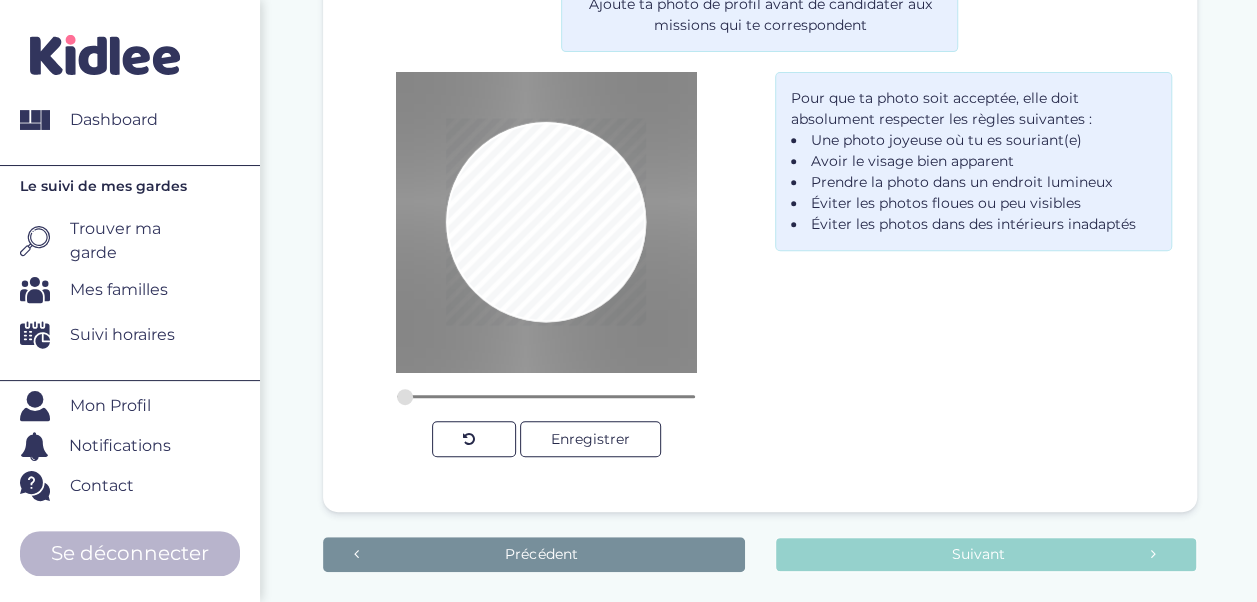 drag, startPoint x: 466, startPoint y: 392, endPoint x: 372, endPoint y: 398, distance: 94.19129 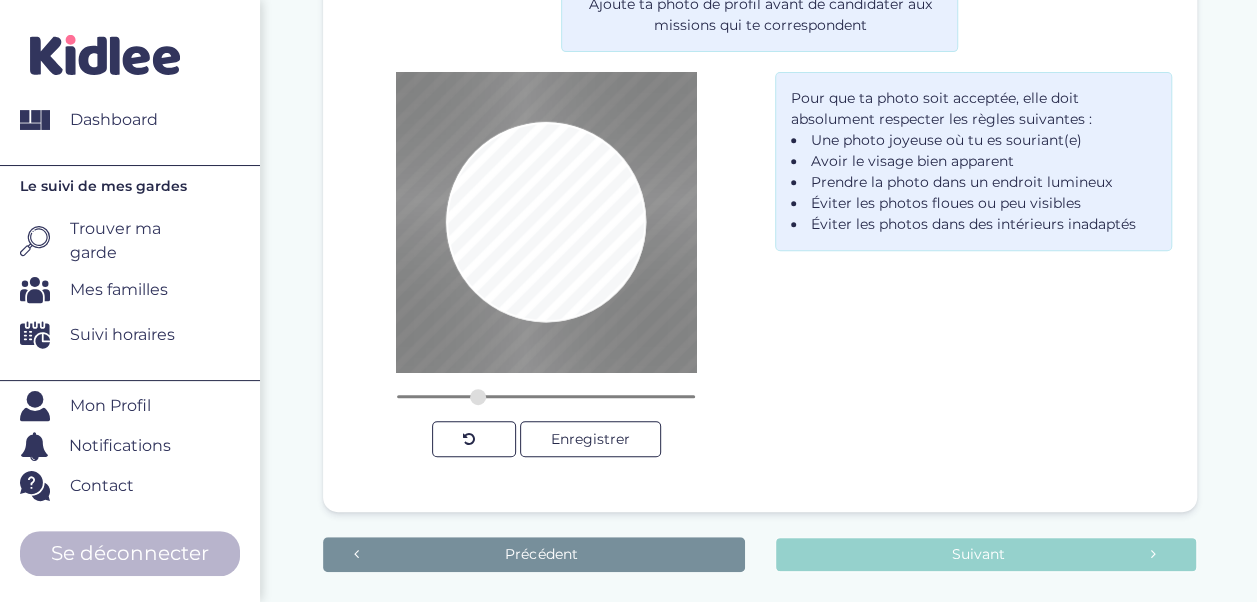 type on "0.7388" 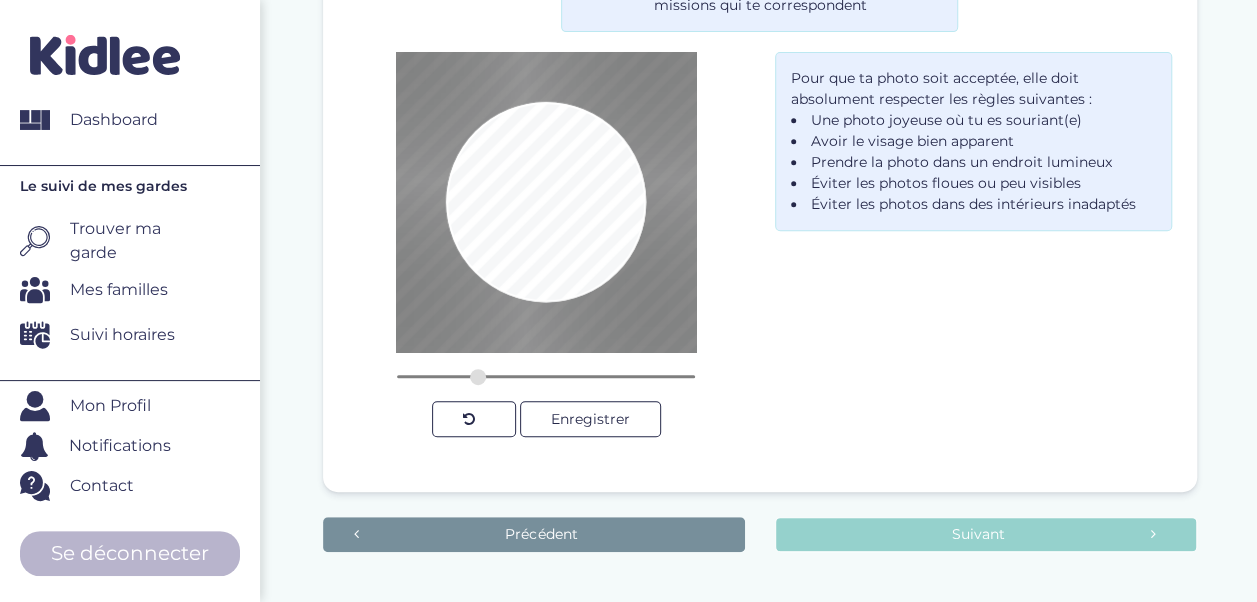 scroll, scrollTop: 382, scrollLeft: 0, axis: vertical 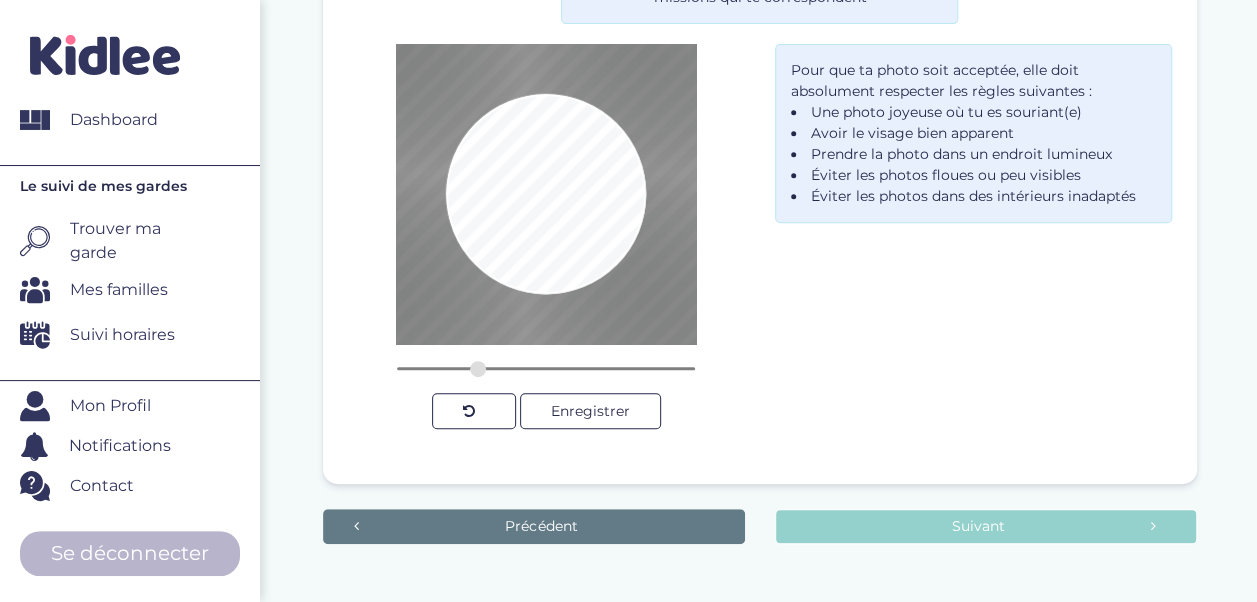 click on "Précédent" at bounding box center [534, 526] 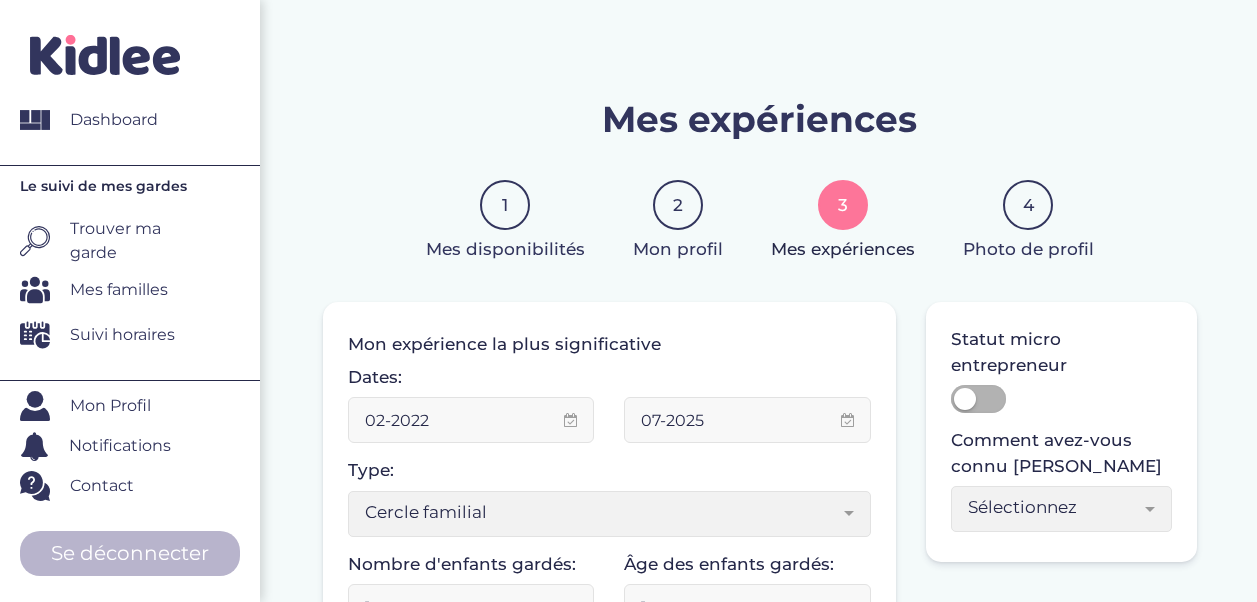scroll, scrollTop: 0, scrollLeft: 0, axis: both 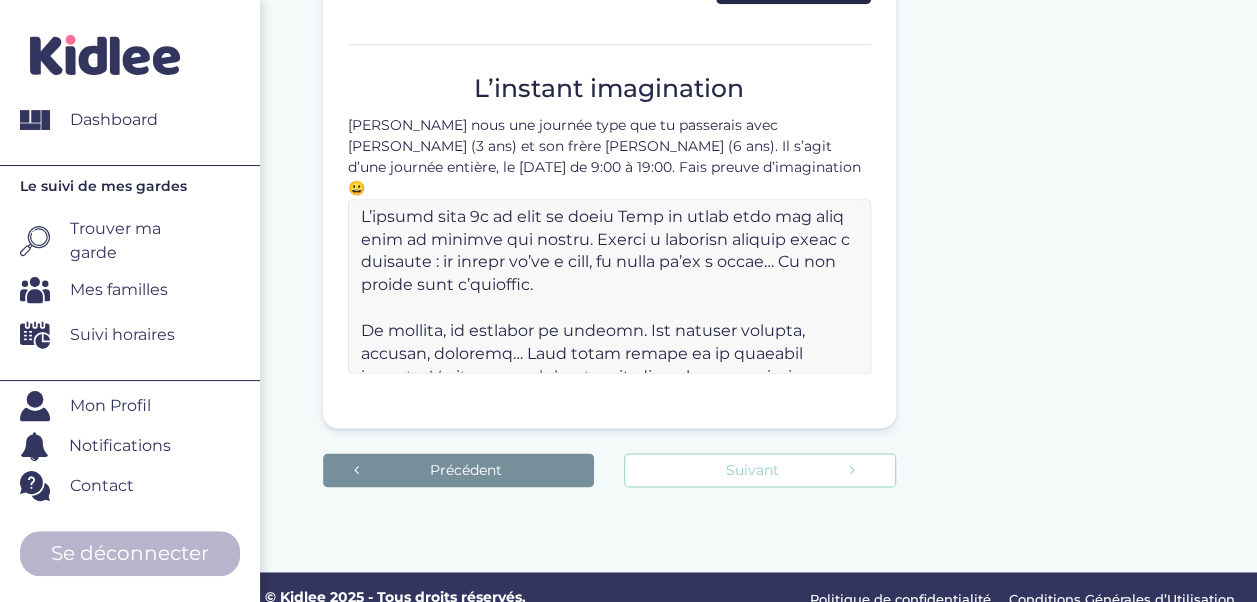 click on "Suivant" at bounding box center [759, 470] 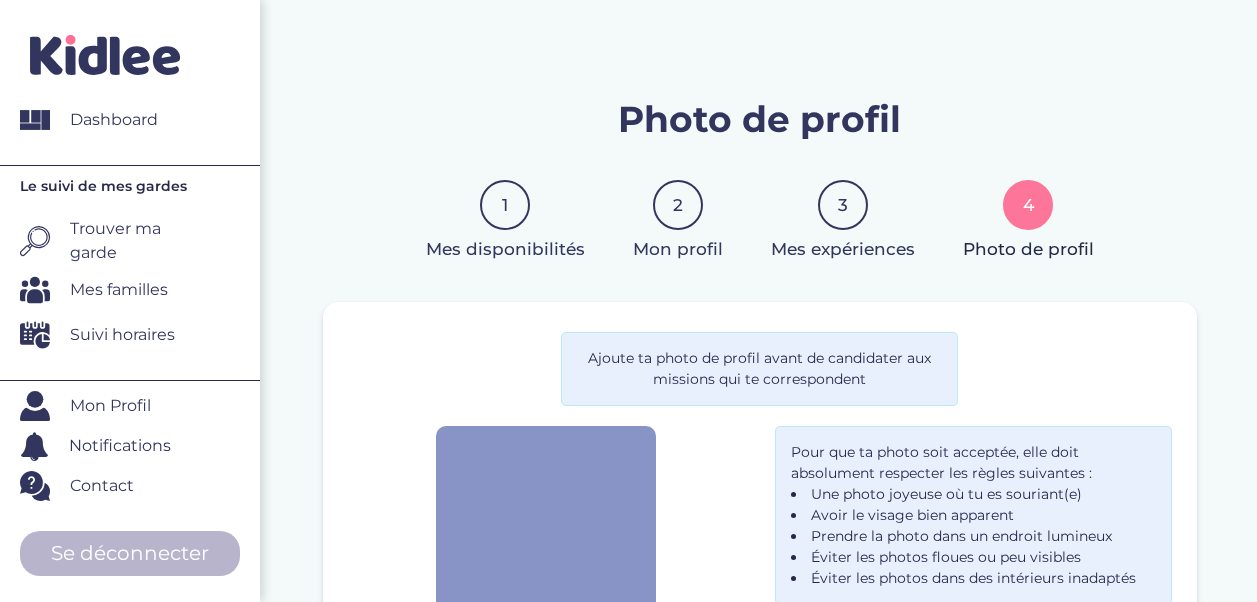 scroll, scrollTop: 0, scrollLeft: 0, axis: both 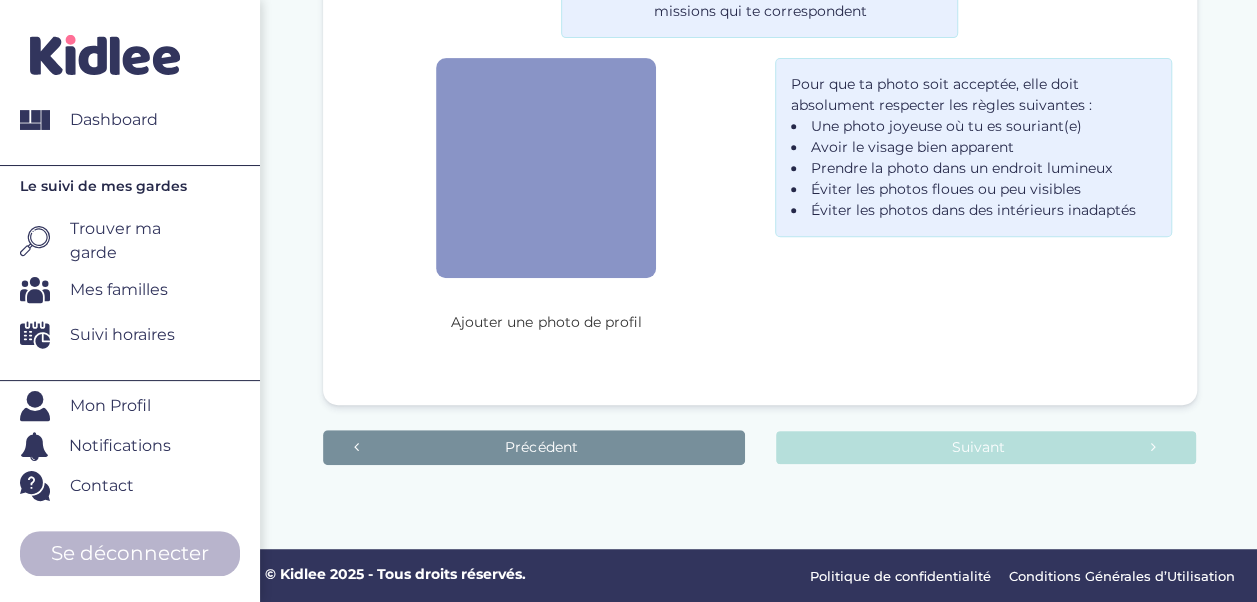 click on "Ajouter une photo de profil" at bounding box center (546, 322) 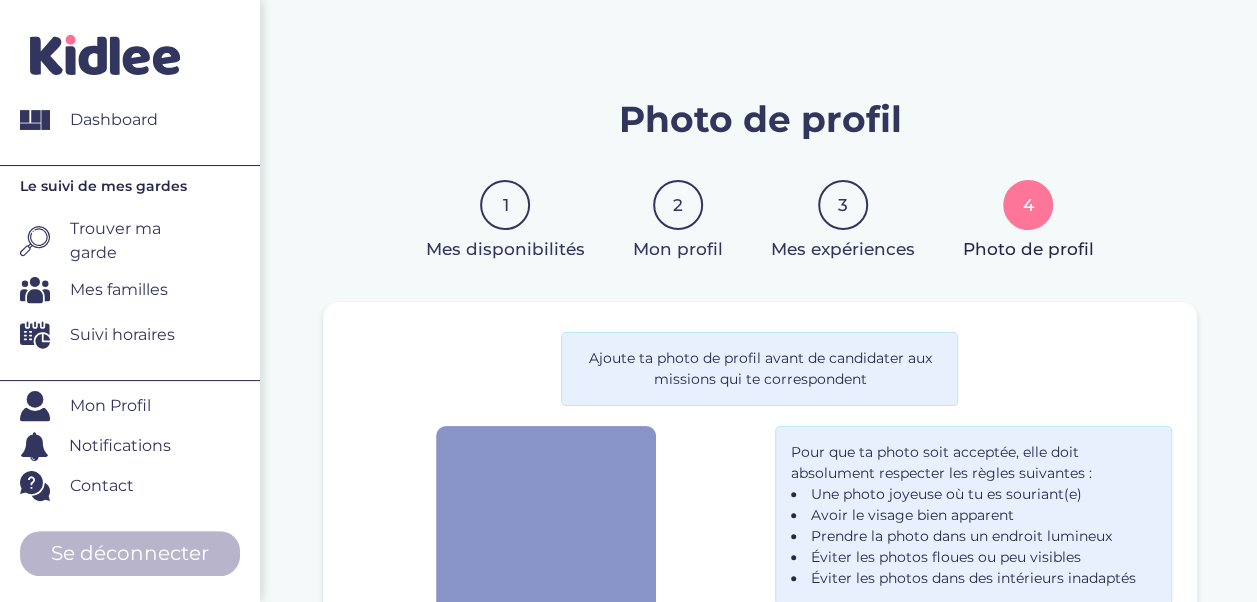 scroll, scrollTop: 368, scrollLeft: 0, axis: vertical 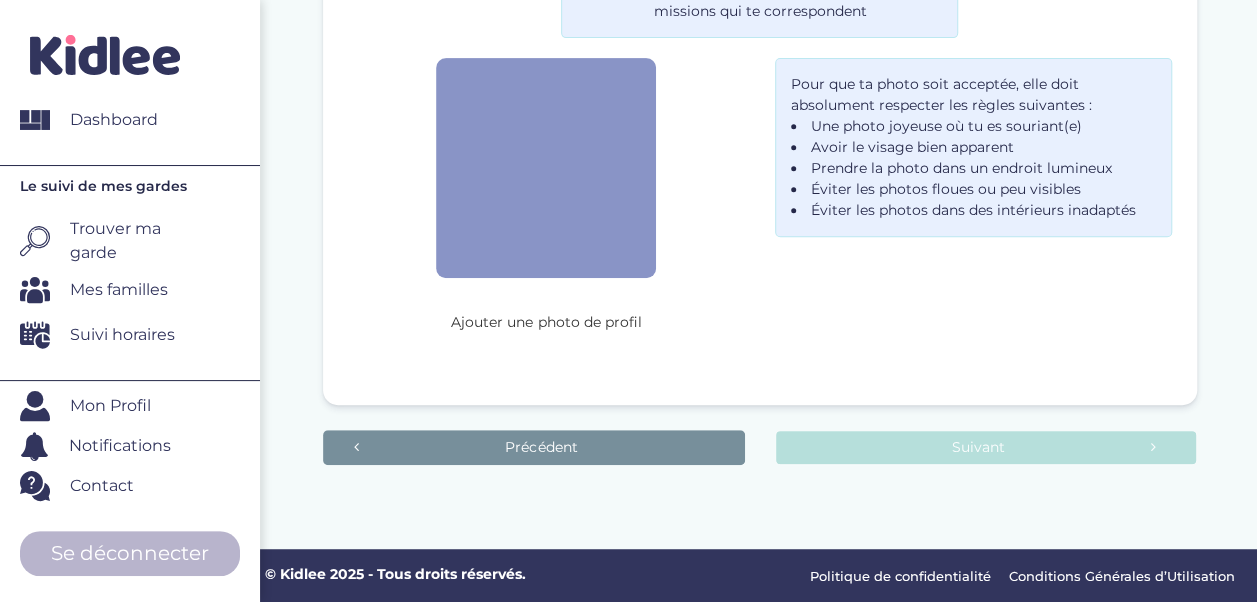 click on "Ajouter une photo de profil" at bounding box center [546, 322] 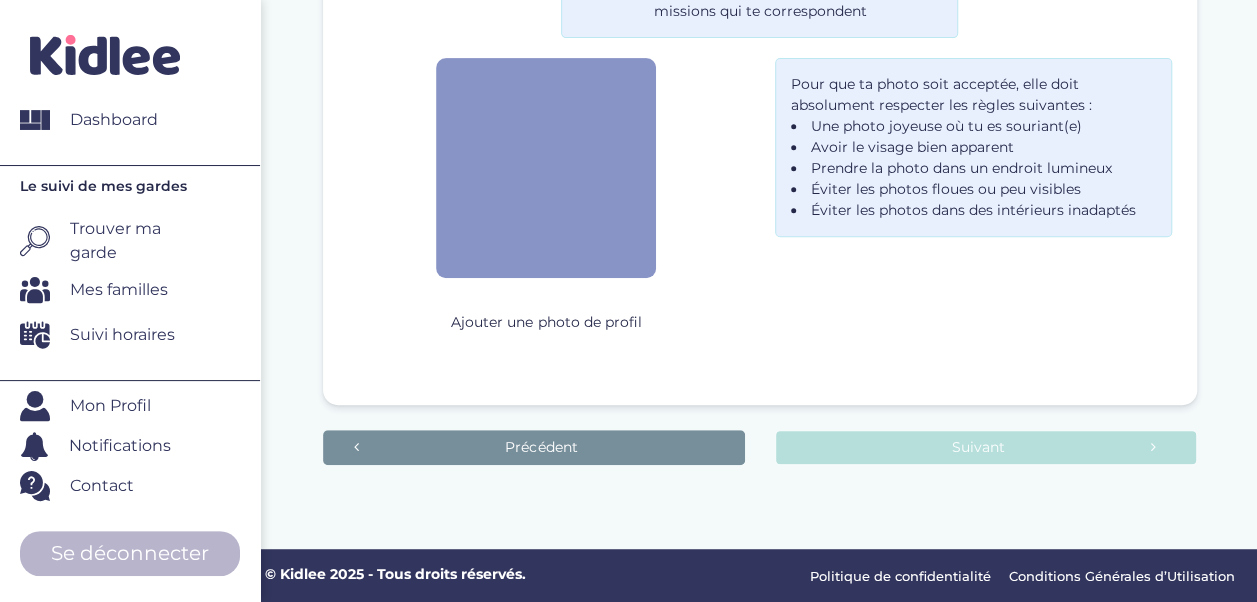 type on "0.4076" 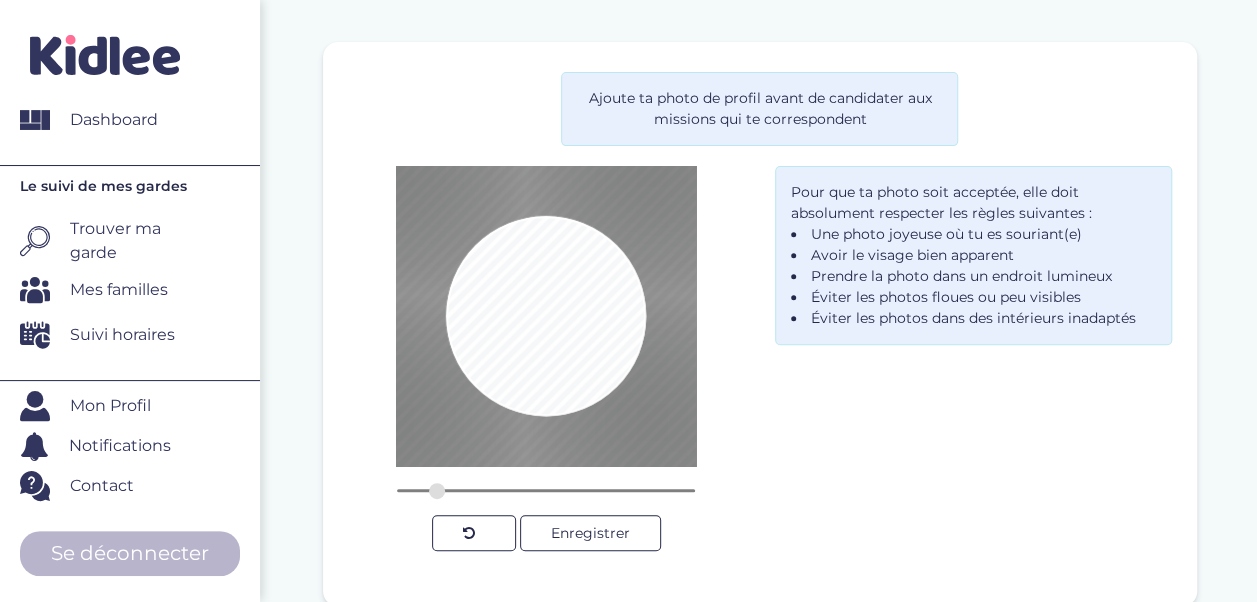 scroll, scrollTop: 462, scrollLeft: 0, axis: vertical 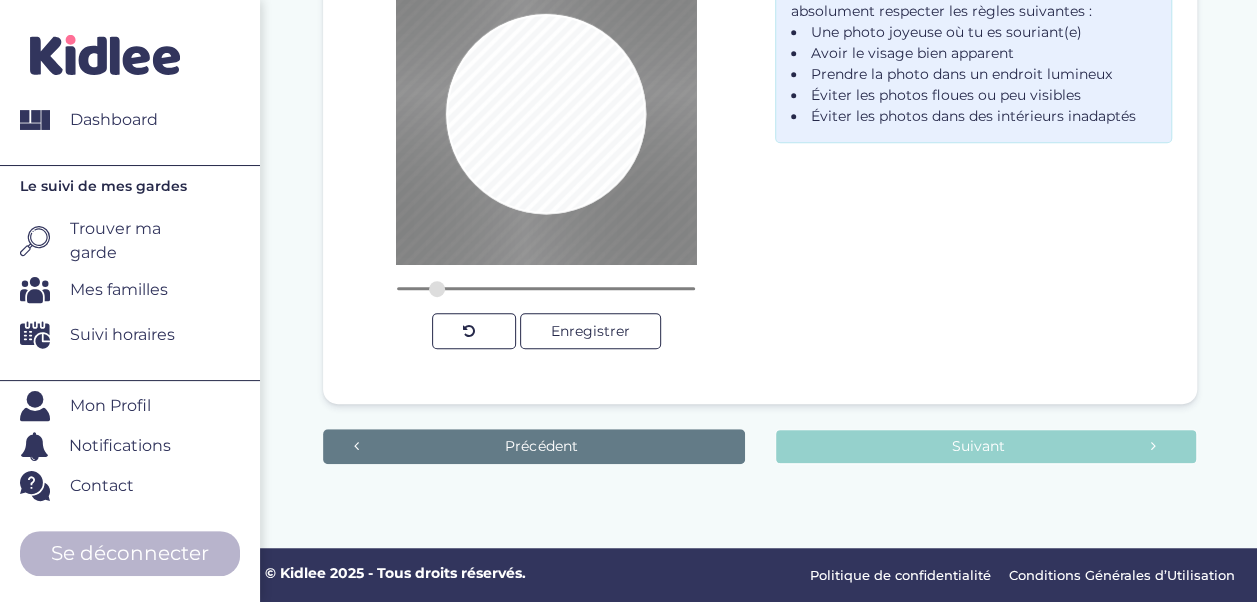 click on "Précédent" at bounding box center [534, 446] 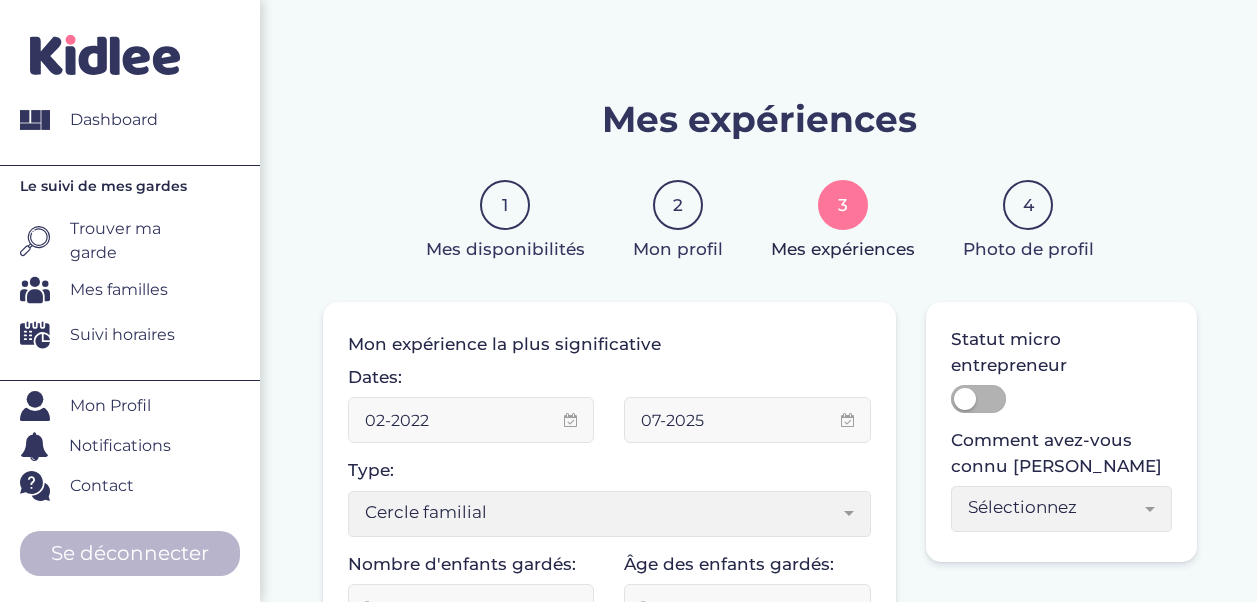 scroll, scrollTop: 429, scrollLeft: 0, axis: vertical 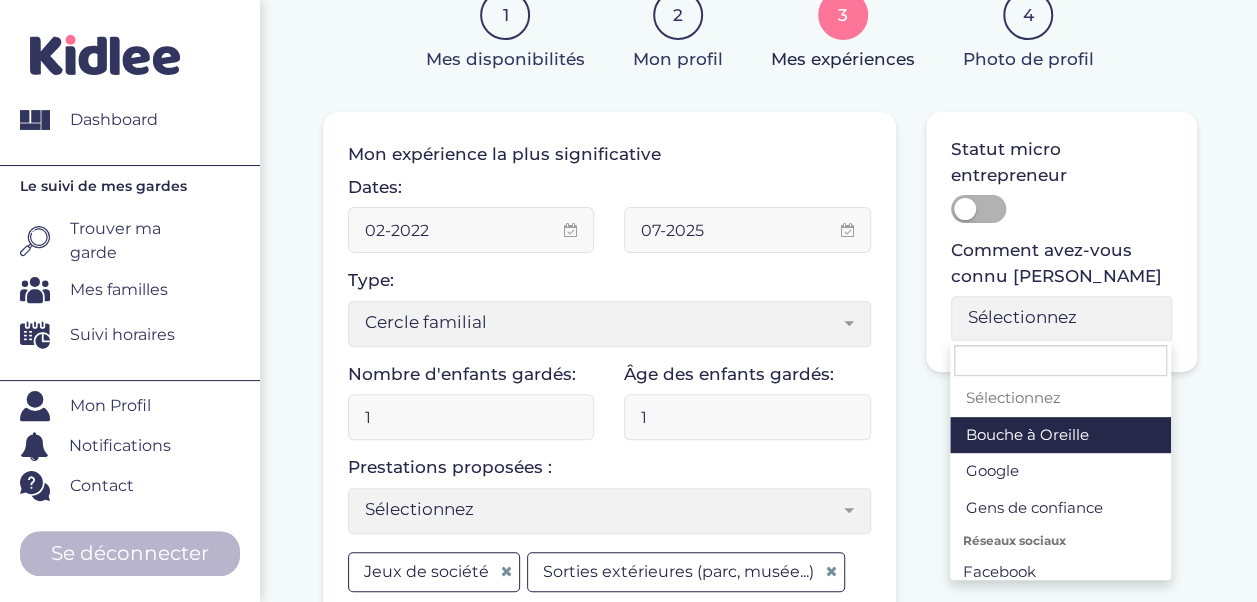 click on "Sélectionnez" at bounding box center (1061, 319) 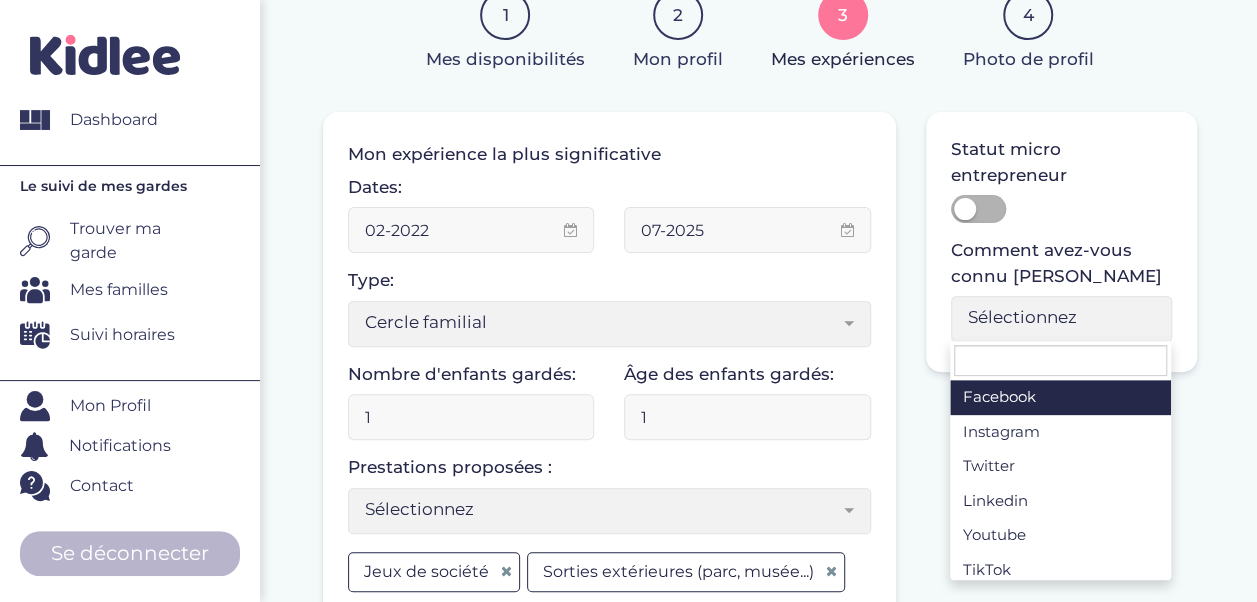 scroll, scrollTop: 0, scrollLeft: 0, axis: both 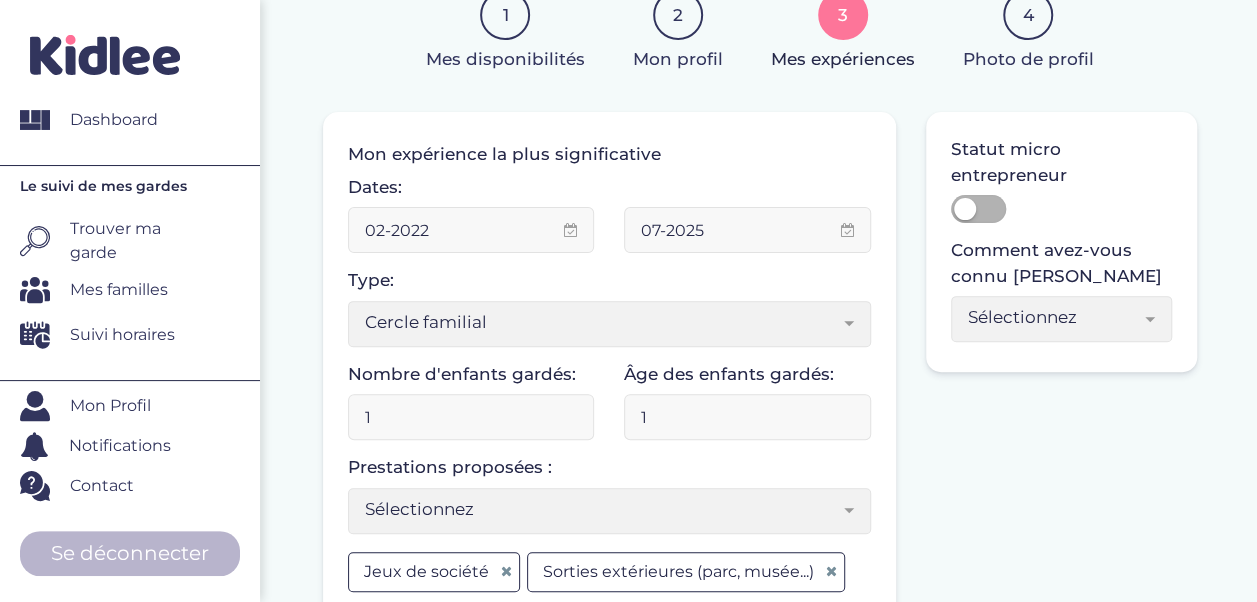 click on "Je fais de la garde d’enfants depuis :
1   Mon expérience la plus significative   Dates:   02-2022     07-2025     Type:   Sélectionnez   Sorties d’école   Baby-sitting le soir   Baby-sitting le week-end   Centre de loisirs   Colonies de vacances   Cercle familial   Crèche   Enseignement   Association   Vacances familiales   Auxiliaire de vie scolaire   Fille au pair   Autre Cercle familial   Nombre d'enfants gardés:   1   Âge des enfants gardés:   1   1   1   1   Sélectionnez   3-6 ans   6-9 ans   +9 ans Sélectionnez     Prestations proposées :   Sélectionnez   Gérer le gouter   Aide aux devoirs   Sorties extérieures (parc, musée...)   Accompagnement aux activités extra-scolaires   Activités manuelles (dessin, peinture...)   Activités sportives   Jeux d'éveil   Jeux de société   Initiation aux langues   Lecture d'histoires   Gérer le bain   Préparation du dîner   Dîner   Gérer le coucher" at bounding box center [760, 764] 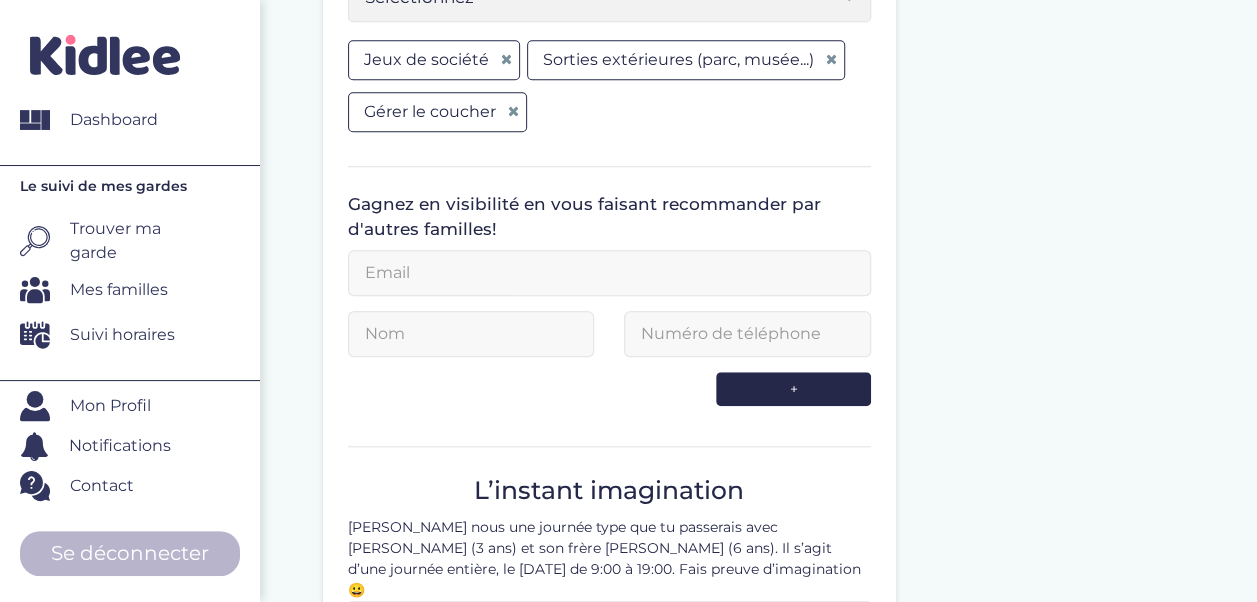 scroll, scrollTop: 1104, scrollLeft: 0, axis: vertical 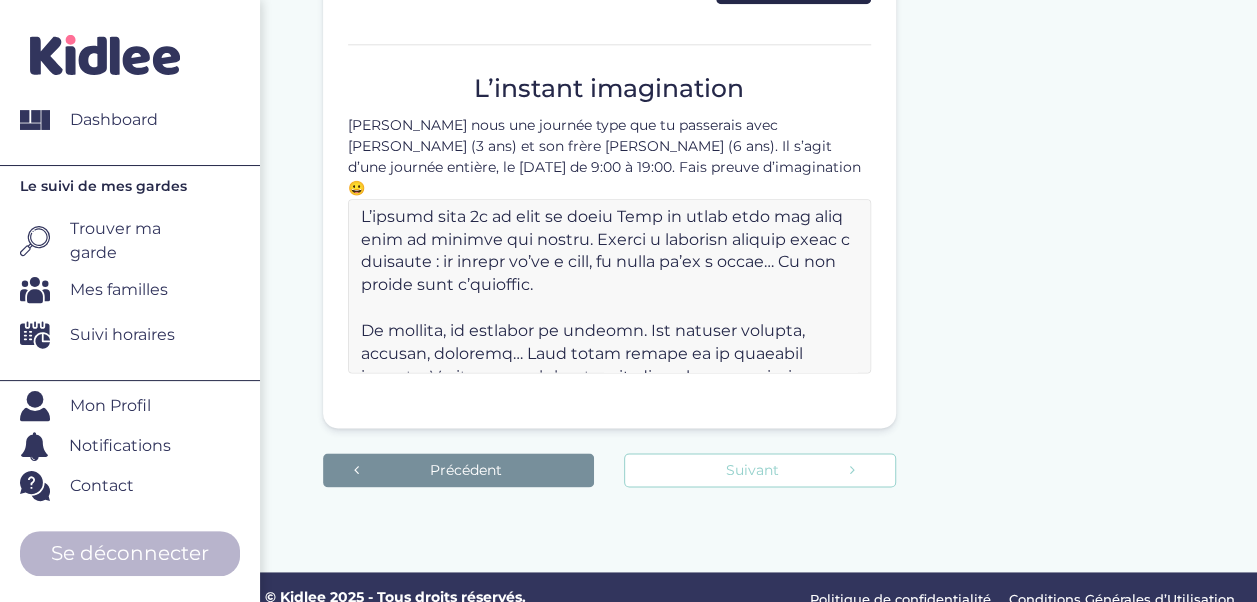 click on "Suivant" at bounding box center (759, 470) 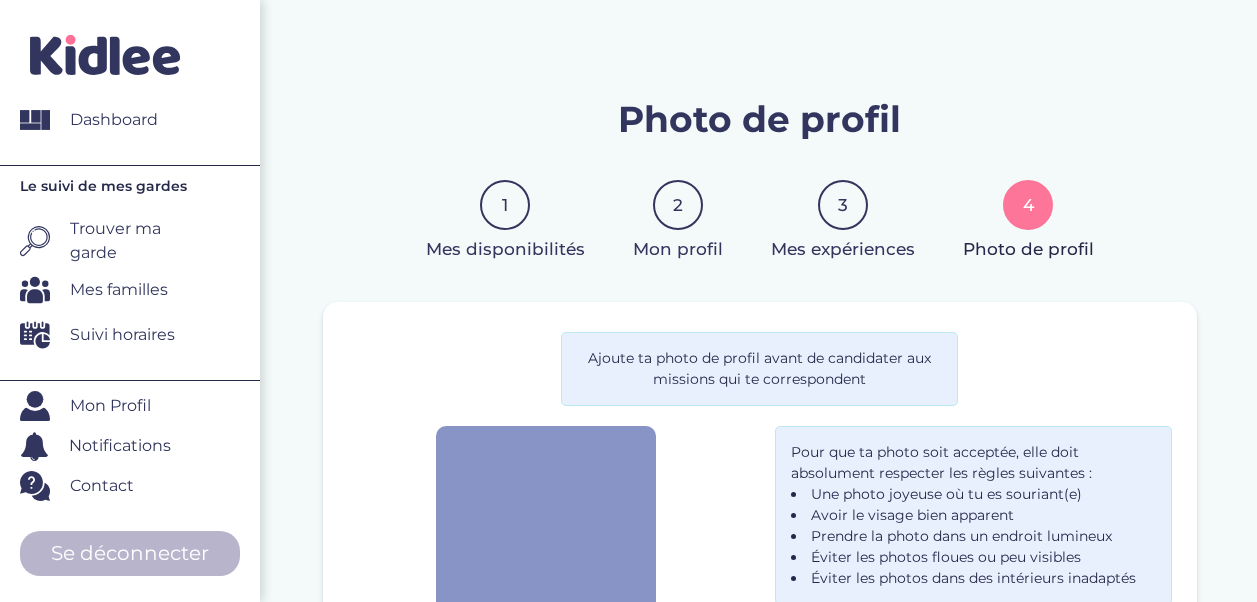 scroll, scrollTop: 254, scrollLeft: 0, axis: vertical 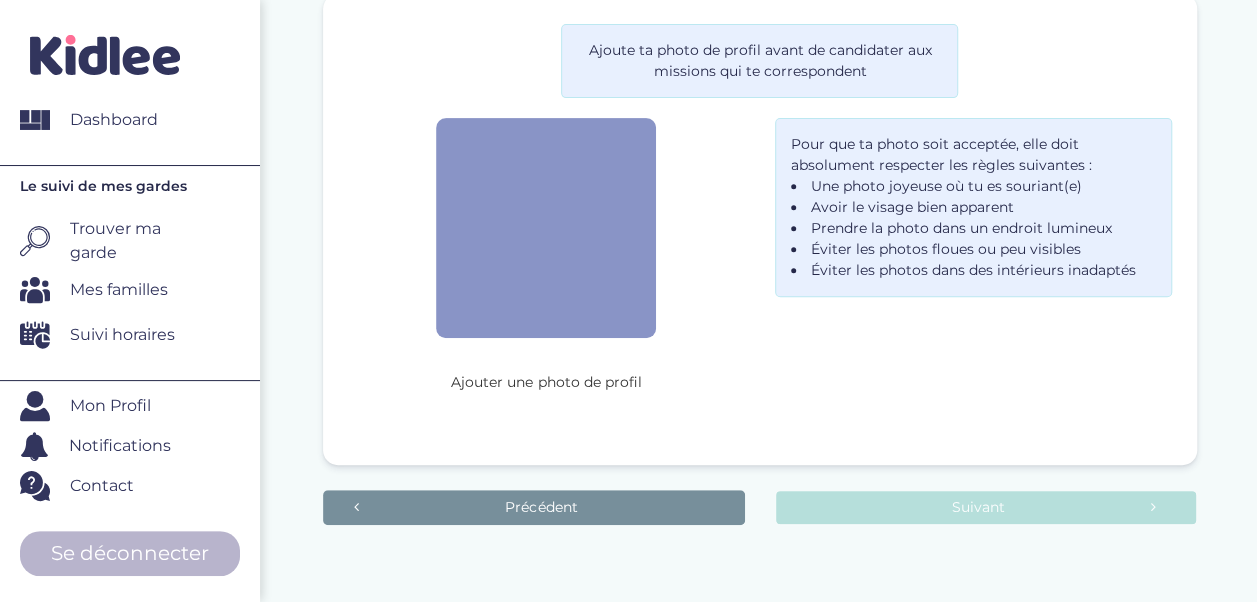 click on "Ajouter une photo de profil" at bounding box center (546, 382) 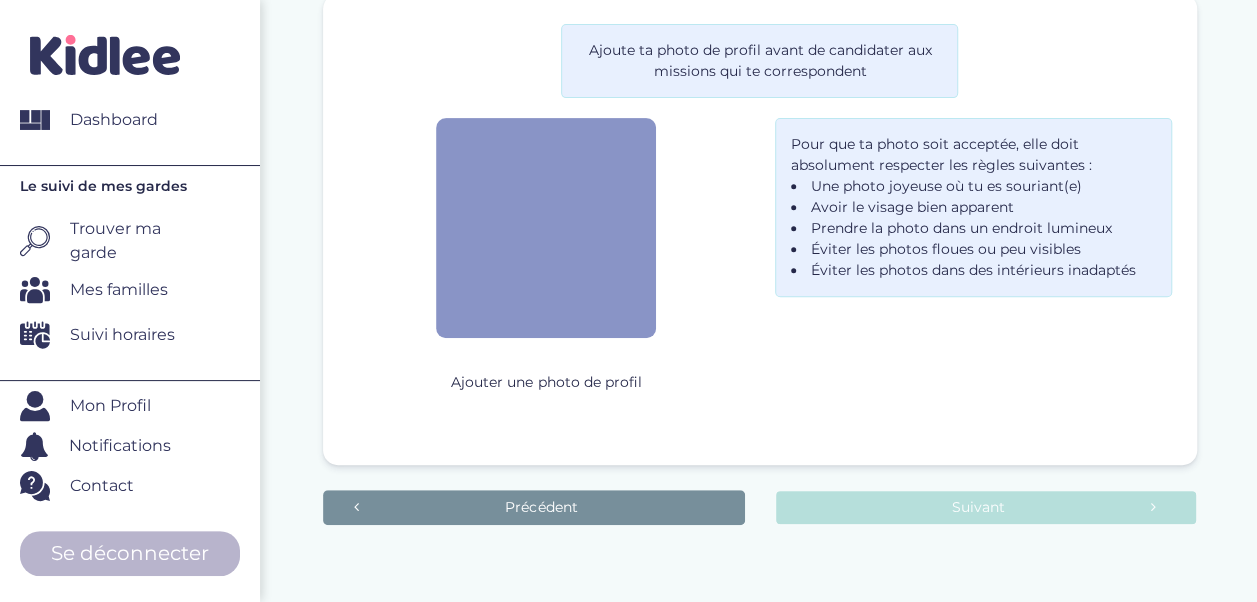 scroll, scrollTop: 260, scrollLeft: 0, axis: vertical 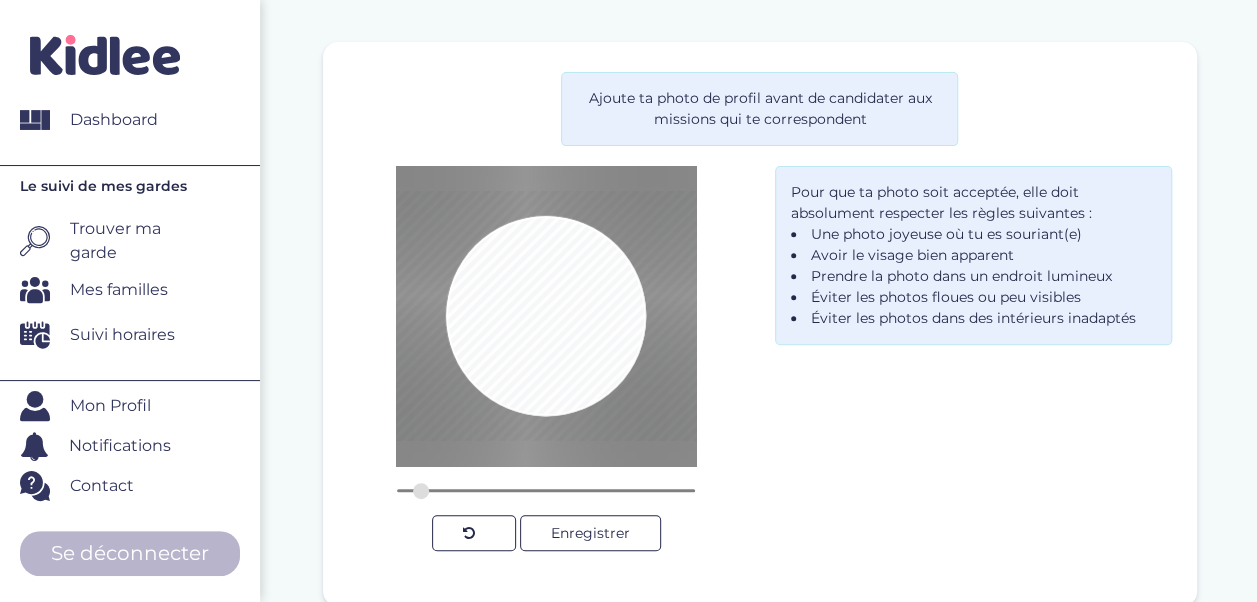 drag, startPoint x: 438, startPoint y: 489, endPoint x: 421, endPoint y: 494, distance: 17.720045 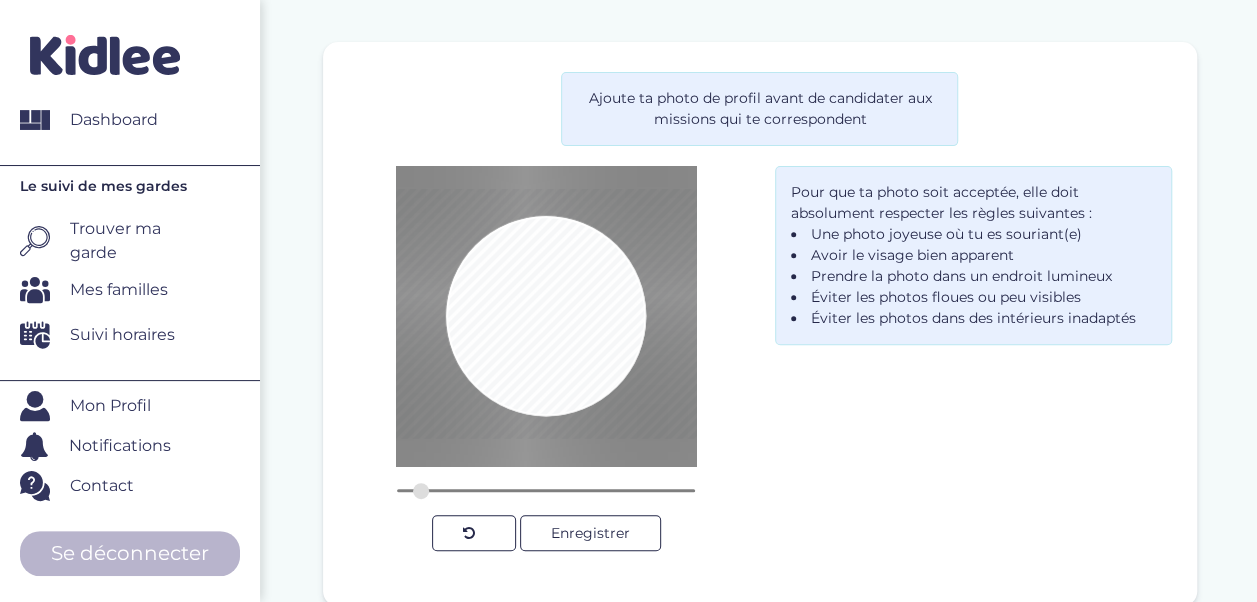 drag, startPoint x: 548, startPoint y: 339, endPoint x: 532, endPoint y: 337, distance: 16.124516 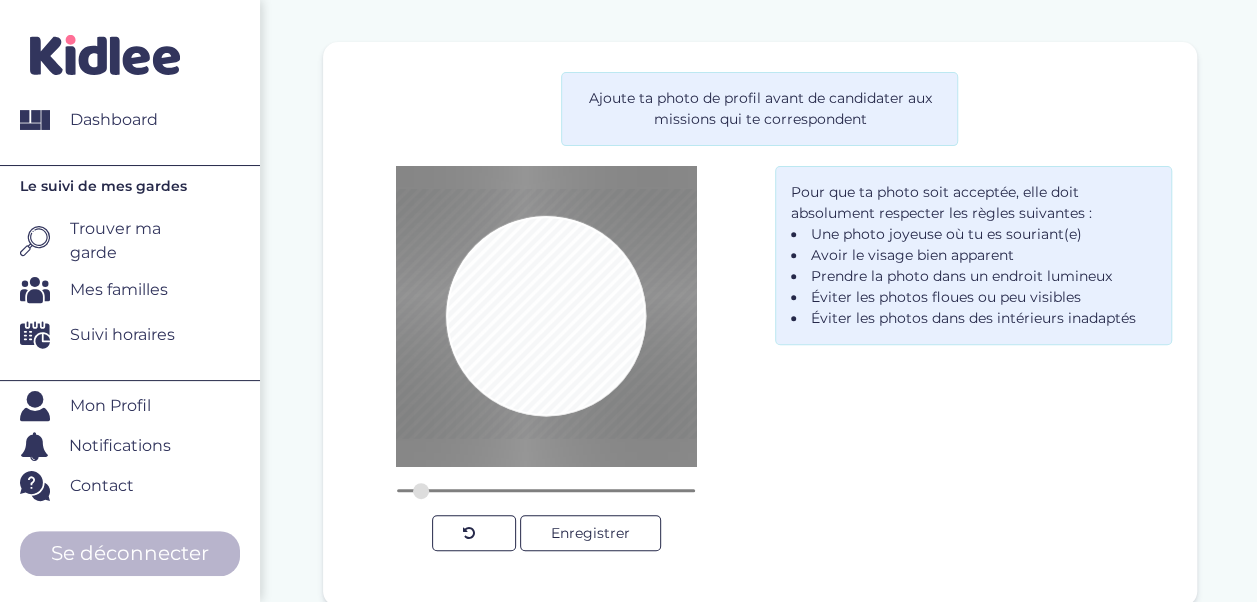click at bounding box center (546, 333) 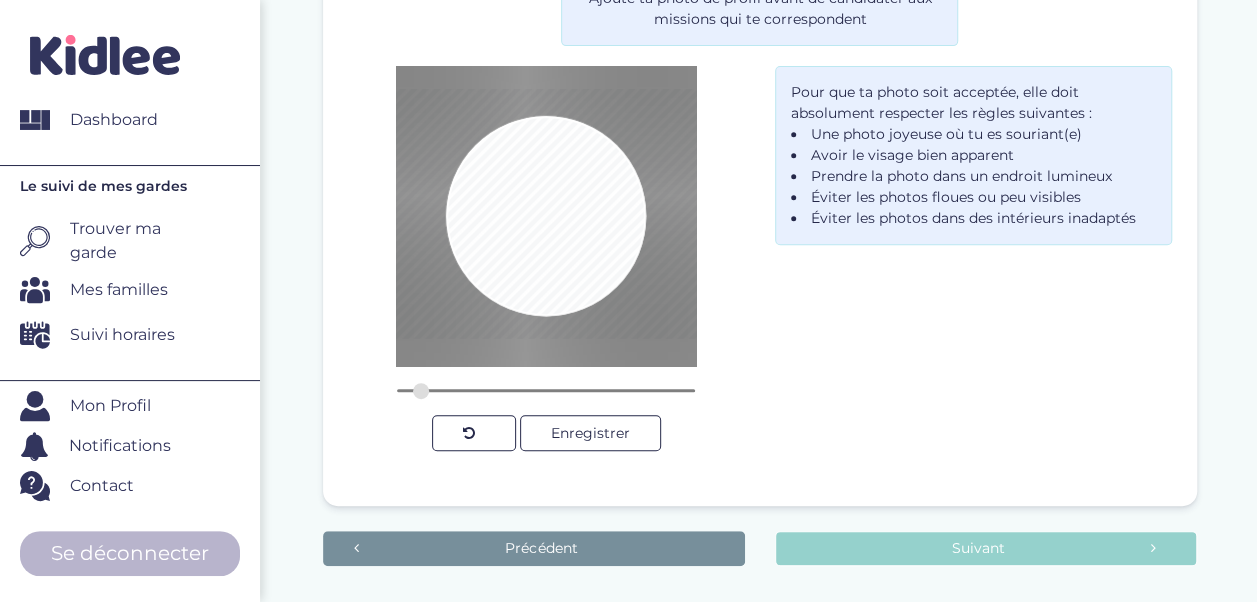 scroll, scrollTop: 360, scrollLeft: 0, axis: vertical 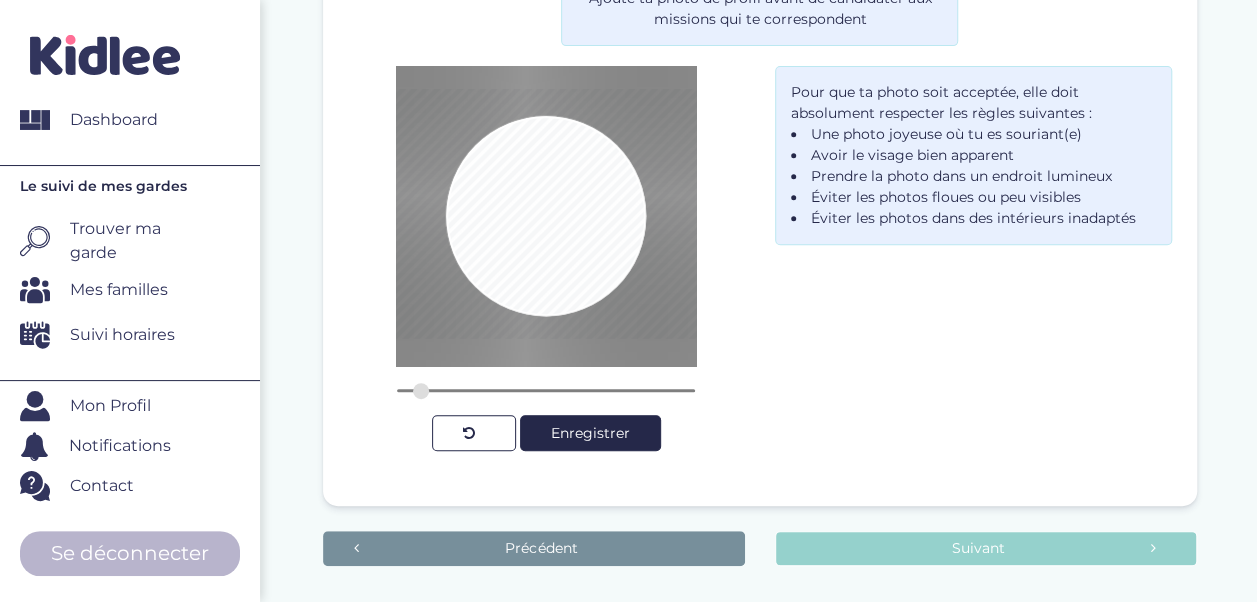 click on "Enregistrer" at bounding box center (590, 433) 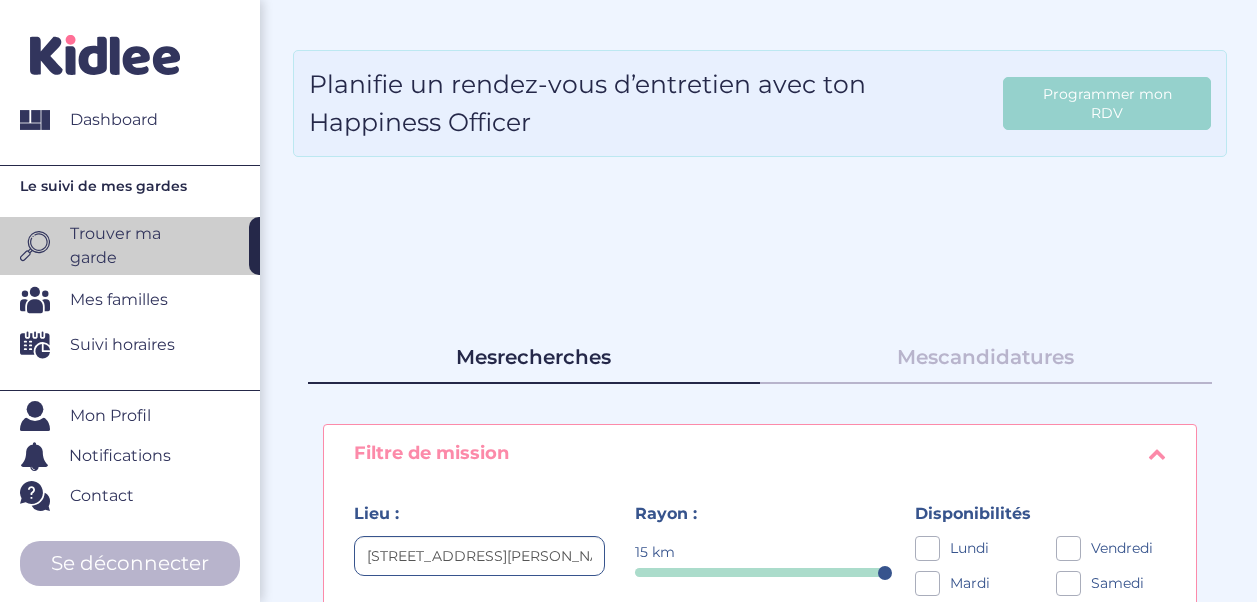 scroll, scrollTop: 0, scrollLeft: 0, axis: both 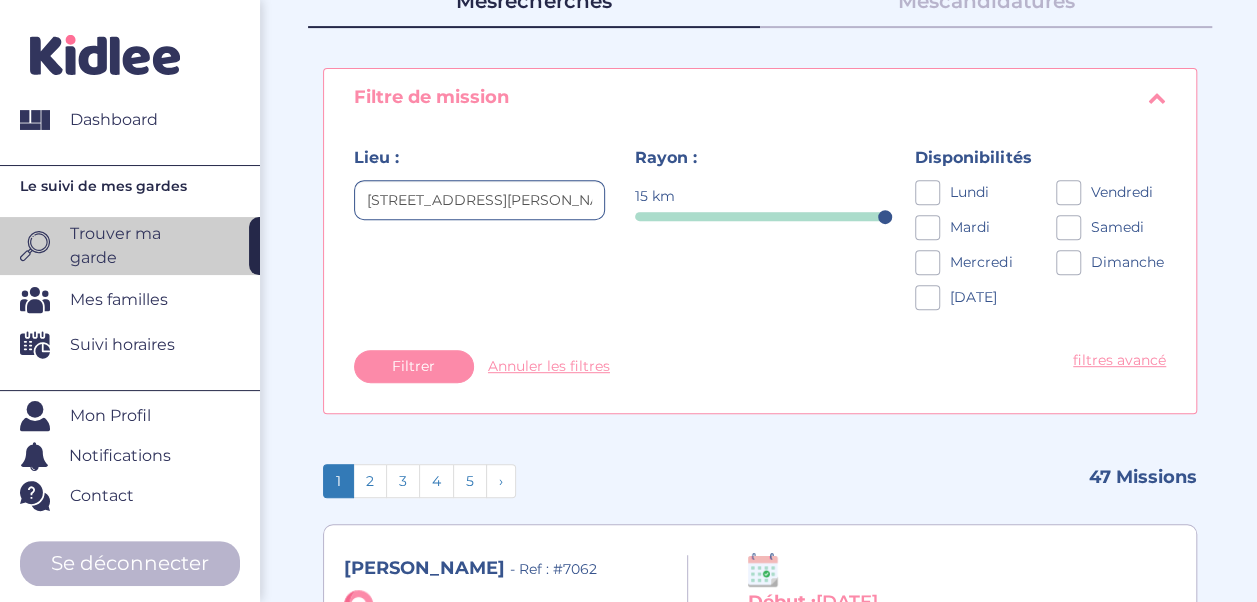 click on "[DATE]   [DATE][PERSON_NAME][DATE][DATE]" at bounding box center [970, 250] 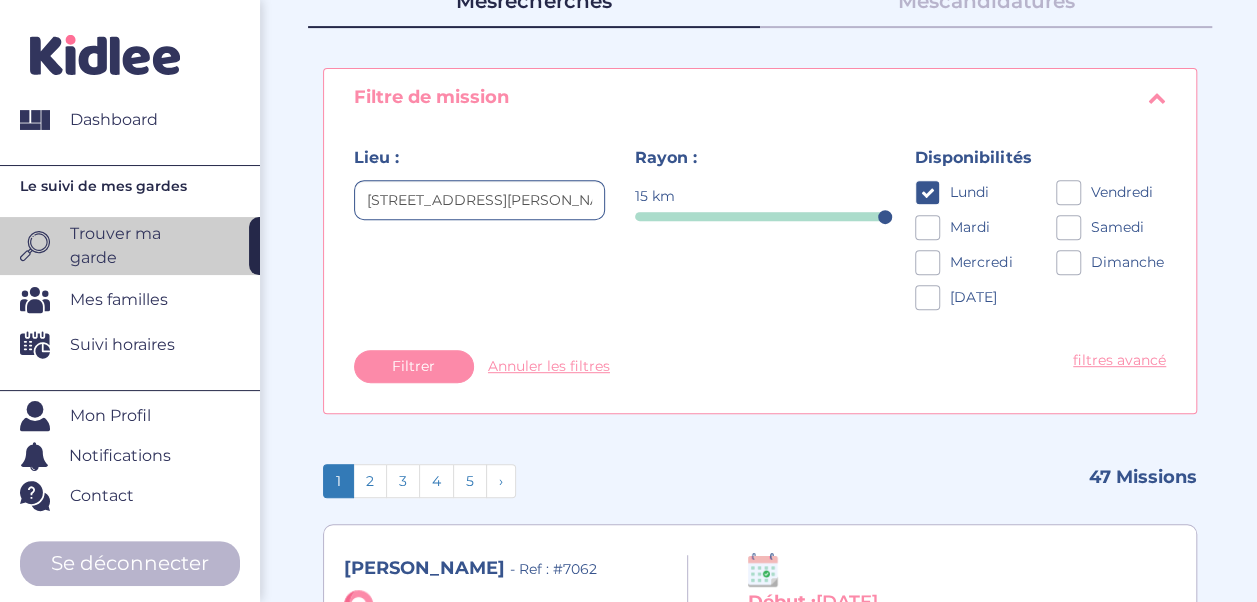 click at bounding box center [927, 227] 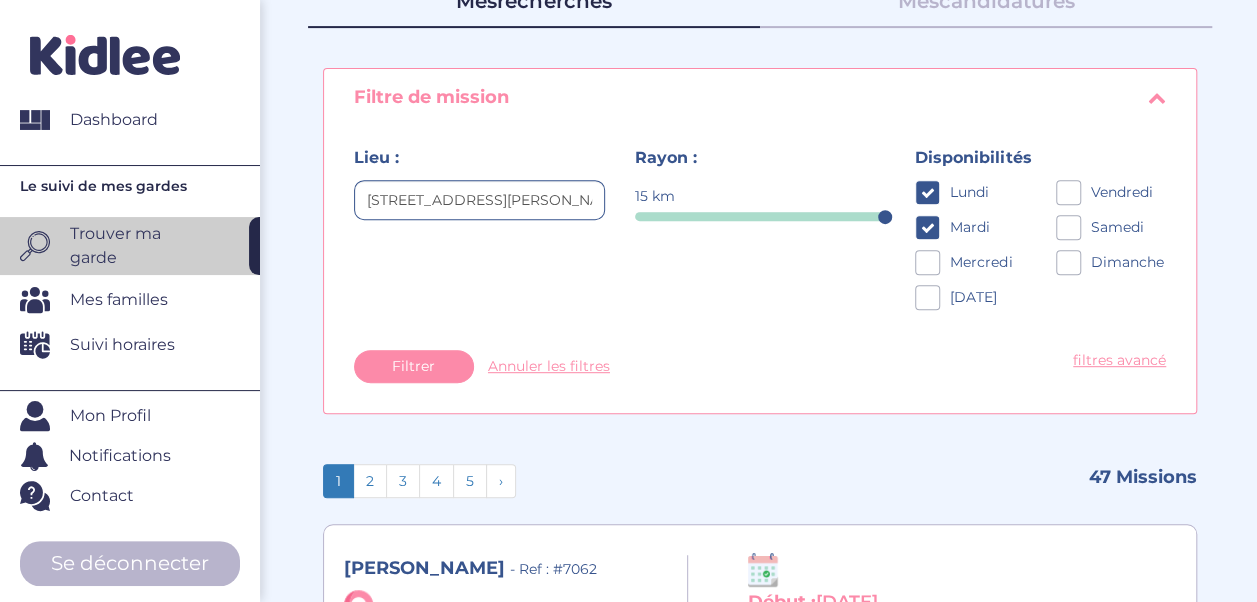 click at bounding box center (927, 262) 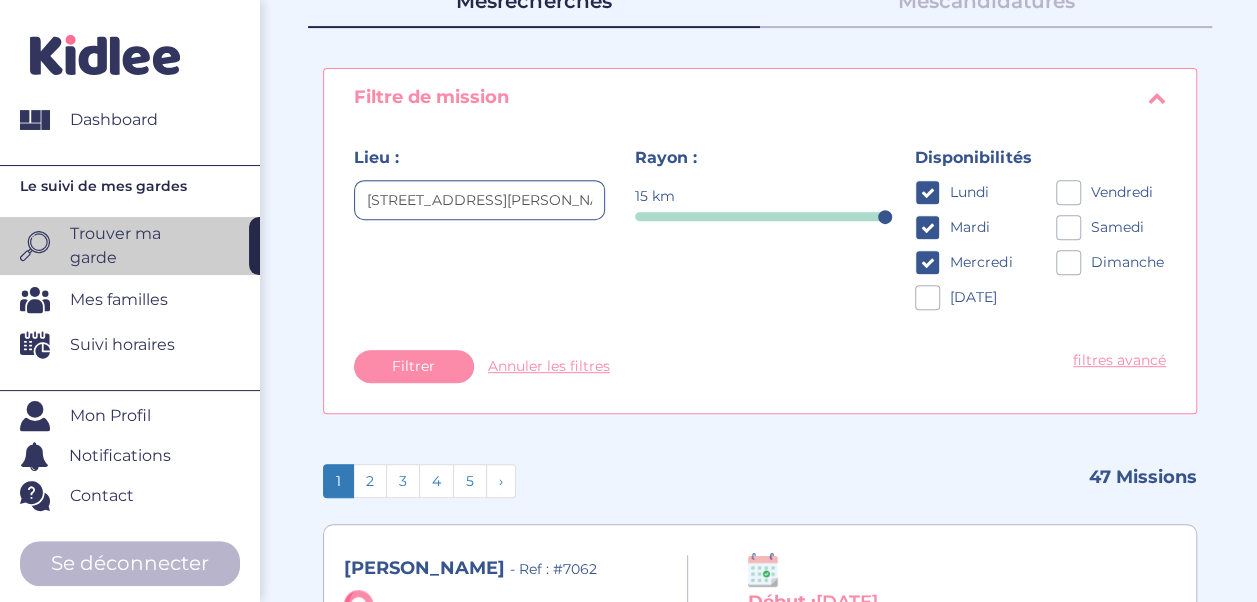 click at bounding box center (927, 297) 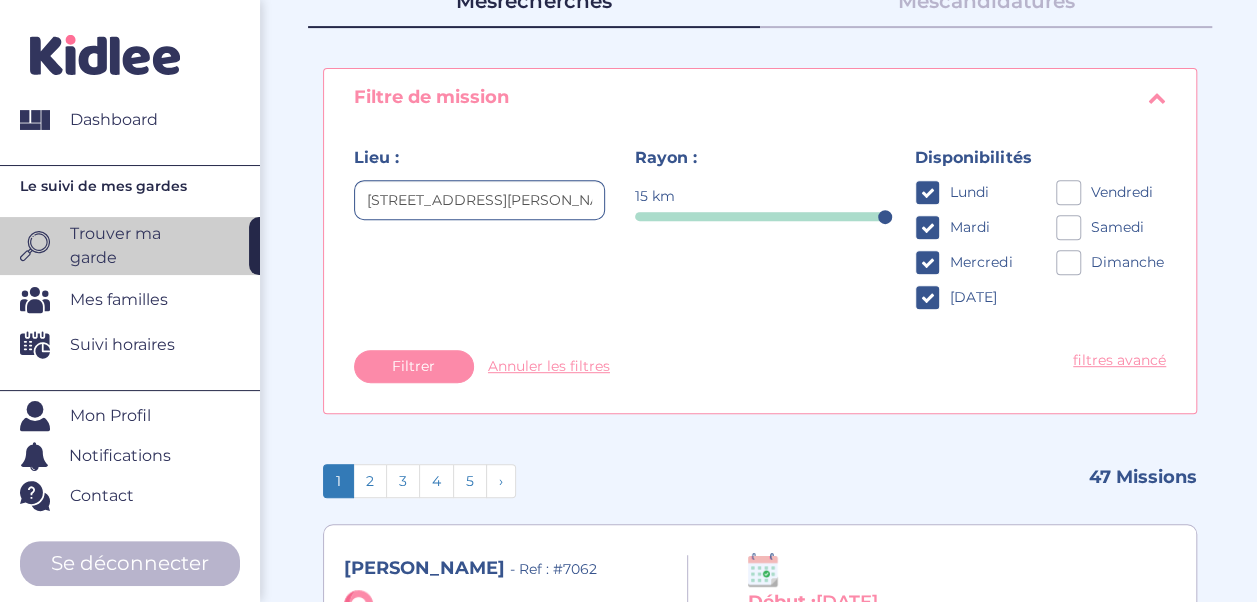 click at bounding box center [1068, 192] 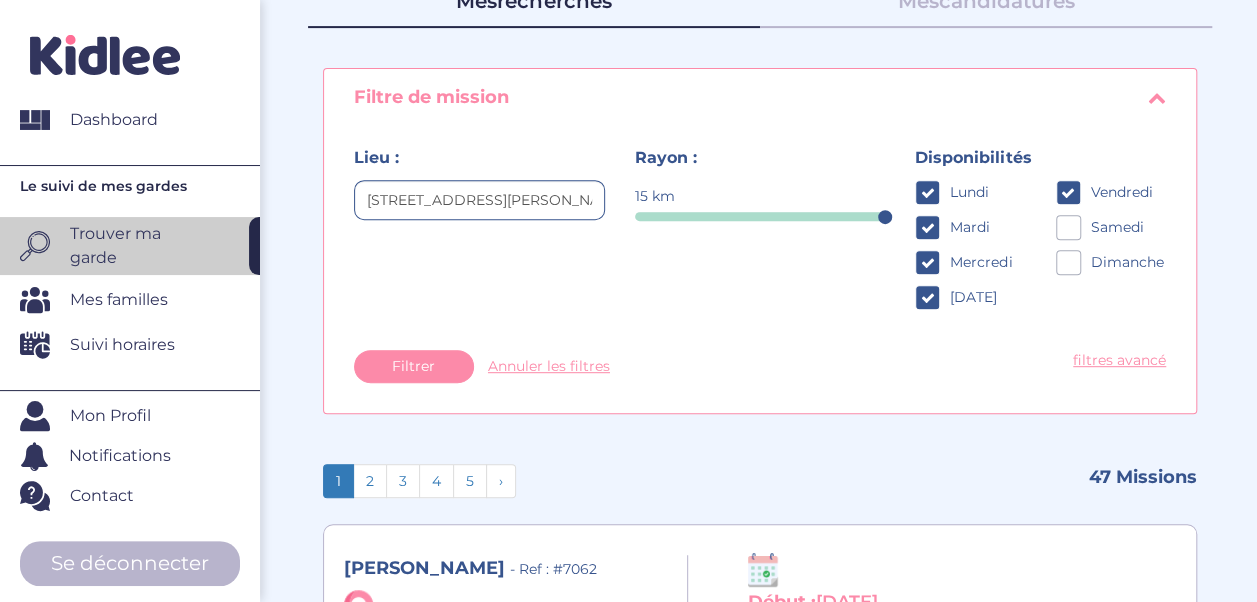 click on "Vendredi   Samedi   Dimanche" at bounding box center [1111, 232] 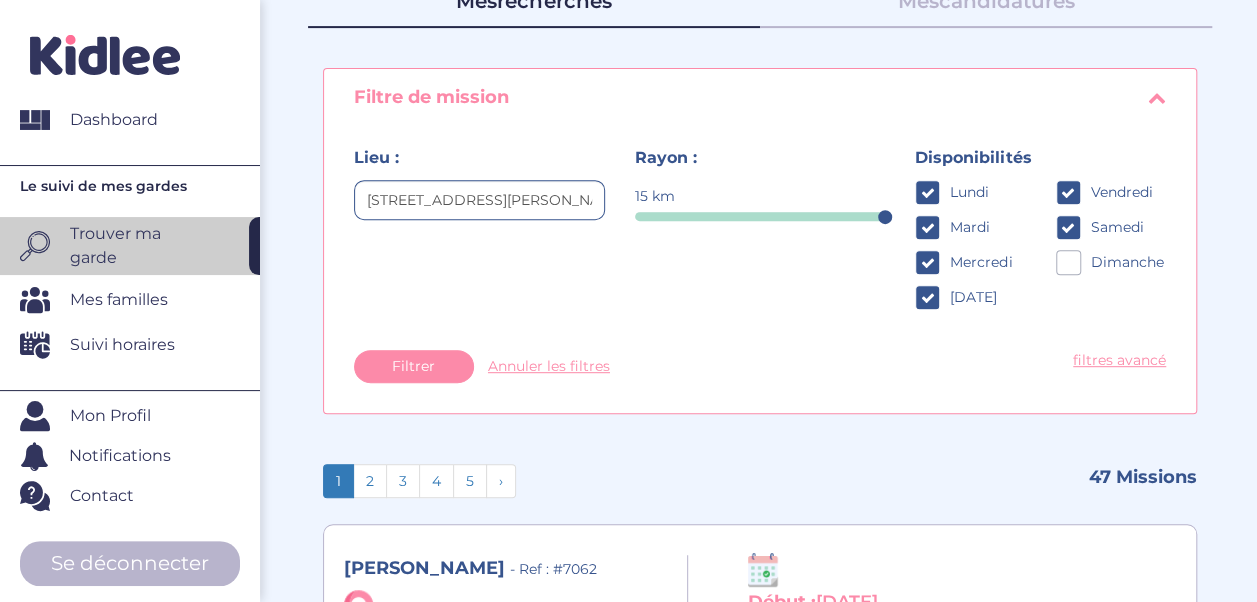 click at bounding box center [1068, 262] 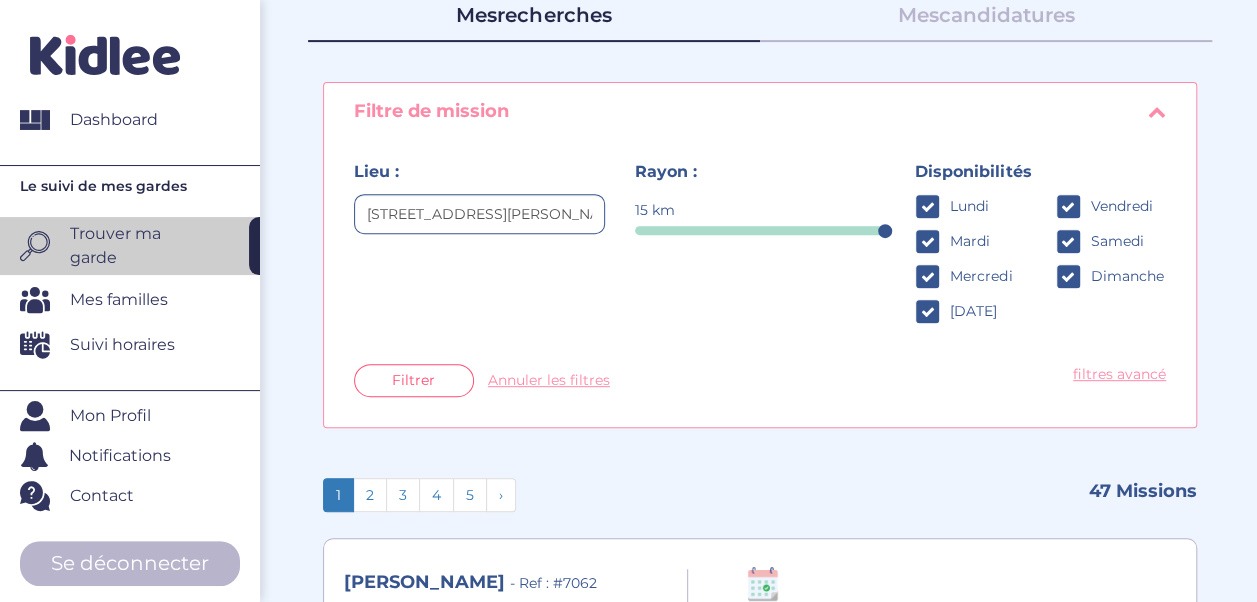 scroll, scrollTop: 341, scrollLeft: 0, axis: vertical 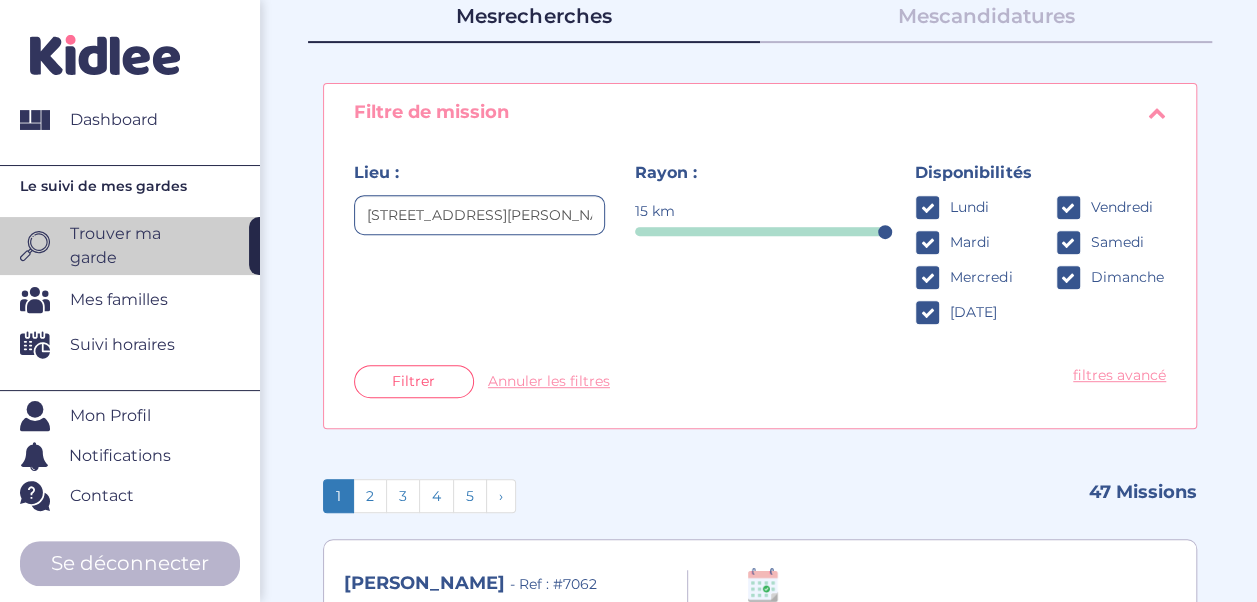 click on "Filtrer" at bounding box center [413, 381] 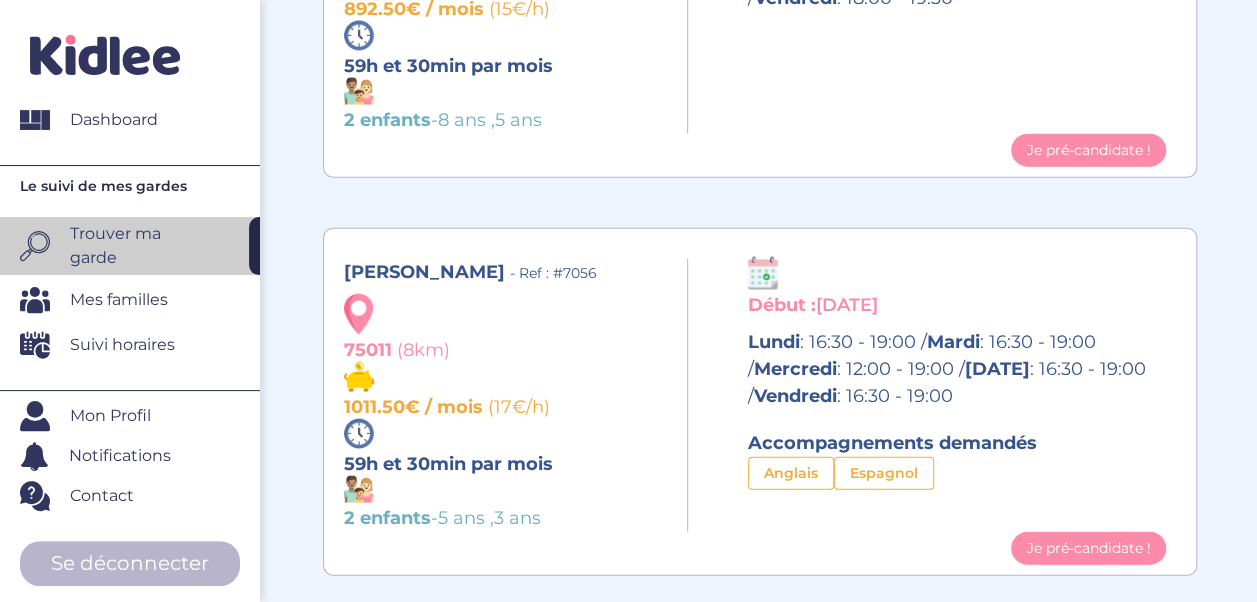 scroll, scrollTop: 2250, scrollLeft: 0, axis: vertical 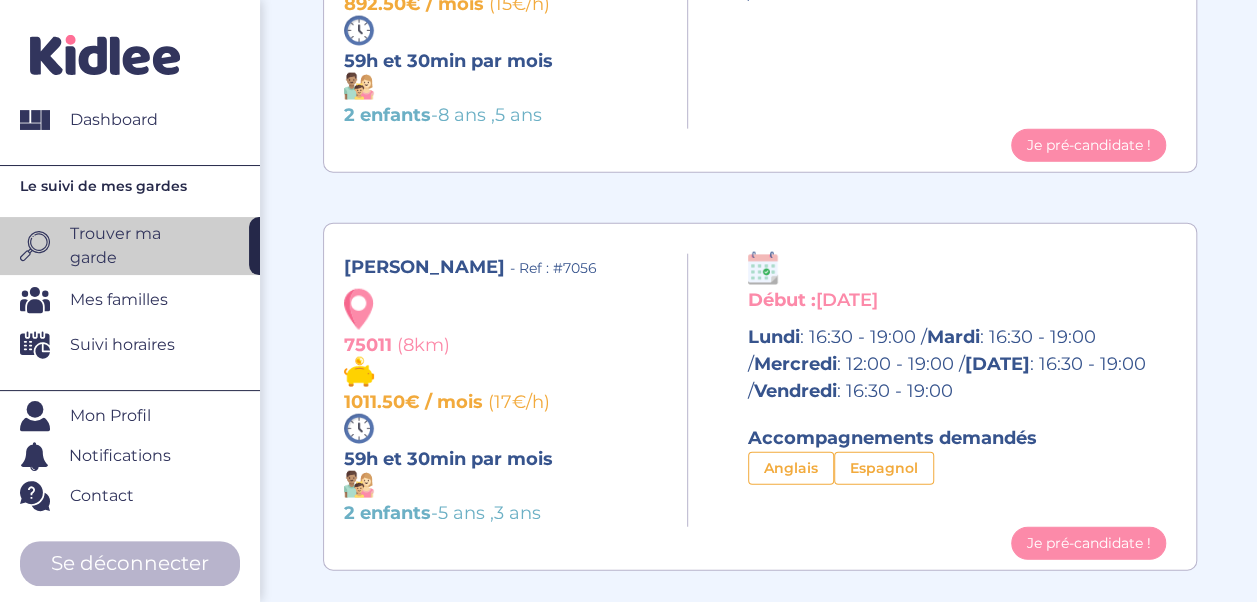 click on "Fanny
A.
- Ref : #7056" at bounding box center (508, 267) 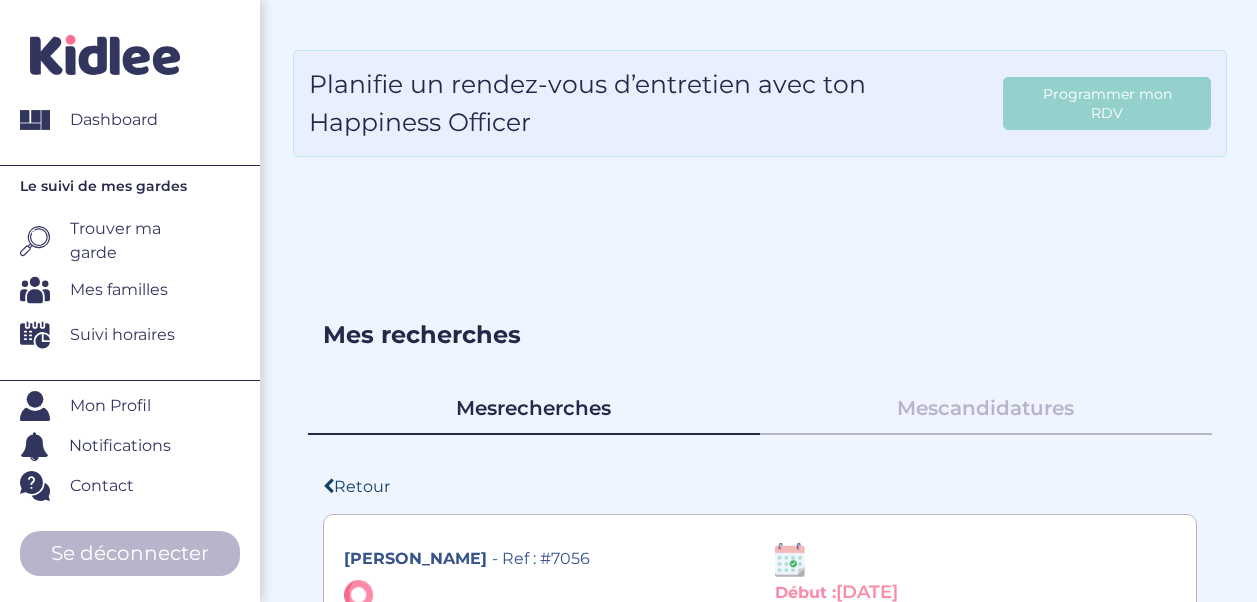 scroll, scrollTop: 0, scrollLeft: 0, axis: both 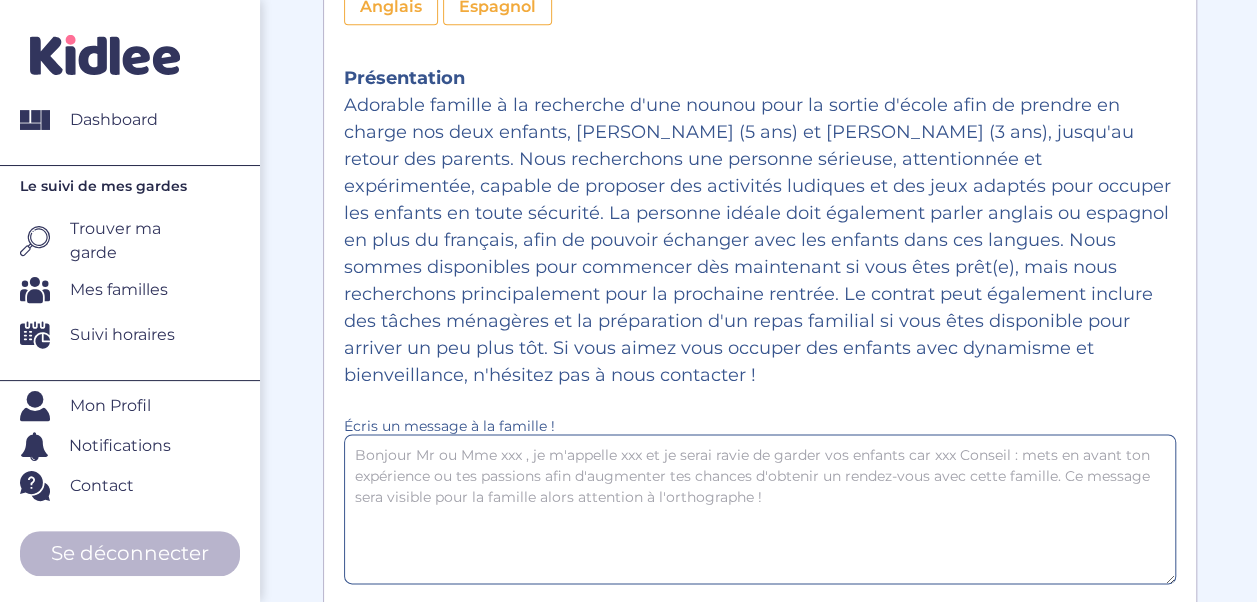 click at bounding box center (760, 509) 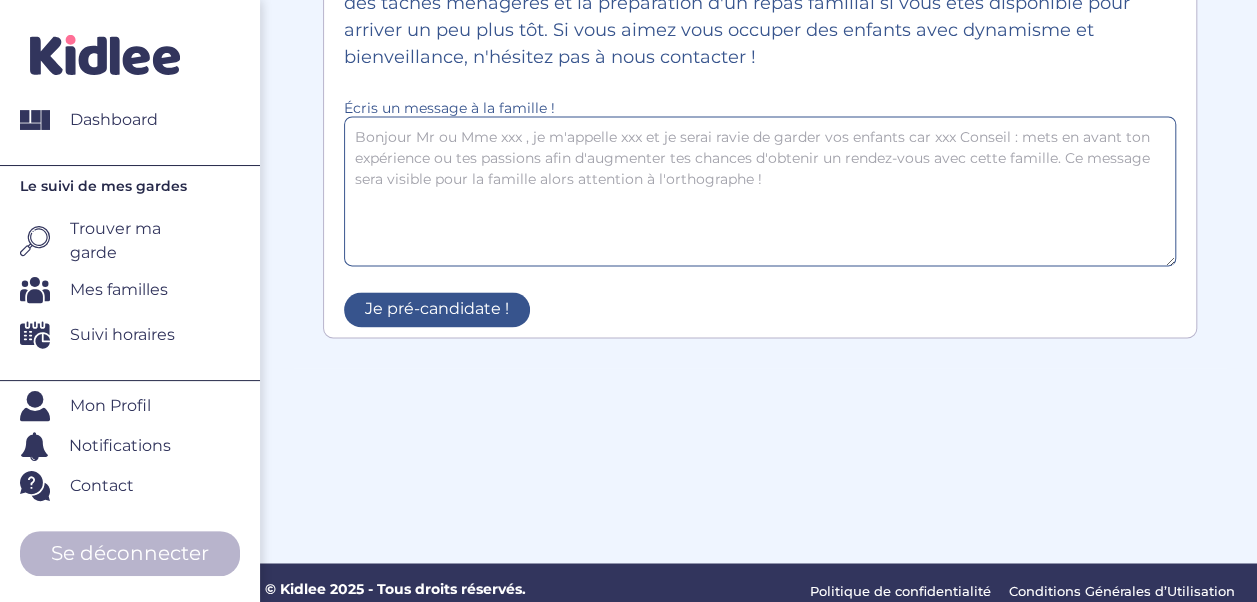 scroll, scrollTop: 1334, scrollLeft: 0, axis: vertical 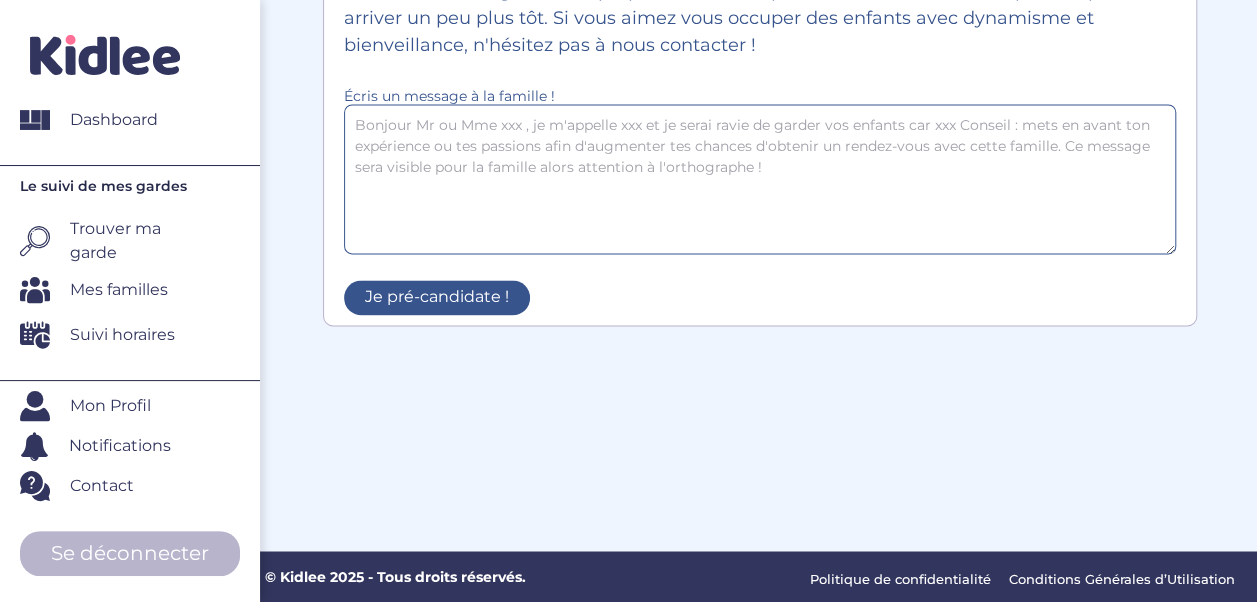 paste on "Bonjour ,
Je suis intéressée par votre annonce, si mon profil vous convient, s'il vous plaît n'hésitez pas à me répondre, merci!" 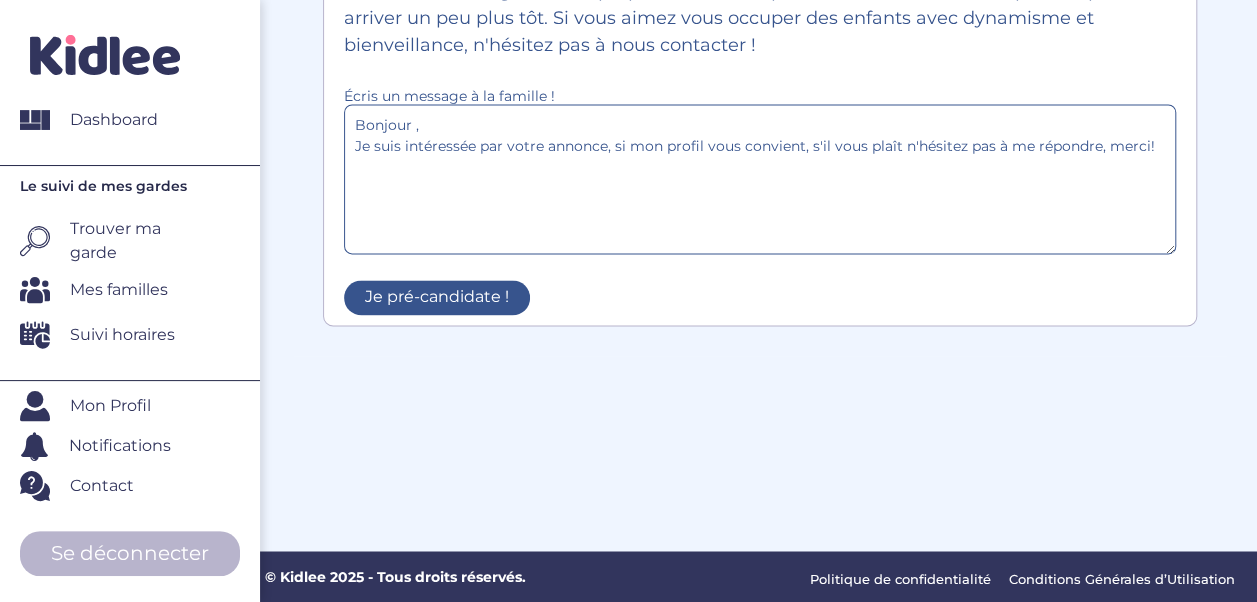 click on "Bonjour ,
Je suis intéressée par votre annonce, si mon profil vous convient, s'il vous plaît n'hésitez pas à me répondre, merci!" at bounding box center (760, 179) 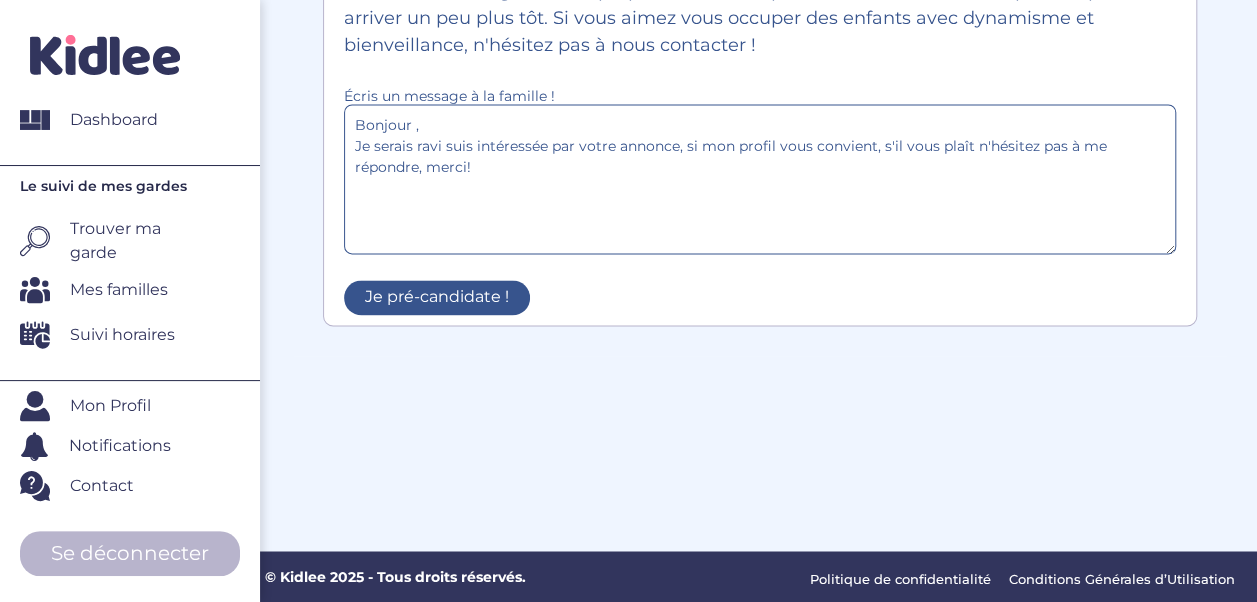 type on "Bonjour ,
Je serais ravie suis intéressée par votre annonce, si mon profil vous convient, s'il vous plaît n'hésitez pas à me répondre, merci!" 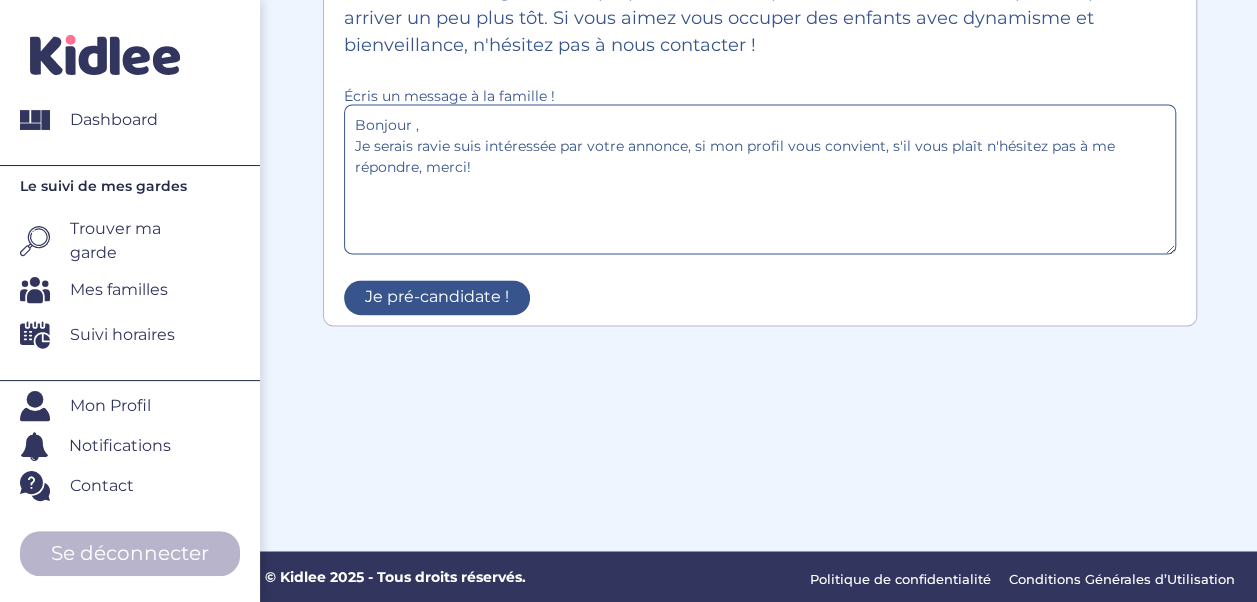 drag, startPoint x: 354, startPoint y: 118, endPoint x: 484, endPoint y: 176, distance: 142.35168 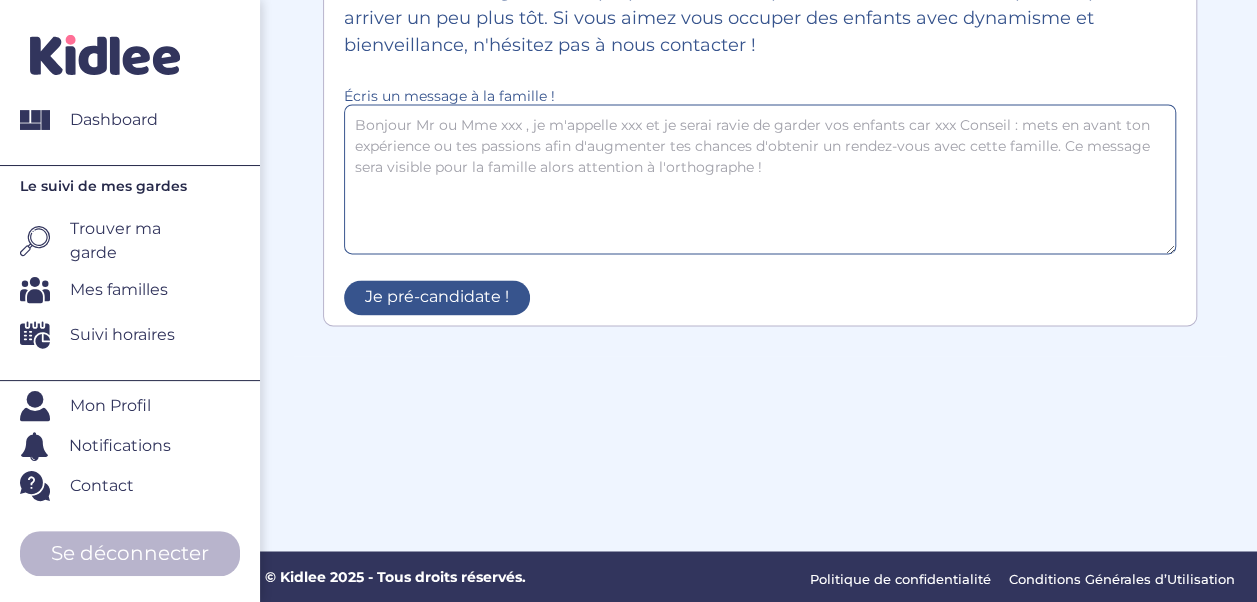 click at bounding box center (760, 179) 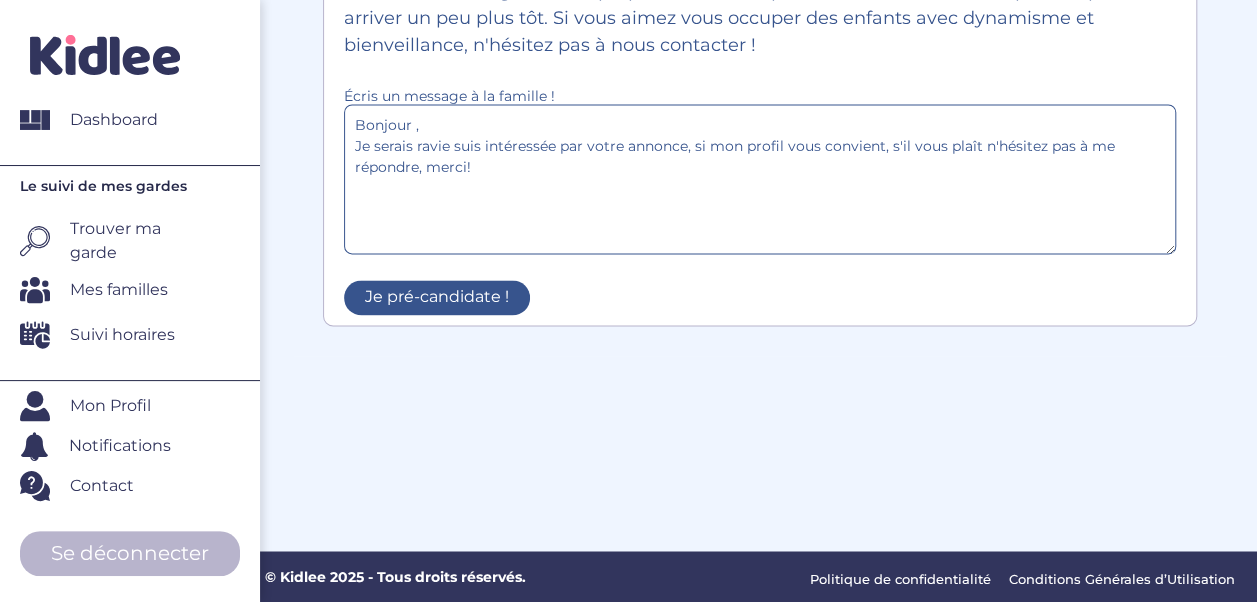 drag, startPoint x: 451, startPoint y: 142, endPoint x: 345, endPoint y: 150, distance: 106.30146 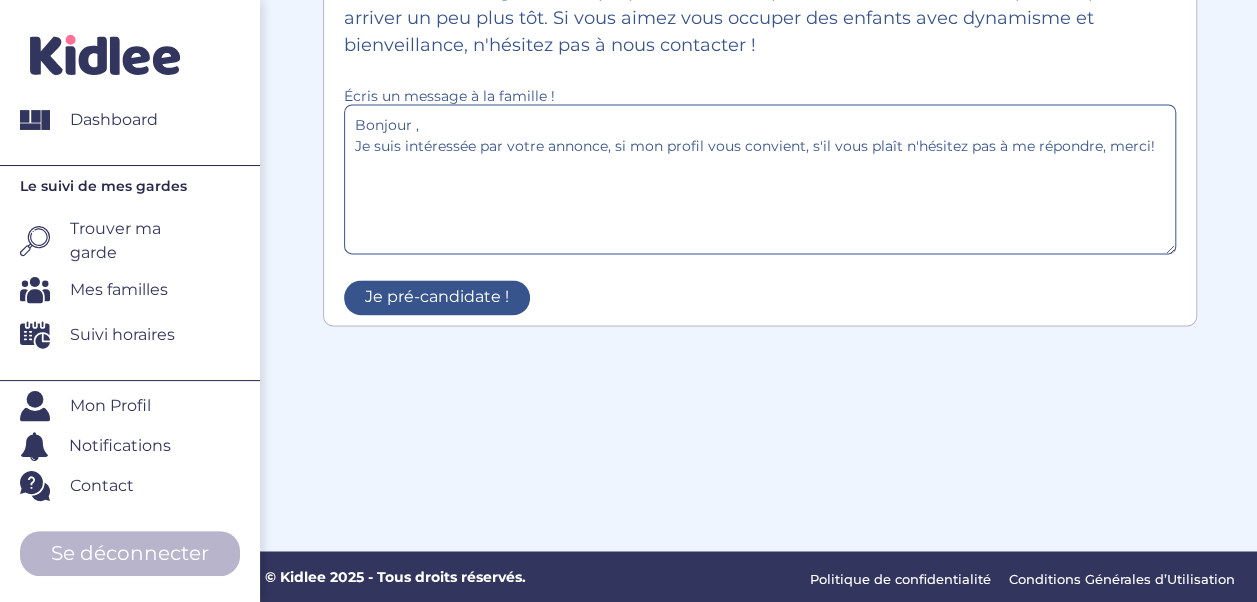 click on "Bonjour ,
Je suis intéressée par votre annonce, si mon profil vous convient, s'il vous plaît n'hésitez pas à me répondre, merci!" at bounding box center [760, 179] 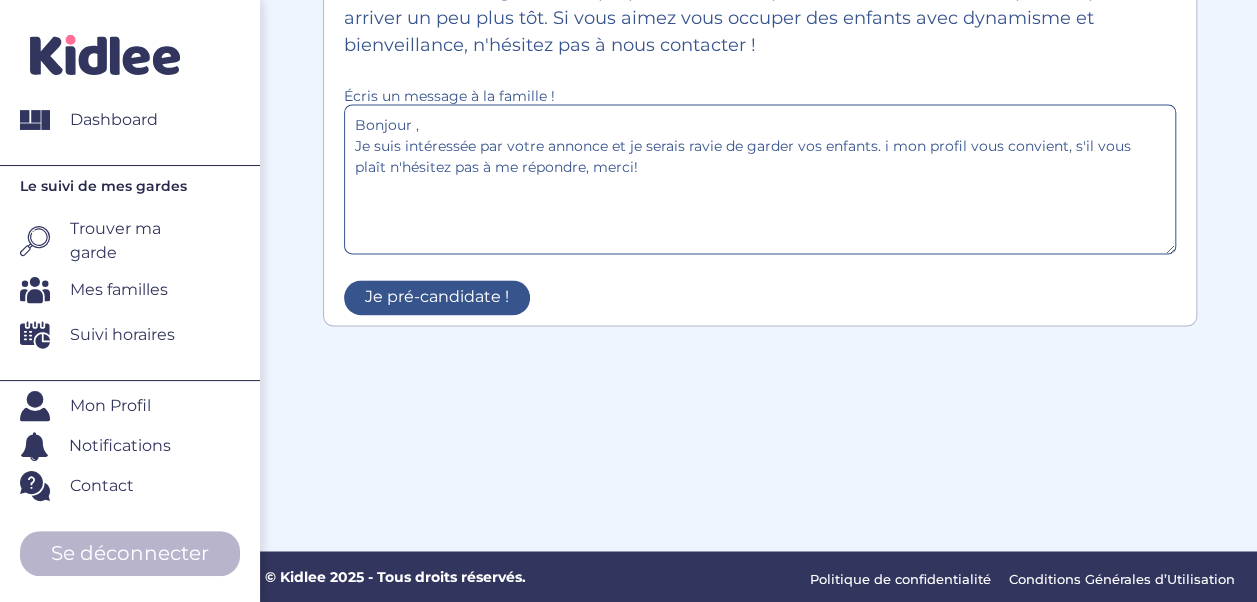 type on "Bonjour ,
Je suis intéressée par votre annonce et je serais ravie de garder vos enfants. Si mon profil vous convient, s'il vous plaît n'hésitez pas à me répondre, merci!" 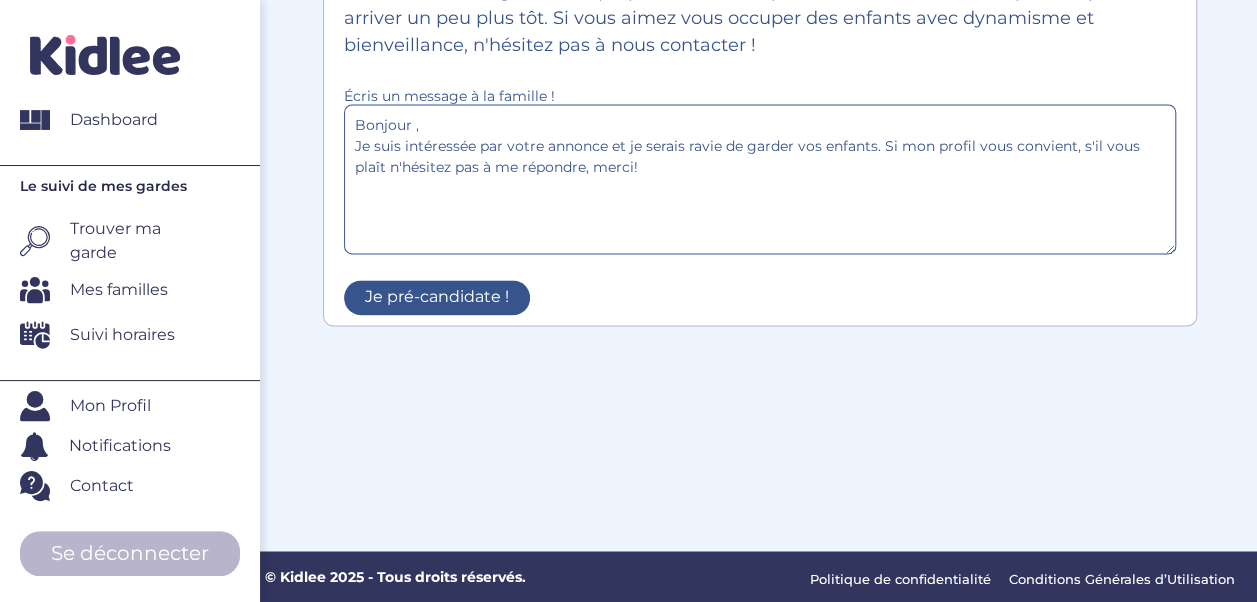 drag, startPoint x: 642, startPoint y: 164, endPoint x: 344, endPoint y: 113, distance: 302.3326 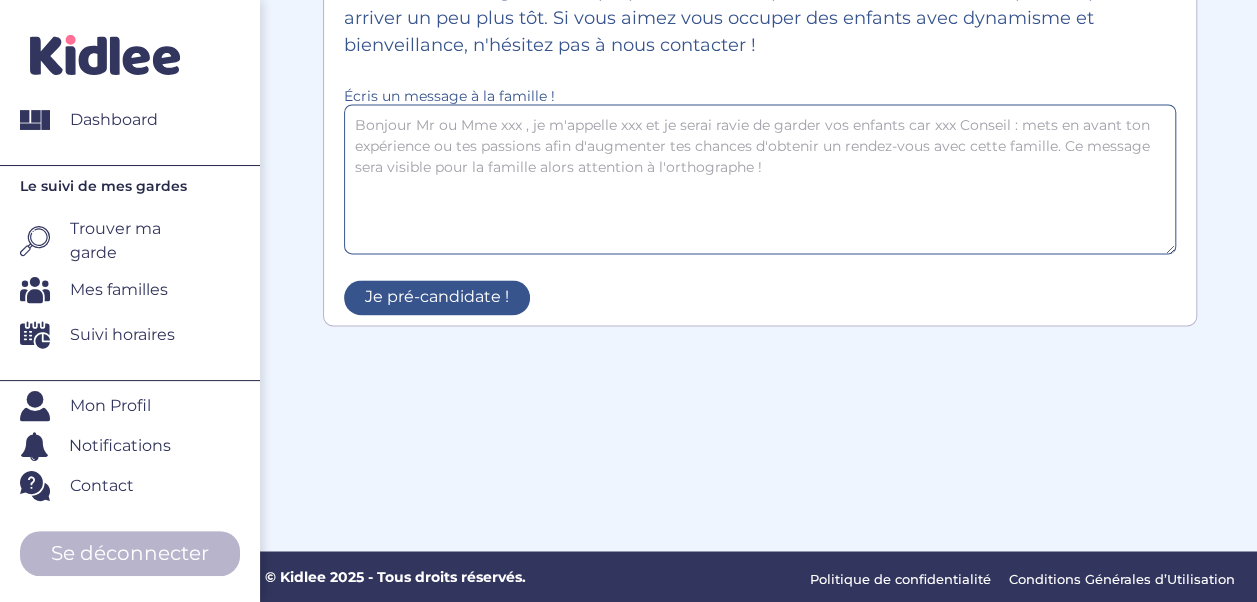 click at bounding box center [760, 179] 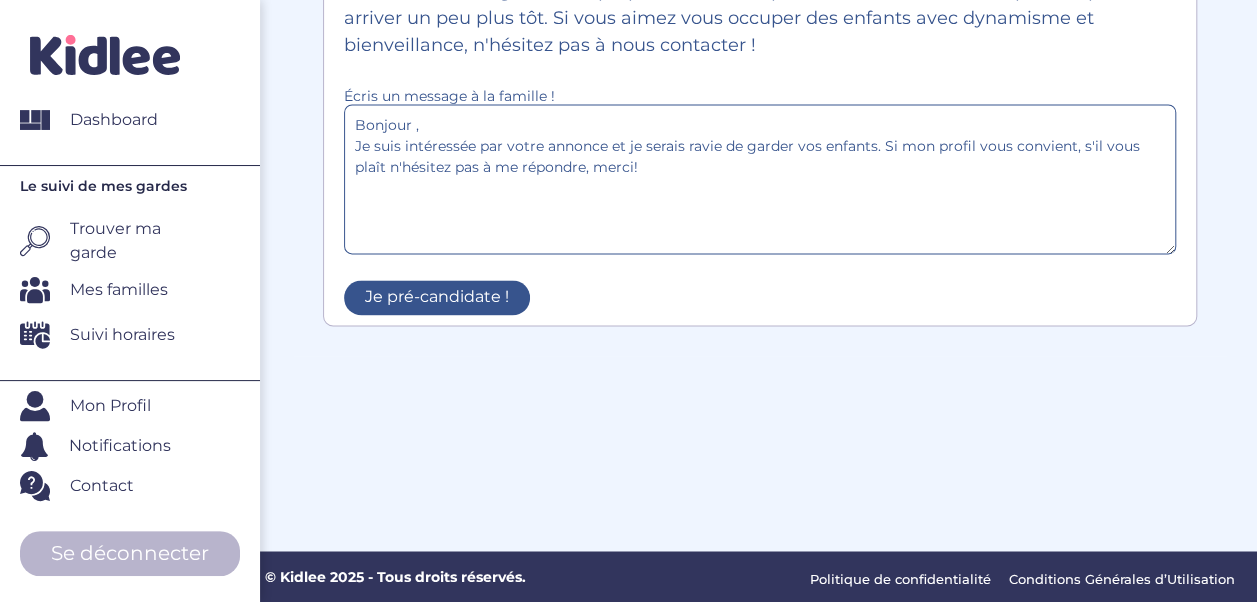 click on "Bonjour ,
Je suis intéressée par votre annonce et je serais ravie de garder vos enfants. Si mon profil vous convient, s'il vous plaît n'hésitez pas à me répondre, merci!" at bounding box center (760, 179) 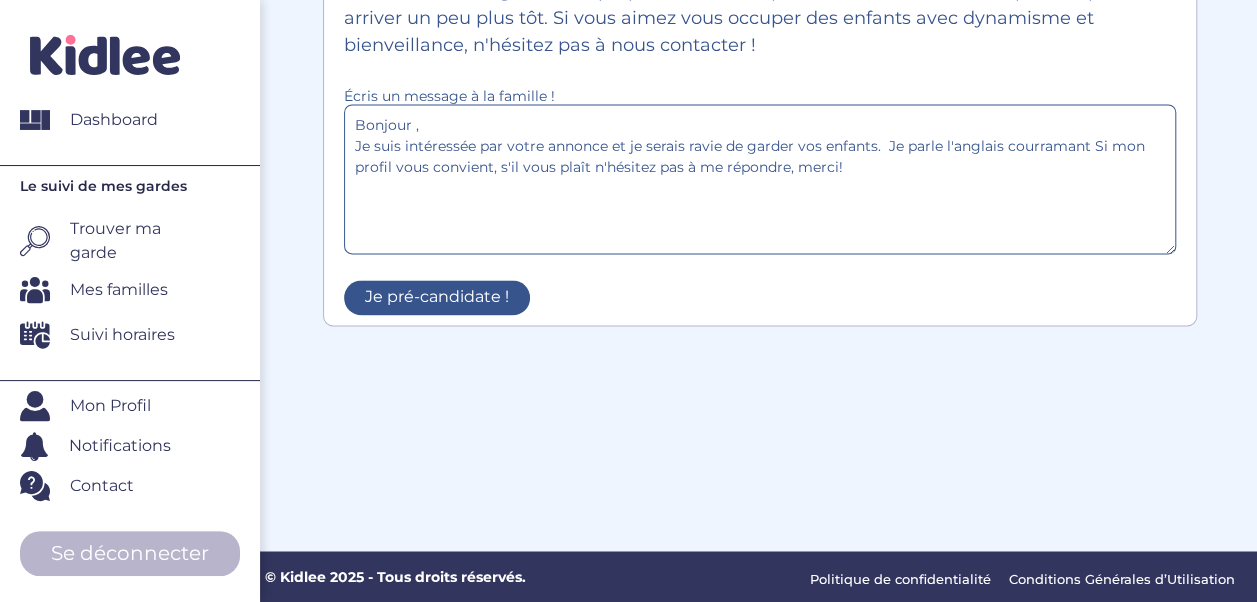 click on "Bonjour ,
Je suis intéressée par votre annonce et je serais ravie de garder vos enfants.  Je parle l'anglais courramant Si mon profil vous convient, s'il vous plaît n'hésitez pas à me répondre, merci!" at bounding box center [760, 179] 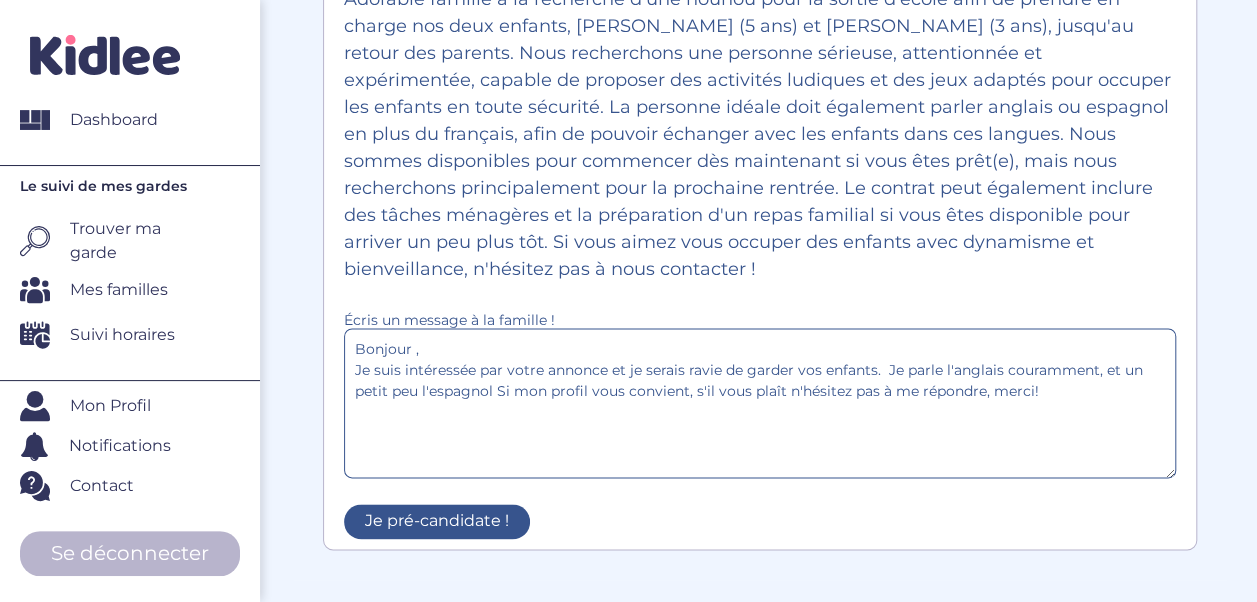 scroll, scrollTop: 1106, scrollLeft: 0, axis: vertical 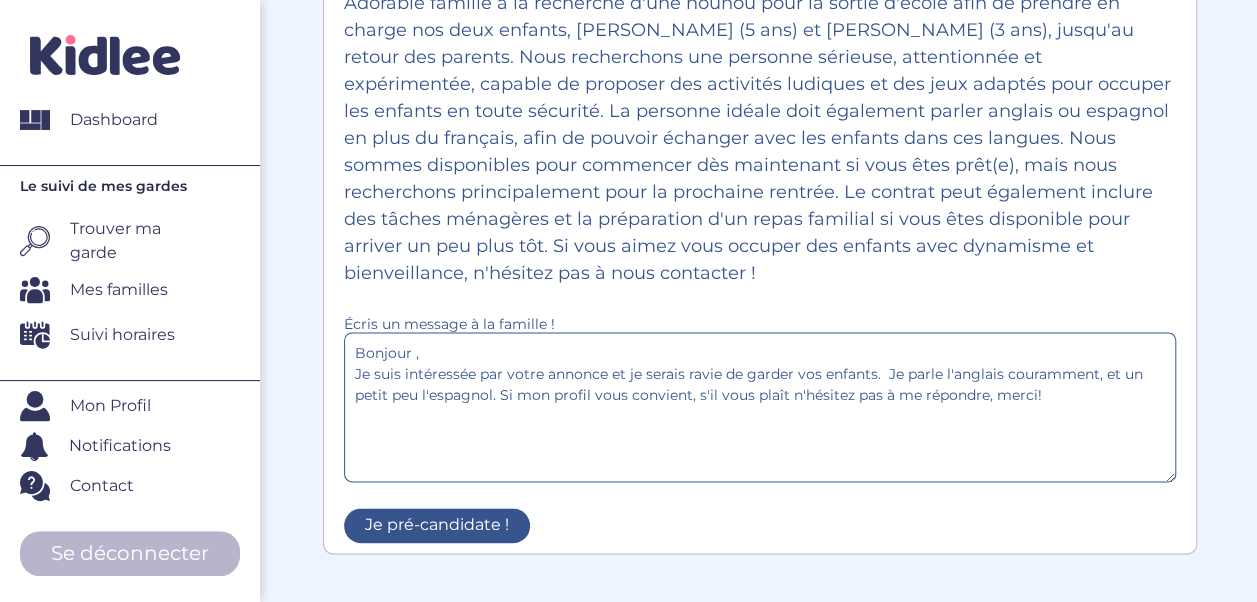 click on "Bonjour ,
Je suis intéressée par votre annonce et je serais ravie de garder vos enfants.  Je parle l'anglais couramment, et un petit peu l'espagnol. Si mon profil vous convient, s'il vous plaît n'hésitez pas à me répondre, merci!" at bounding box center [760, 407] 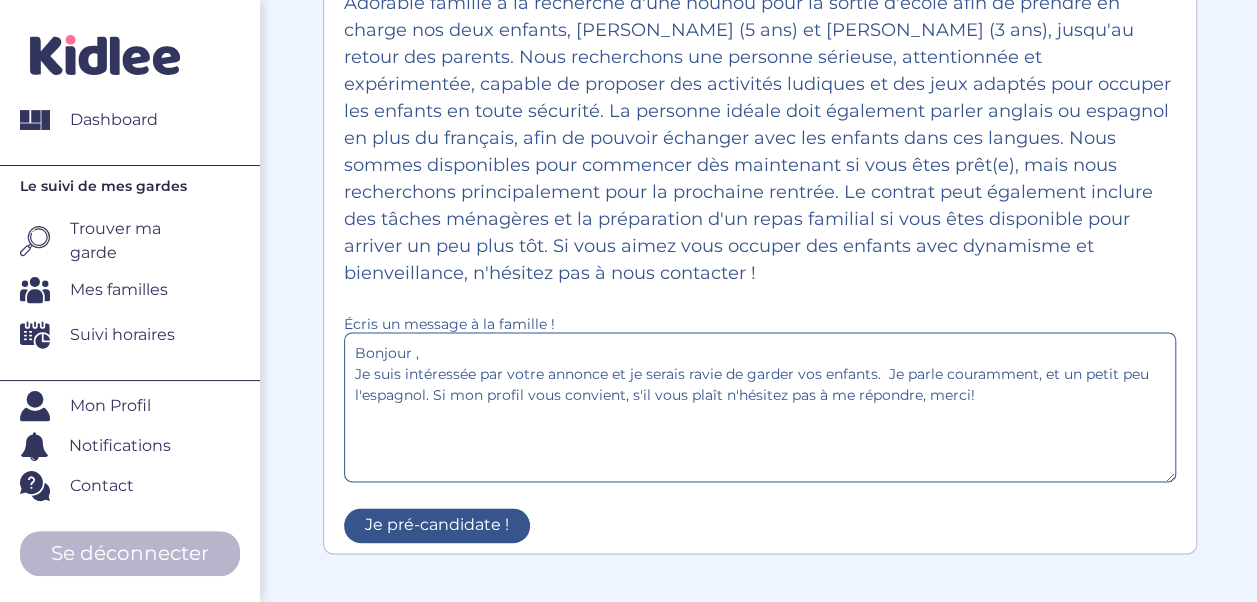 click on "Bonjour ,
Je suis intéressée par votre annonce et je serais ravie de garder vos enfants.  Je parle couramment, et un petit peu l'espagnol. Si mon profil vous convient, s'il vous plaît n'hésitez pas à me répondre, merci!" at bounding box center (760, 407) 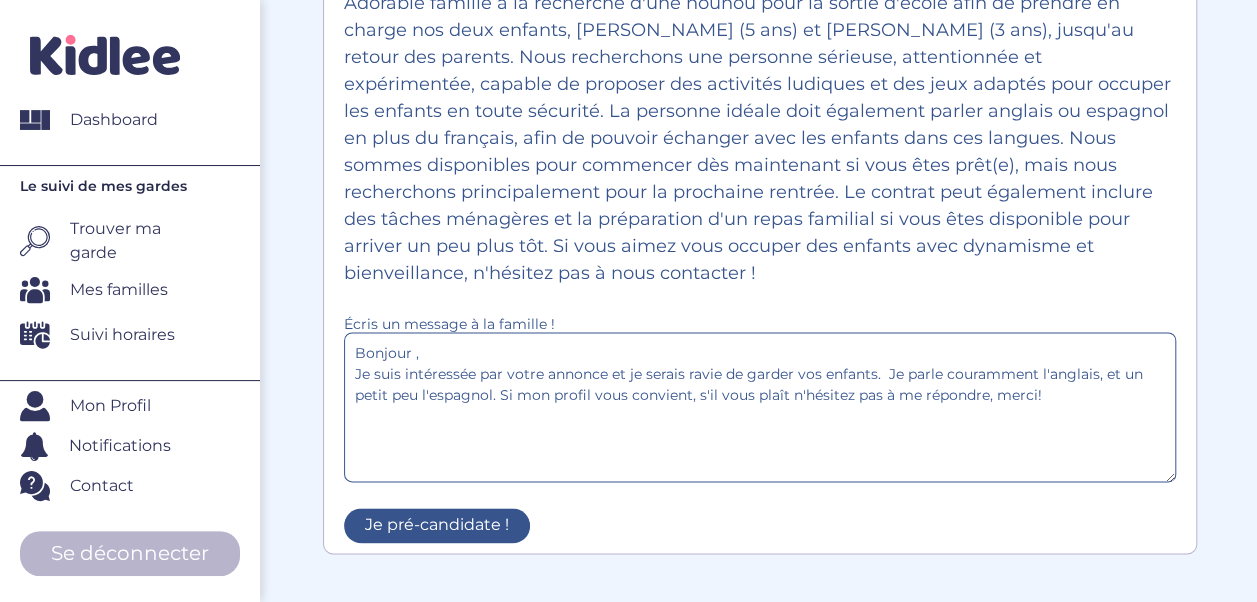 click on "Bonjour ,
Je suis intéressée par votre annonce et je serais ravie de garder vos enfants.  Je parle couramment l'anglais, et un petit peu l'espagnol. Si mon profil vous convient, s'il vous plaît n'hésitez pas à me répondre, merci!" at bounding box center (760, 407) 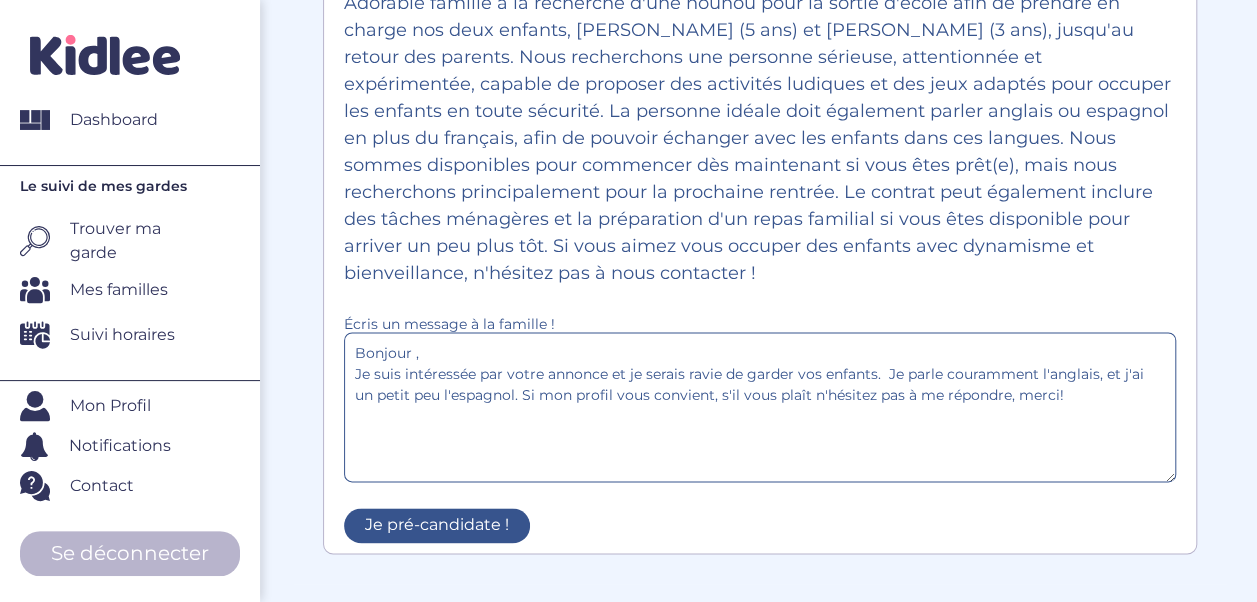 click on "Bonjour ,
Je suis intéressée par votre annonce et je serais ravie de garder vos enfants.  Je parle couramment l'anglais, et j'ai un petit peu l'espagnol. Si mon profil vous convient, s'il vous plaît n'hésitez pas à me répondre, merci!" at bounding box center [760, 407] 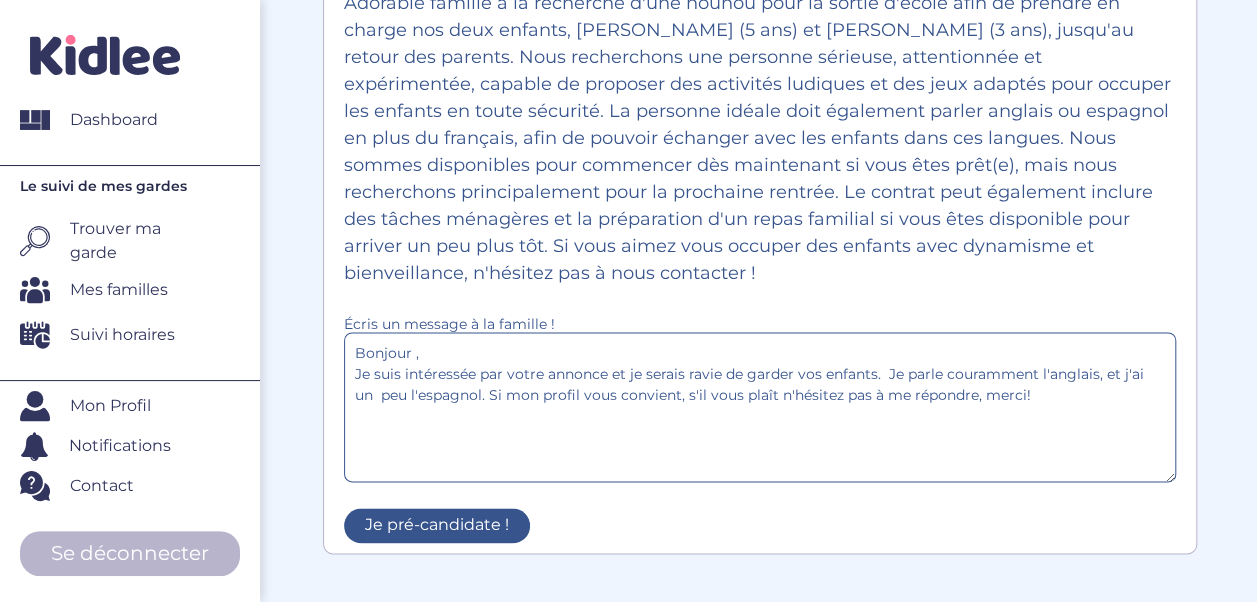click on "Bonjour ,
Je suis intéressée par votre annonce et je serais ravie de garder vos enfants.  Je parle couramment l'anglais, et j'ai un  peu l'espagnol. Si mon profil vous convient, s'il vous plaît n'hésitez pas à me répondre, merci!" at bounding box center (760, 407) 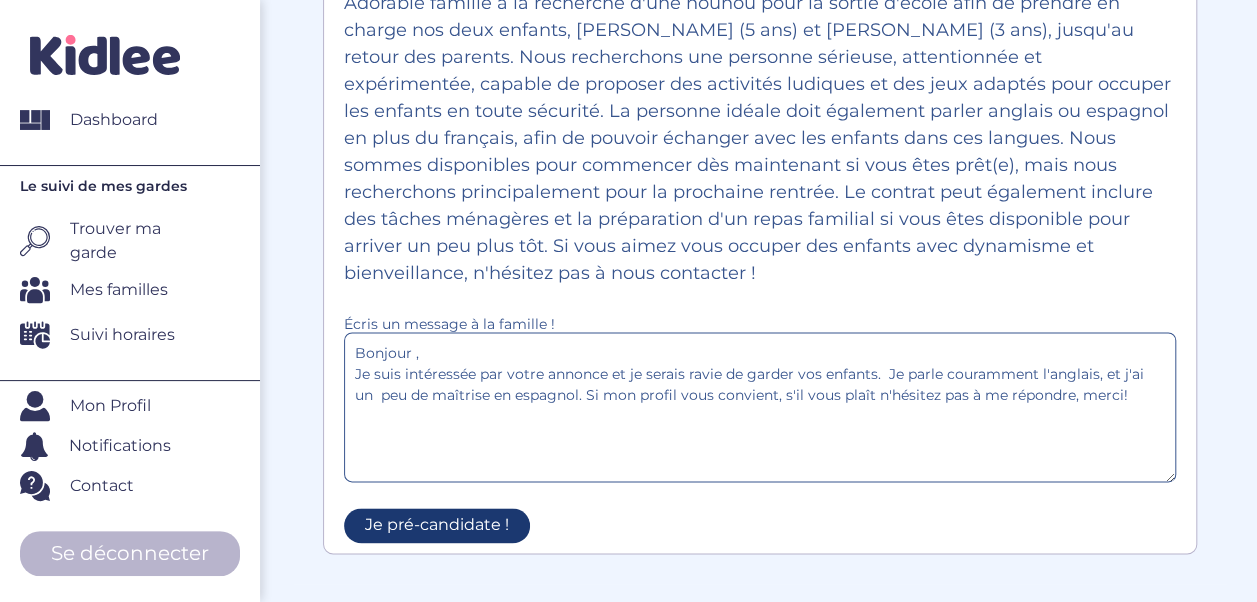 type on "Bonjour ,
Je suis intéressée par votre annonce et je serais ravie de garder vos enfants.  Je parle couramment l'anglais, et j'ai un  peu de maîtrise en espagnol. Si mon profil vous convient, s'il vous plaît n'hésitez pas à me répondre, merci!" 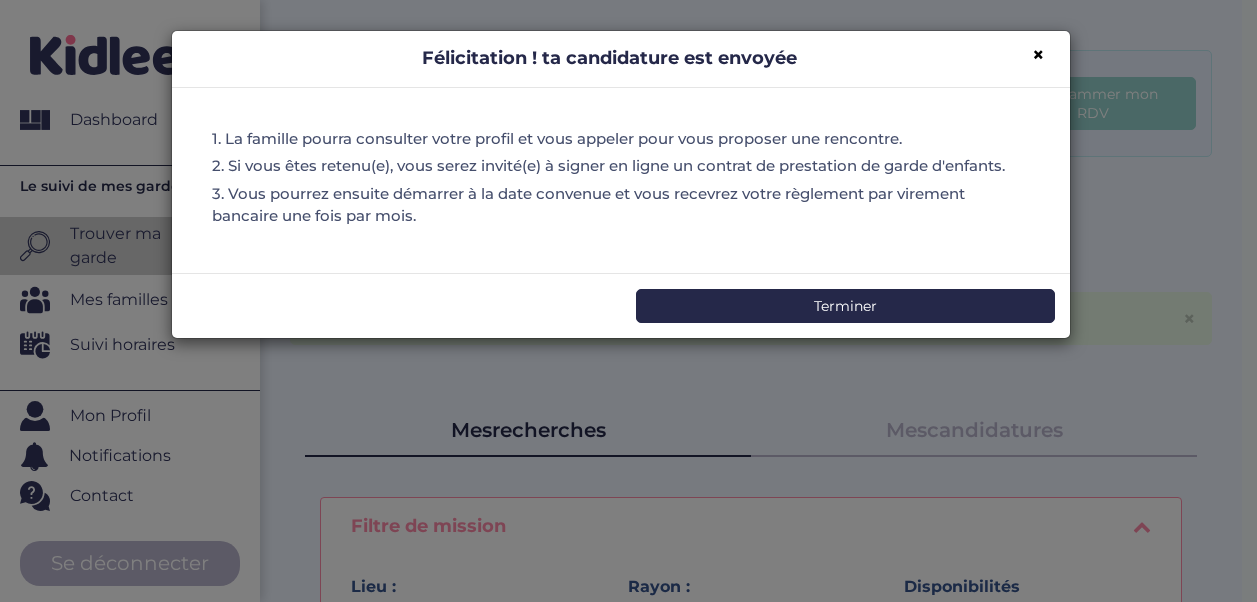 scroll, scrollTop: 0, scrollLeft: 0, axis: both 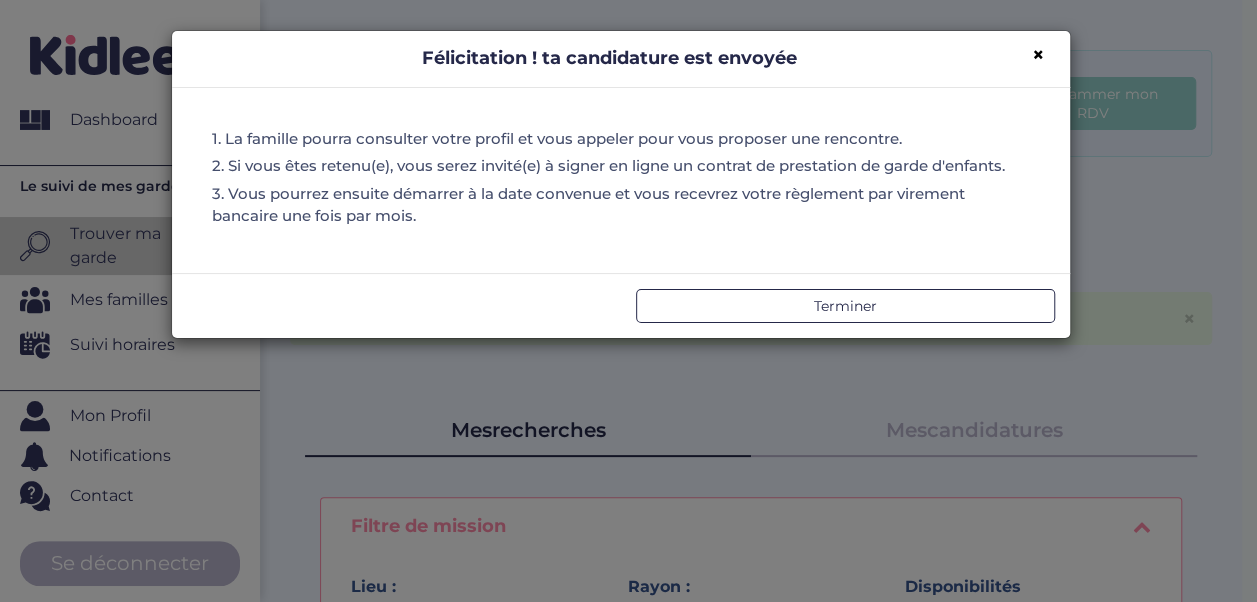 click on "Terminer" at bounding box center [845, 306] 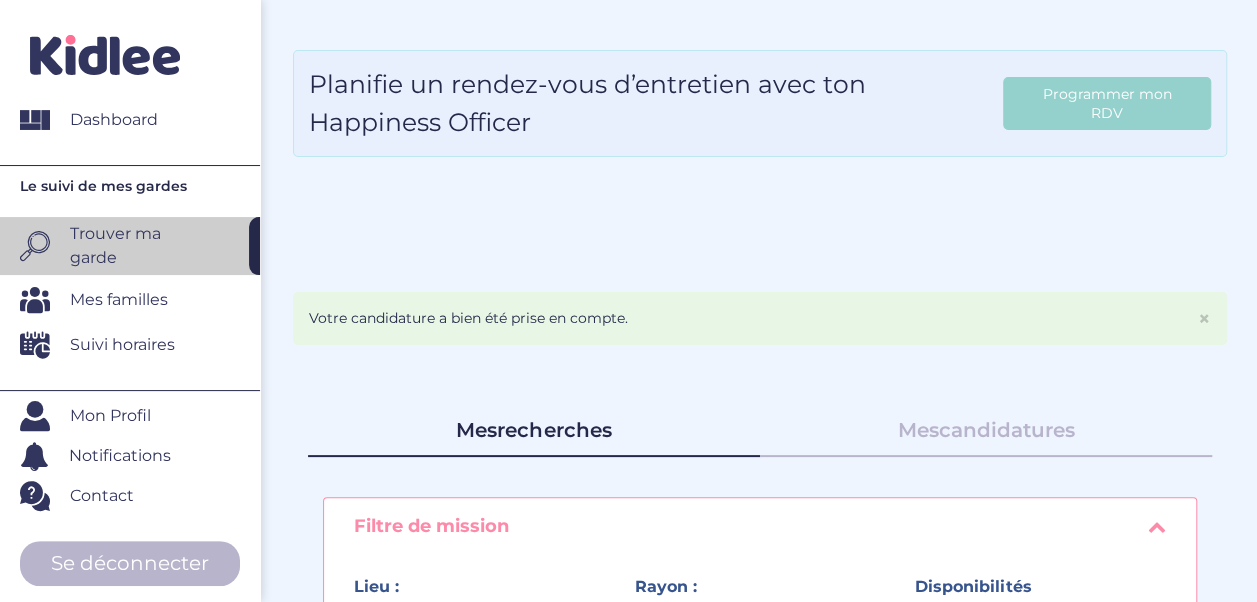 click on "Mon Profil" at bounding box center [110, 416] 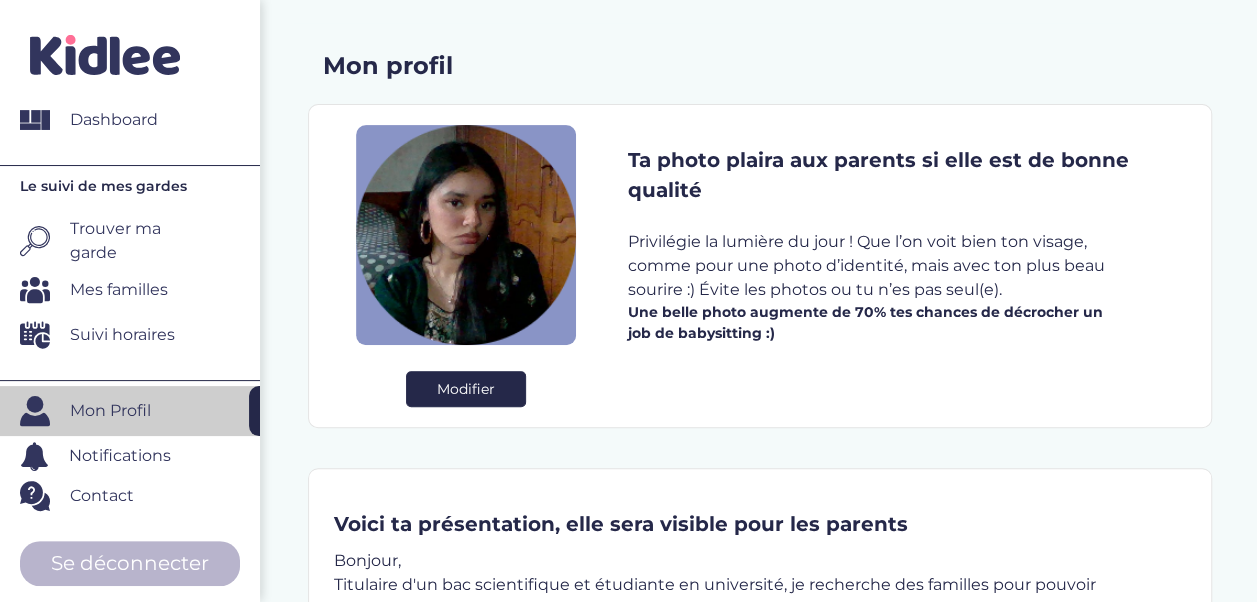 scroll, scrollTop: 269, scrollLeft: 0, axis: vertical 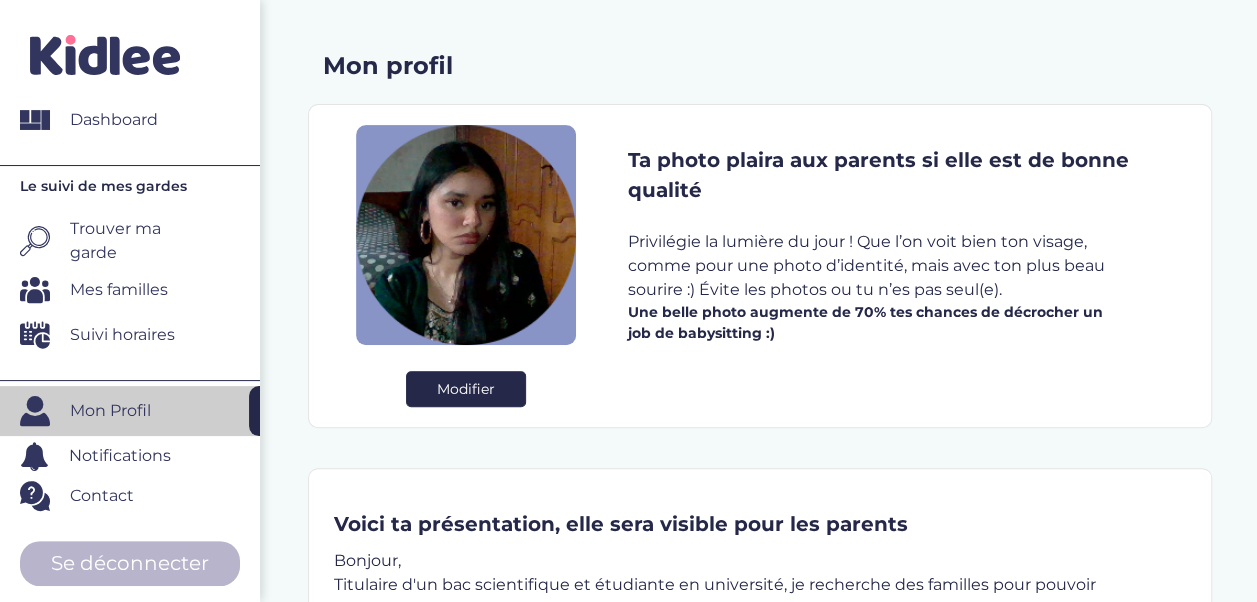 type on "0.4076" 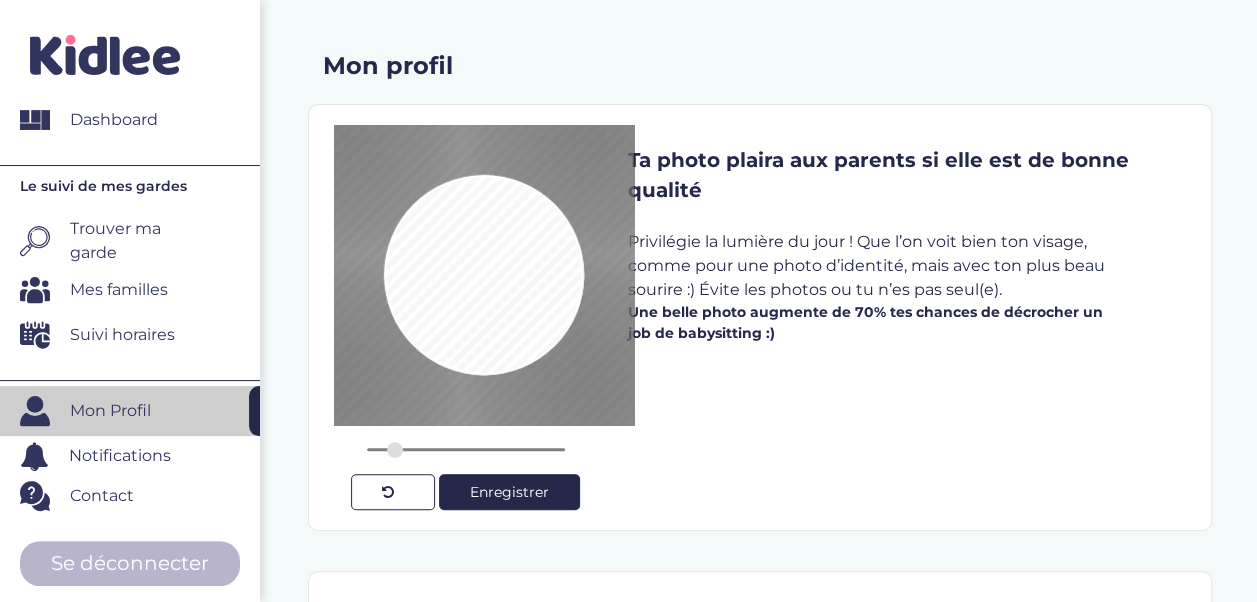 click on "Enregistrer" at bounding box center (509, 492) 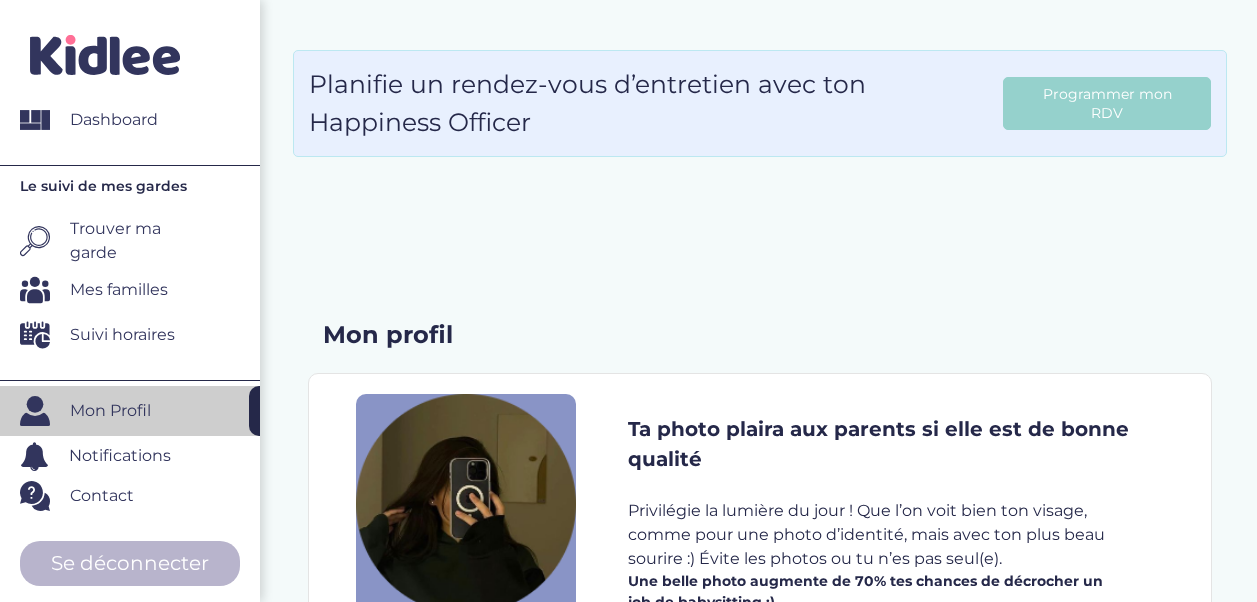 click on "Voici ta présentation, elle sera visible pour les parents
Annuler
Enregistrer
Modifier" at bounding box center (760, 950) 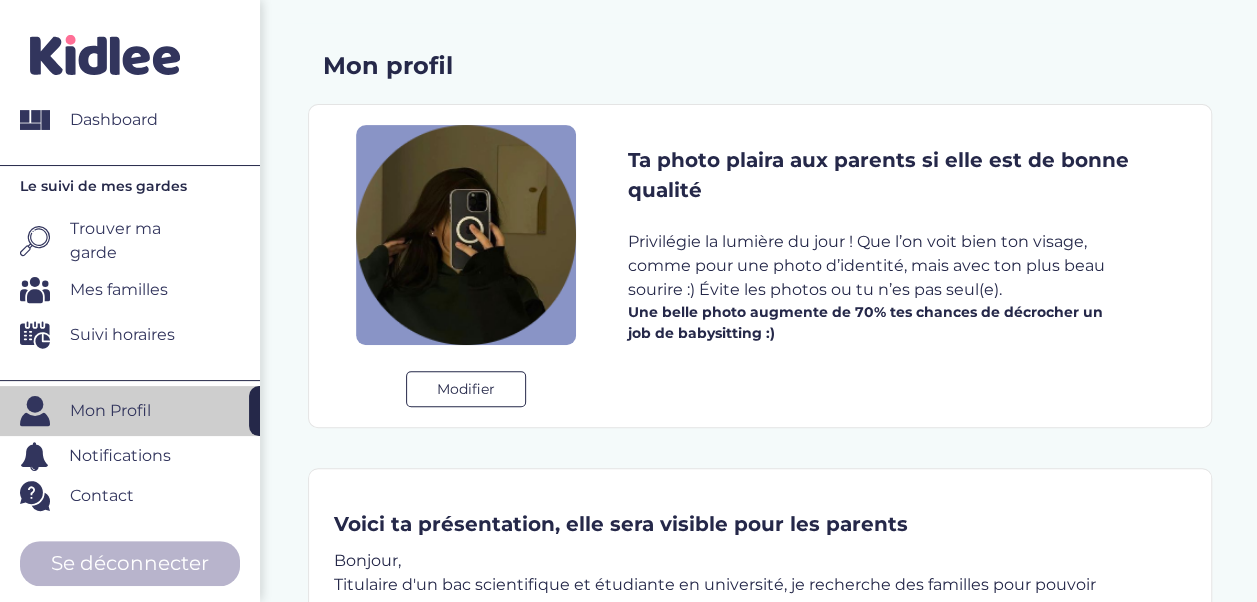 scroll, scrollTop: 0, scrollLeft: 0, axis: both 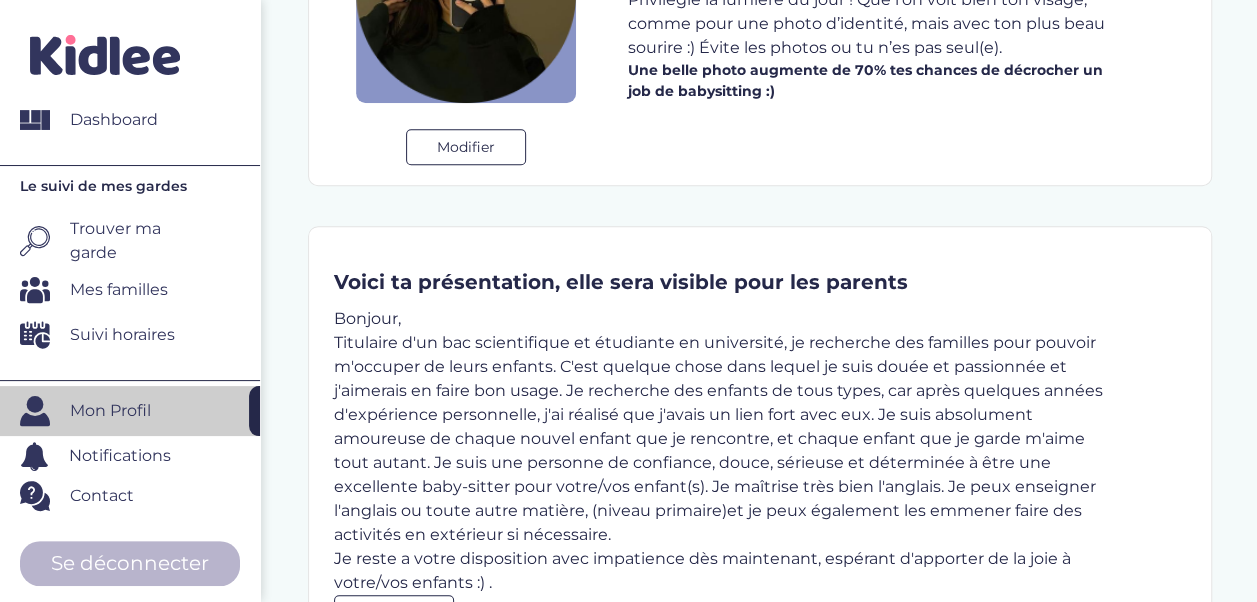 click on "Trouver ma garde" at bounding box center [132, 241] 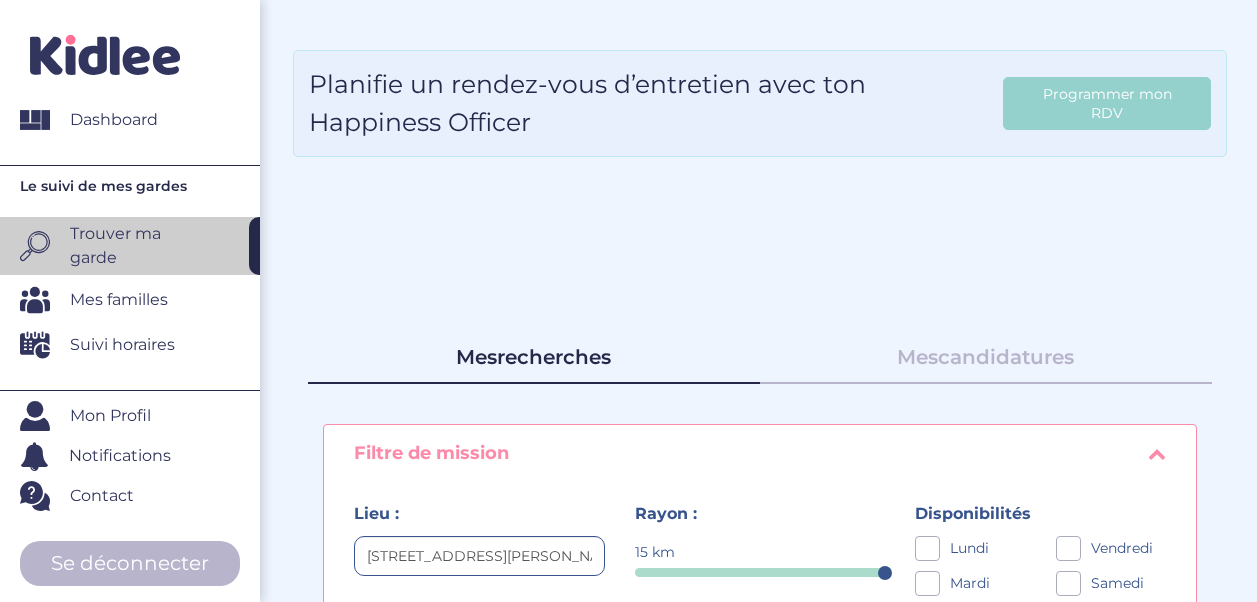 scroll, scrollTop: 0, scrollLeft: 0, axis: both 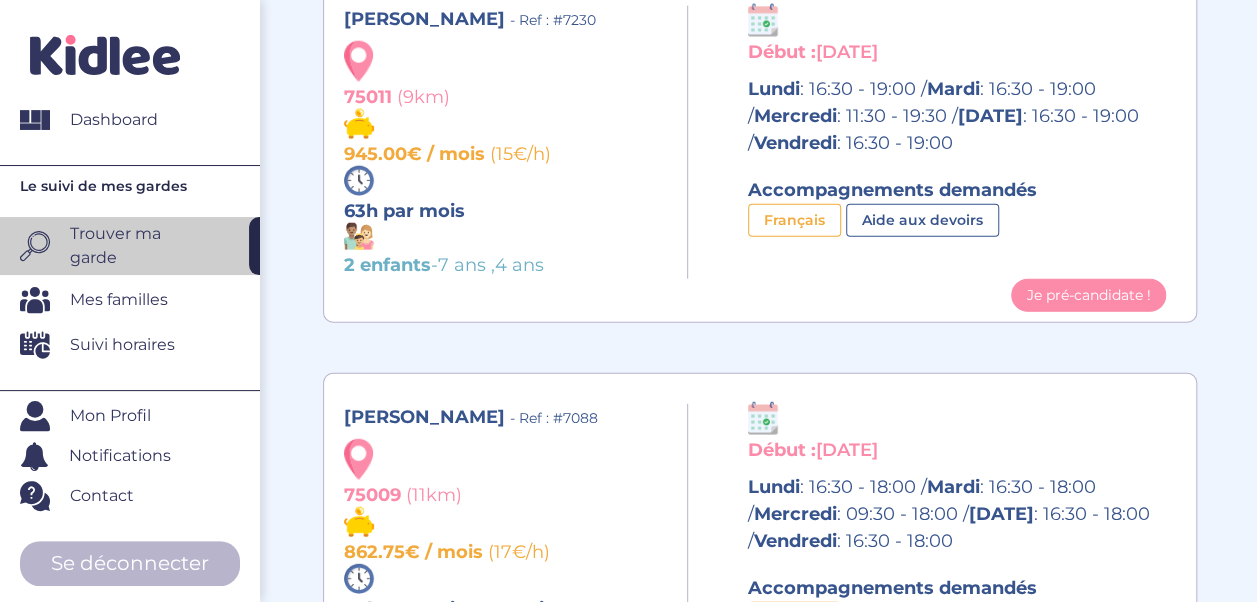 click on "75009
(11km)" at bounding box center (508, 475) 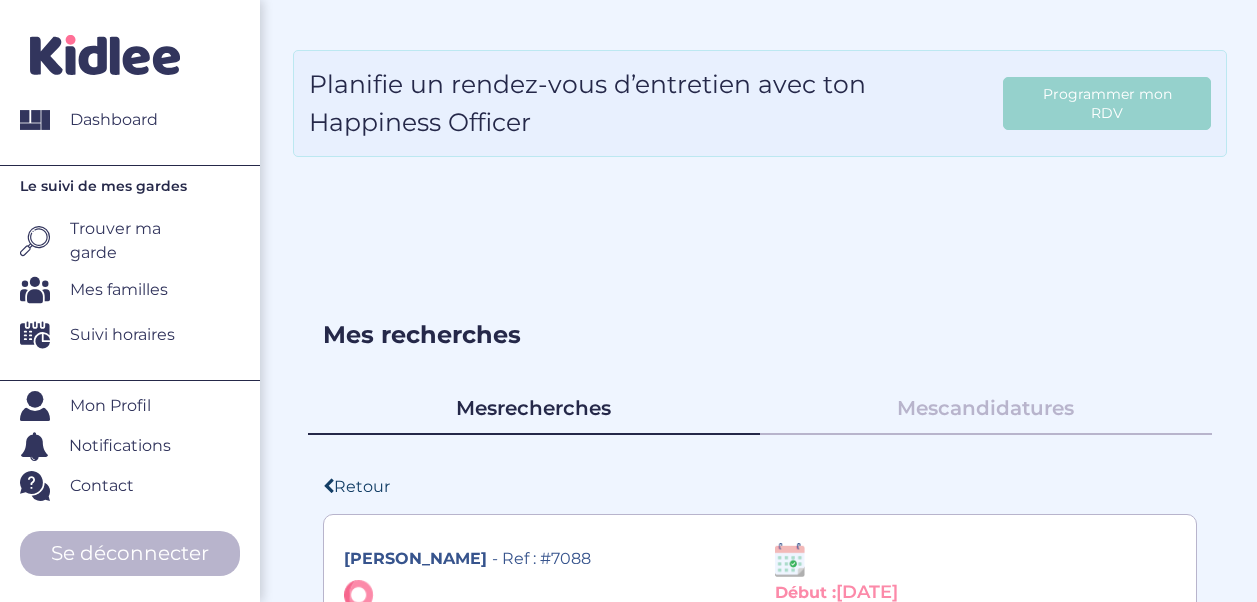 scroll, scrollTop: 0, scrollLeft: 0, axis: both 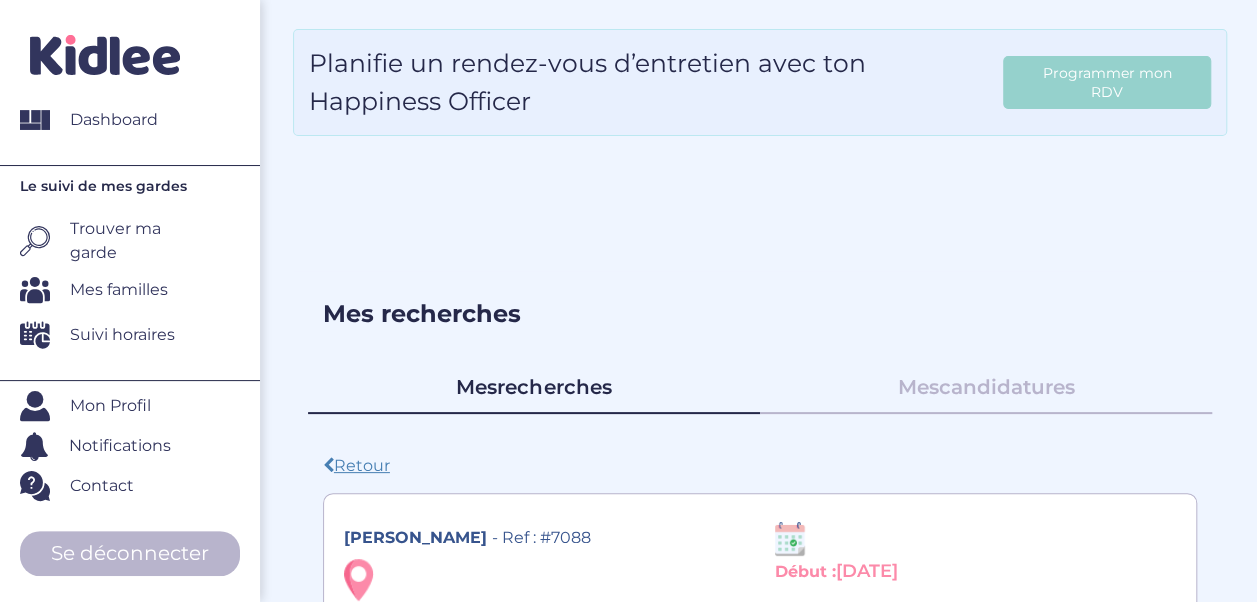 click on "Retour" at bounding box center (356, 465) 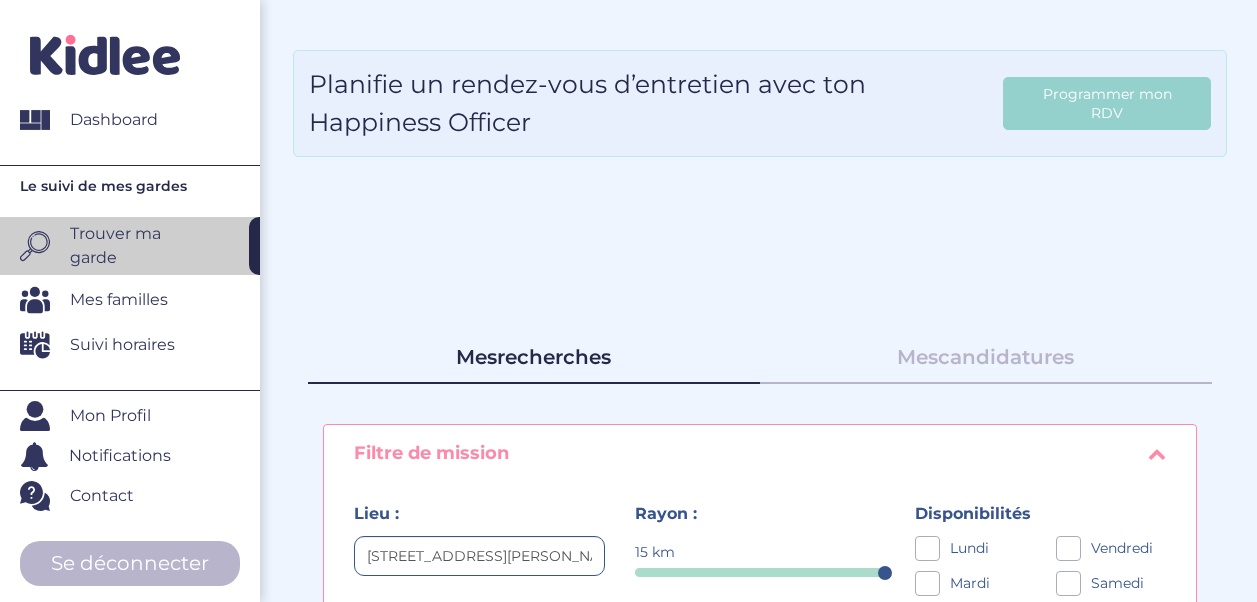 scroll, scrollTop: 0, scrollLeft: 0, axis: both 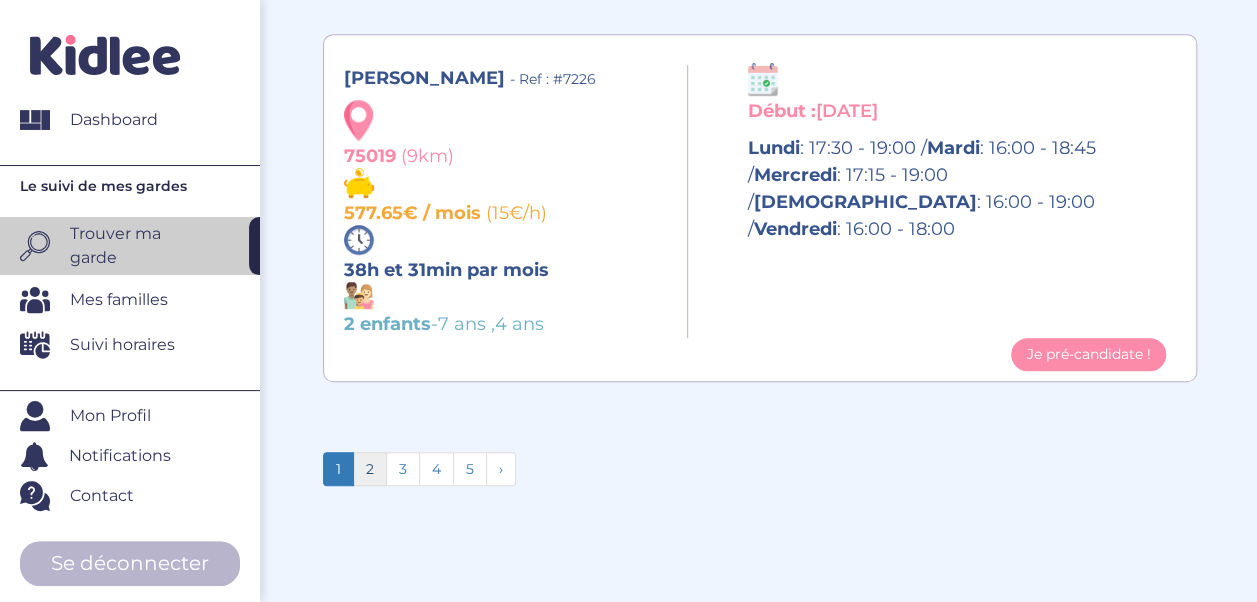 click on "2" at bounding box center [370, 469] 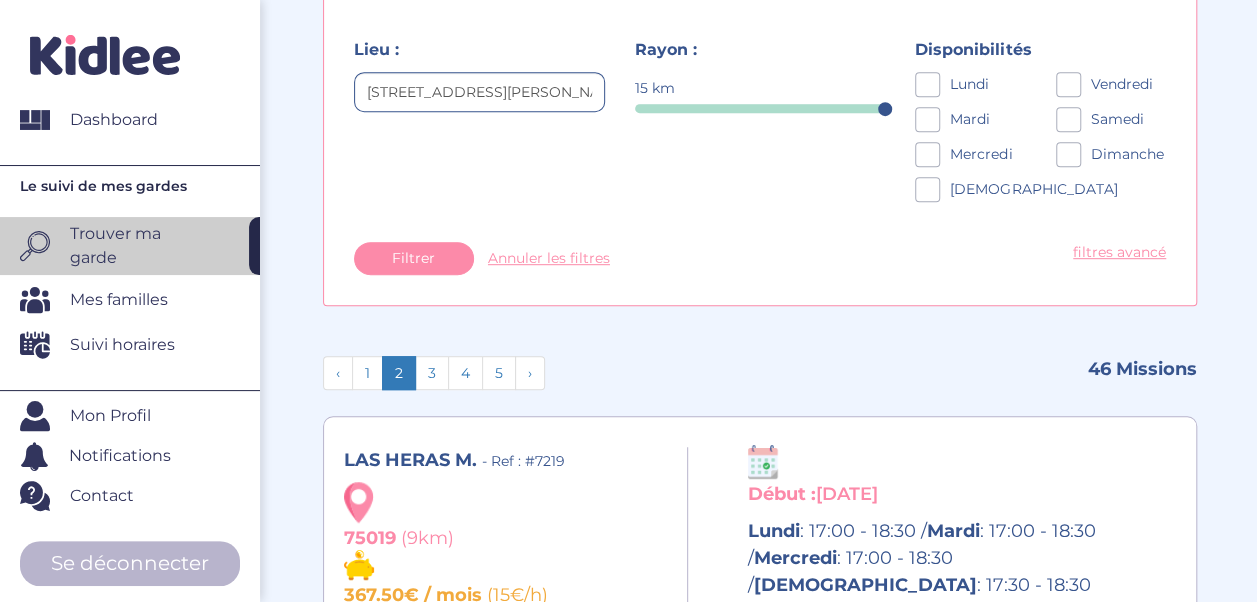 scroll, scrollTop: 464, scrollLeft: 0, axis: vertical 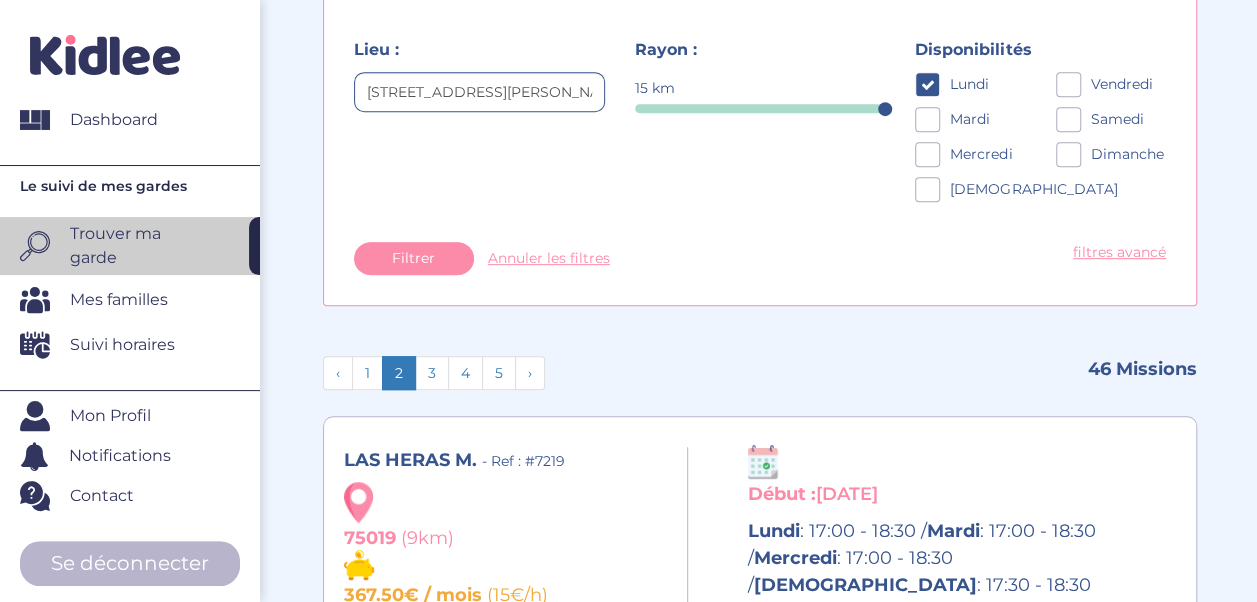 click at bounding box center [927, 119] 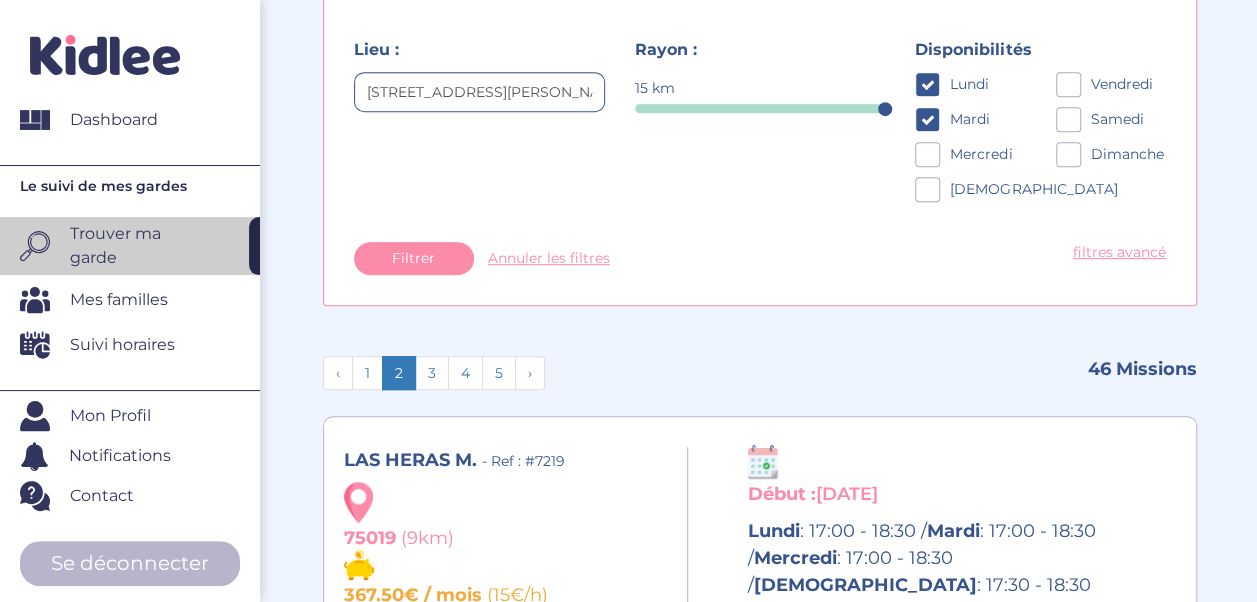 click at bounding box center (927, 154) 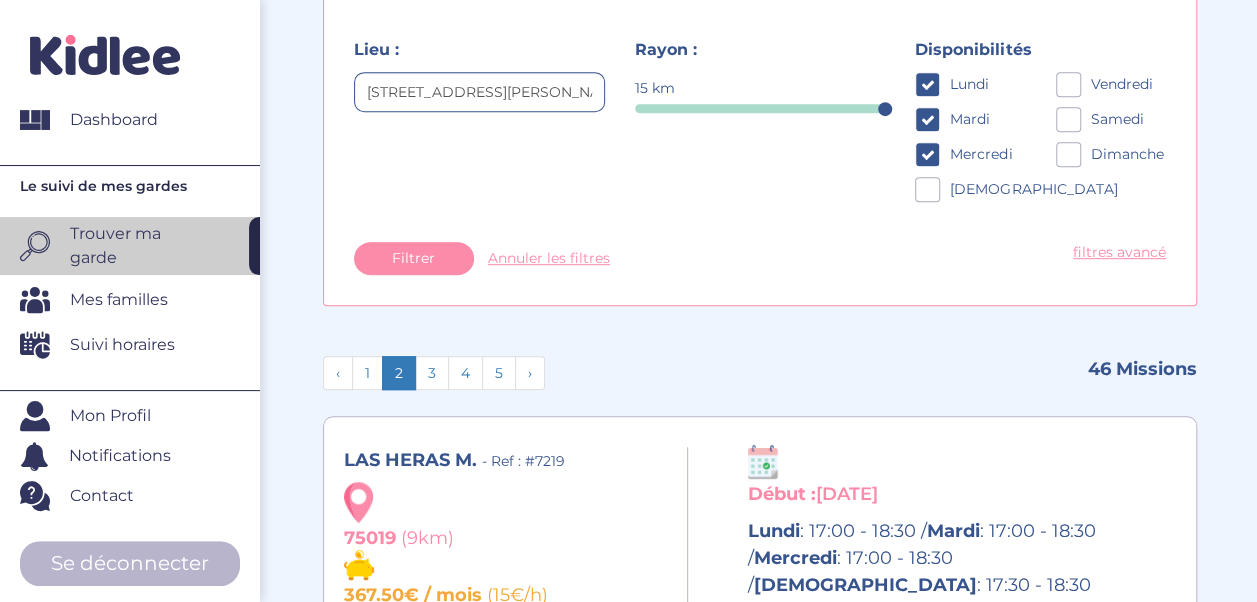 click at bounding box center [927, 189] 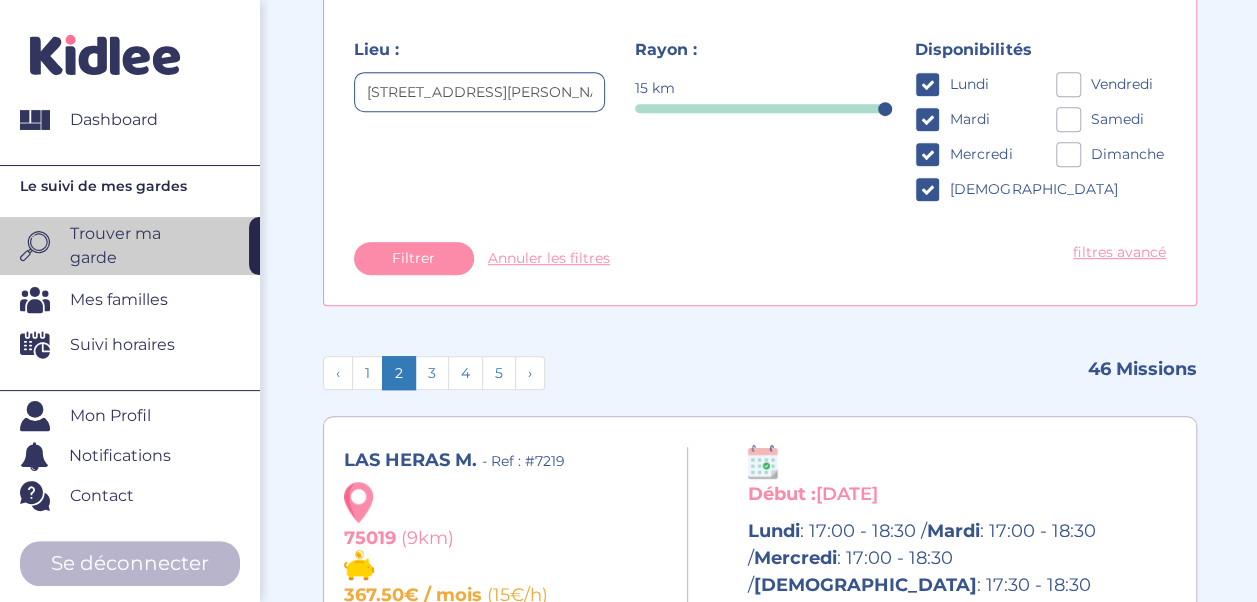 click at bounding box center [1068, 84] 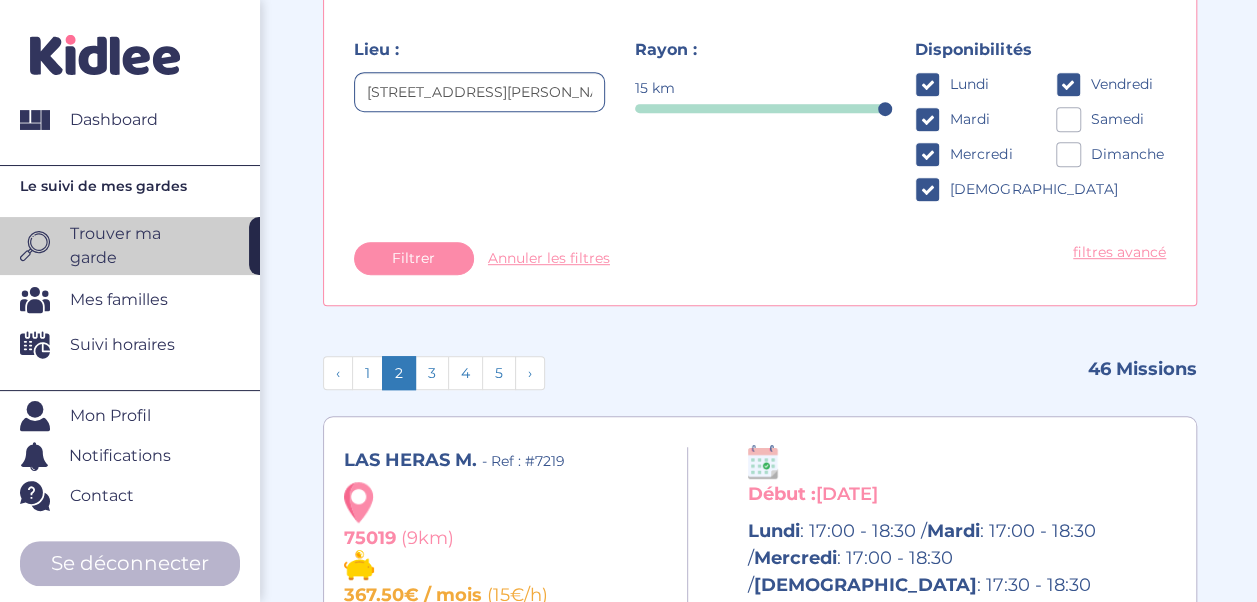 click at bounding box center [1068, 119] 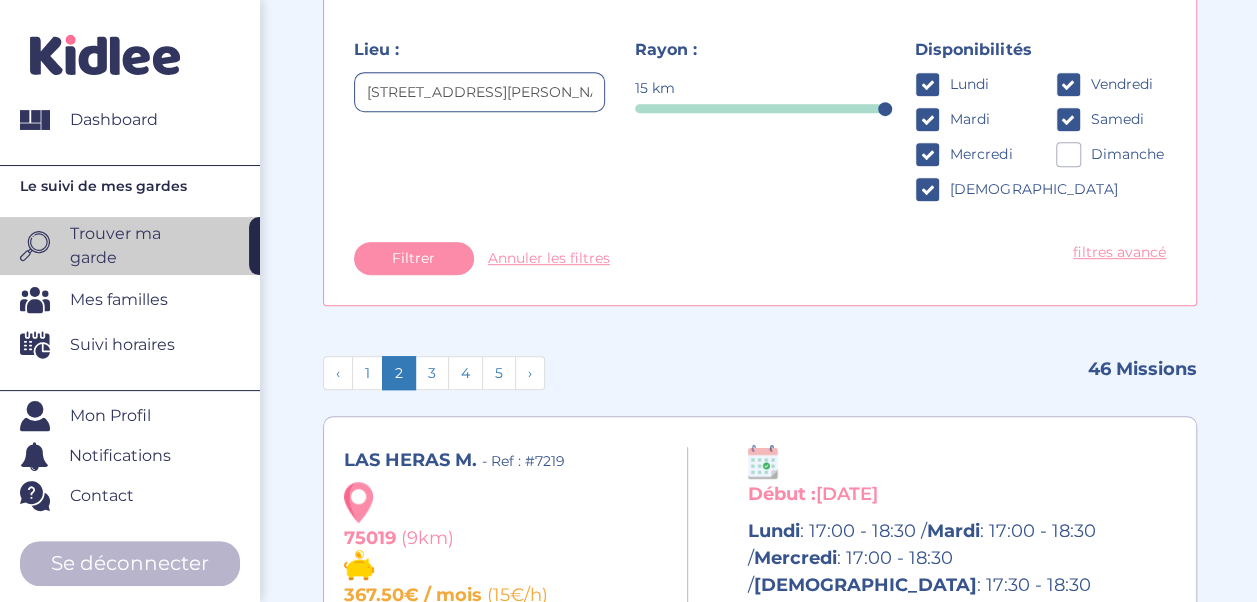 click at bounding box center (1068, 154) 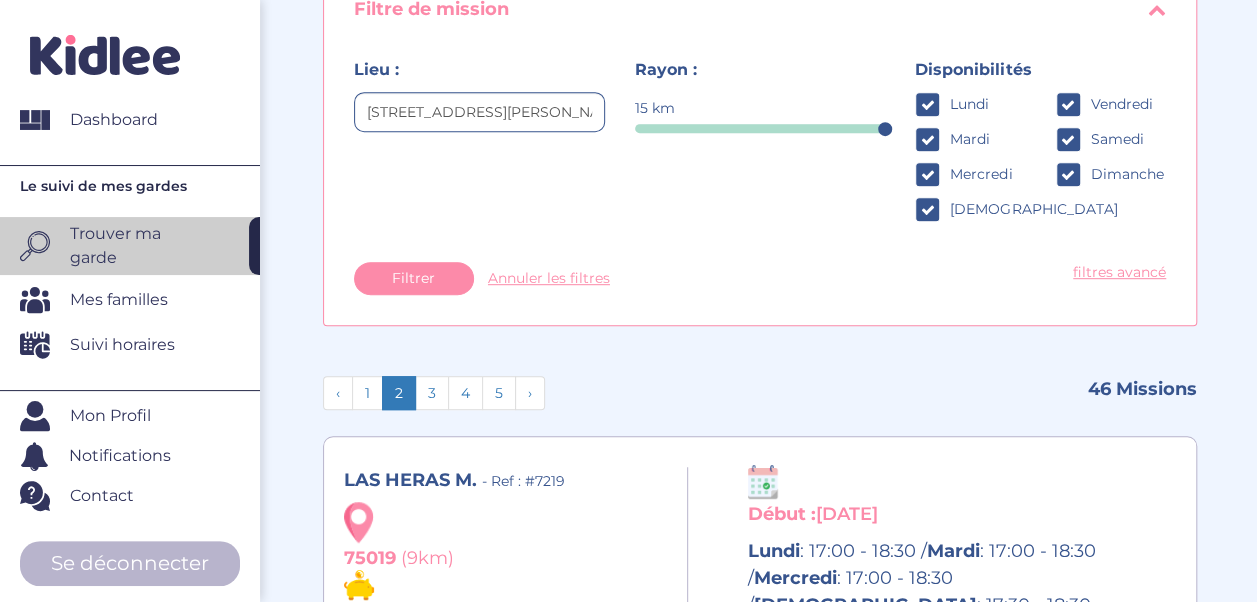 scroll, scrollTop: 442, scrollLeft: 0, axis: vertical 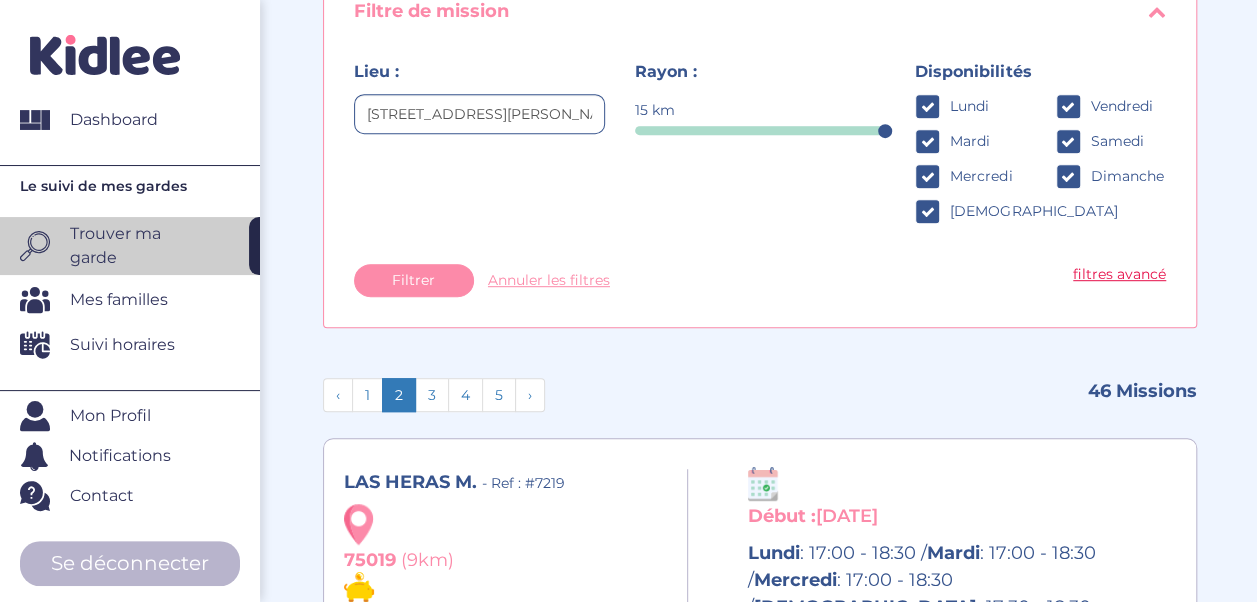 click on "filtres avancé" at bounding box center [1119, 274] 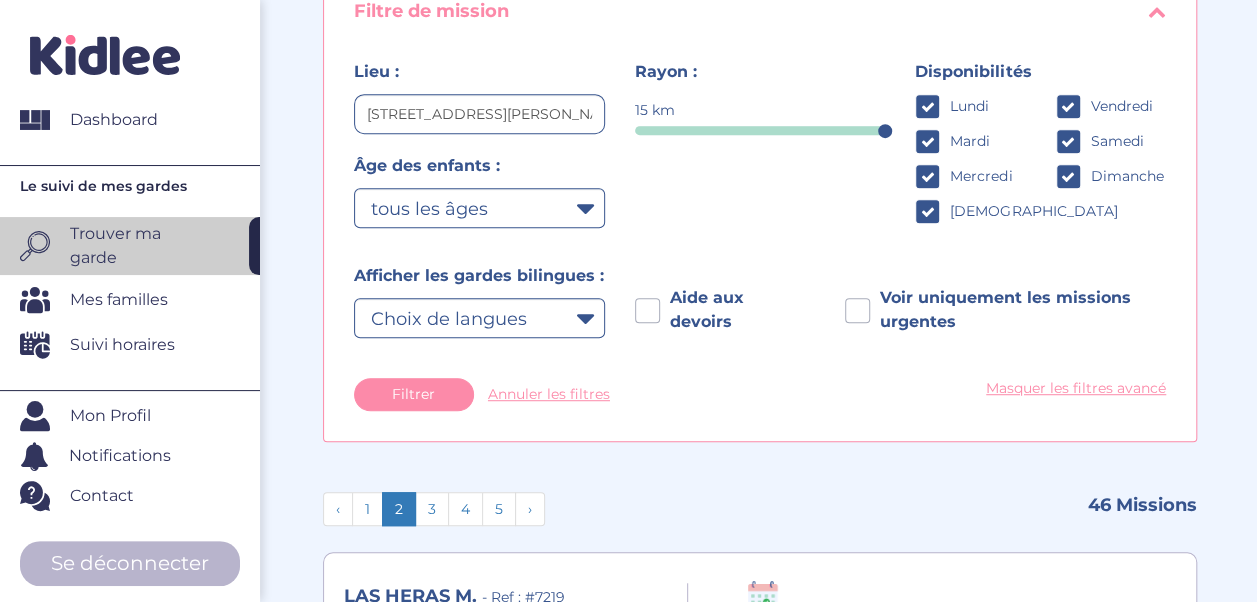 click at bounding box center [647, 310] 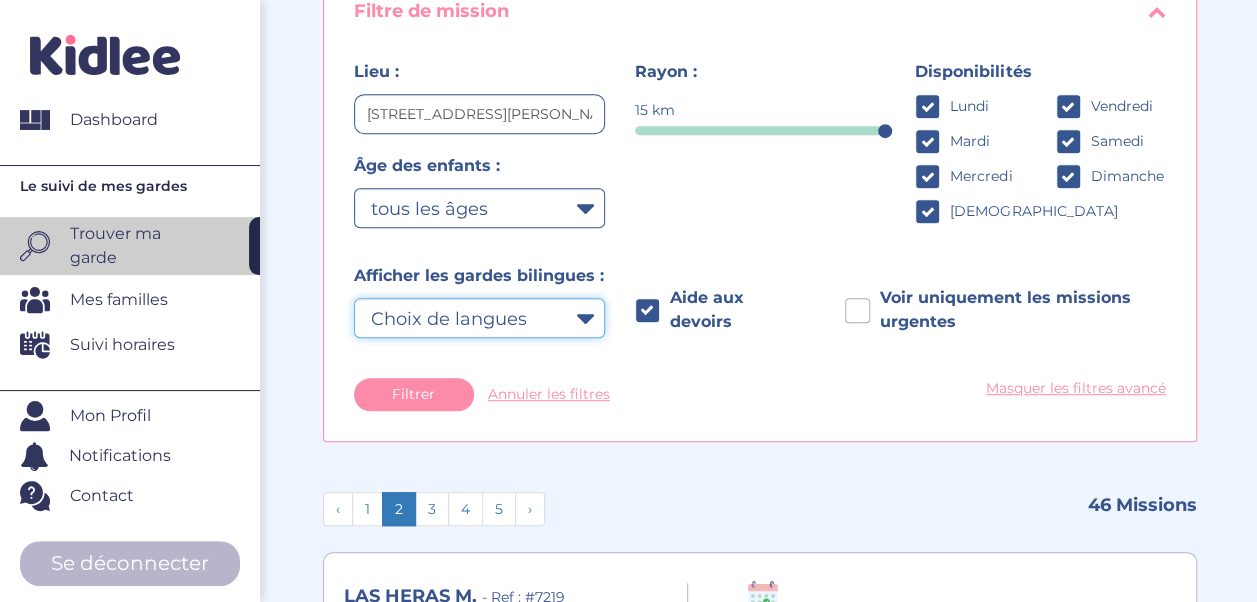 click on "Choix de langues   Allemand
Anglais
Arabe
Chinois
Espagnol
Grec
Italien
Japonais
Russe
Portugais
Français" at bounding box center (479, 318) 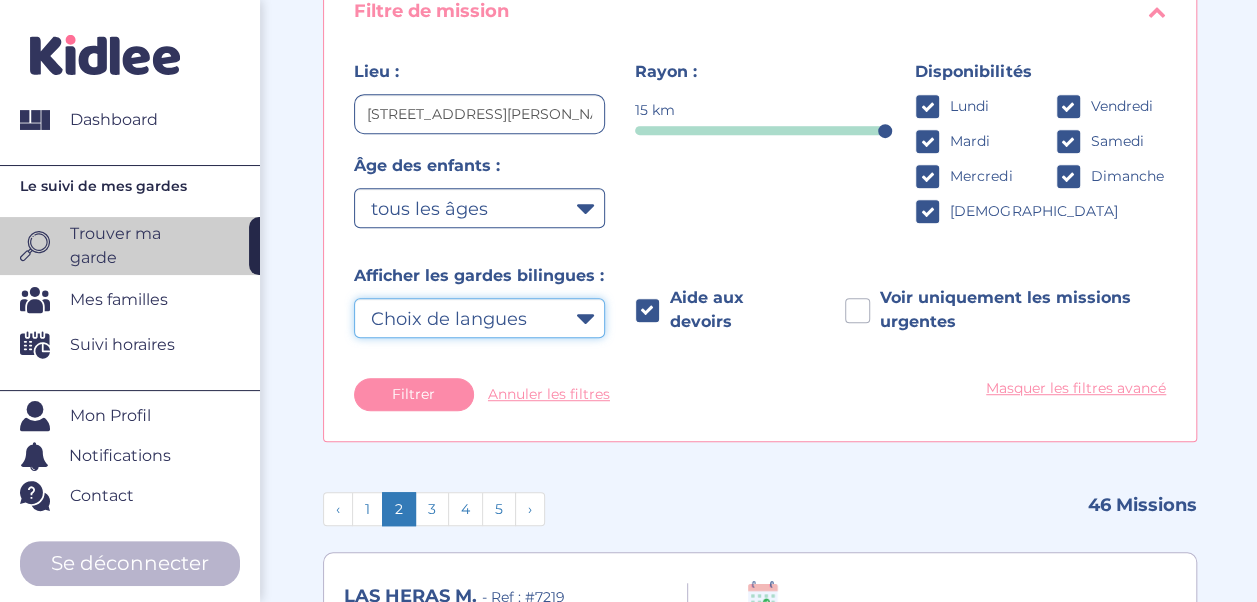 select on "2" 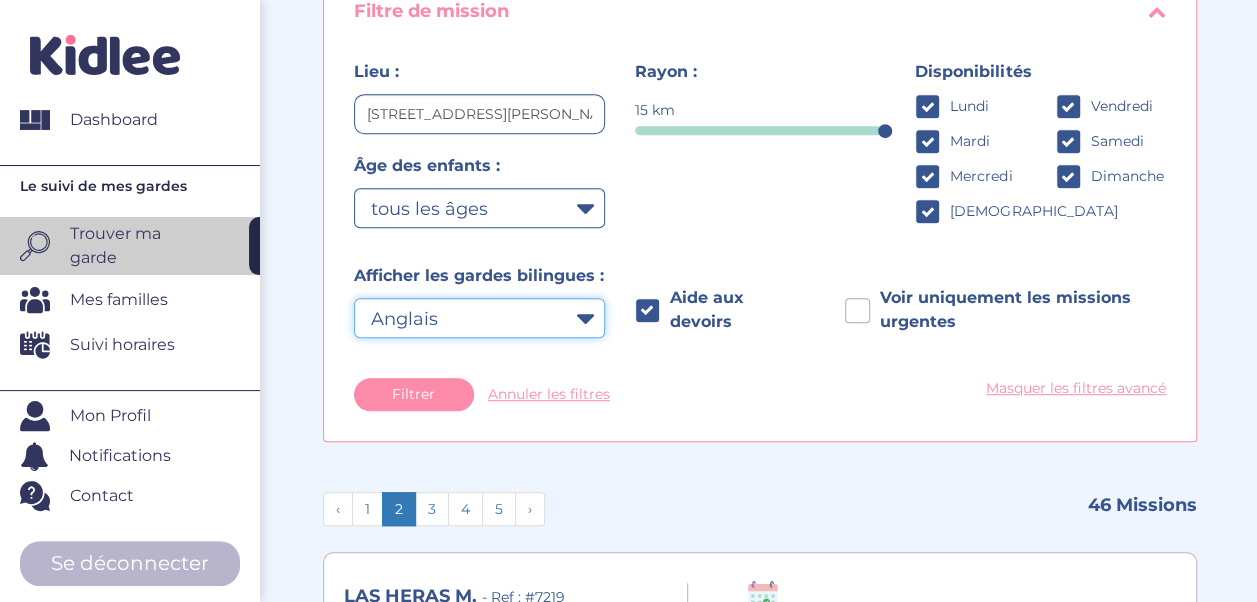 click on "Choix de langues   Allemand
Anglais
Arabe
Chinois
Espagnol
Grec
Italien
Japonais
Russe
Portugais
Français" at bounding box center (479, 318) 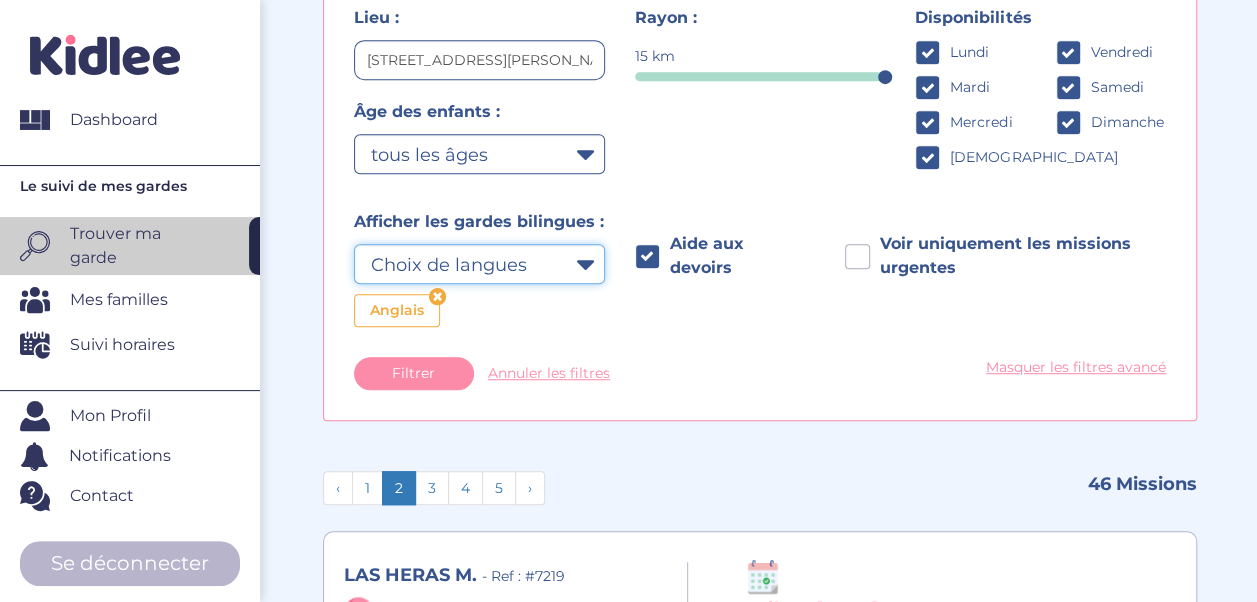 scroll, scrollTop: 492, scrollLeft: 0, axis: vertical 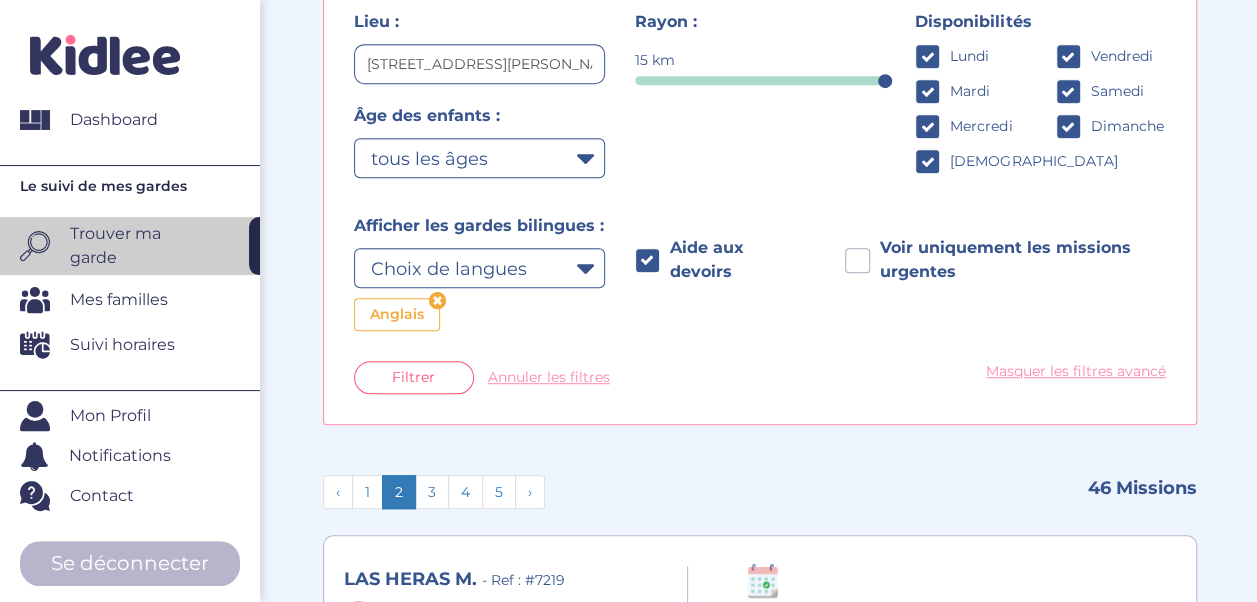 click on "Filtrer" at bounding box center (413, 377) 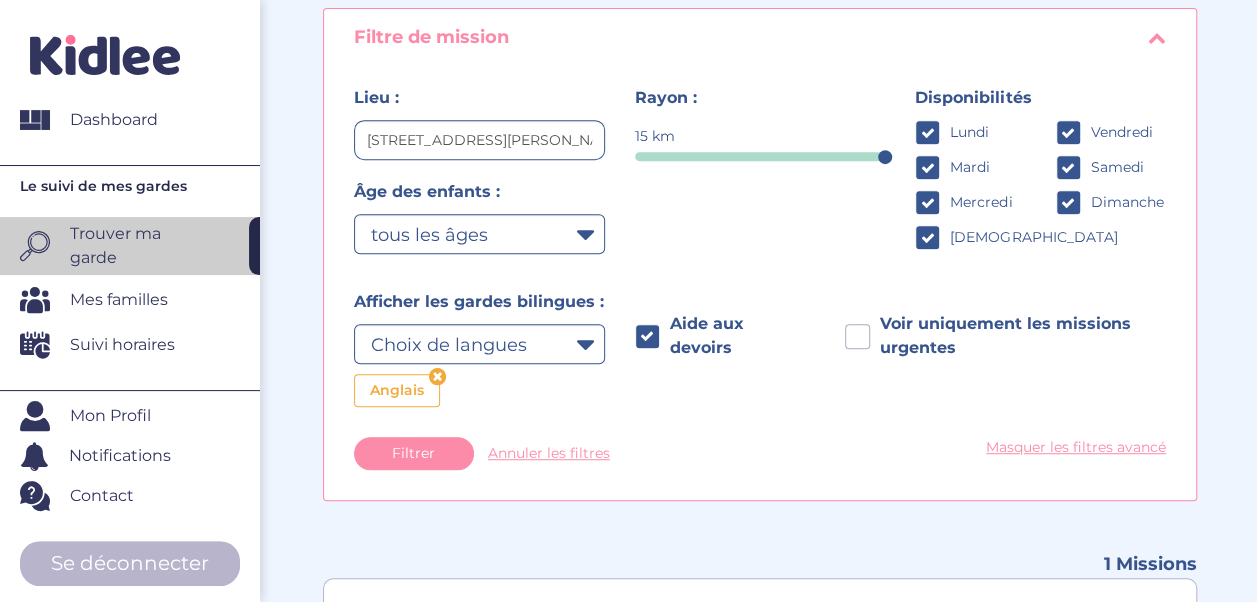 scroll, scrollTop: 416, scrollLeft: 0, axis: vertical 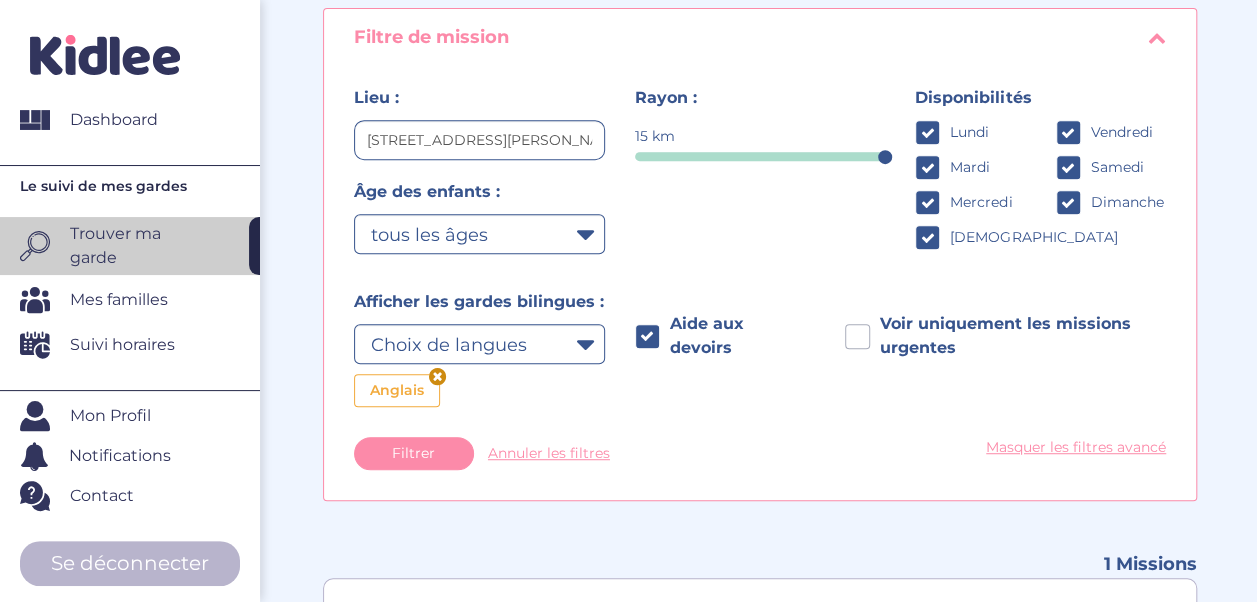 click at bounding box center [437, 377] 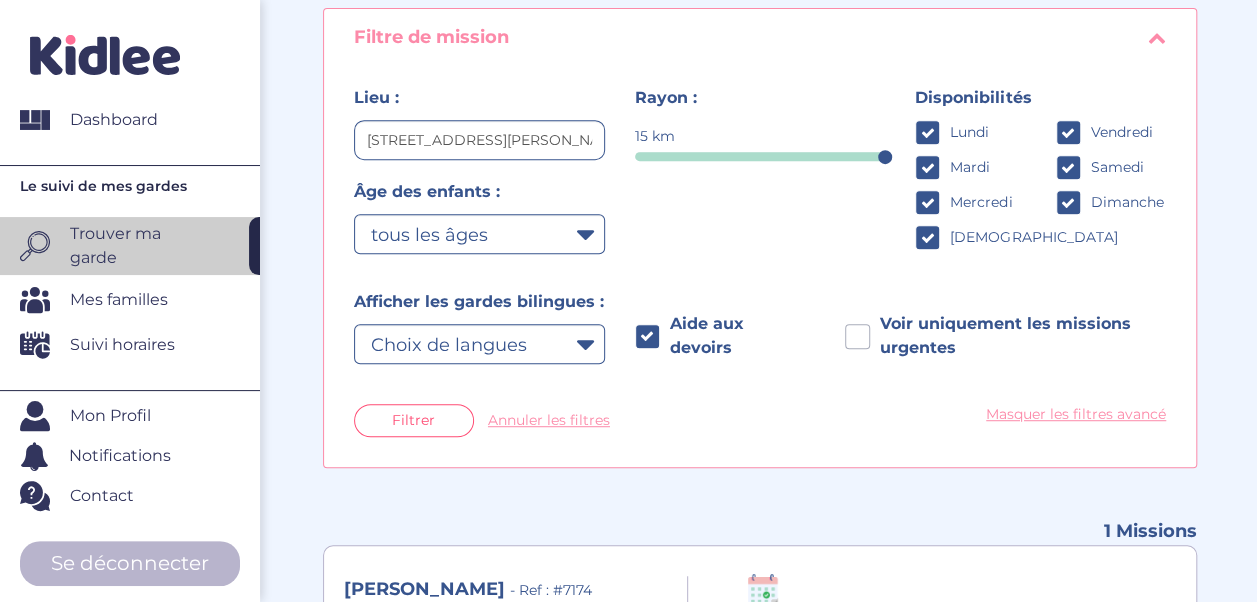 click on "Filtrer" at bounding box center (414, 420) 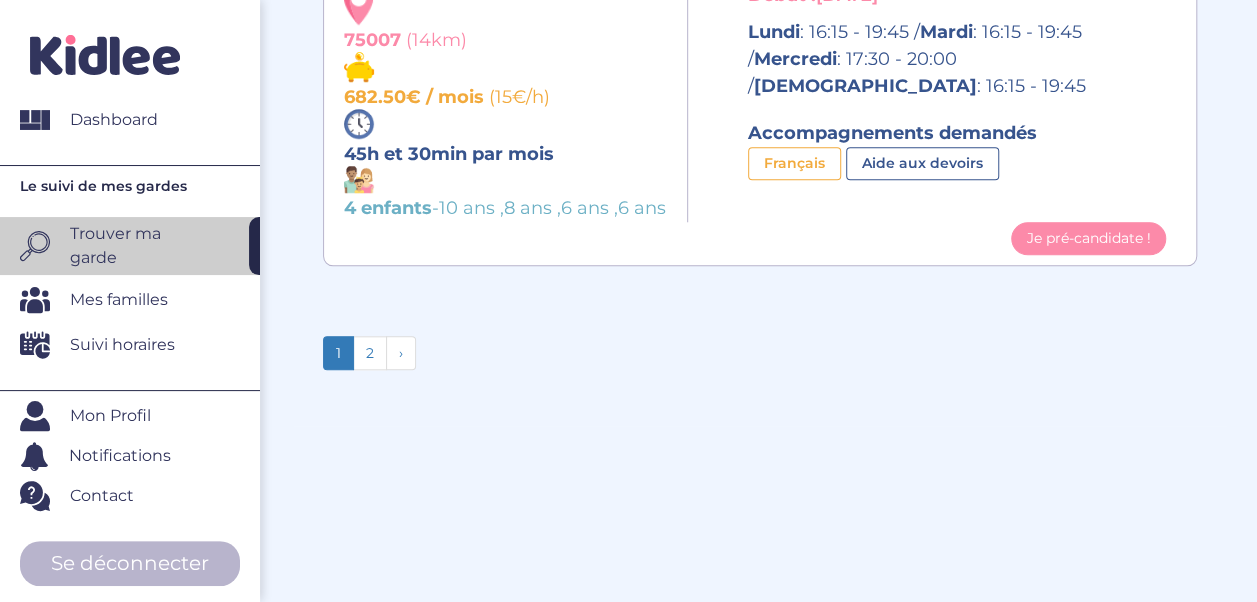 scroll, scrollTop: 4662, scrollLeft: 0, axis: vertical 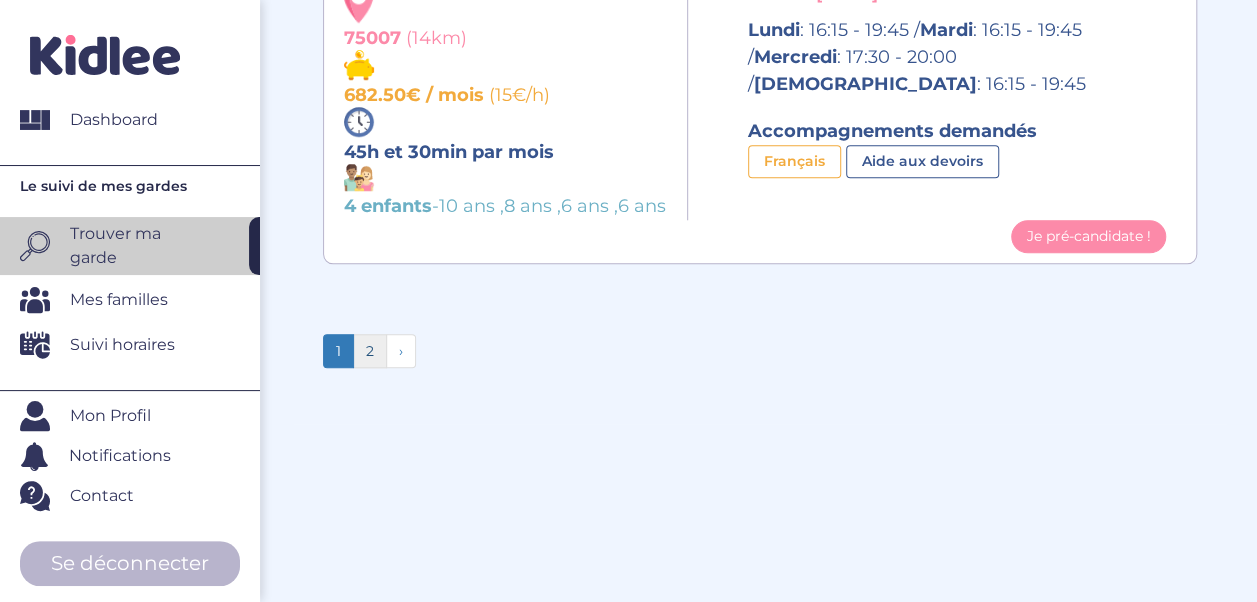 click on "2" at bounding box center [370, 351] 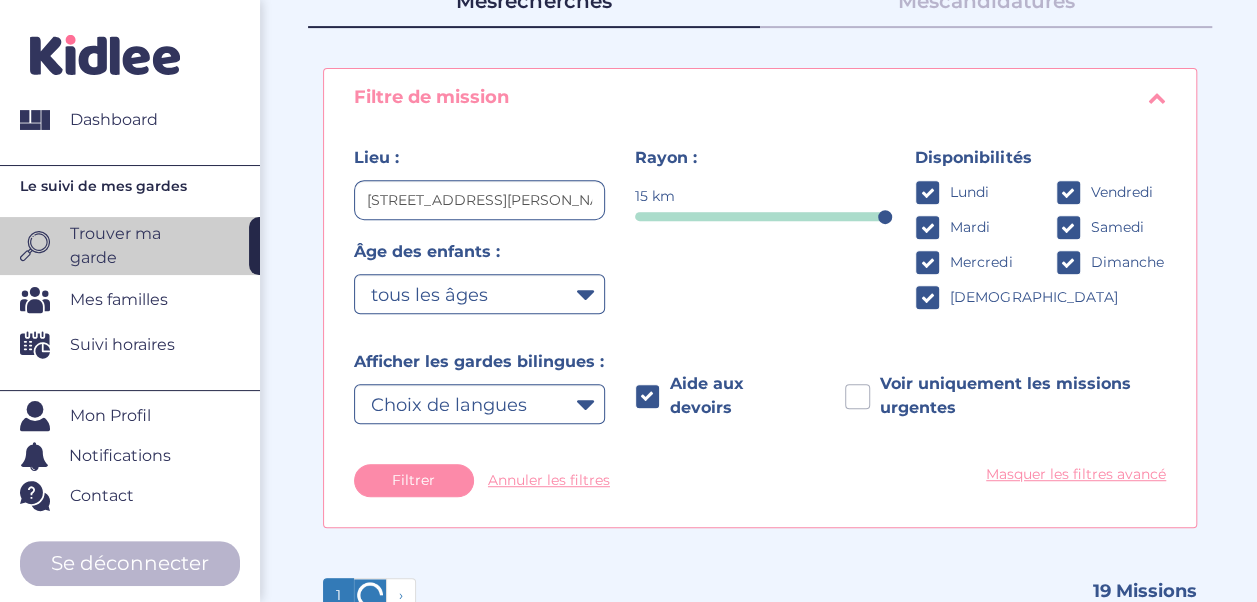 scroll, scrollTop: 357, scrollLeft: 0, axis: vertical 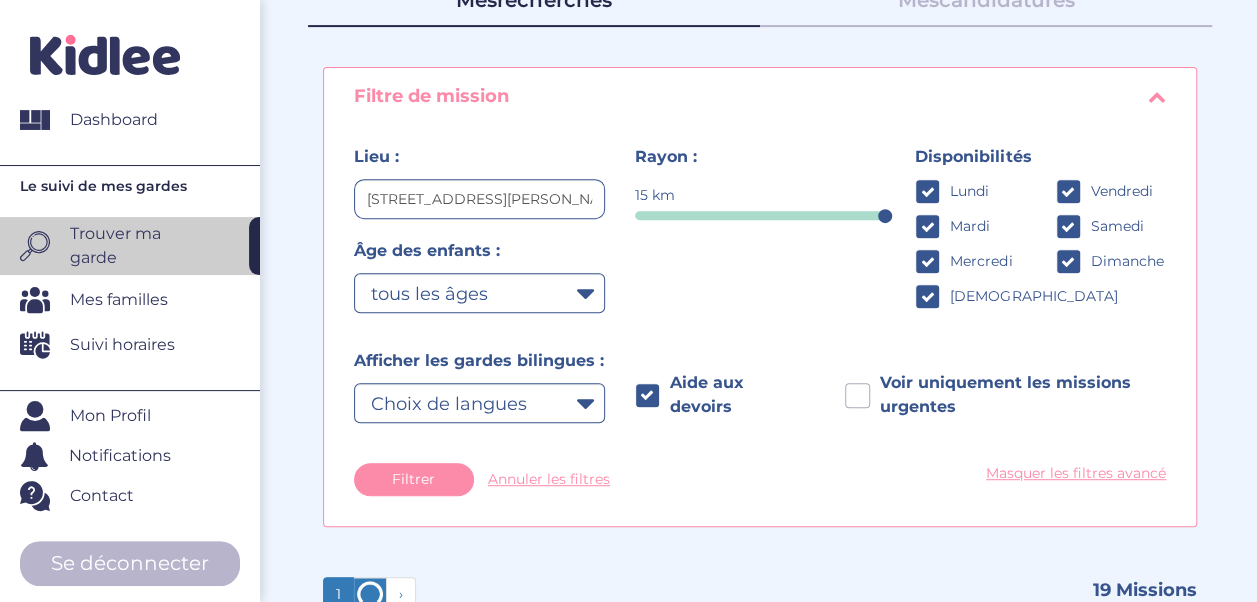 click at bounding box center (647, 395) 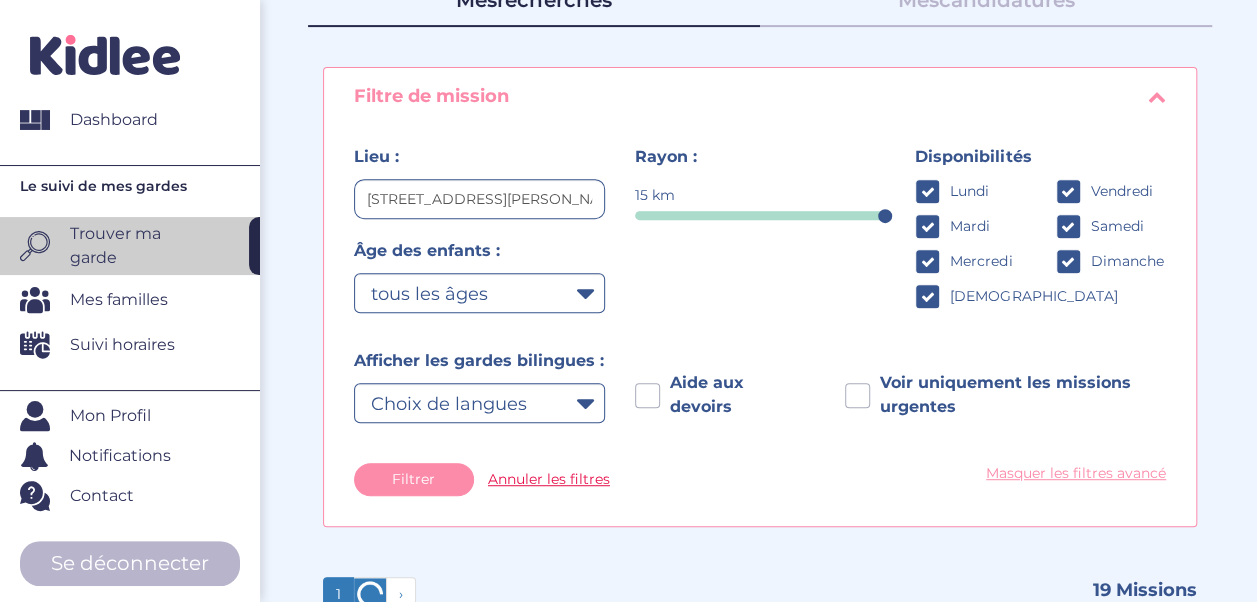 click on "Annuler les filtres" at bounding box center (549, 479) 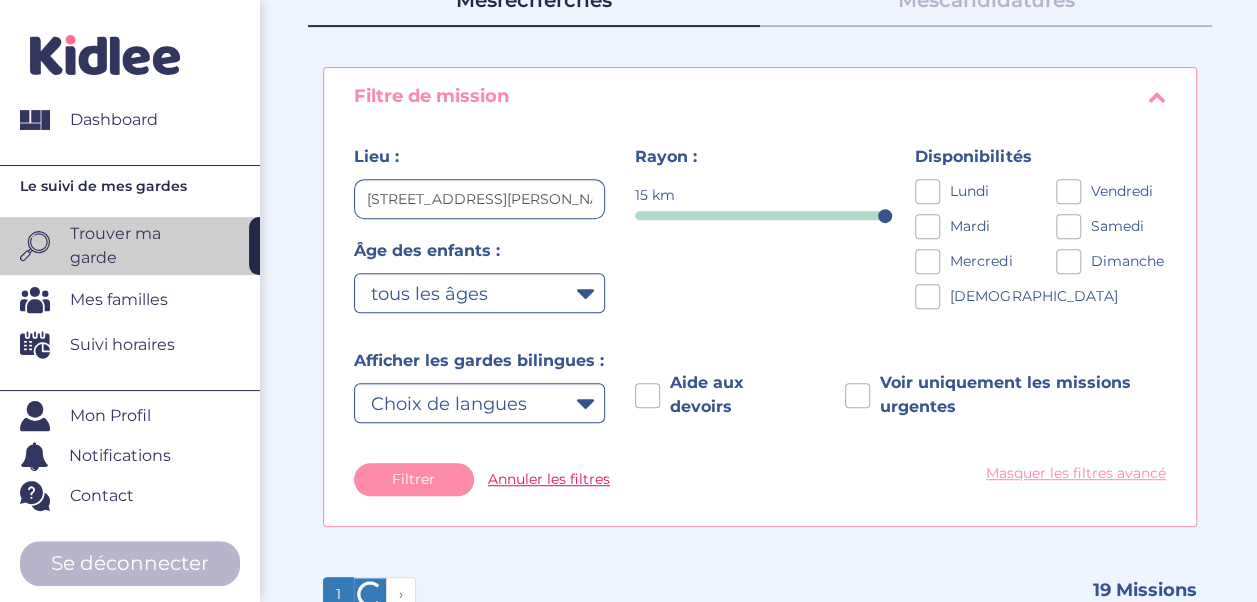 click on "Annuler les filtres" at bounding box center [549, 479] 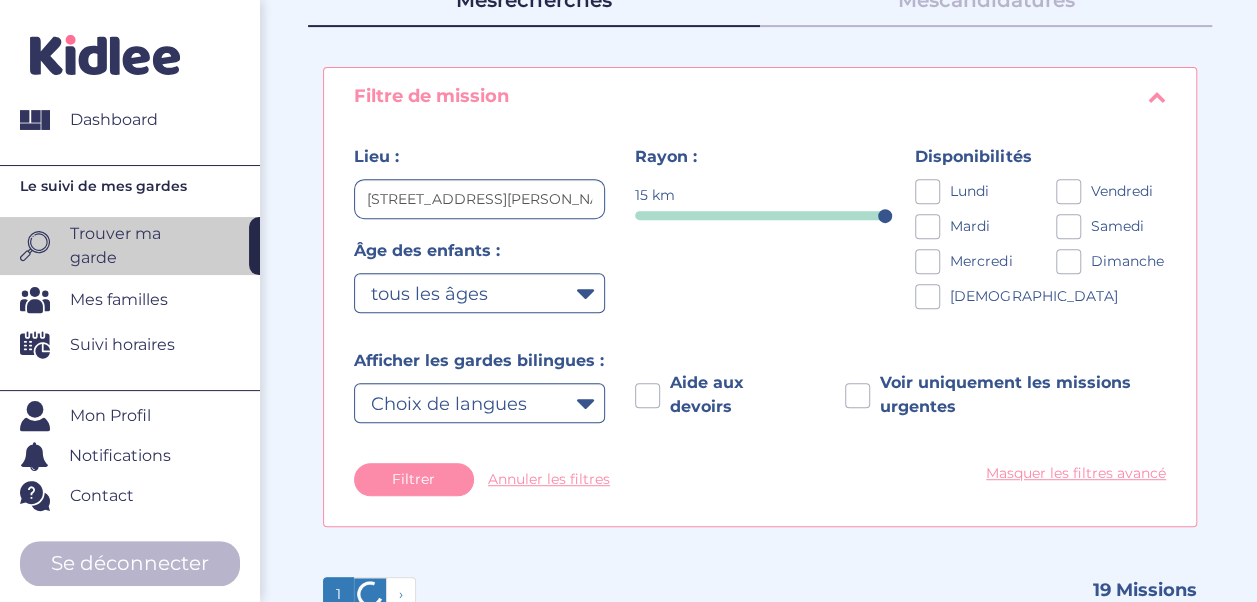 click at bounding box center (927, 191) 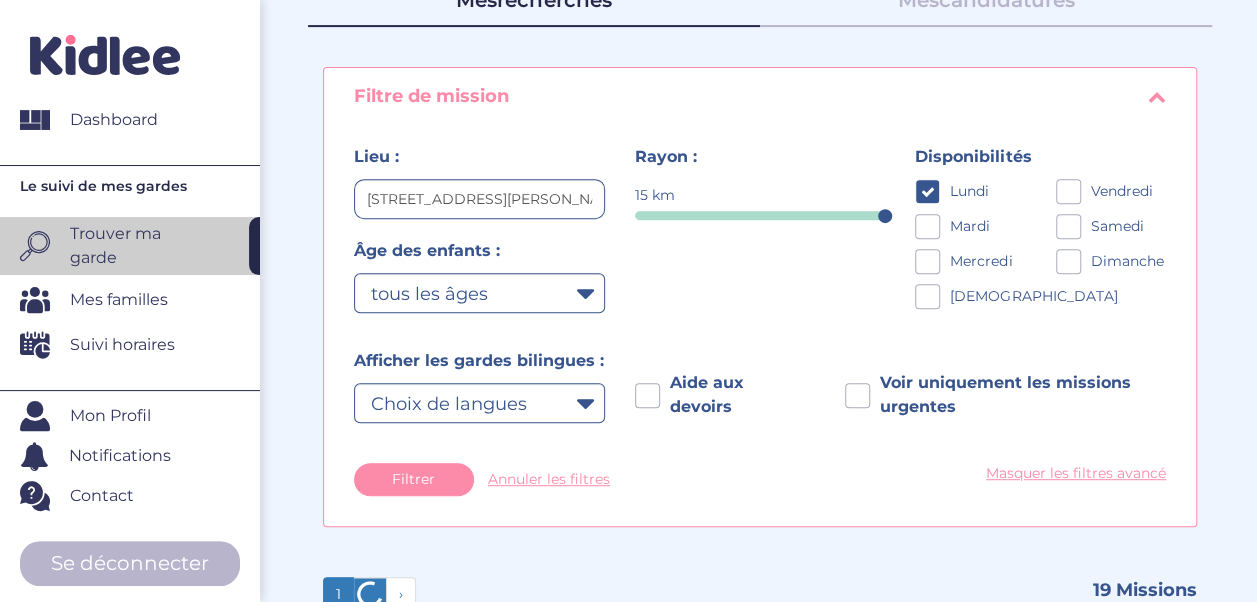 click at bounding box center (927, 226) 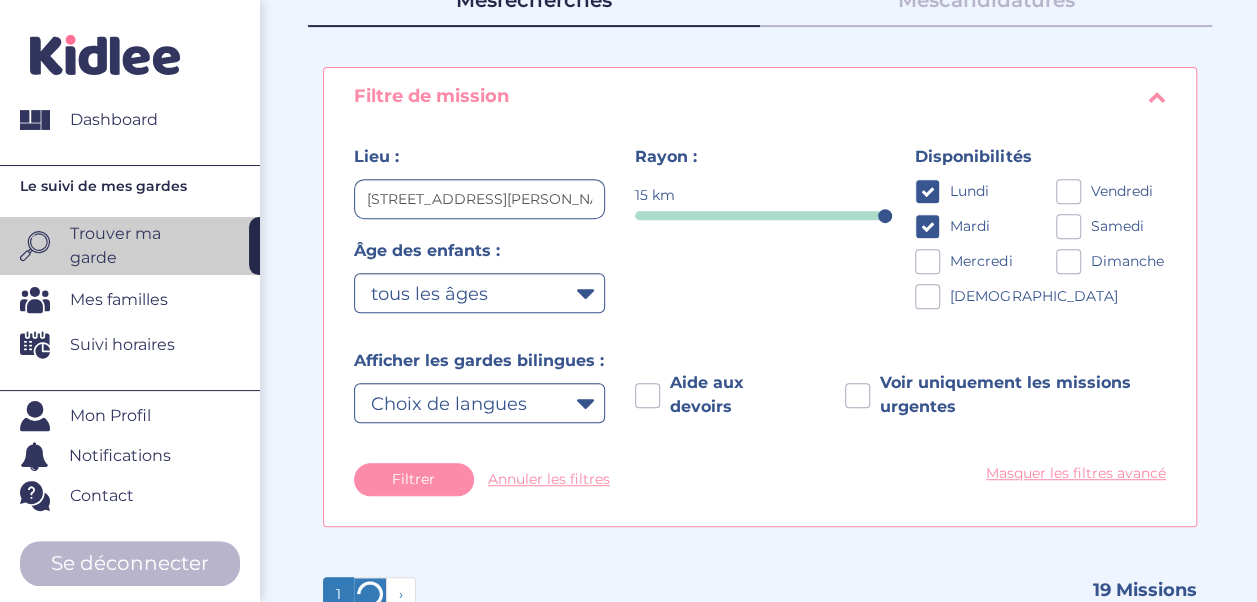 click at bounding box center (927, 261) 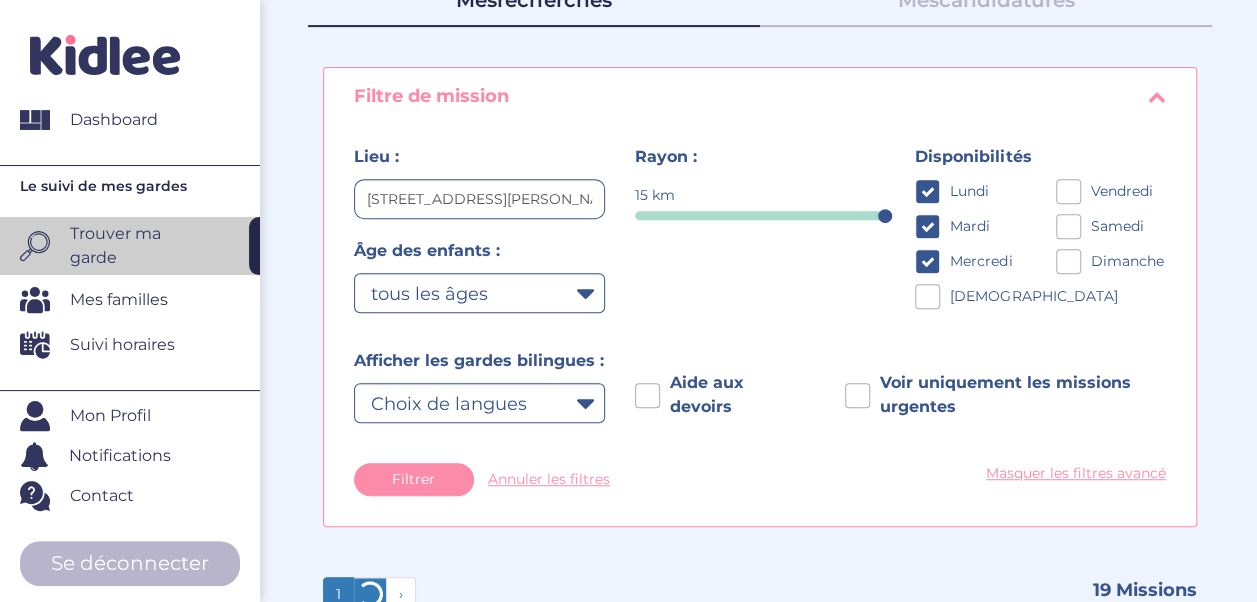 click at bounding box center (927, 296) 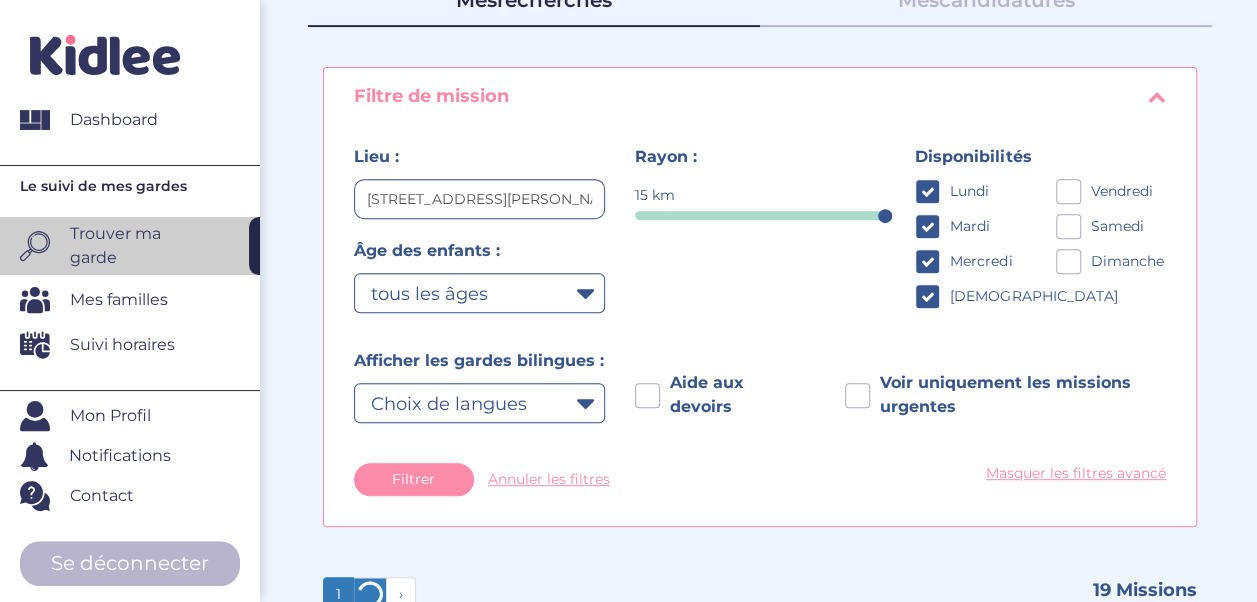 click at bounding box center (1068, 191) 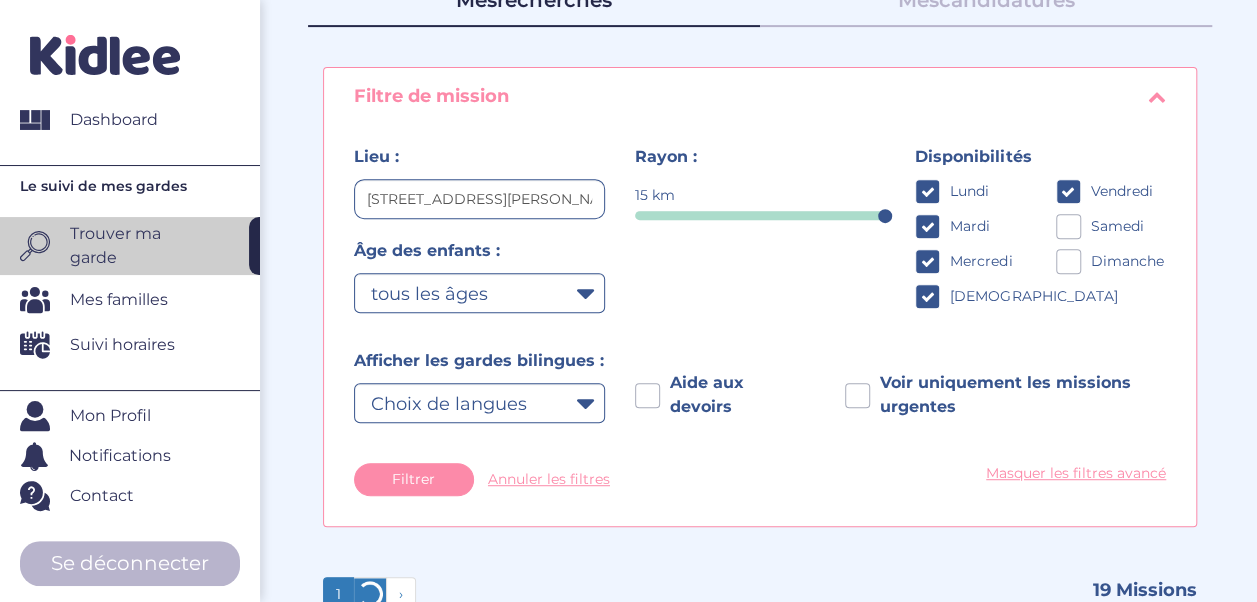 click on "Vendredi   Samedi   Dimanche" at bounding box center (1111, 231) 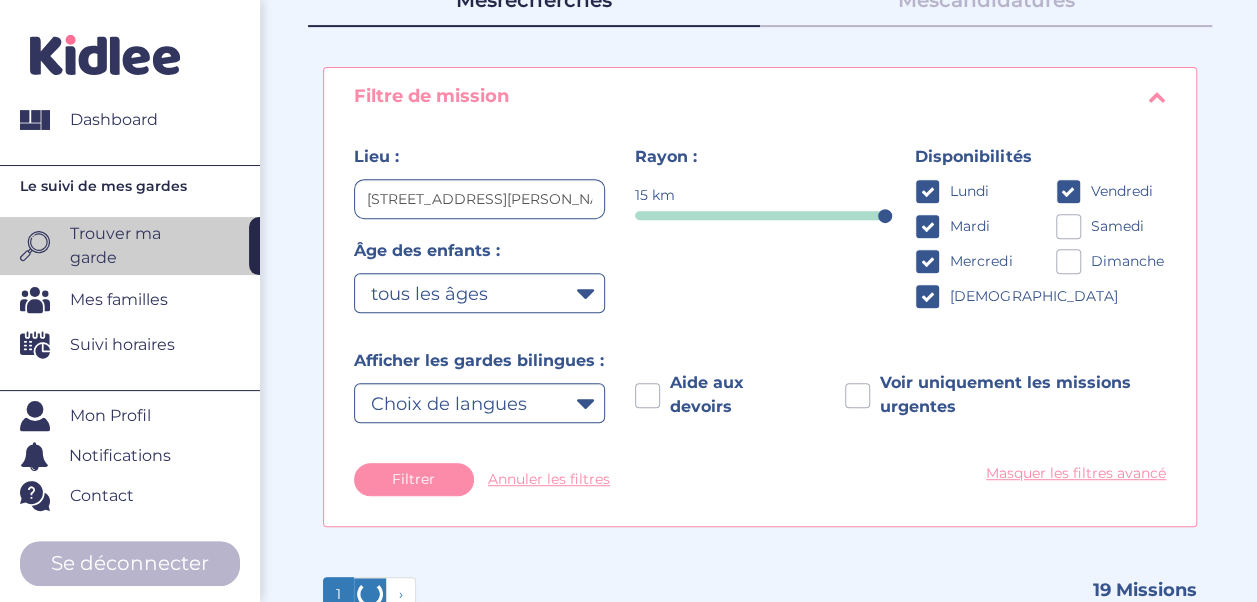 click at bounding box center (1068, 226) 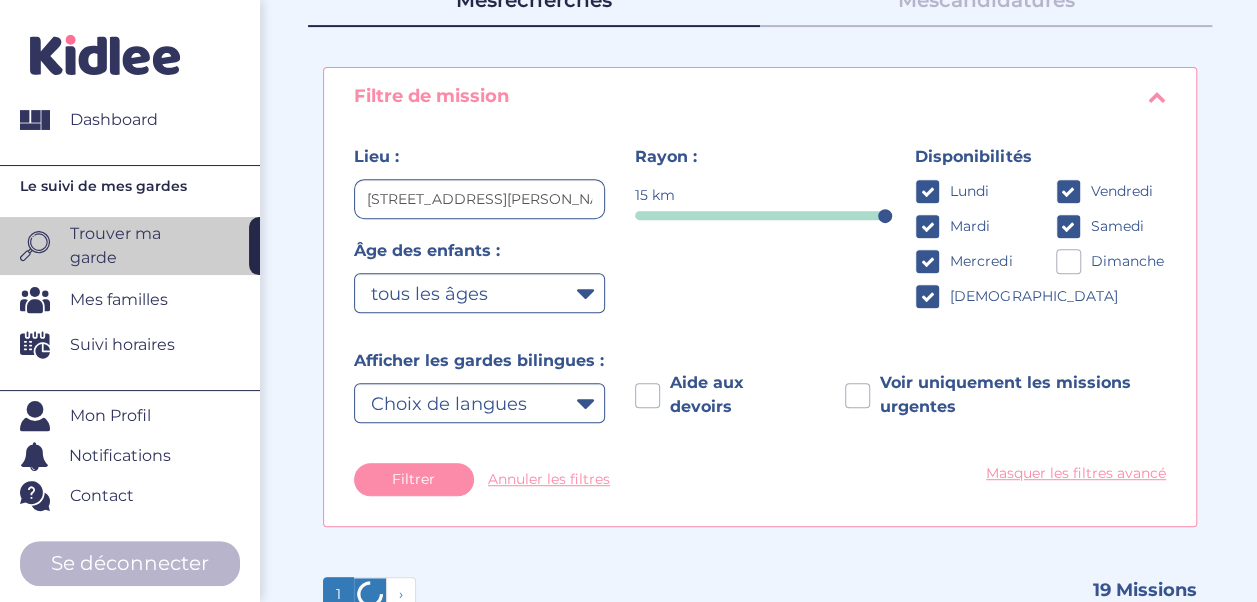 click on "Vendredi   Samedi   Dimanche" at bounding box center [1111, 231] 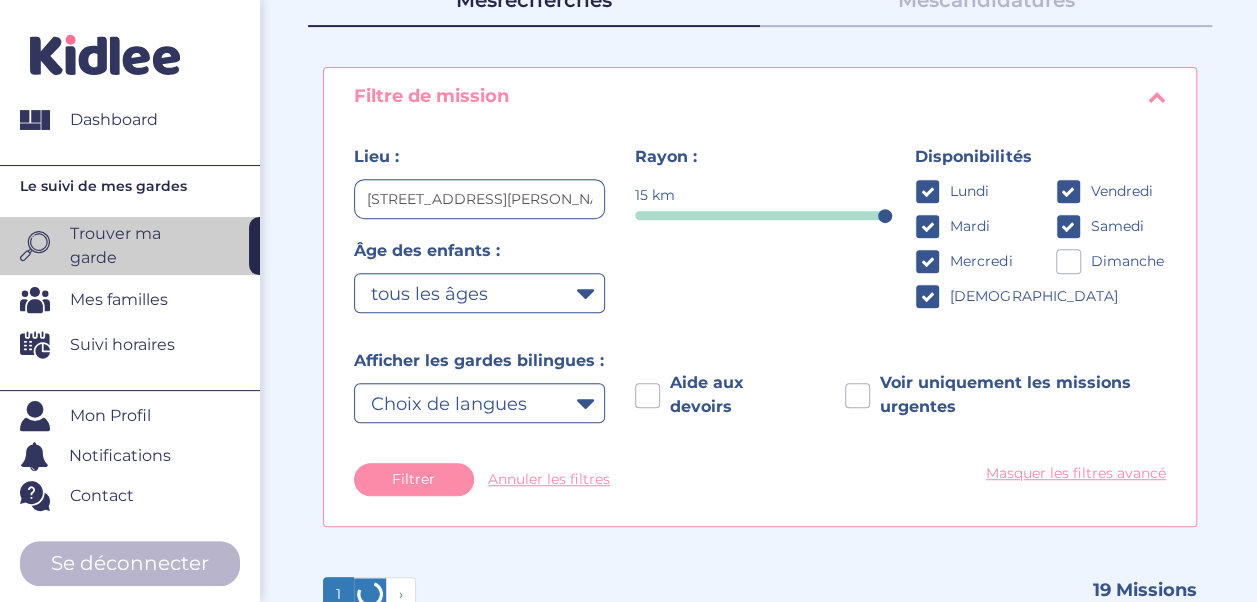 click at bounding box center [1068, 261] 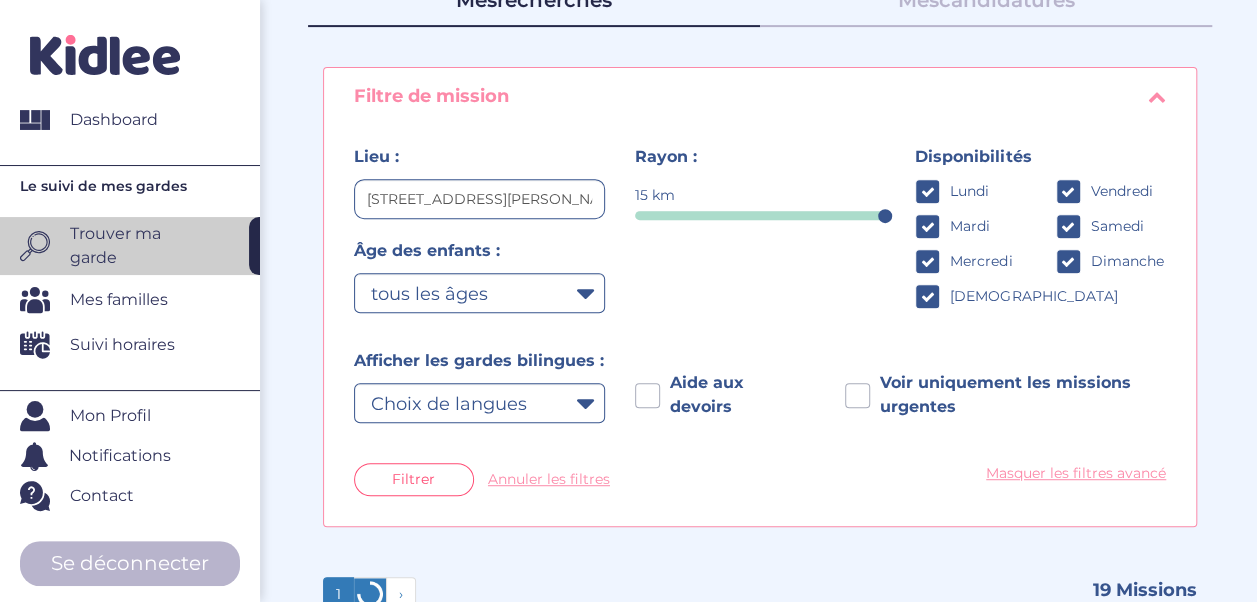 click on "Filtrer" at bounding box center (414, 479) 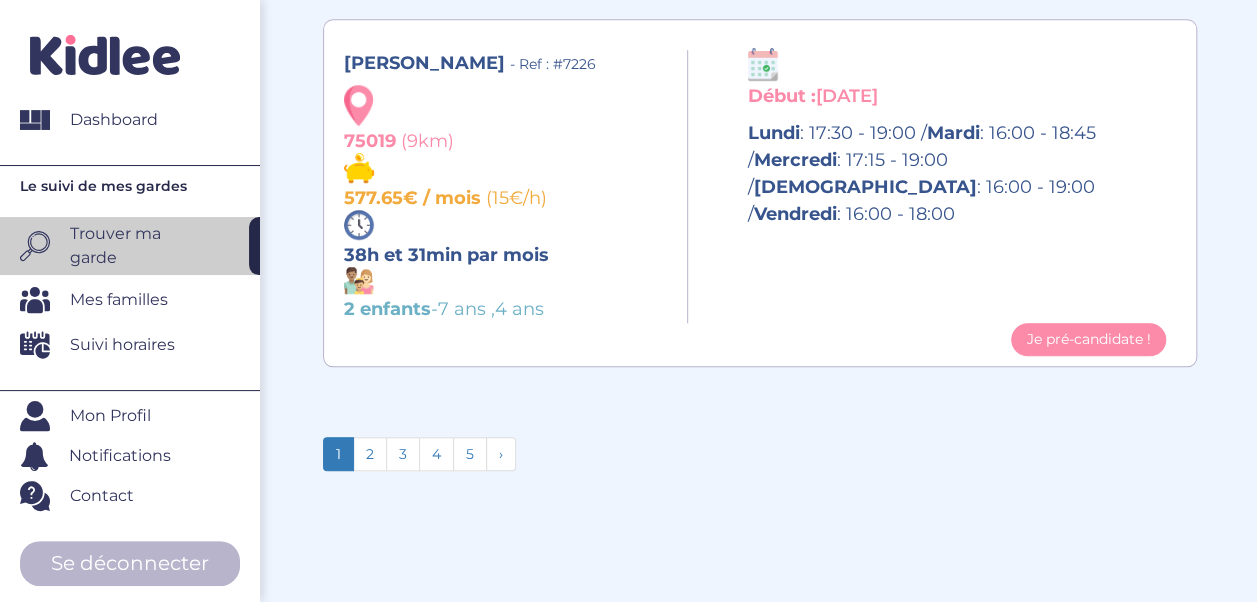 scroll, scrollTop: 4716, scrollLeft: 0, axis: vertical 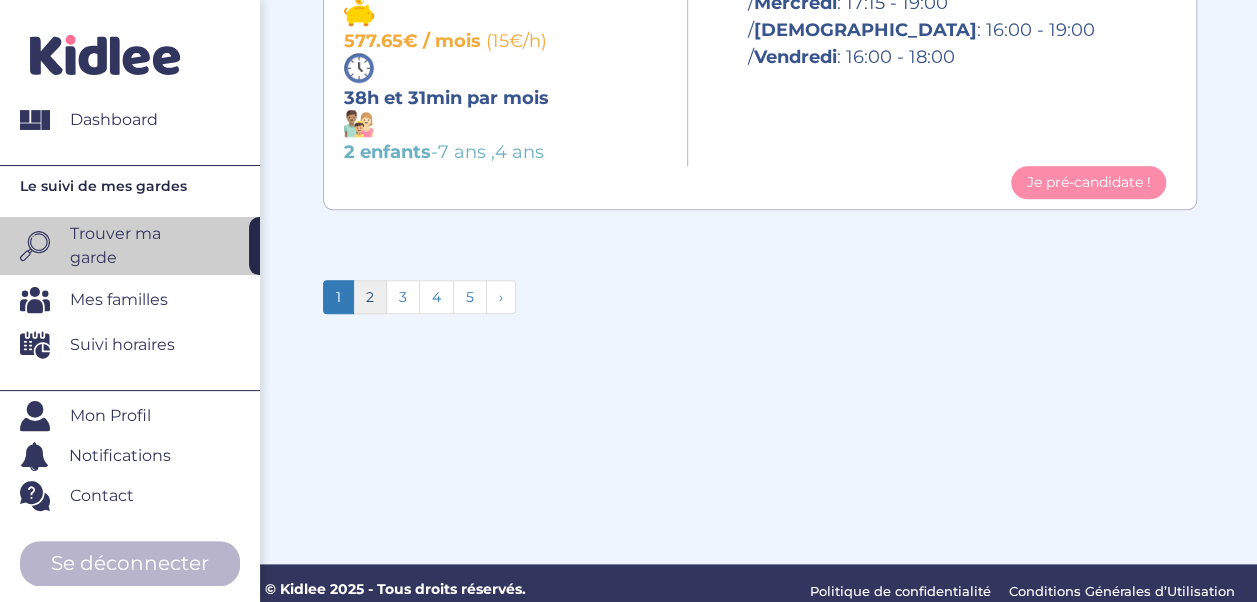 click on "2" at bounding box center [370, 297] 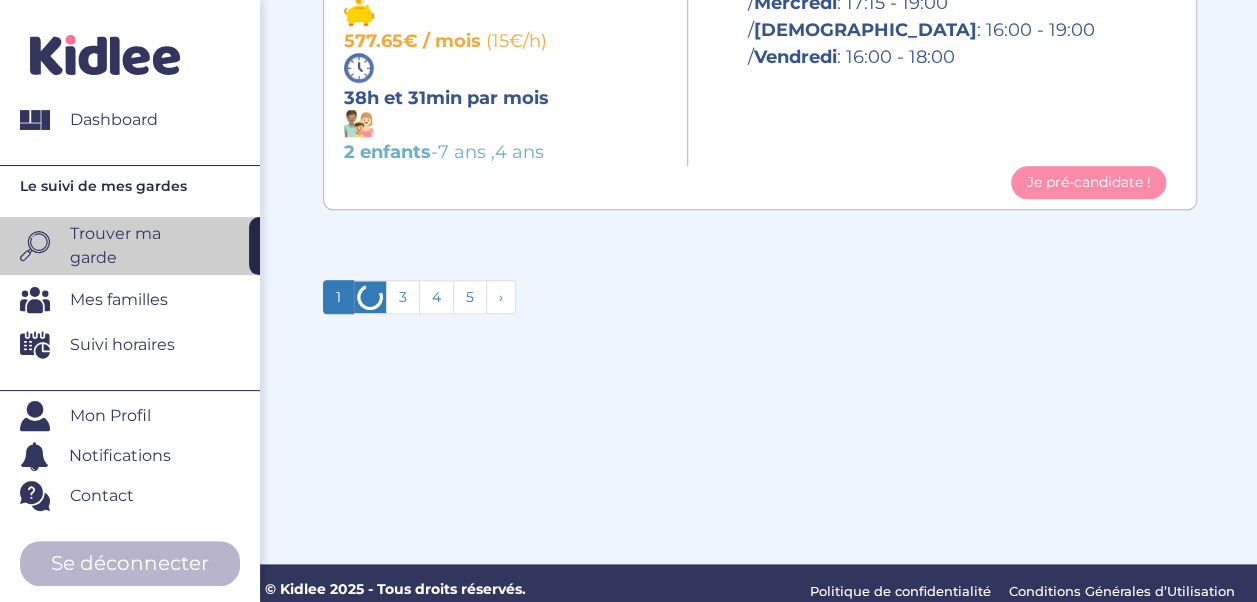 click at bounding box center (370, 297) 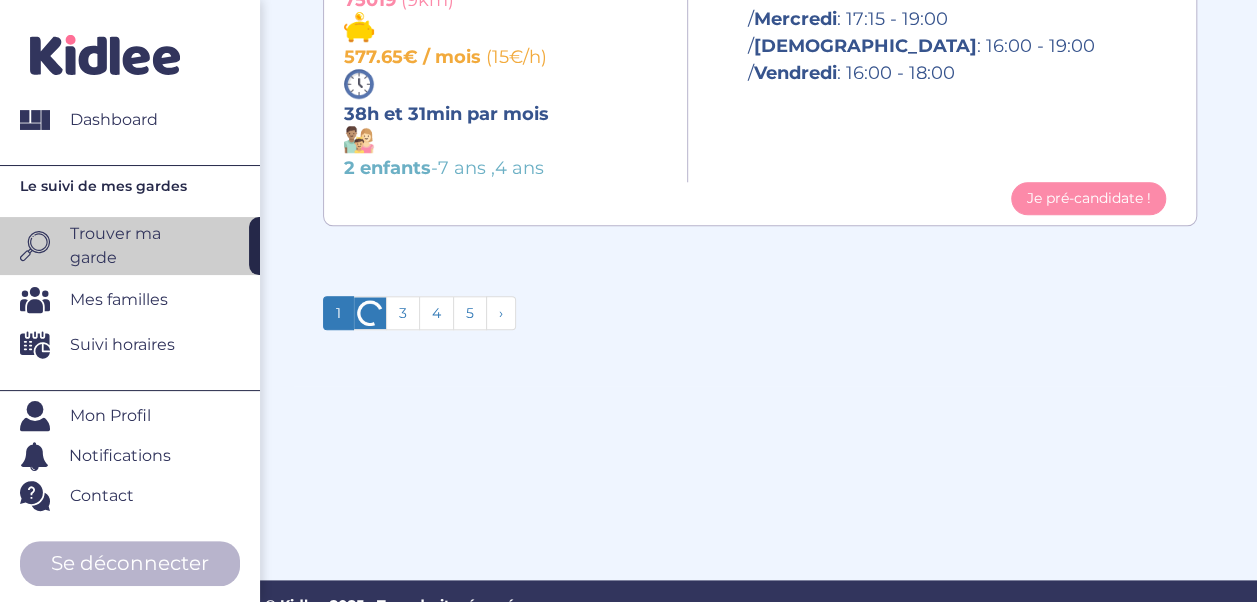 scroll, scrollTop: 4716, scrollLeft: 0, axis: vertical 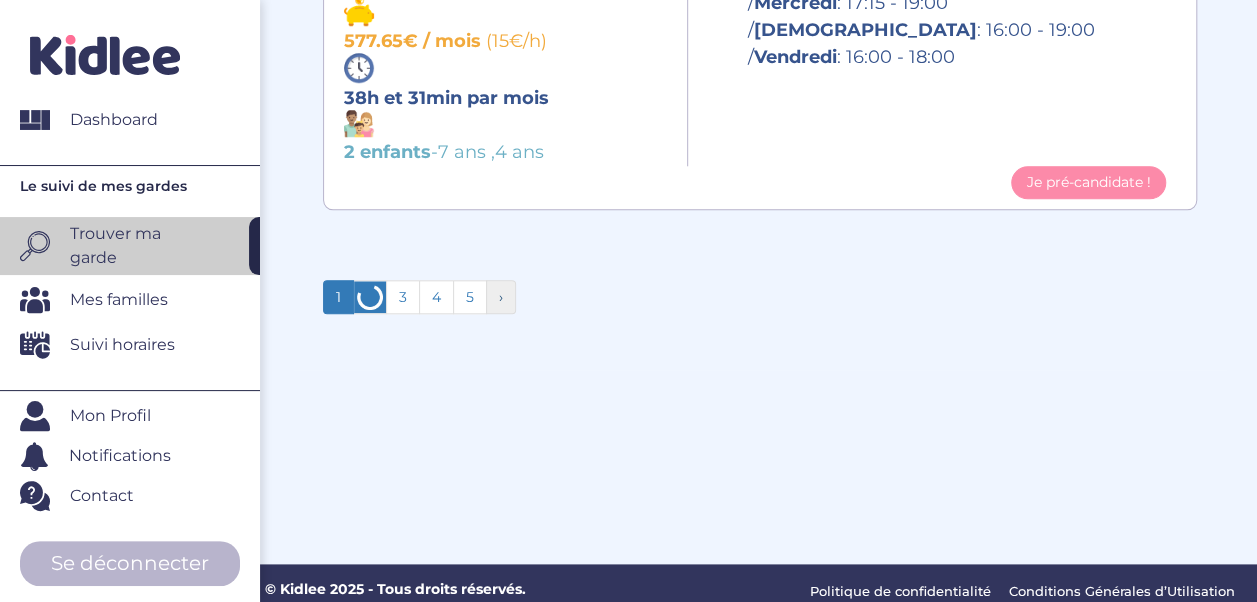 click on "›" at bounding box center (501, 297) 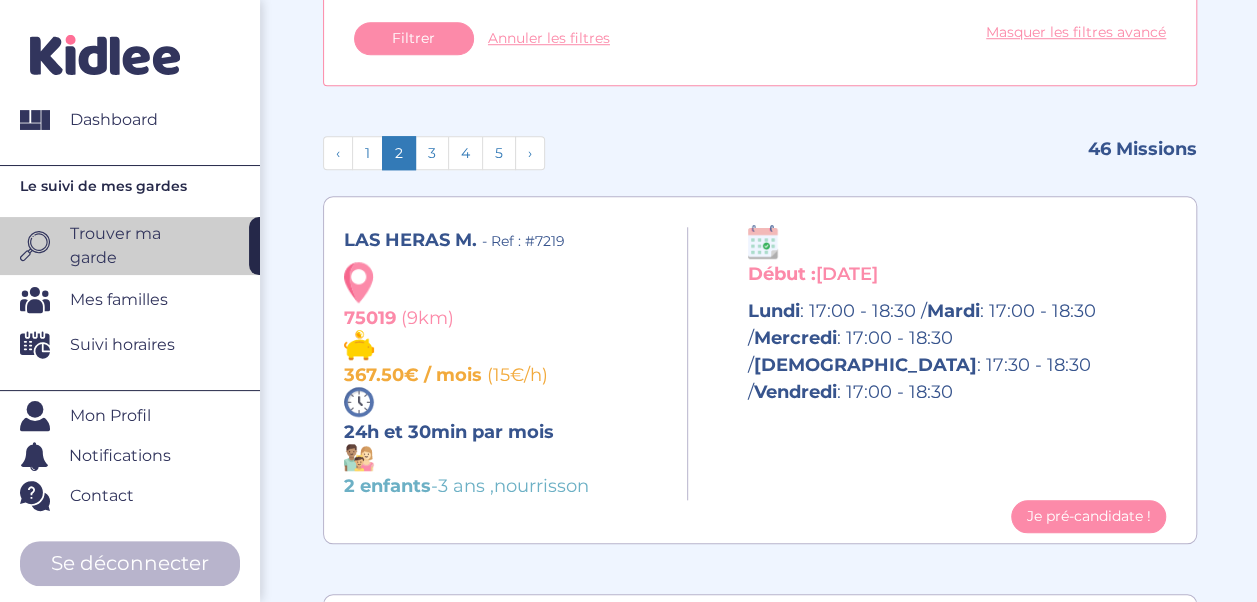 scroll, scrollTop: 798, scrollLeft: 0, axis: vertical 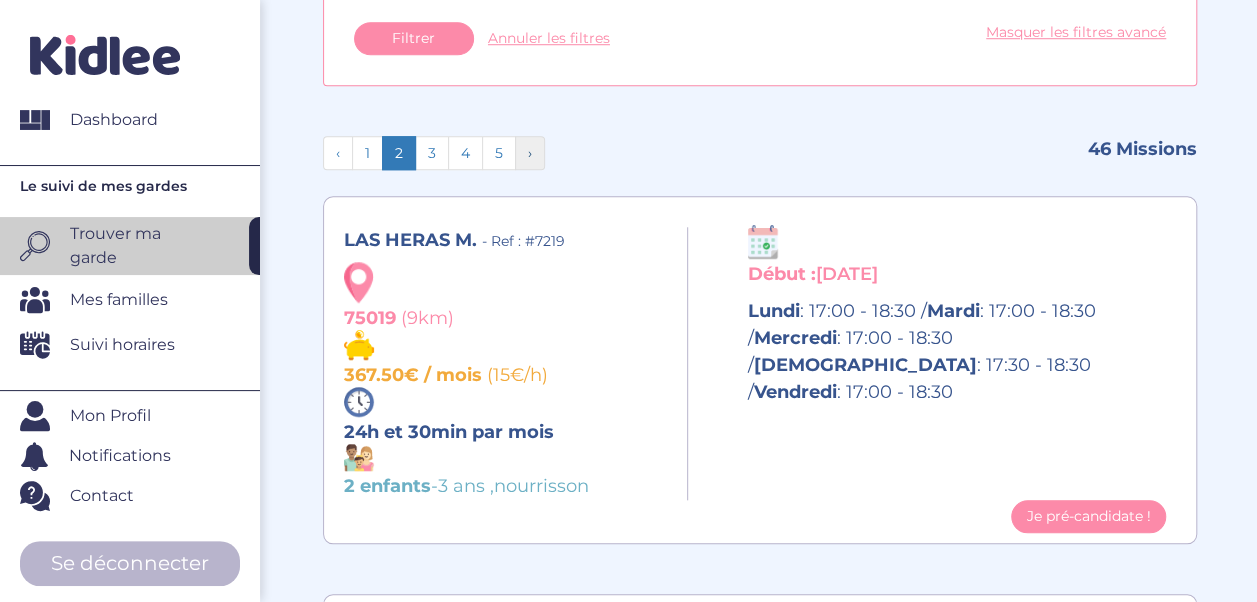 click on "›" at bounding box center (530, 153) 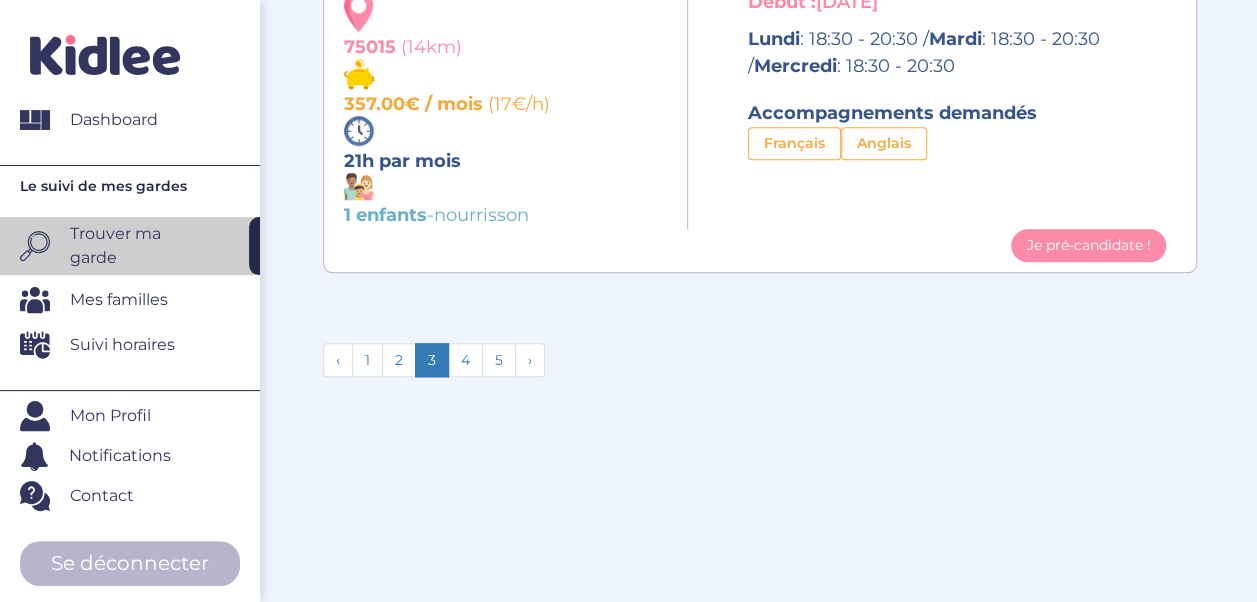 scroll, scrollTop: 4743, scrollLeft: 0, axis: vertical 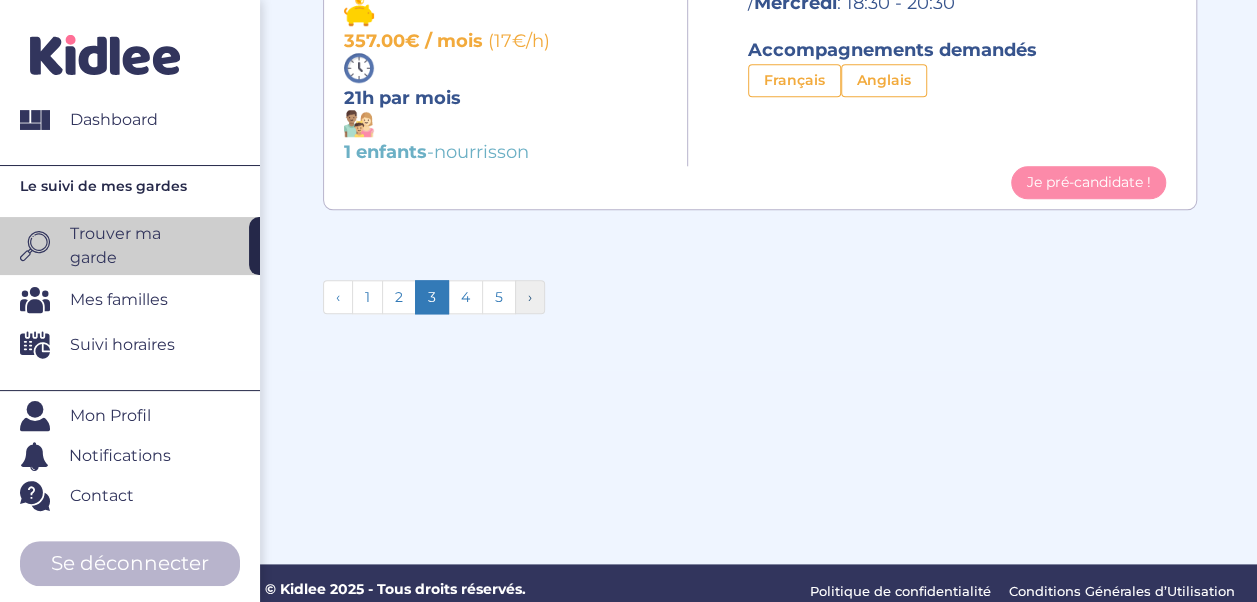 click on "›" at bounding box center [530, 297] 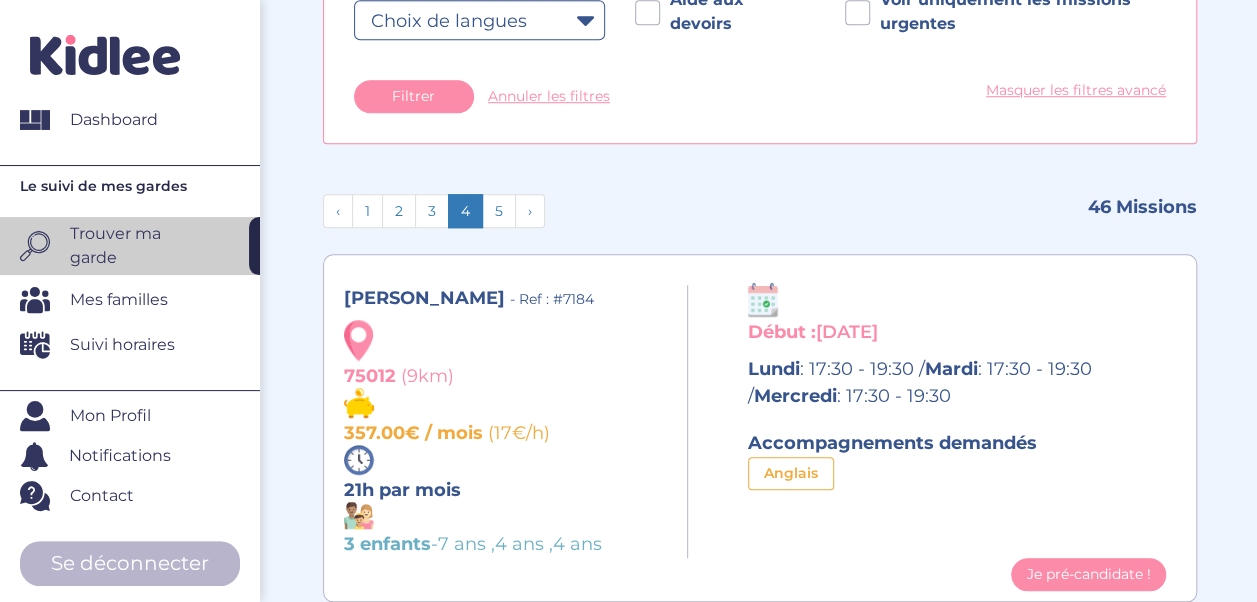 scroll, scrollTop: 754, scrollLeft: 0, axis: vertical 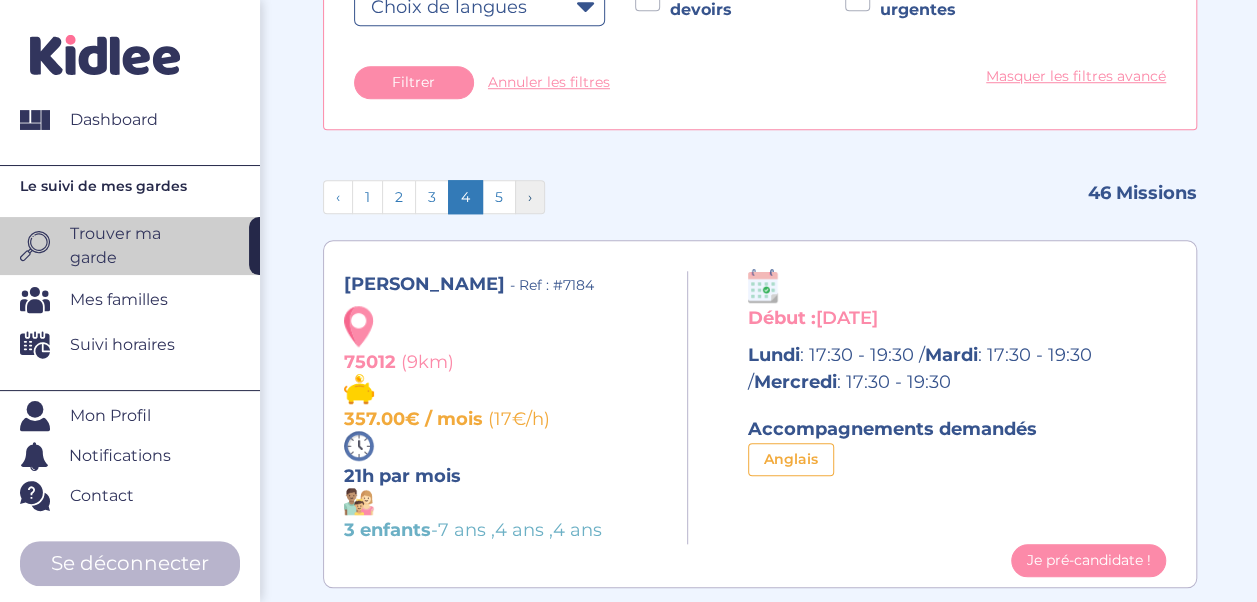 click on "›" at bounding box center [530, 197] 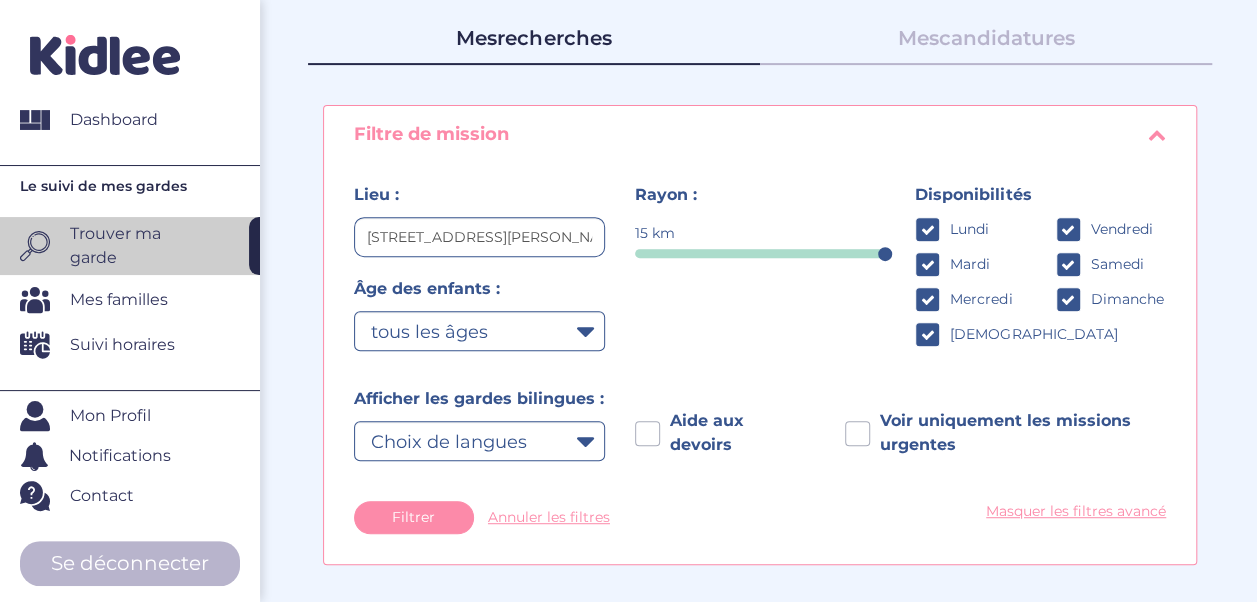 scroll, scrollTop: 320, scrollLeft: 0, axis: vertical 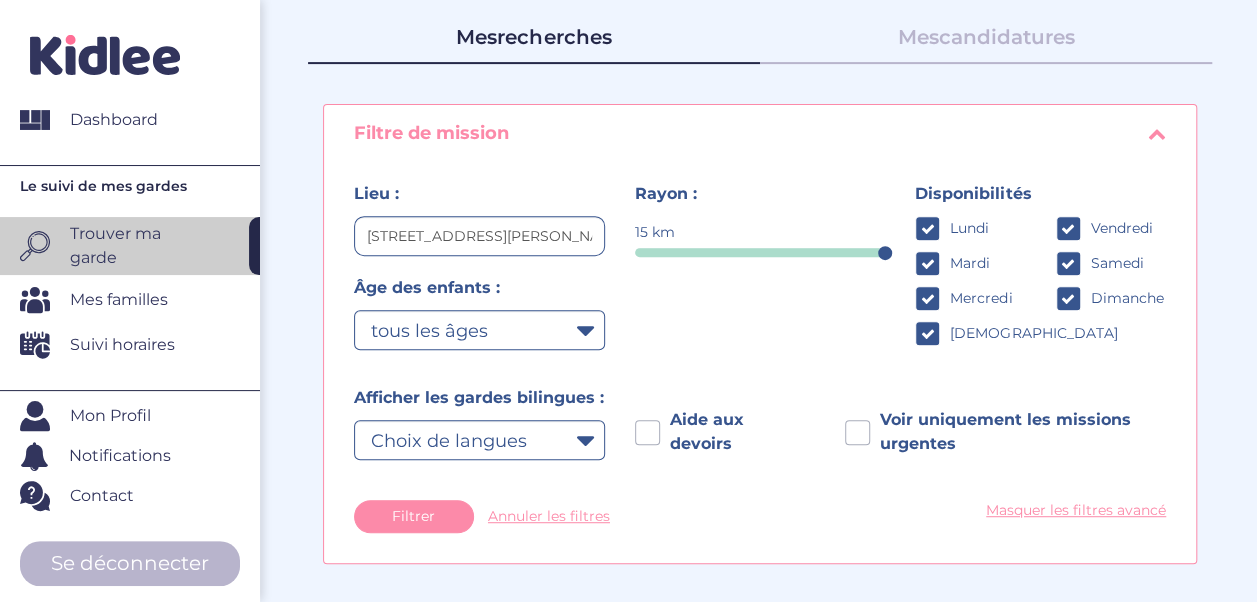 click at bounding box center (1068, 298) 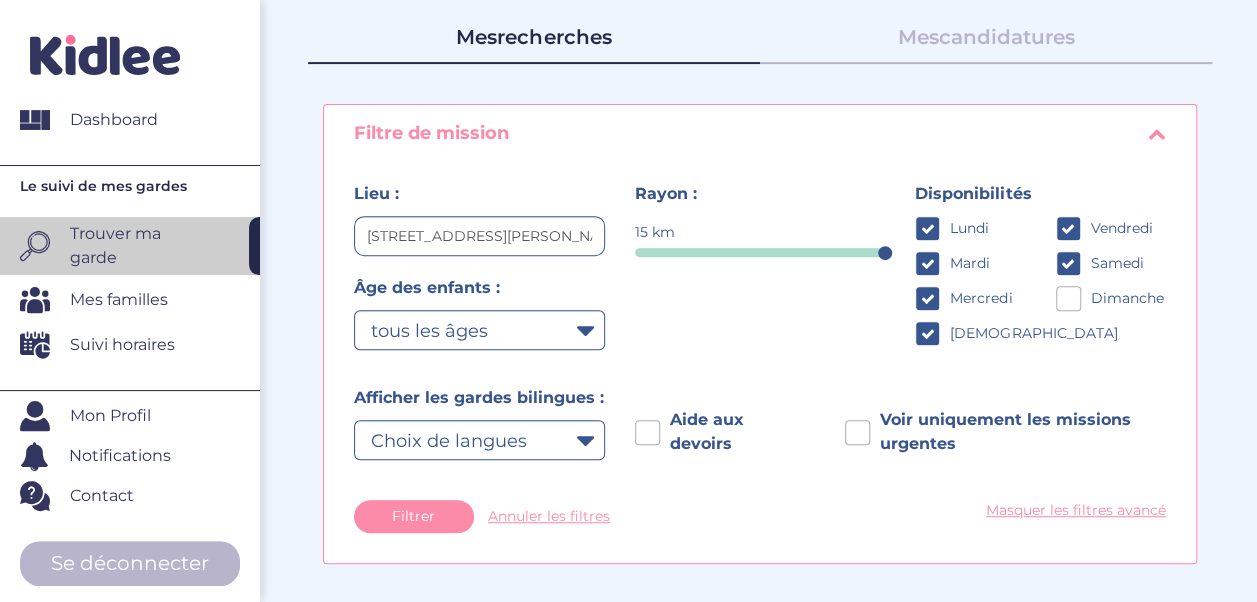 click at bounding box center (1068, 264) 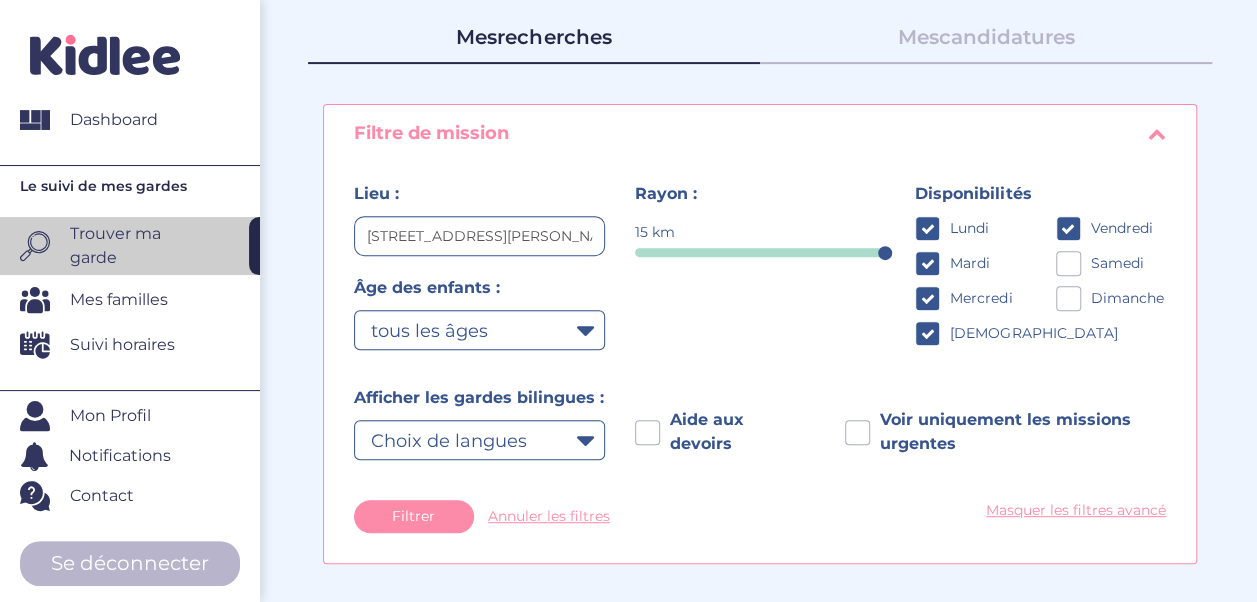 click at bounding box center (1068, 229) 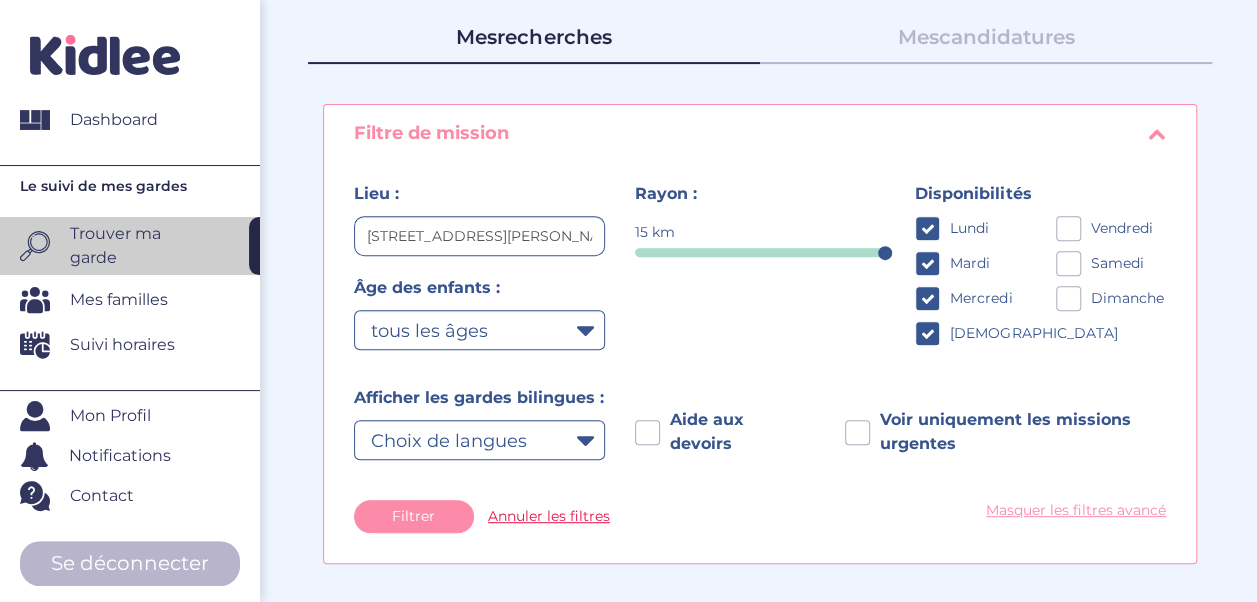 click on "Annuler les filtres" at bounding box center [549, 516] 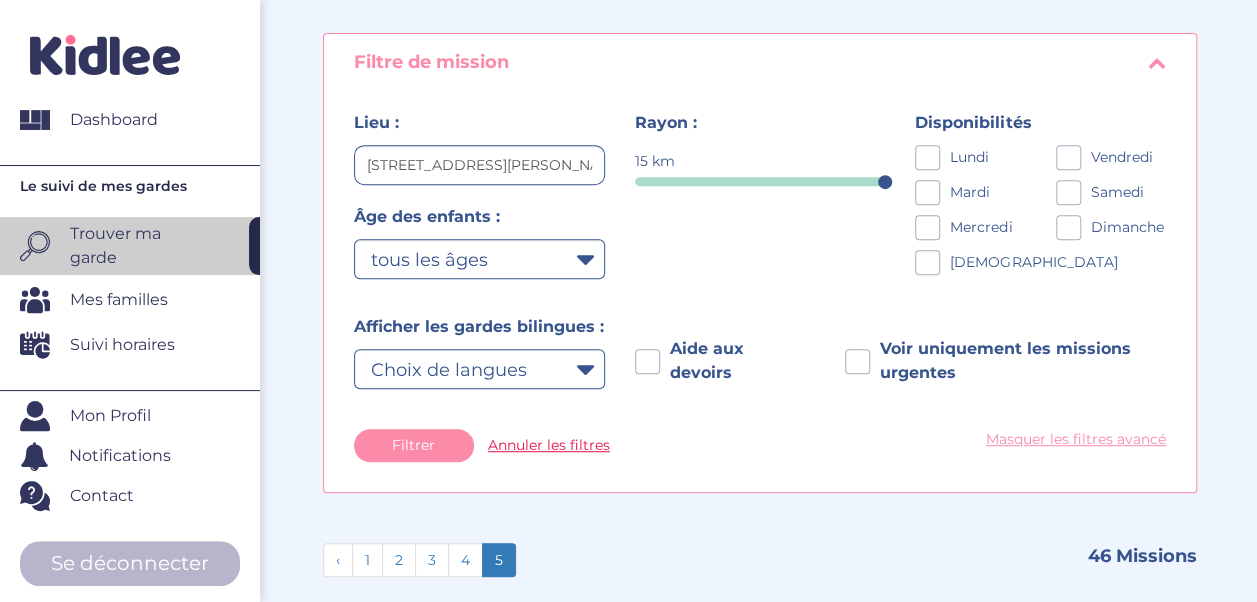scroll, scrollTop: 404, scrollLeft: 0, axis: vertical 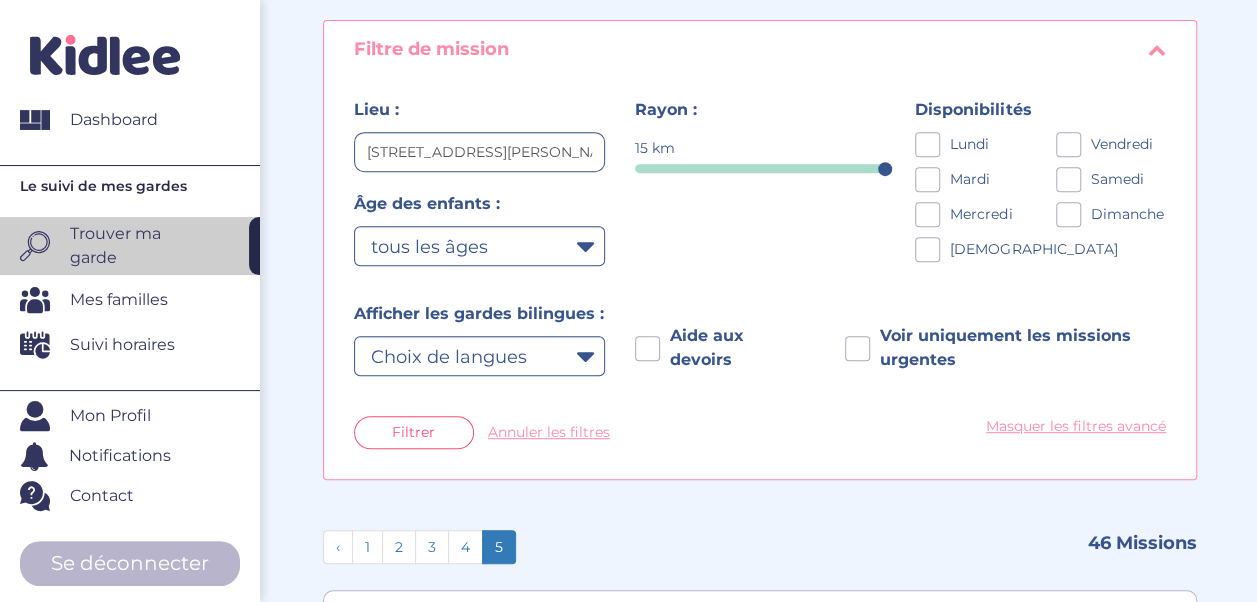 click on "Filtrer" at bounding box center (414, 432) 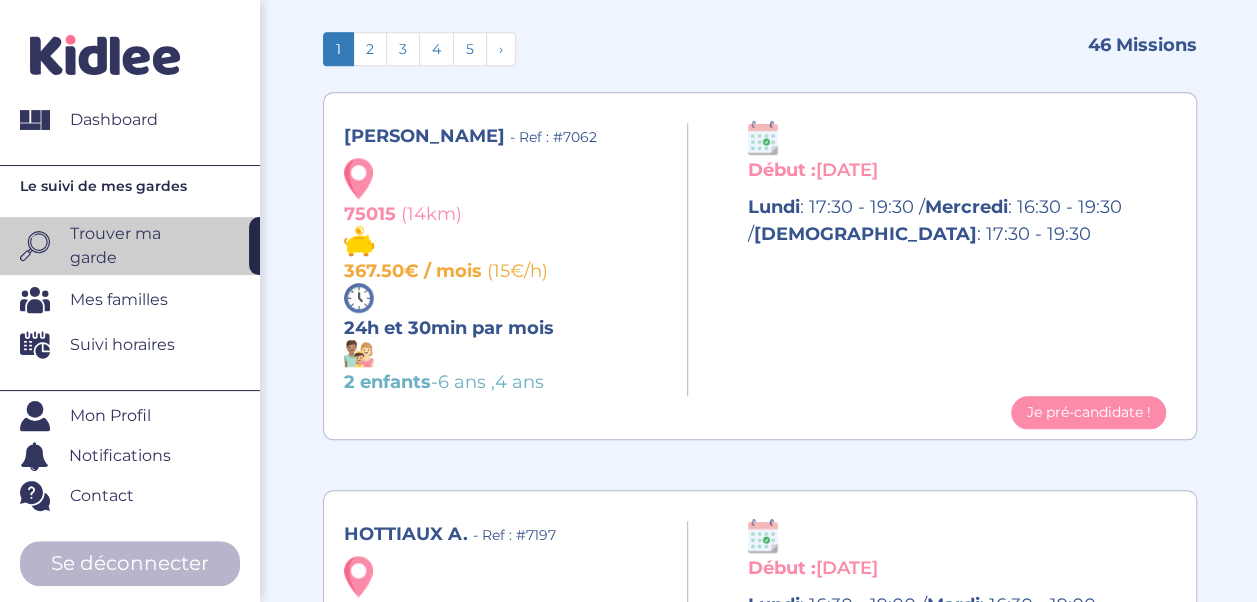 scroll, scrollTop: 903, scrollLeft: 0, axis: vertical 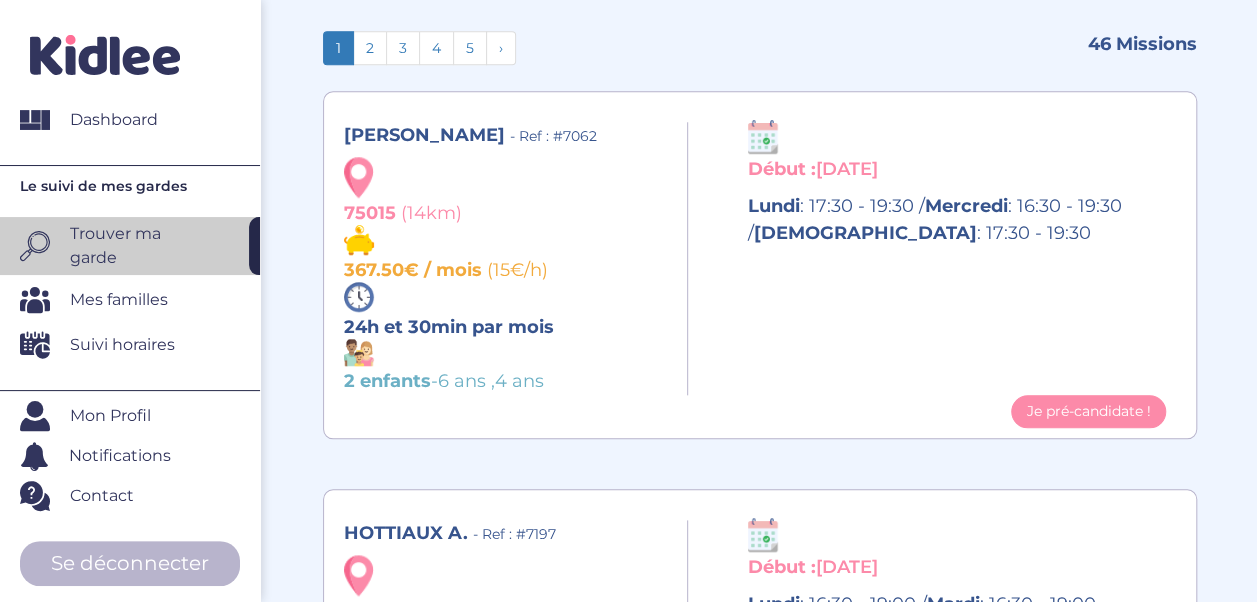 click on "Mes familles" at bounding box center [140, 300] 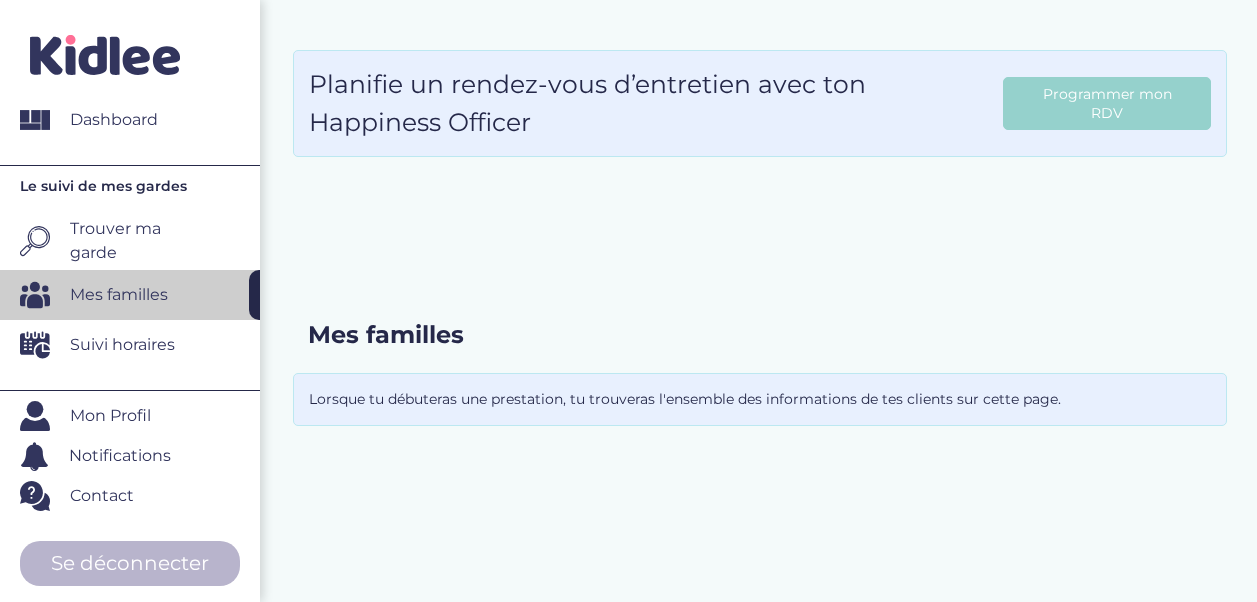 scroll, scrollTop: 0, scrollLeft: 0, axis: both 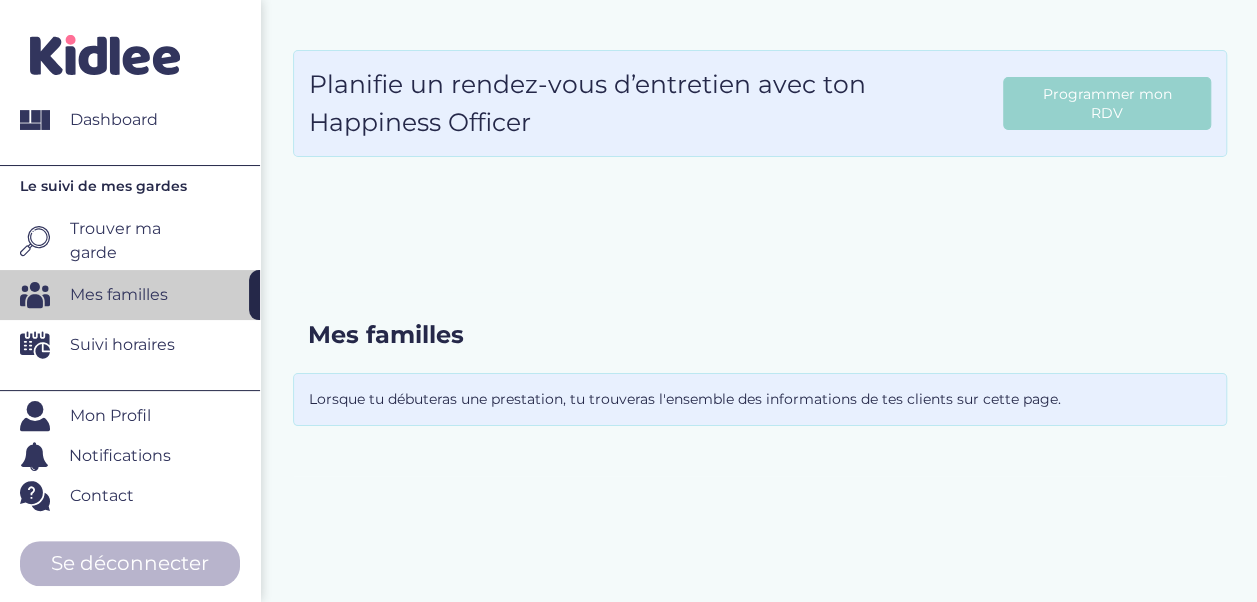 click on "Suivi horaires" at bounding box center [122, 345] 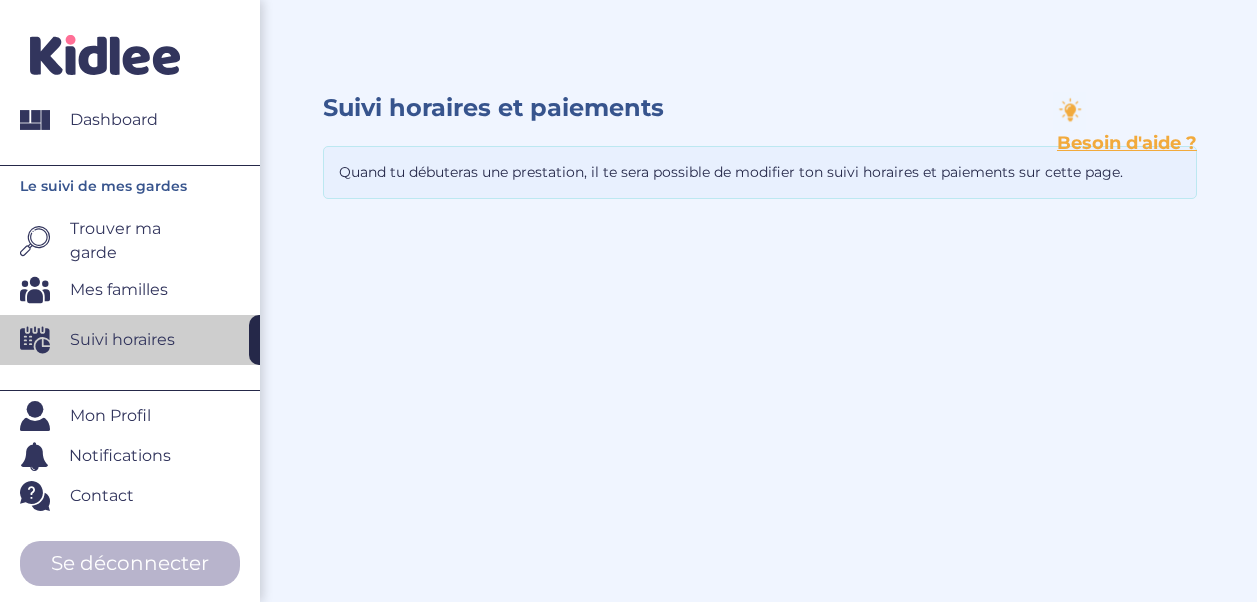 scroll, scrollTop: 0, scrollLeft: 0, axis: both 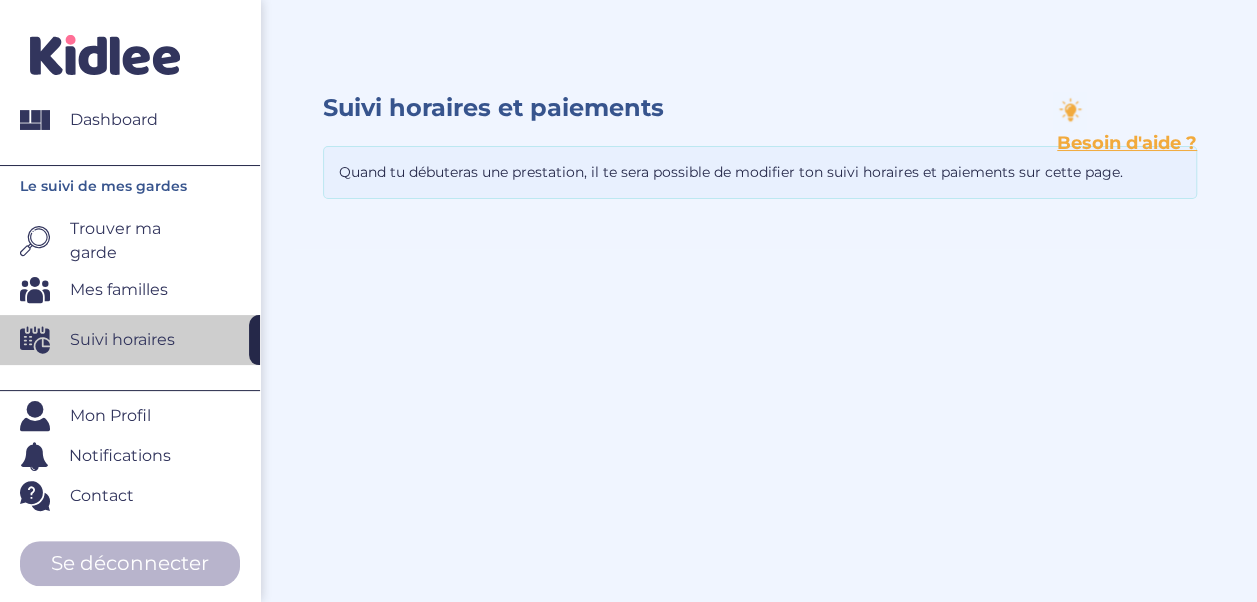 click on "Mon Profil" at bounding box center [140, 416] 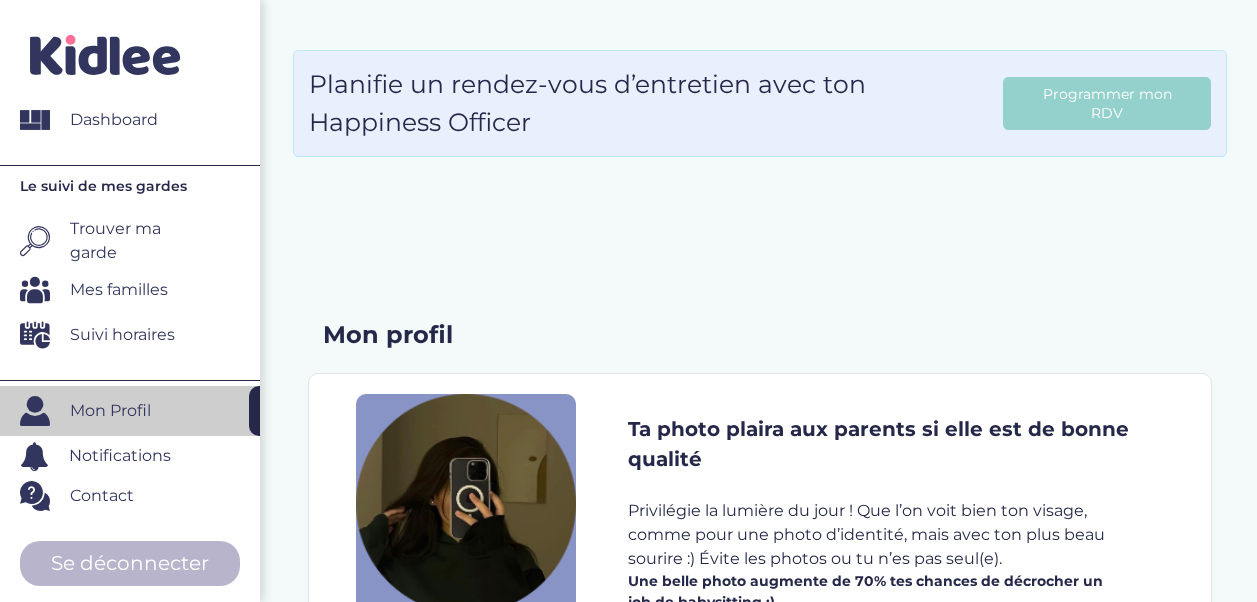 click on "Notifications" at bounding box center [120, 456] 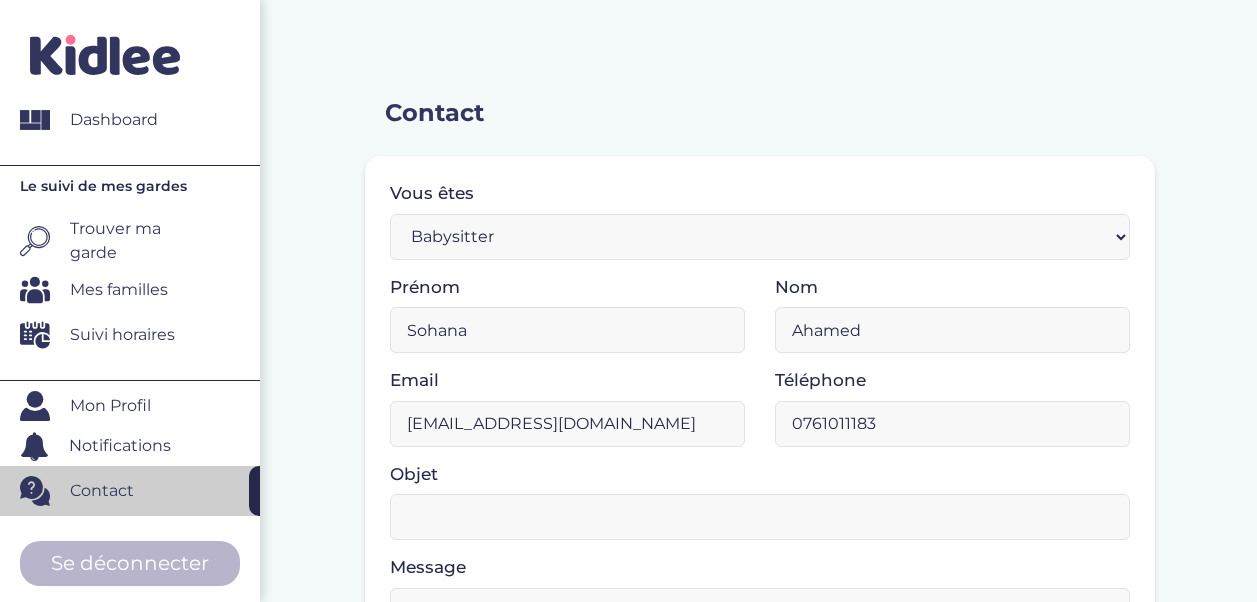 scroll, scrollTop: 0, scrollLeft: 0, axis: both 